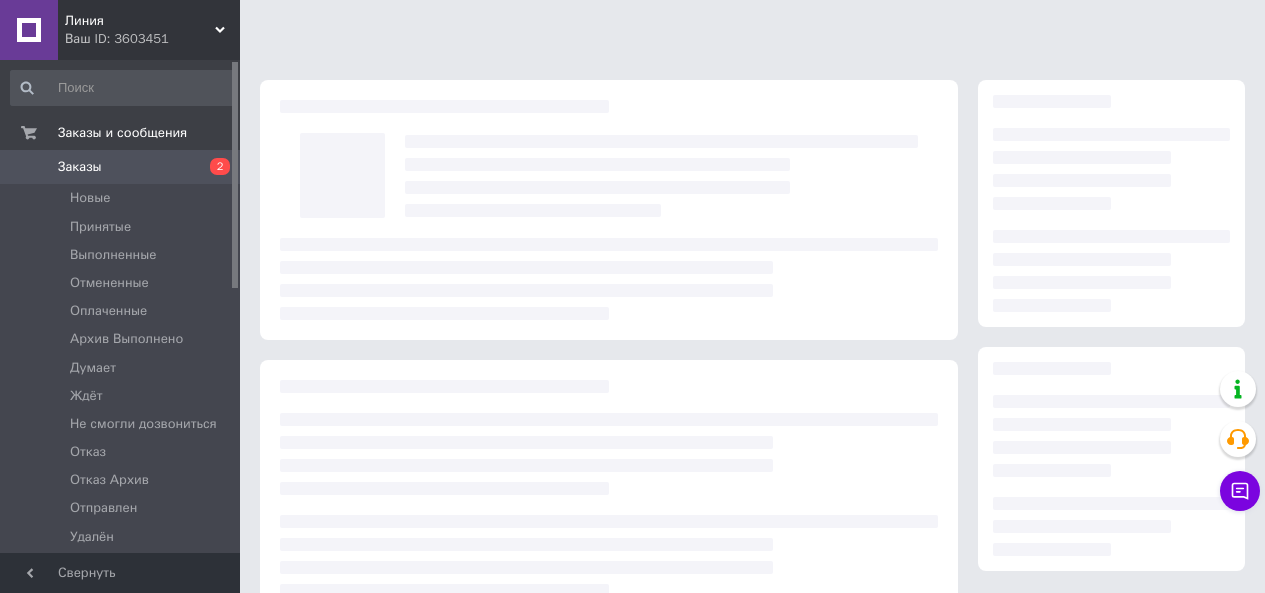 scroll, scrollTop: 300, scrollLeft: 0, axis: vertical 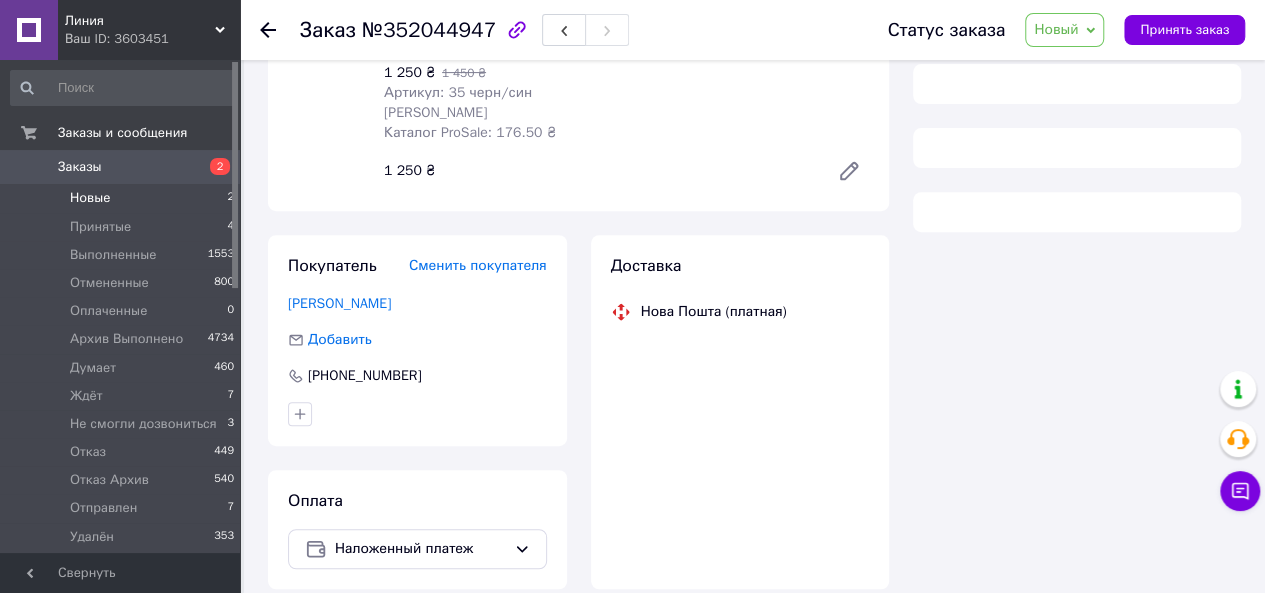 click on "Новые 2" at bounding box center [123, 198] 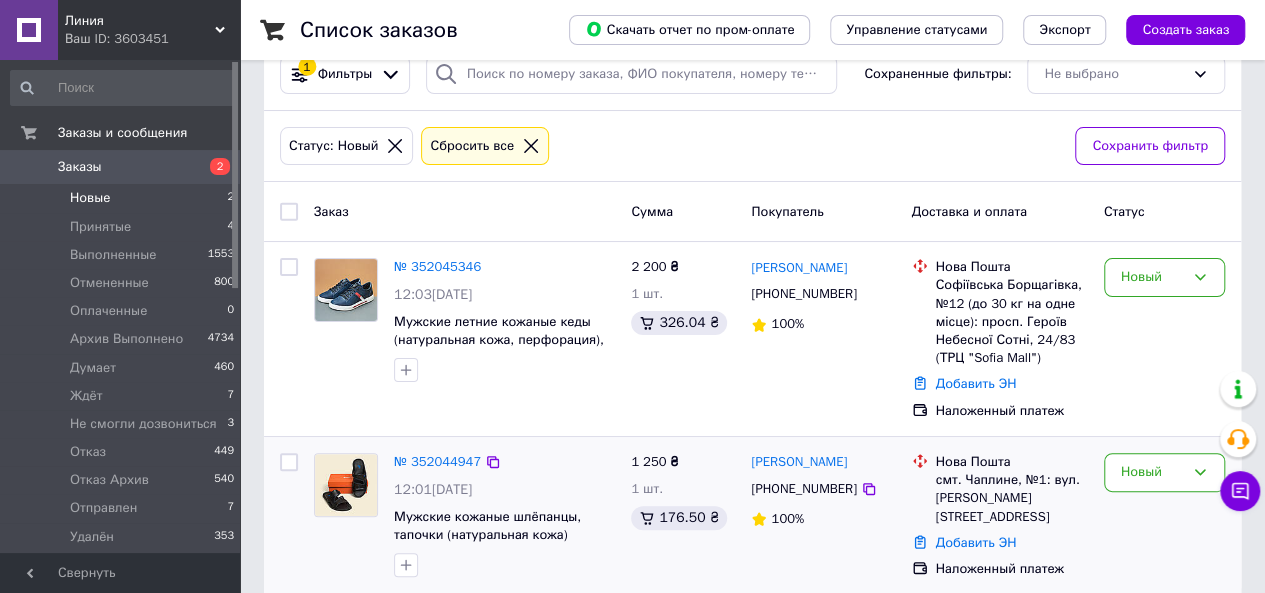 scroll, scrollTop: 66, scrollLeft: 0, axis: vertical 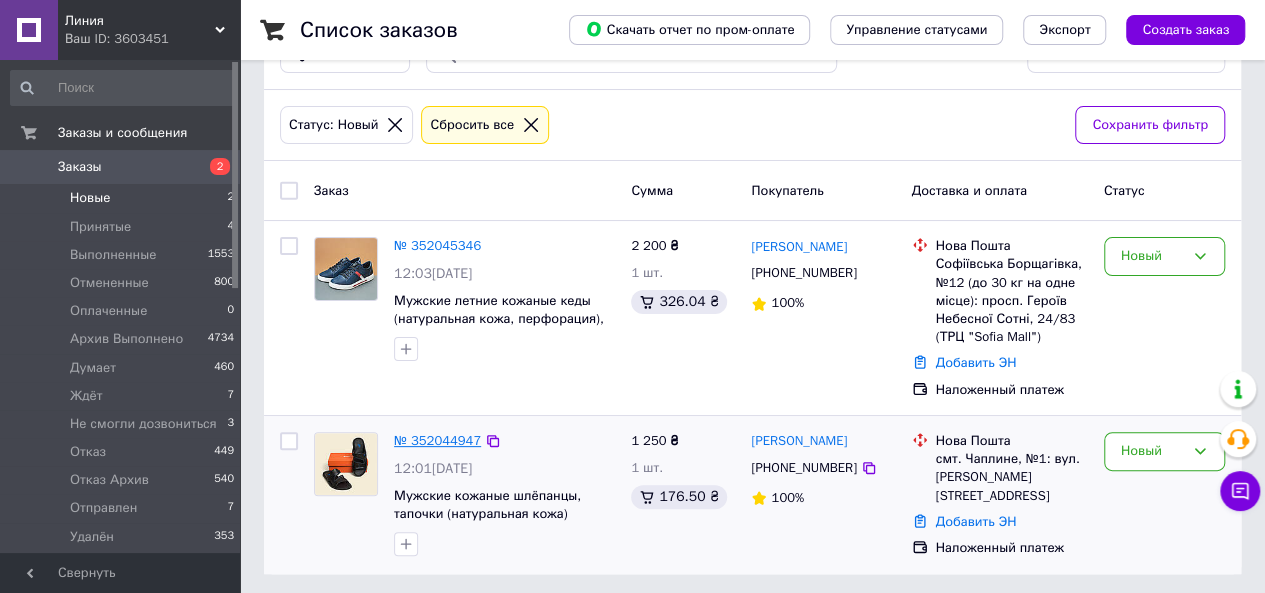 click on "№ 352044947" at bounding box center (437, 440) 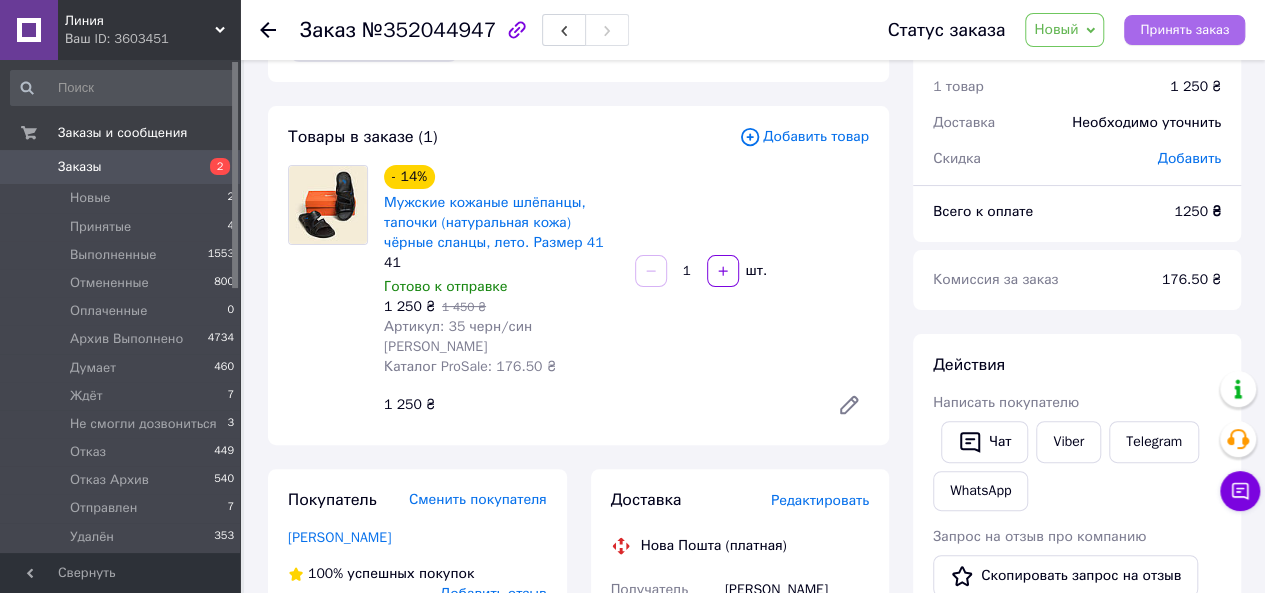 click on "Принять заказ" at bounding box center (1184, 30) 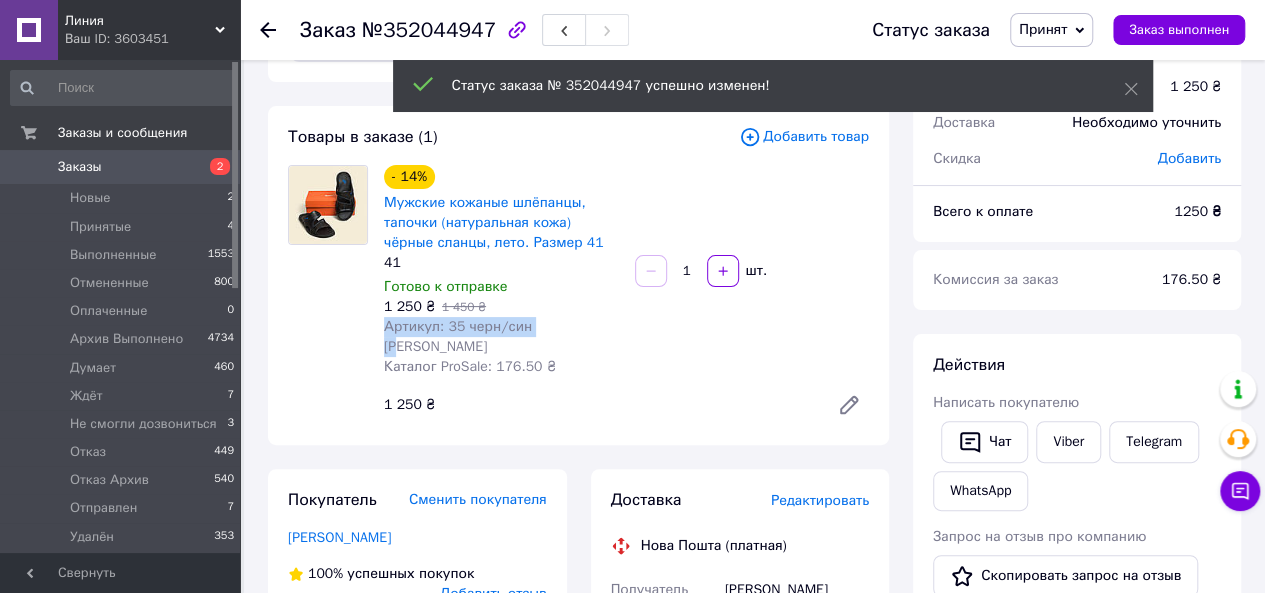 drag, startPoint x: 566, startPoint y: 329, endPoint x: 383, endPoint y: 327, distance: 183.01093 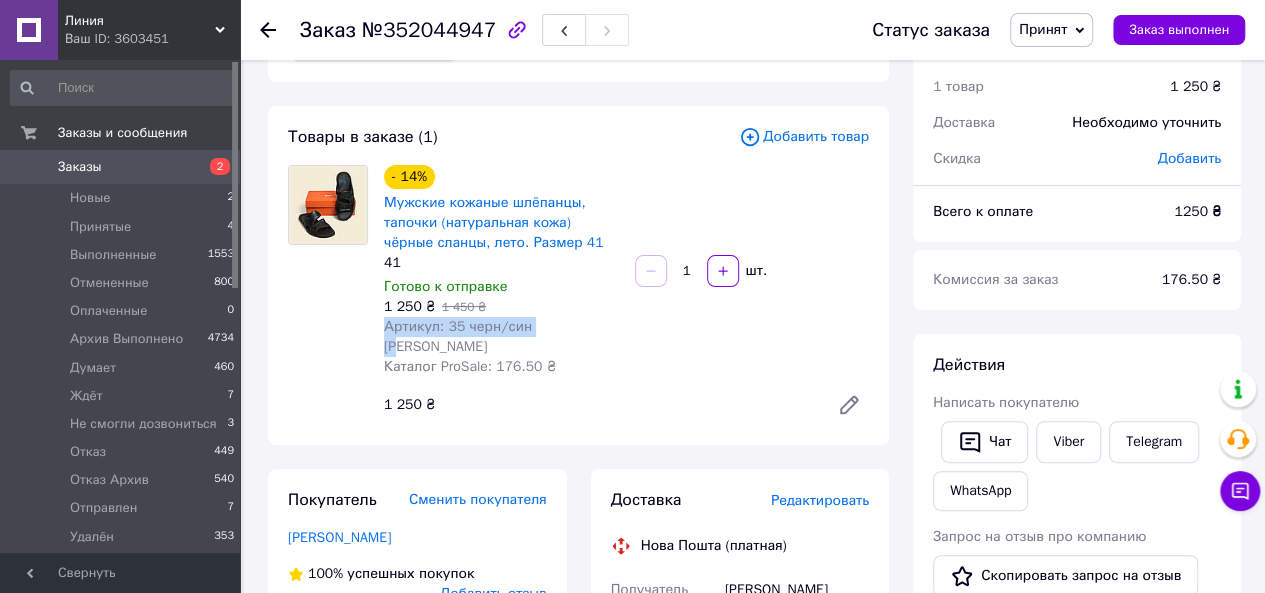 copy on "Артикул: 35 черн/син шл" 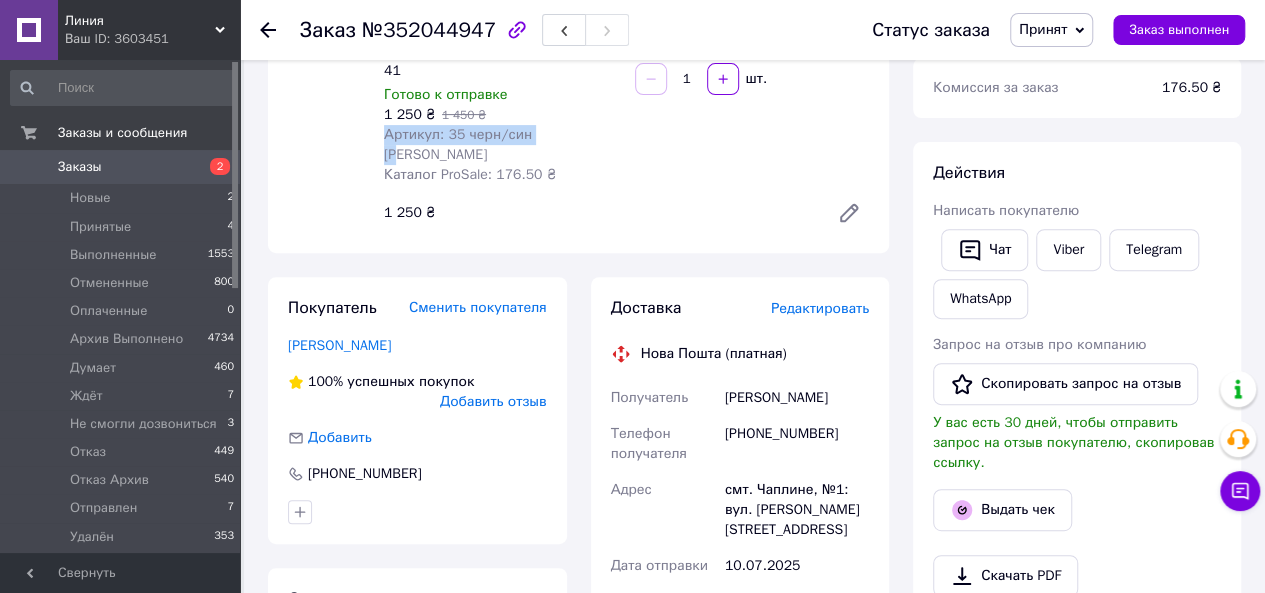 scroll, scrollTop: 266, scrollLeft: 0, axis: vertical 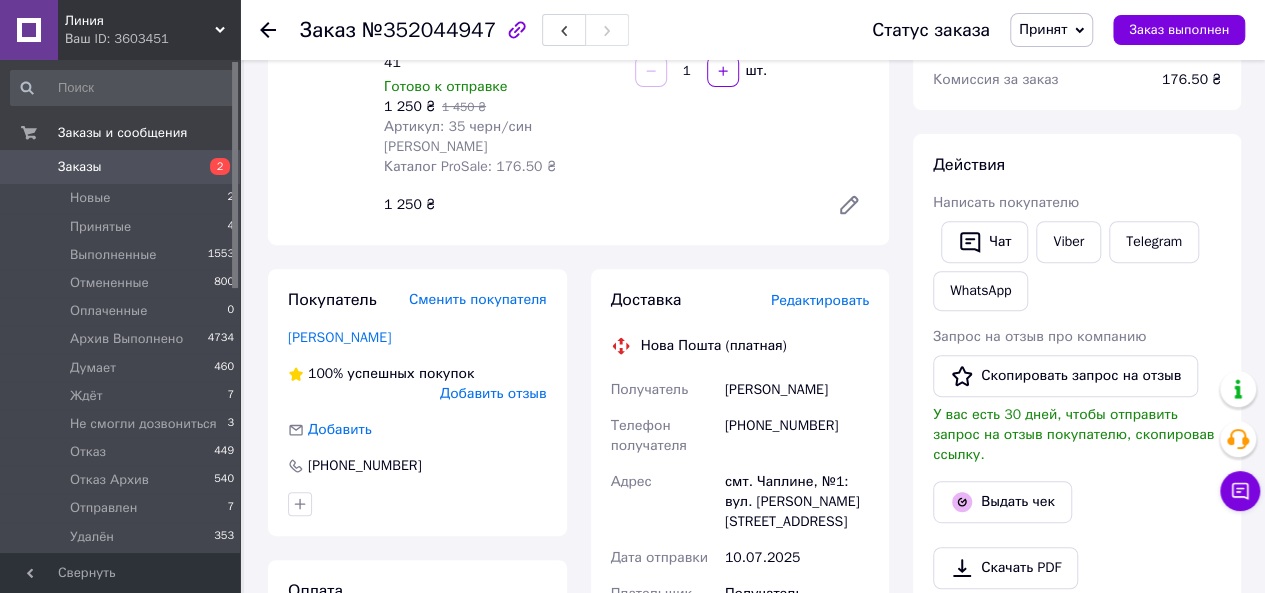 click on "Гопанчук Юрій" at bounding box center (797, 390) 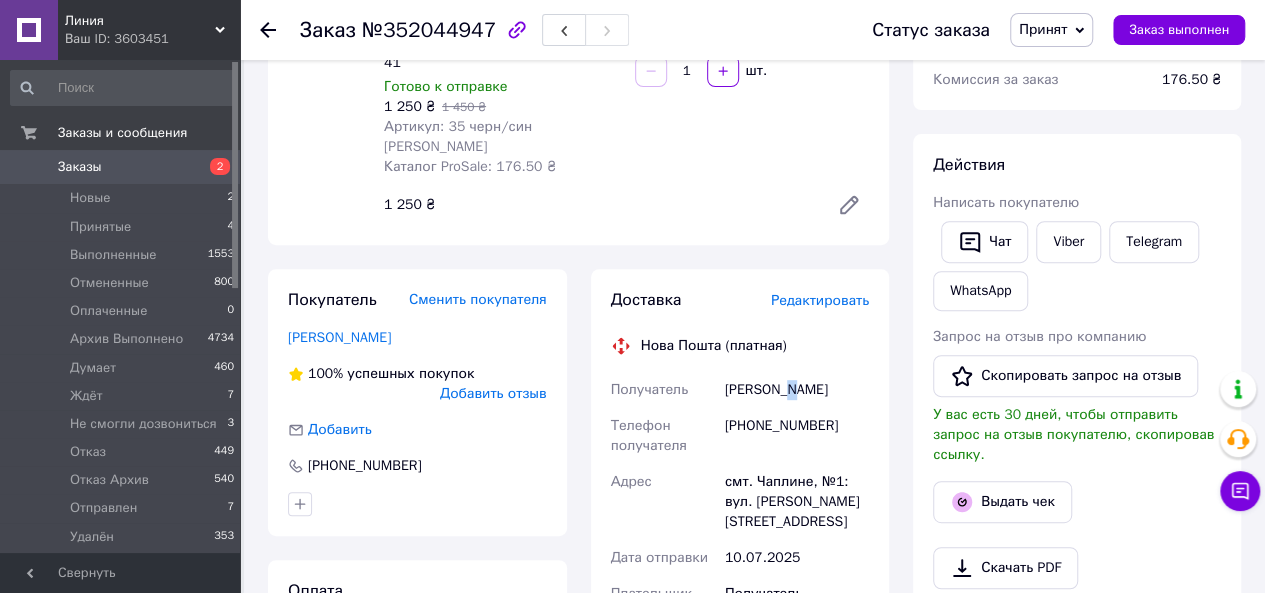 click on "Гопанчук Юрій" at bounding box center [797, 390] 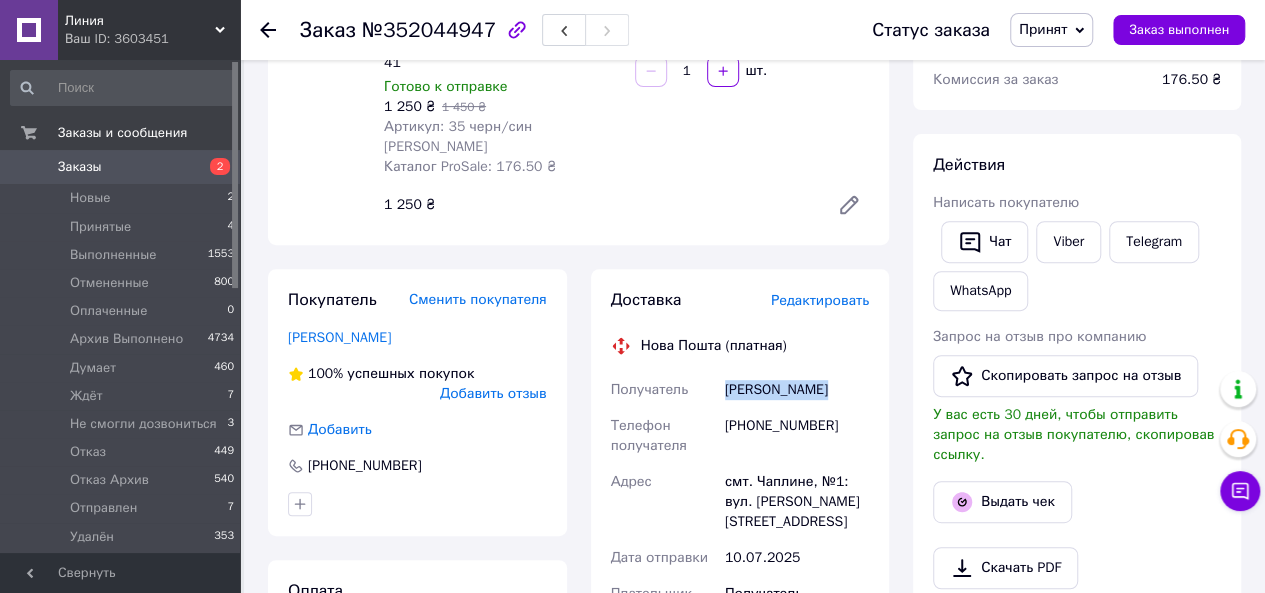 click on "Гопанчук Юрій" at bounding box center [797, 390] 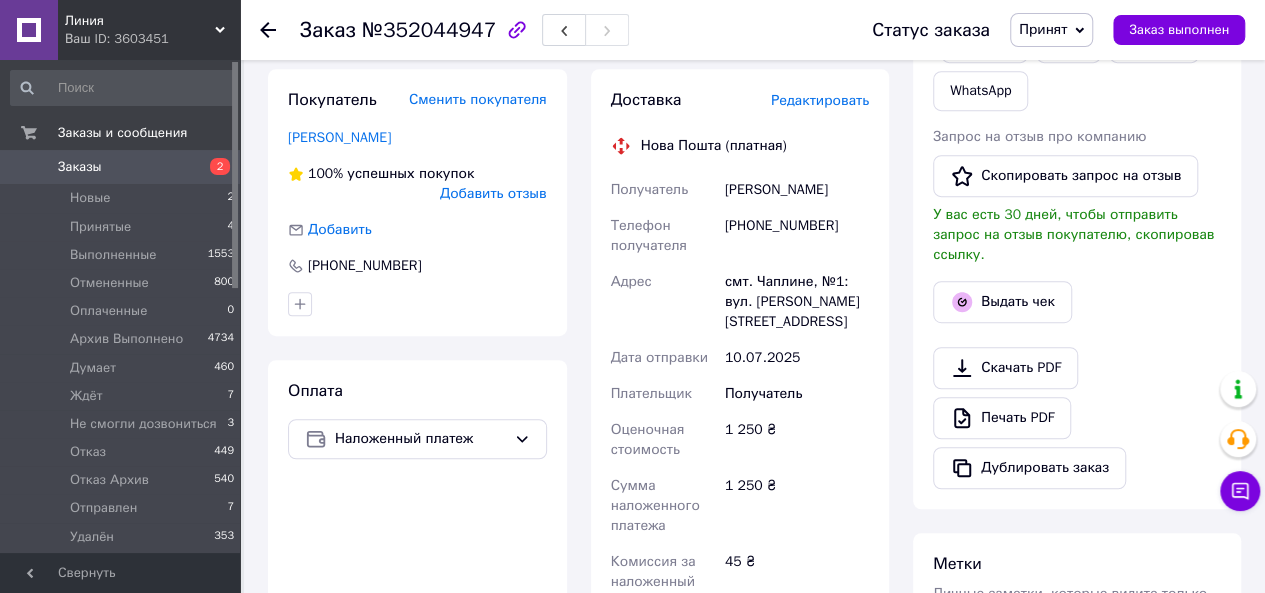 click on "[PHONE_NUMBER]" at bounding box center (797, 236) 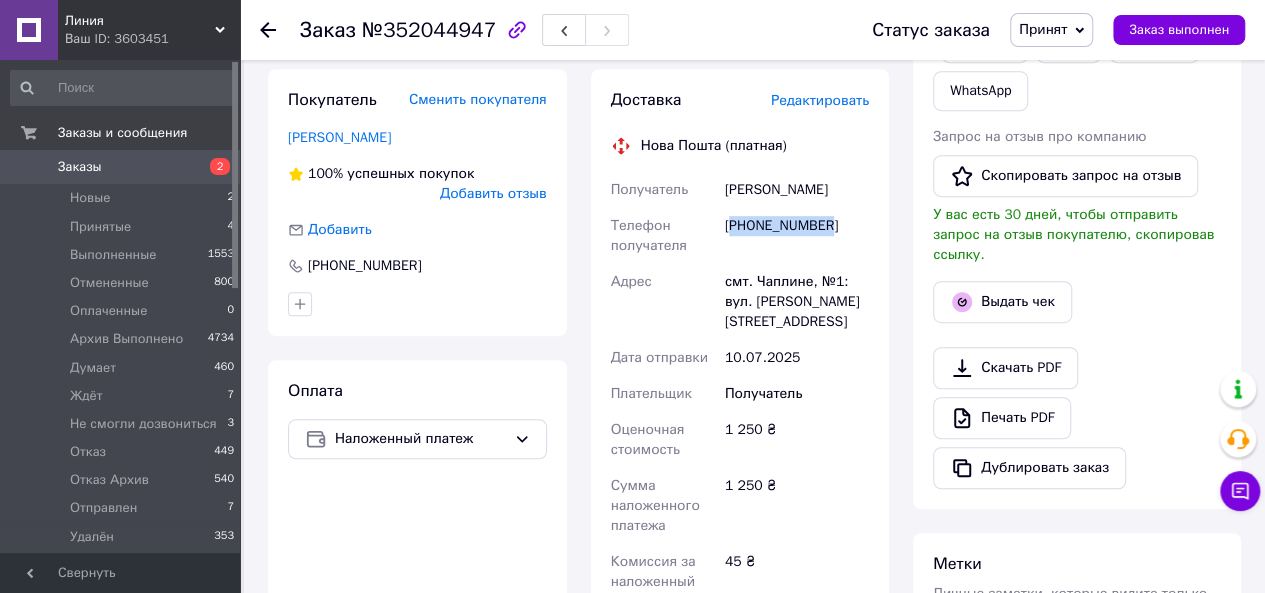 click on "[PHONE_NUMBER]" at bounding box center [797, 236] 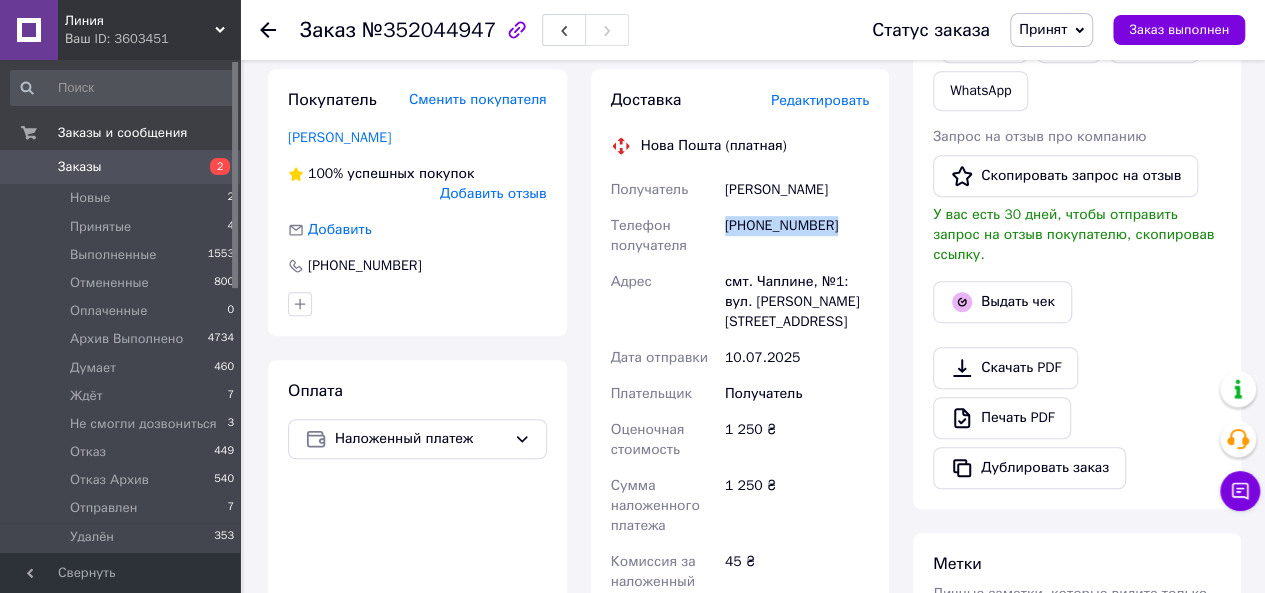 click on "[PHONE_NUMBER]" at bounding box center [797, 236] 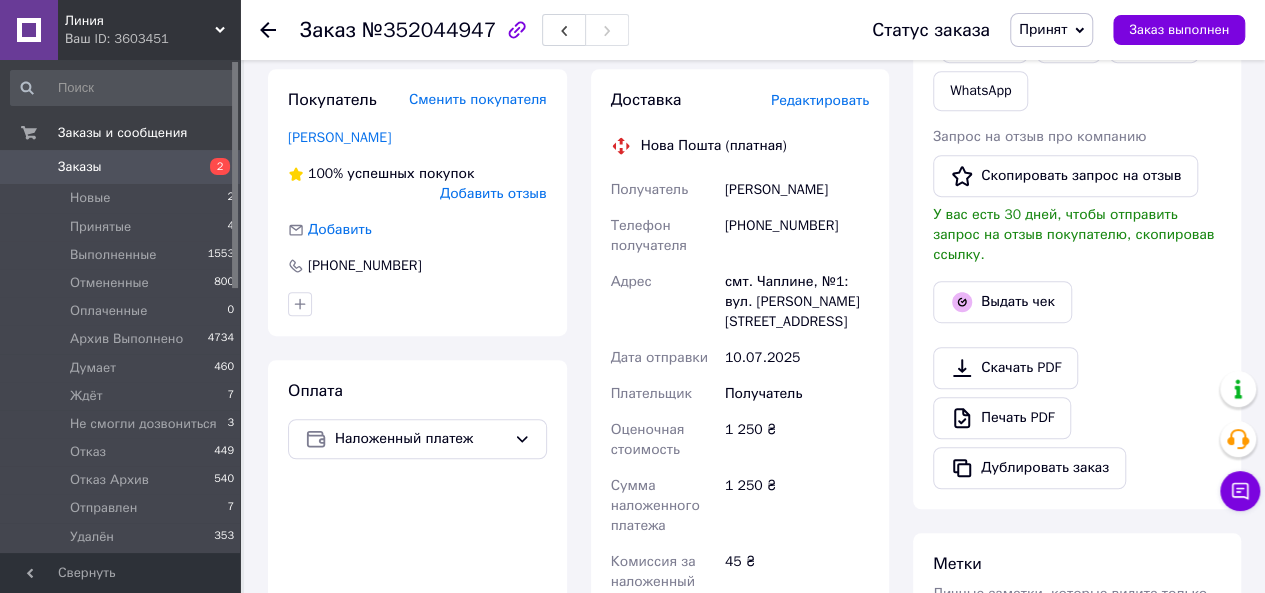 click on "смт. Чаплине, №1: вул. [PERSON_NAME][STREET_ADDRESS]" at bounding box center [797, 302] 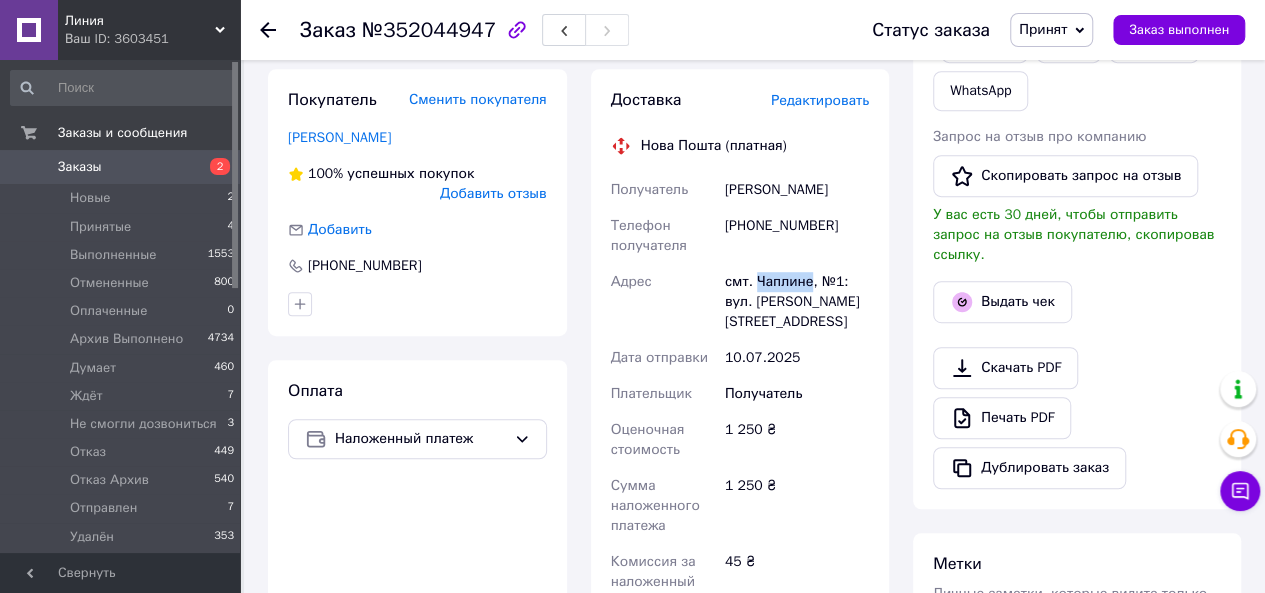 click on "смт. Чаплине, №1: вул. [PERSON_NAME][STREET_ADDRESS]" at bounding box center [797, 302] 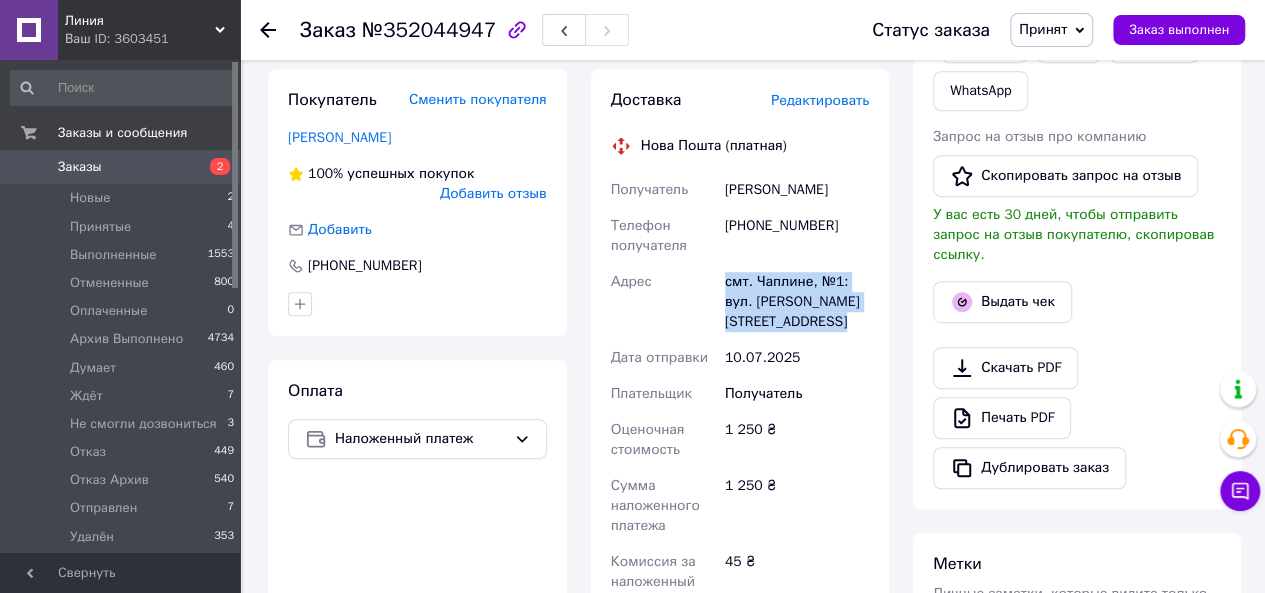 click on "смт. Чаплине, №1: вул. [PERSON_NAME][STREET_ADDRESS]" at bounding box center [797, 302] 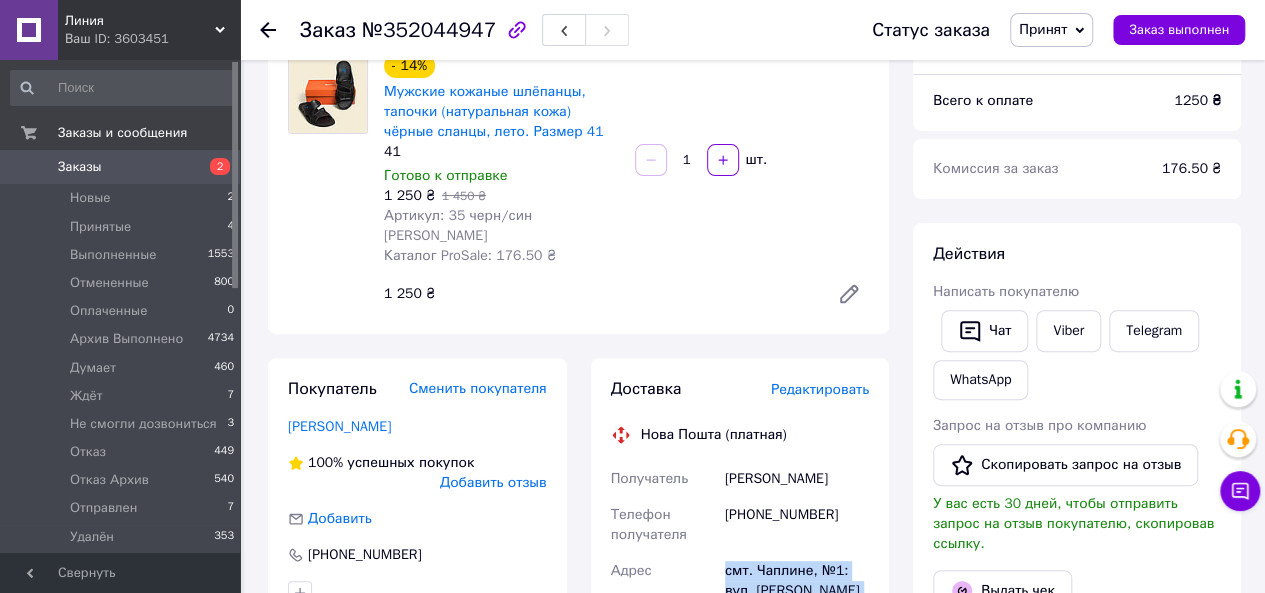 scroll, scrollTop: 166, scrollLeft: 0, axis: vertical 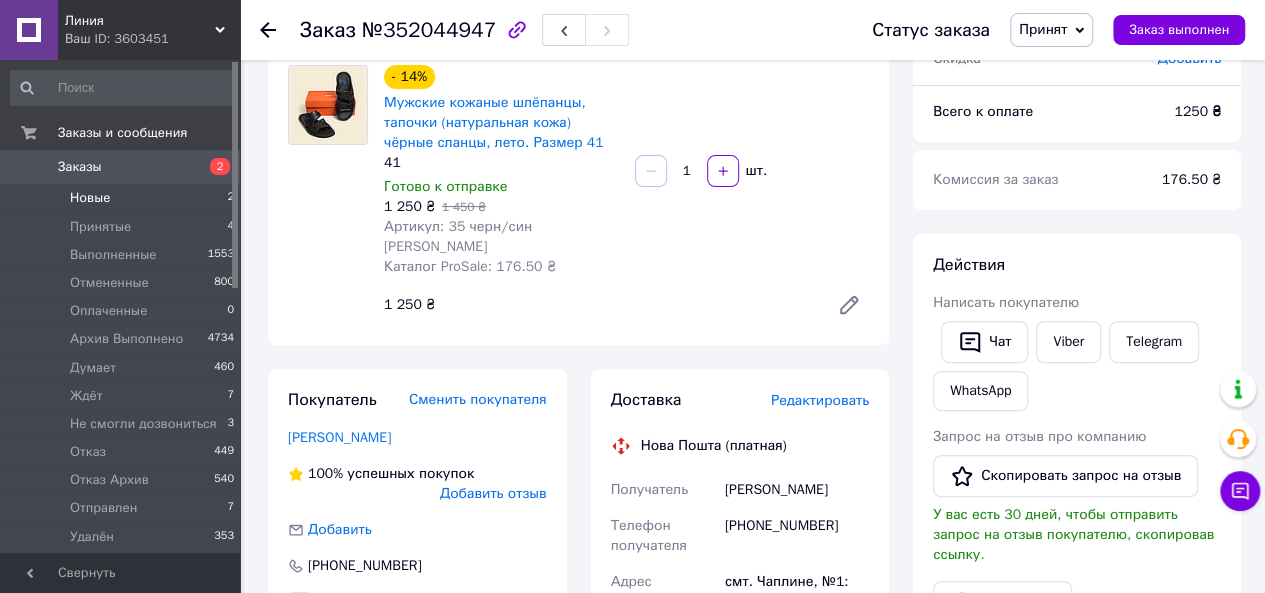 click on "Новые" at bounding box center (90, 198) 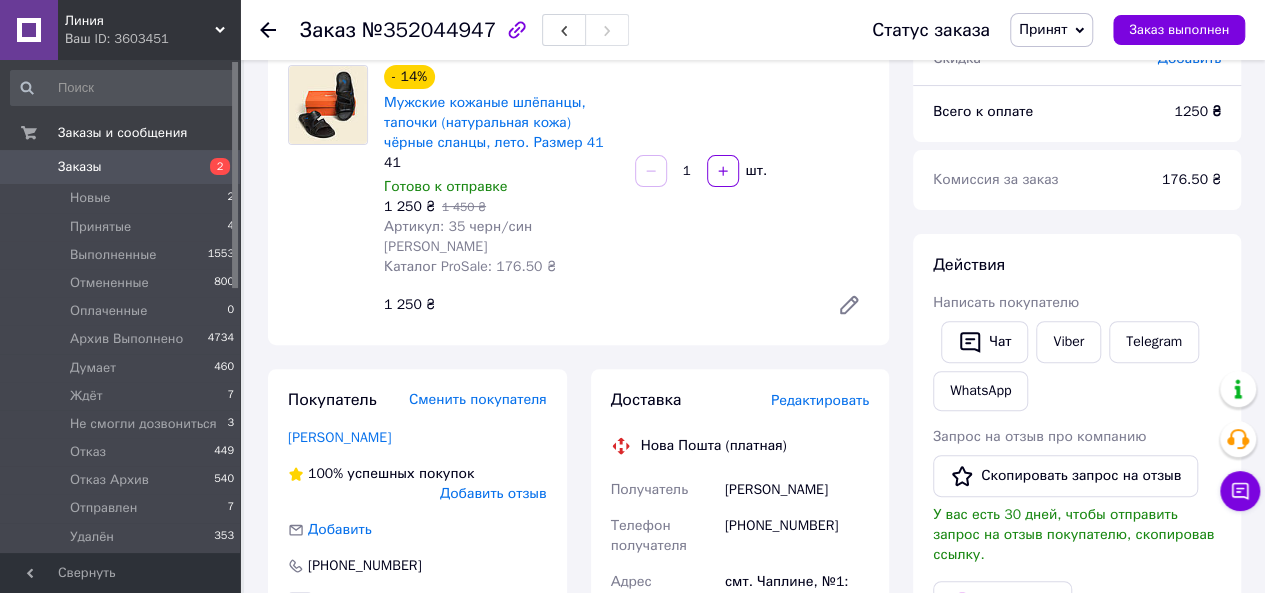 scroll, scrollTop: 0, scrollLeft: 0, axis: both 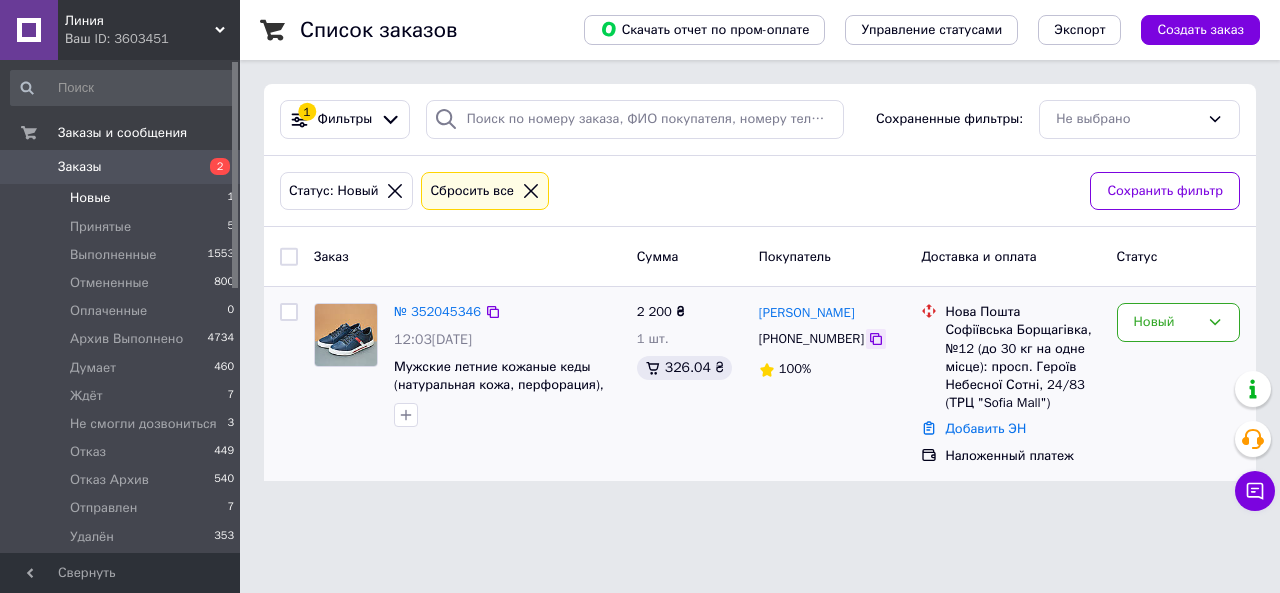 click 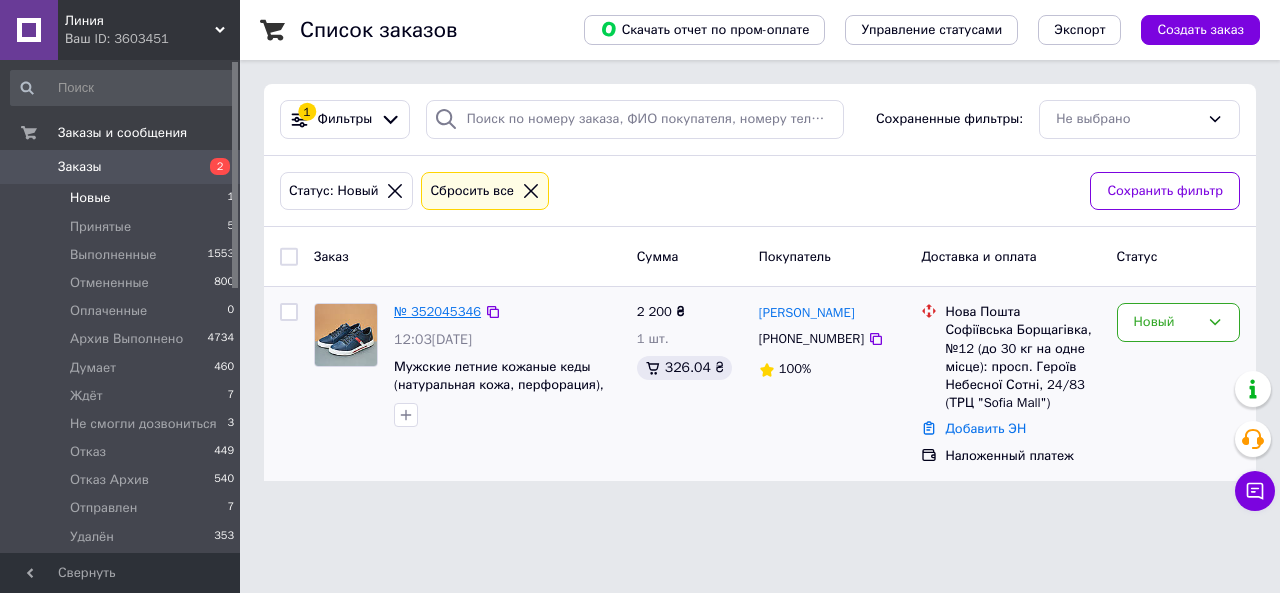 click on "№ 352045346" at bounding box center (437, 311) 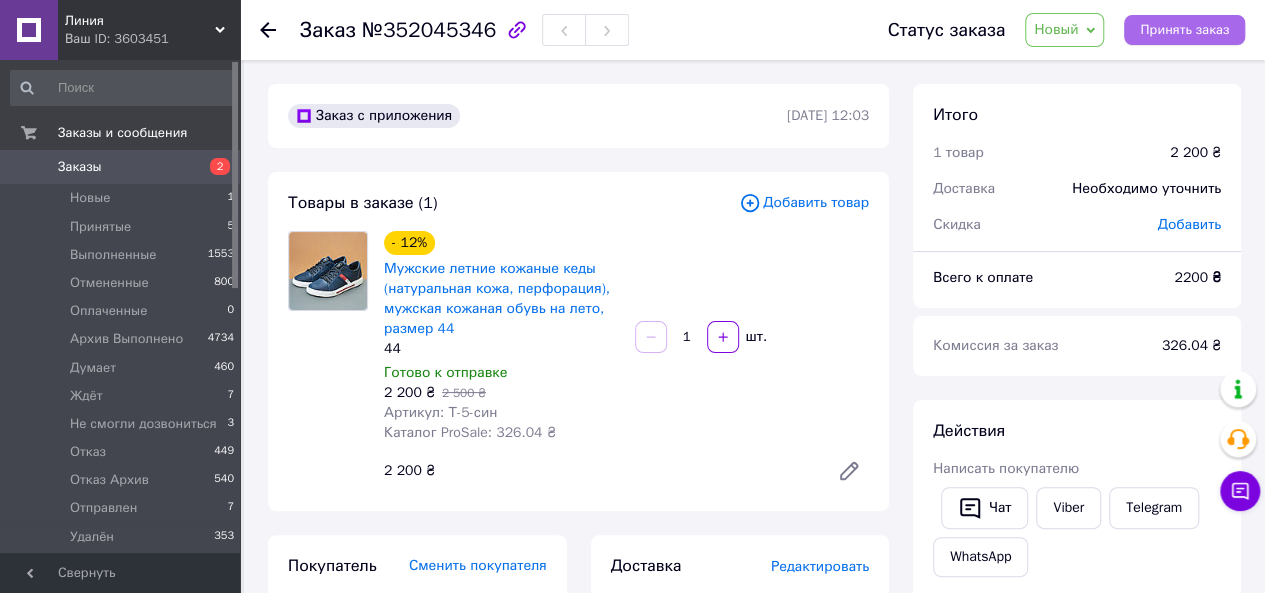 click on "Принять заказ" at bounding box center (1184, 30) 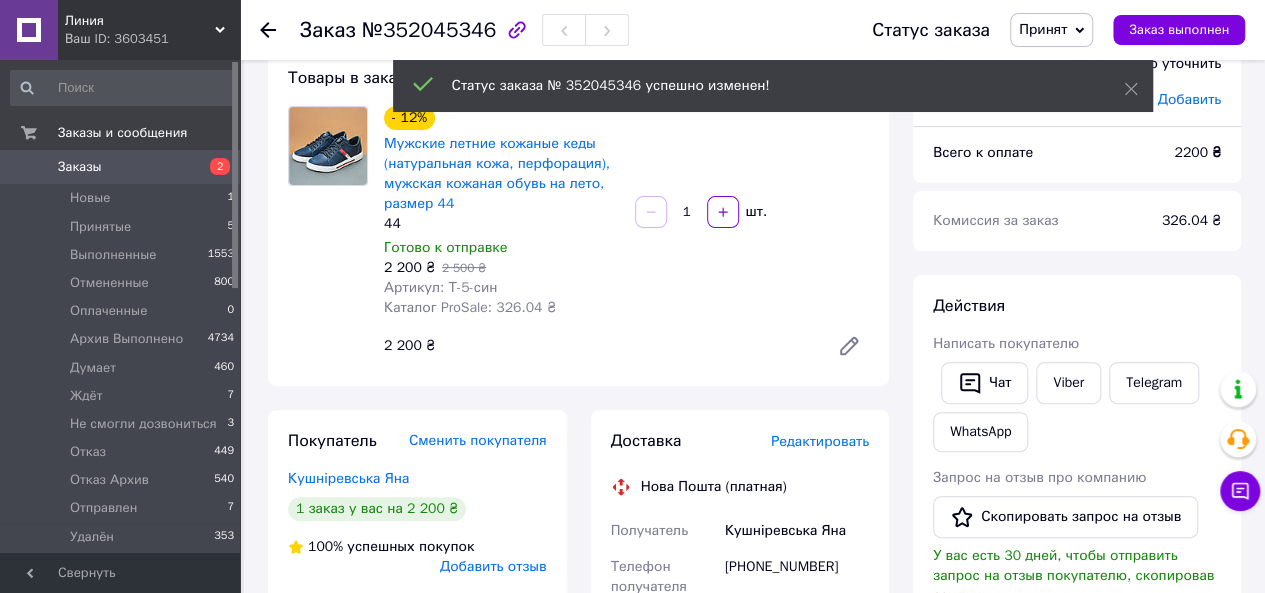 scroll, scrollTop: 300, scrollLeft: 0, axis: vertical 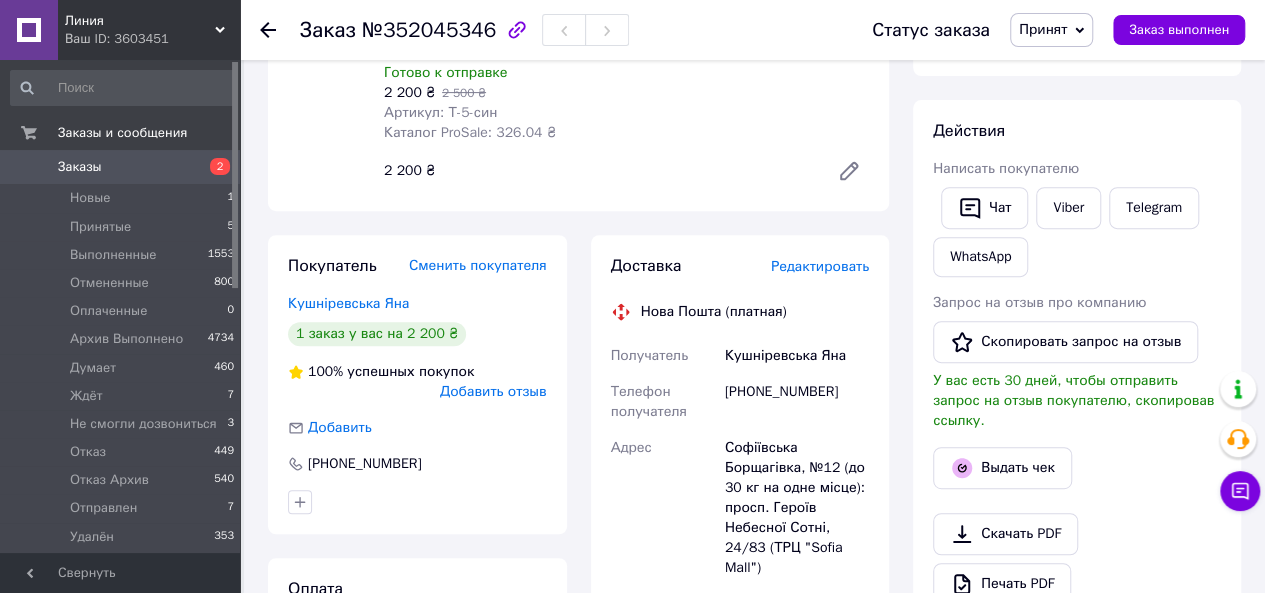 click on "Кушніревська Яна" at bounding box center [797, 356] 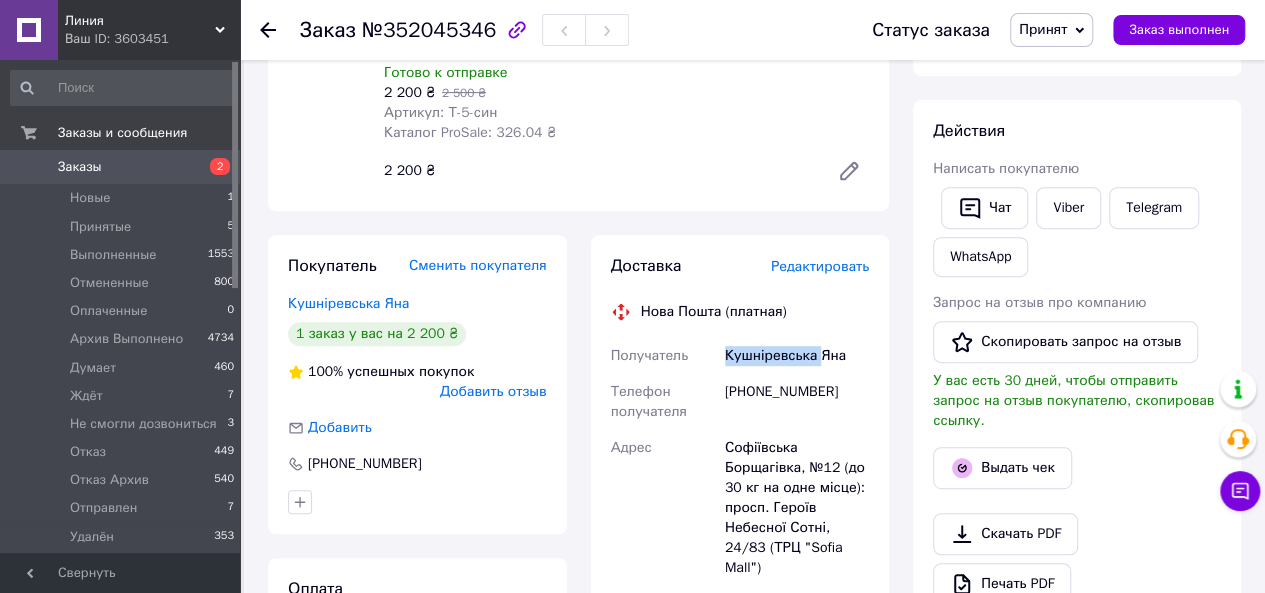 click on "Кушніревська Яна" at bounding box center (797, 356) 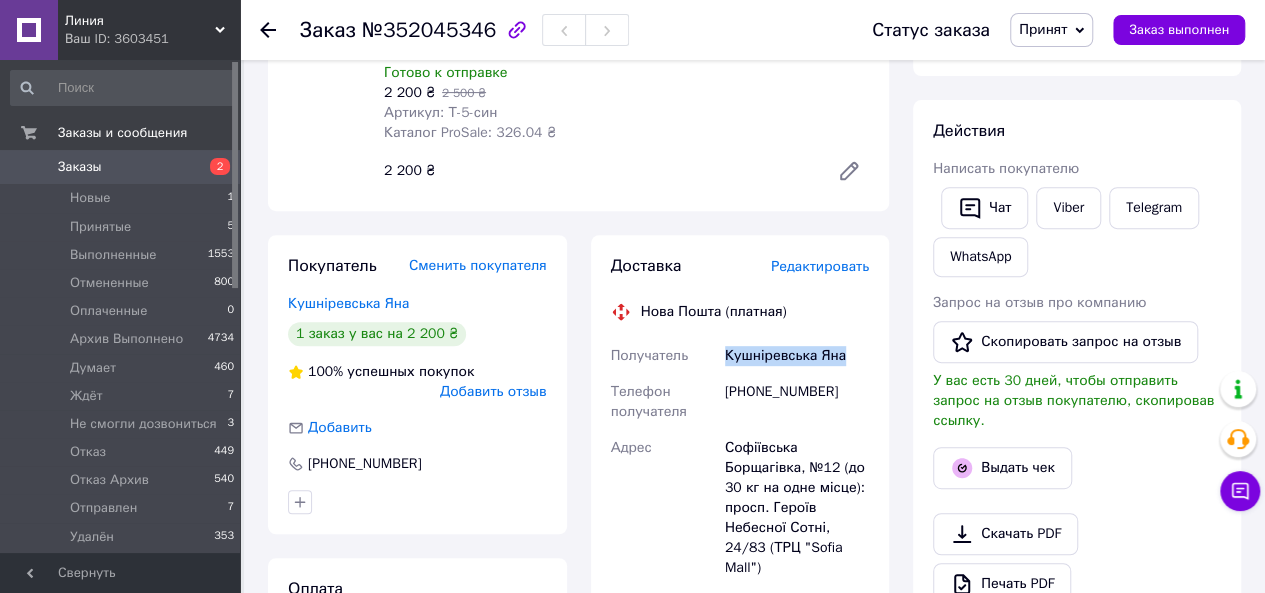 click on "Кушніревська Яна" at bounding box center (797, 356) 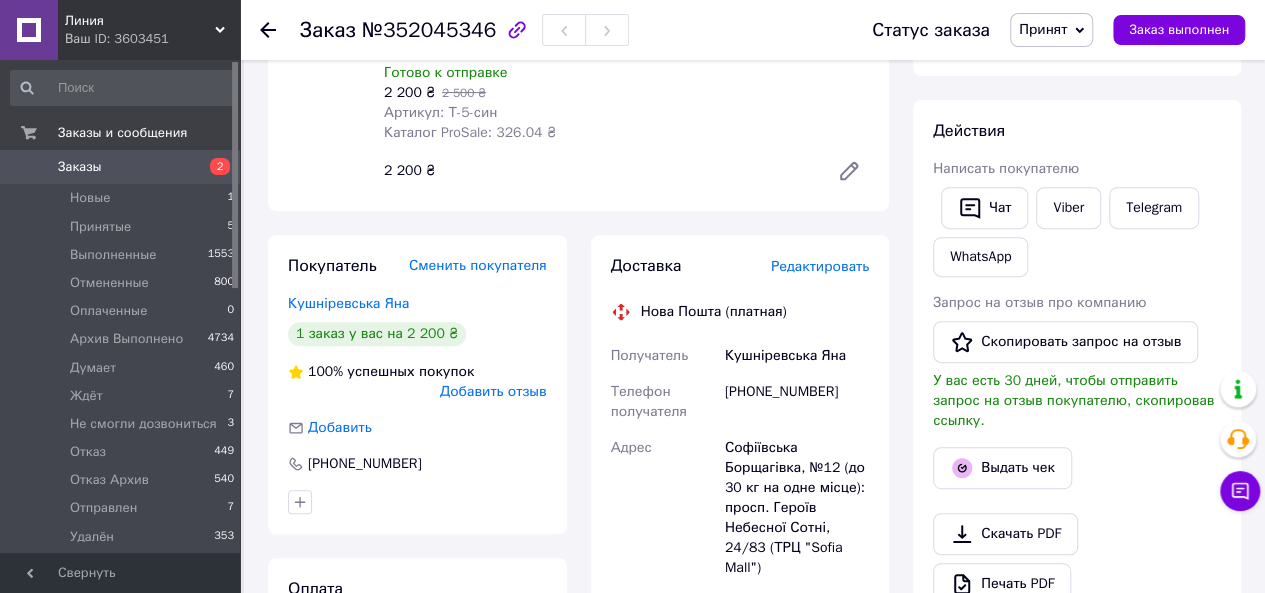 click on "[PHONE_NUMBER]" at bounding box center [797, 402] 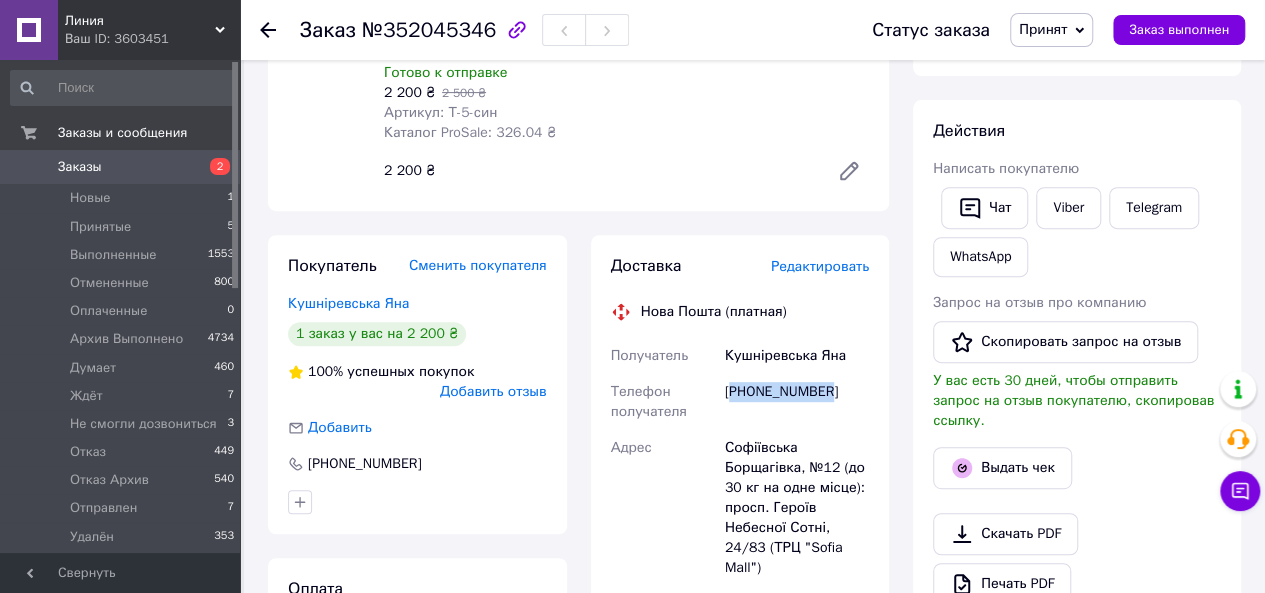 click on "[PHONE_NUMBER]" at bounding box center [797, 402] 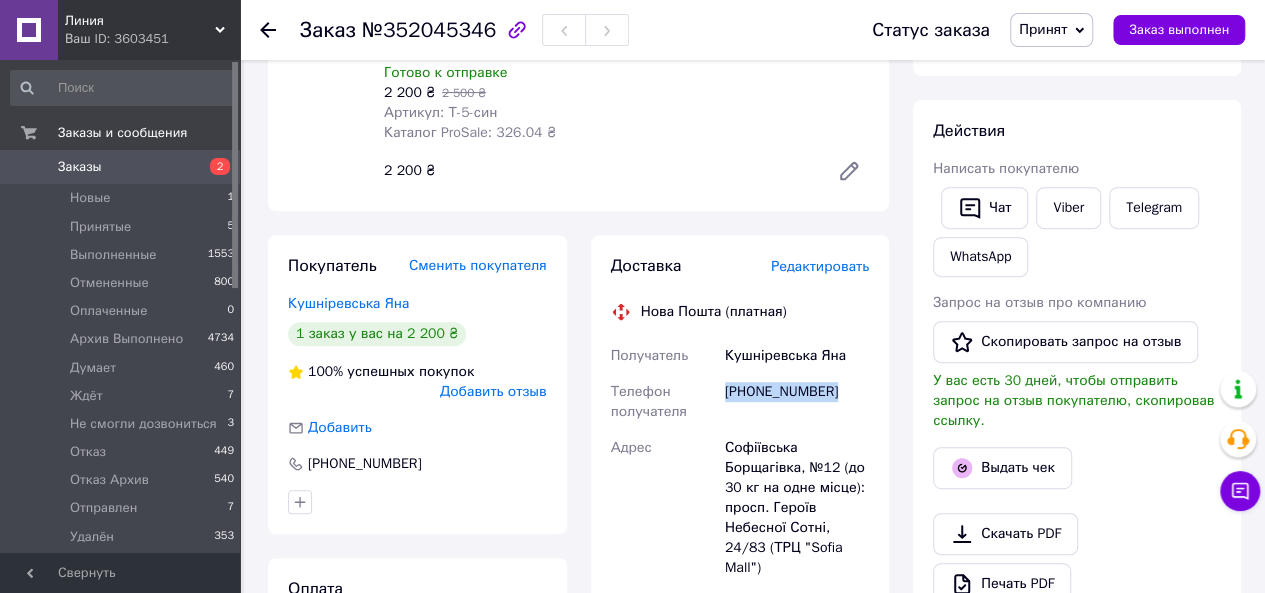 click on "[PHONE_NUMBER]" at bounding box center (797, 402) 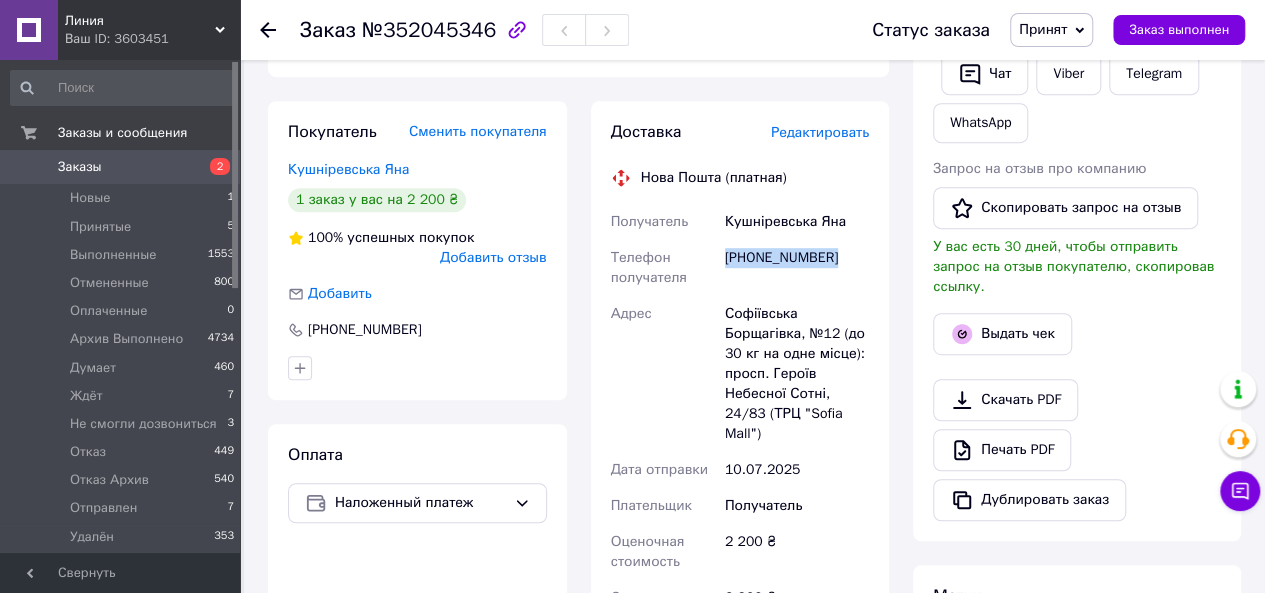 scroll, scrollTop: 500, scrollLeft: 0, axis: vertical 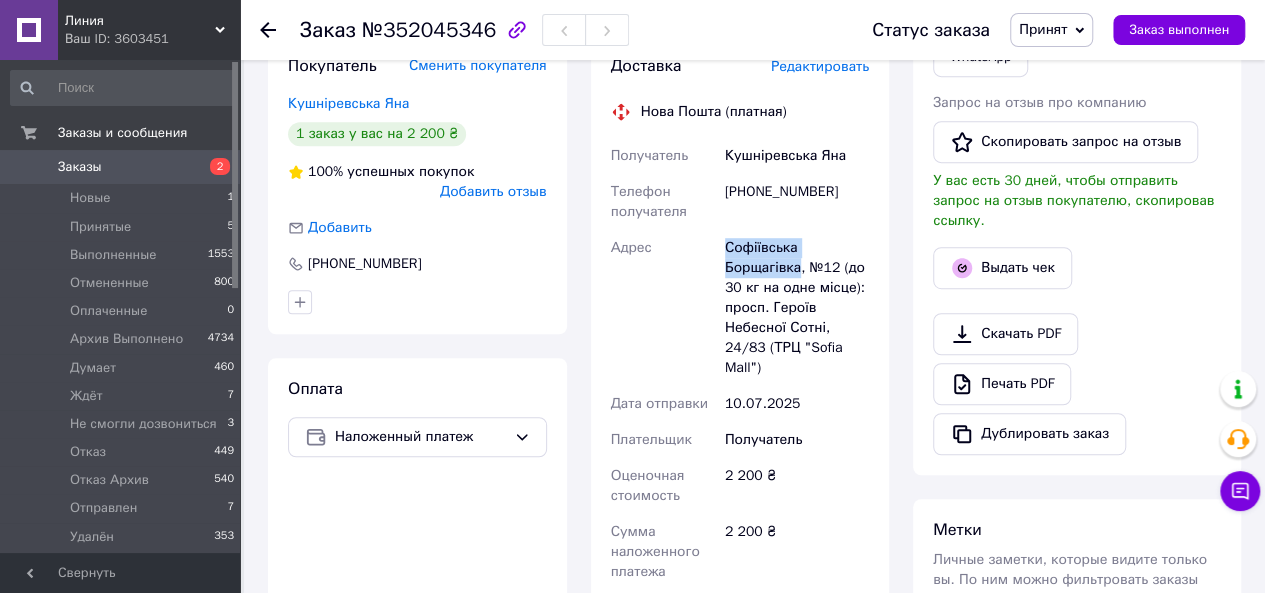 drag, startPoint x: 796, startPoint y: 270, endPoint x: 724, endPoint y: 253, distance: 73.97973 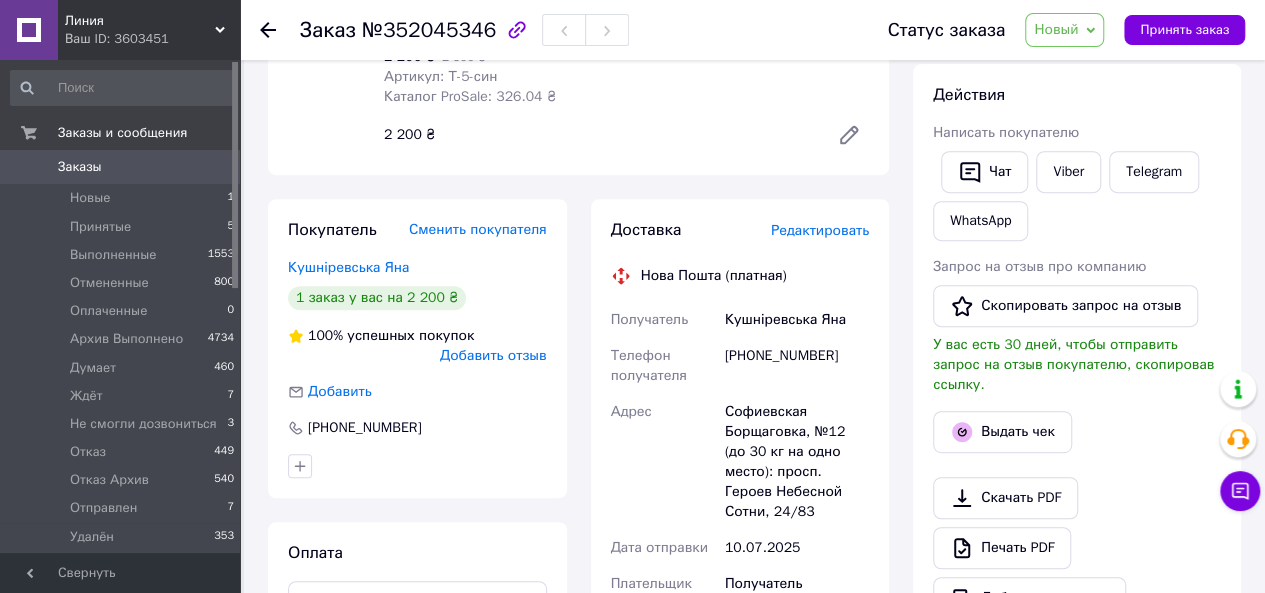 scroll, scrollTop: 300, scrollLeft: 0, axis: vertical 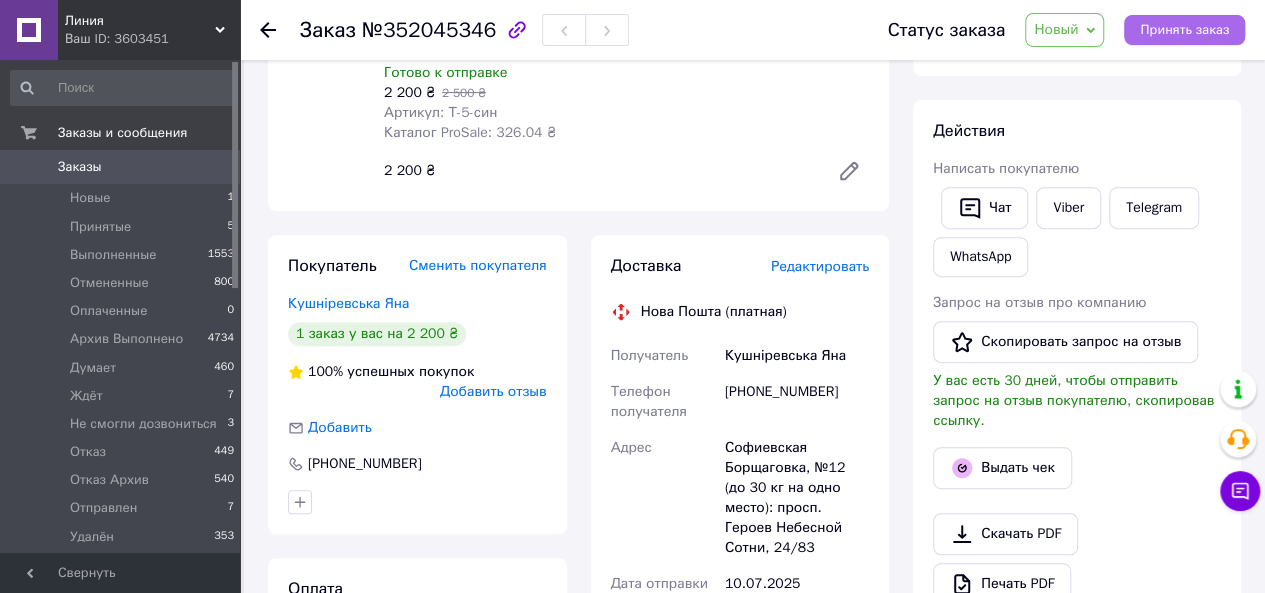 click on "Принять заказ" at bounding box center [1184, 30] 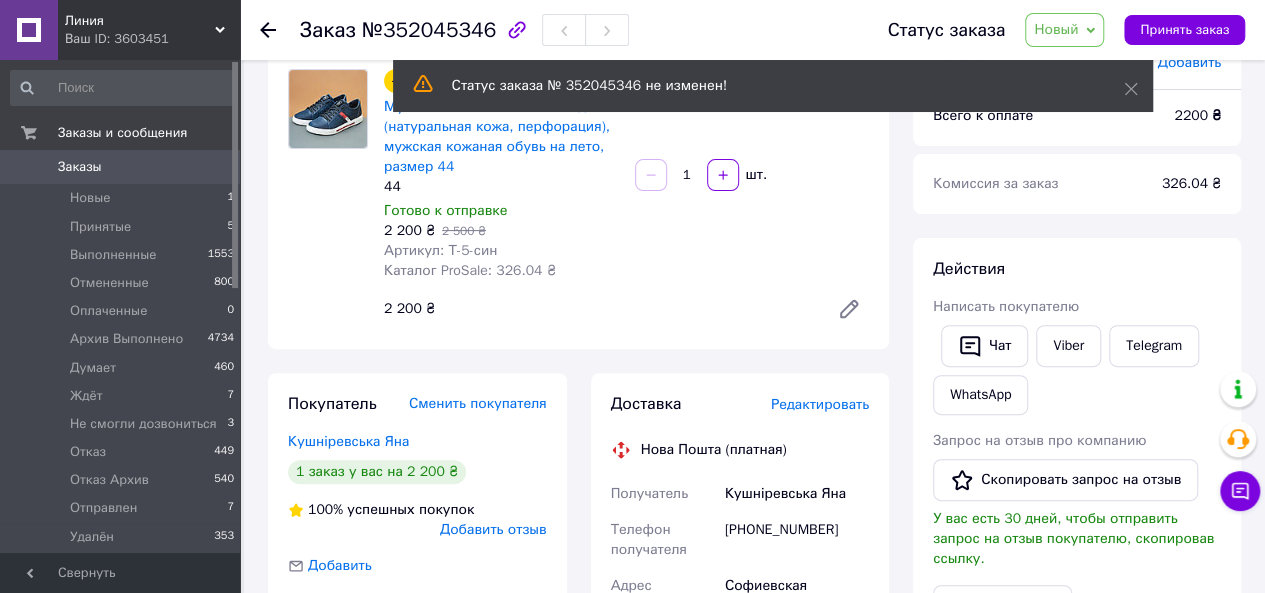 scroll, scrollTop: 0, scrollLeft: 0, axis: both 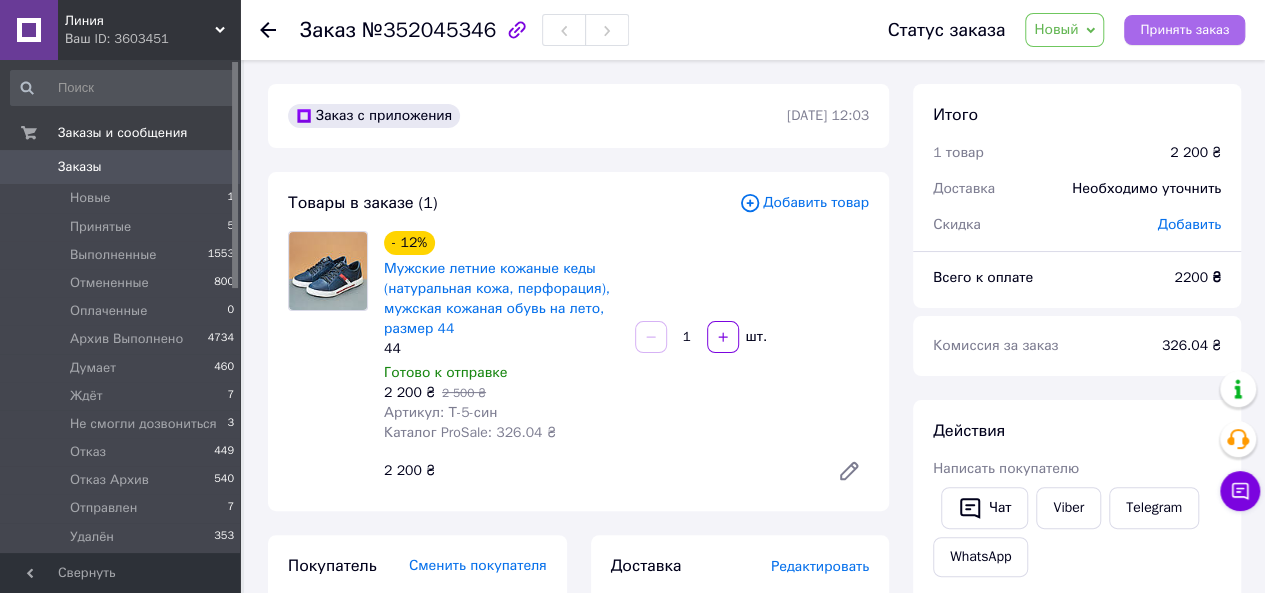 click on "Принять заказ" at bounding box center [1184, 30] 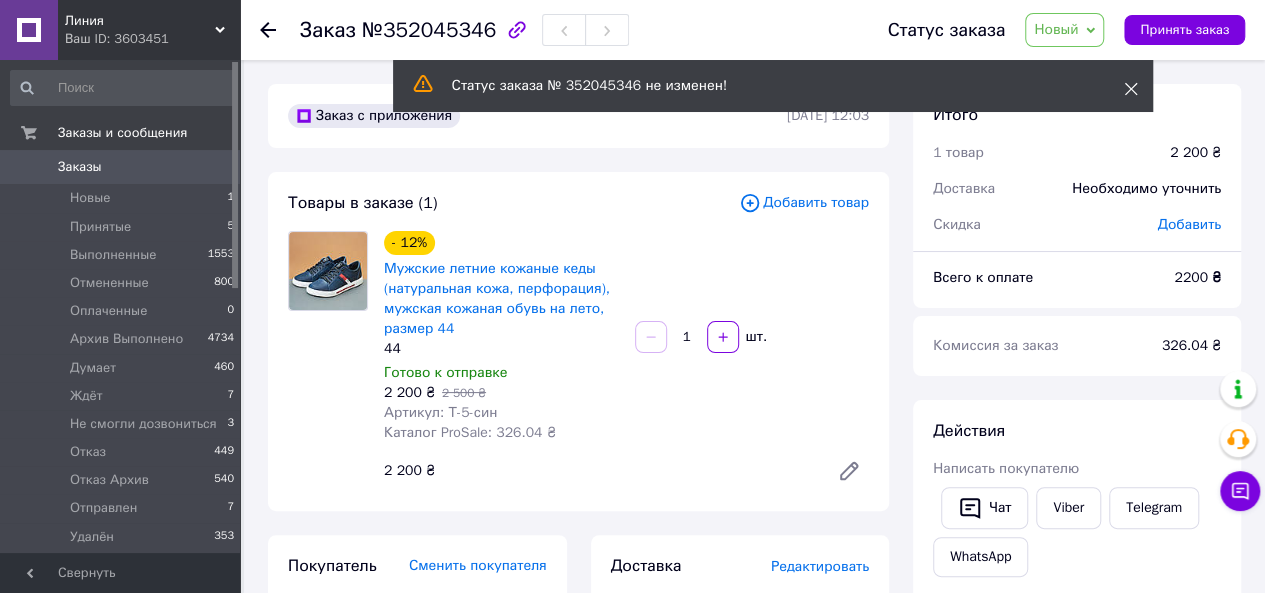 click 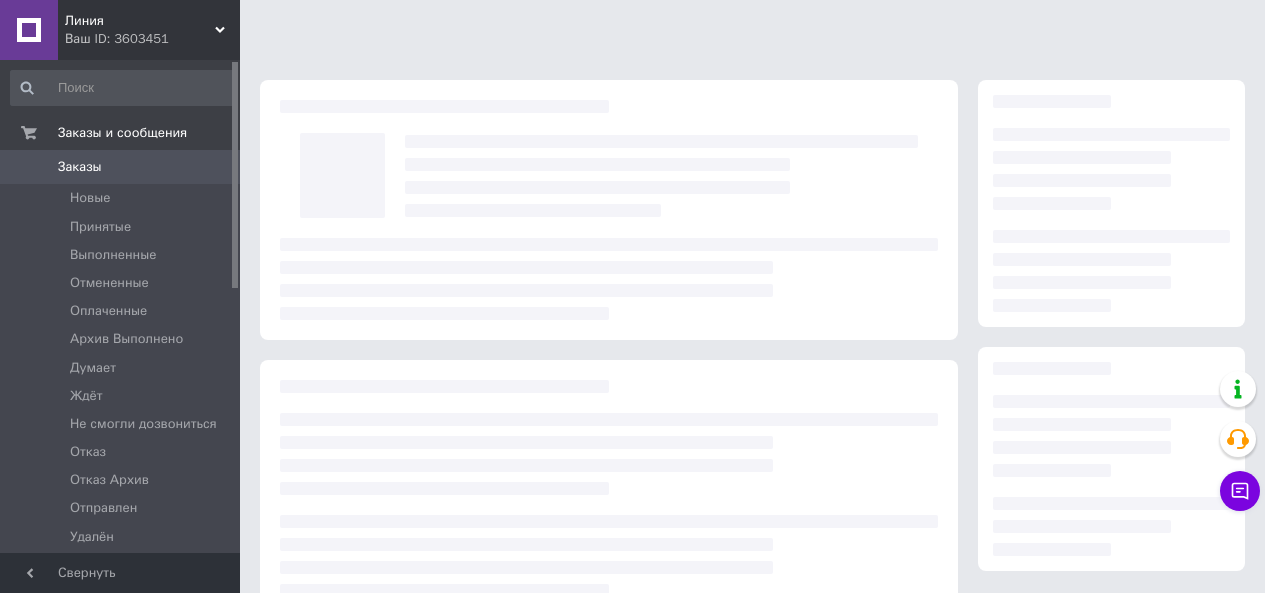 scroll, scrollTop: 0, scrollLeft: 0, axis: both 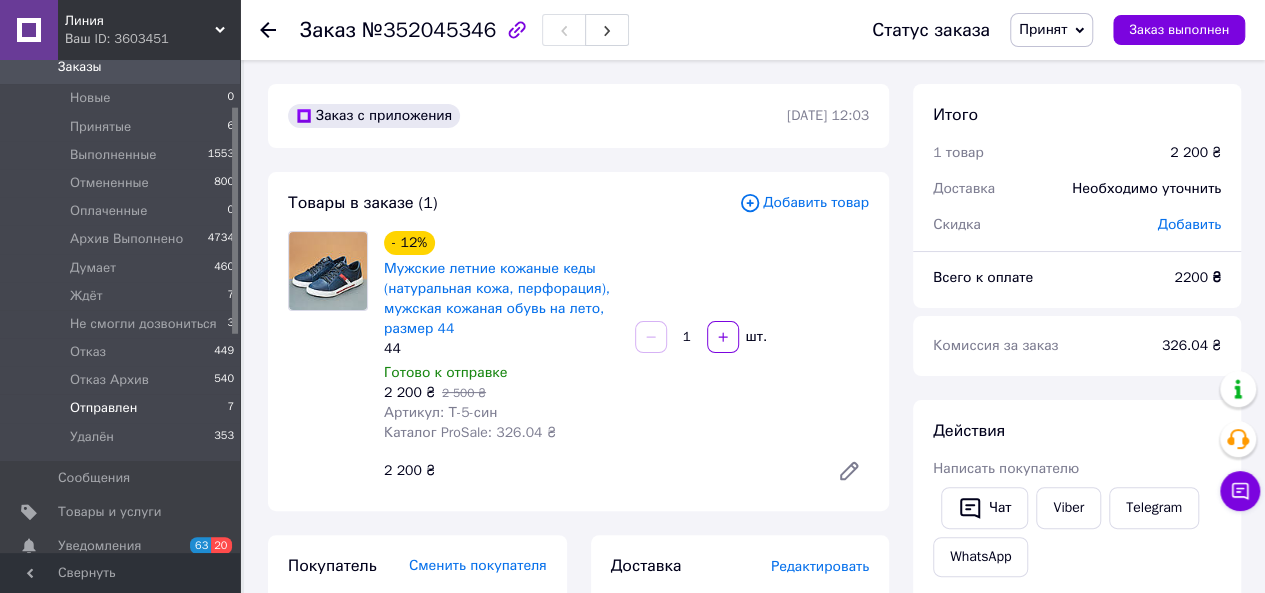 click on "Отправлен" at bounding box center [103, 408] 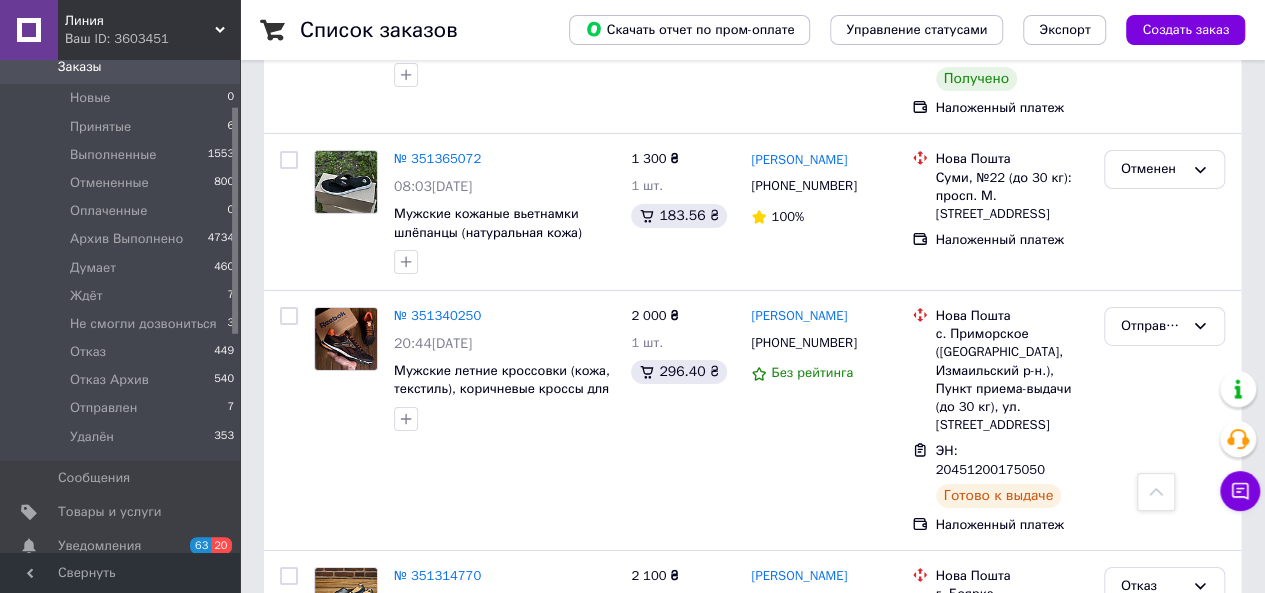 scroll, scrollTop: 3900, scrollLeft: 0, axis: vertical 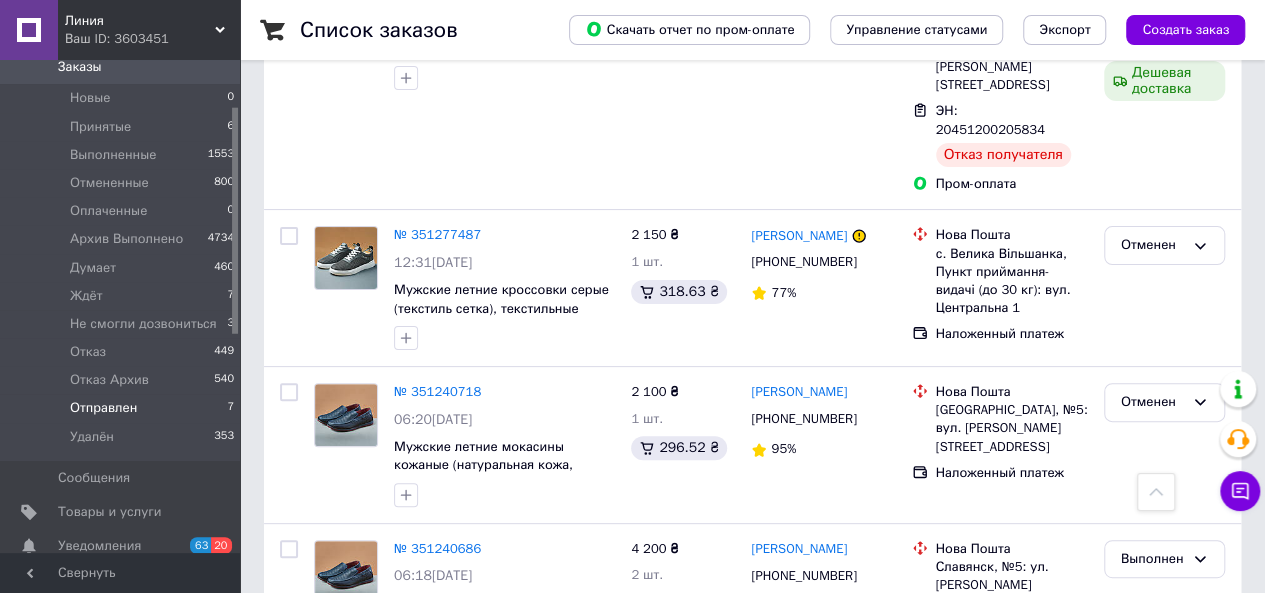 click on "Отправлен" at bounding box center (103, 408) 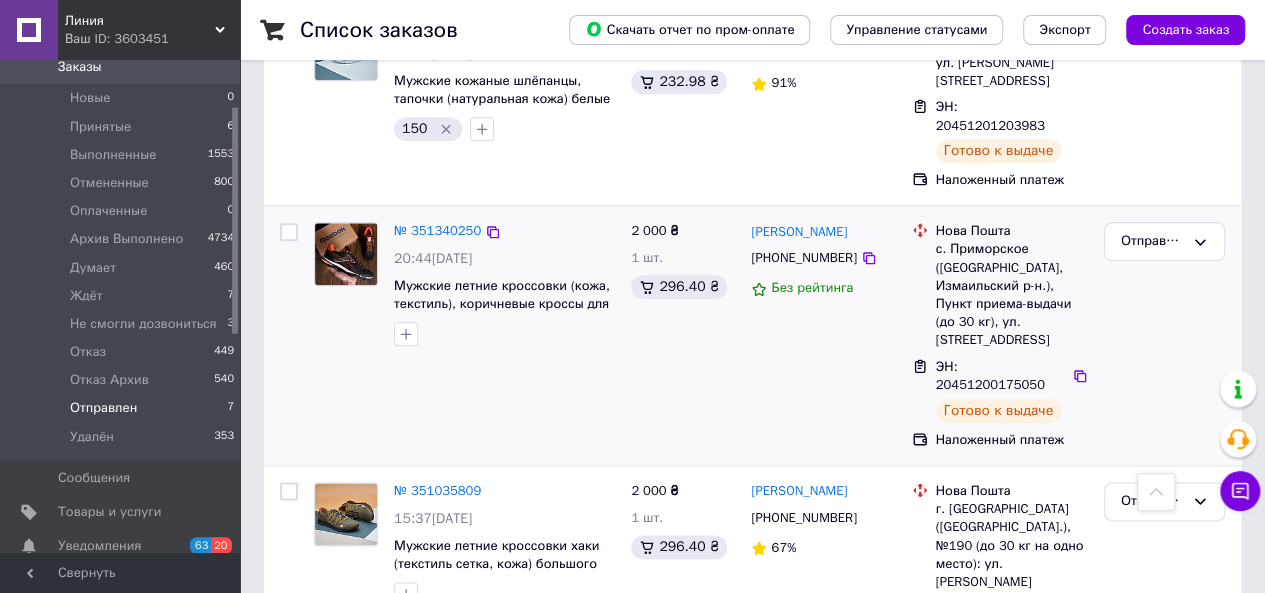 scroll, scrollTop: 1139, scrollLeft: 0, axis: vertical 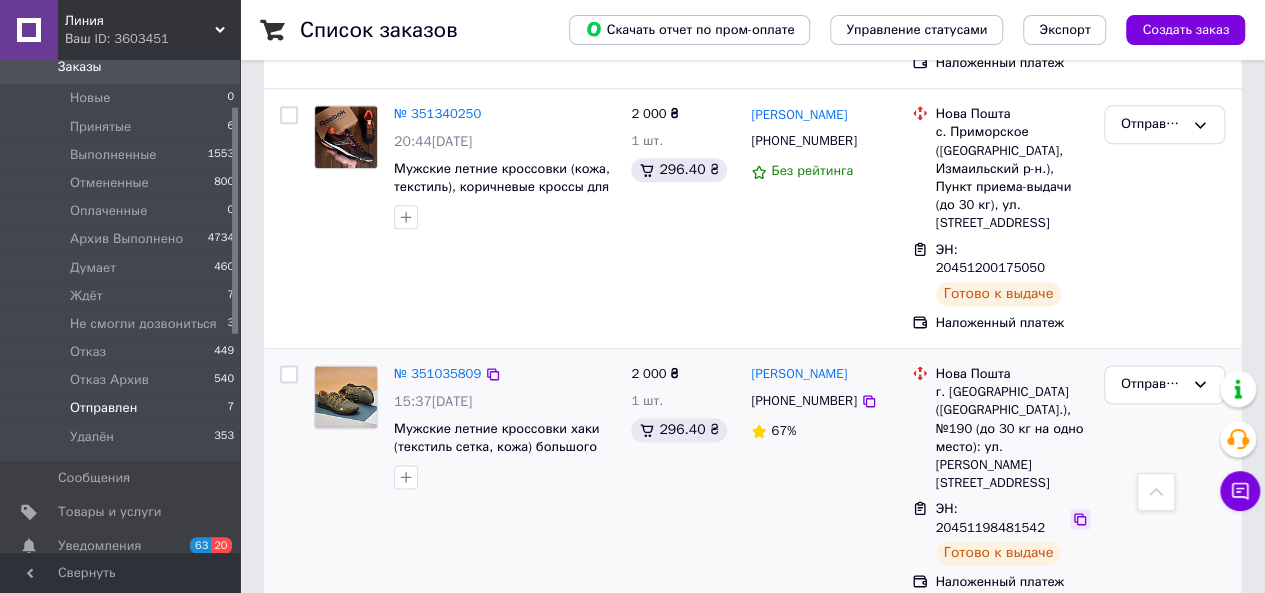 click 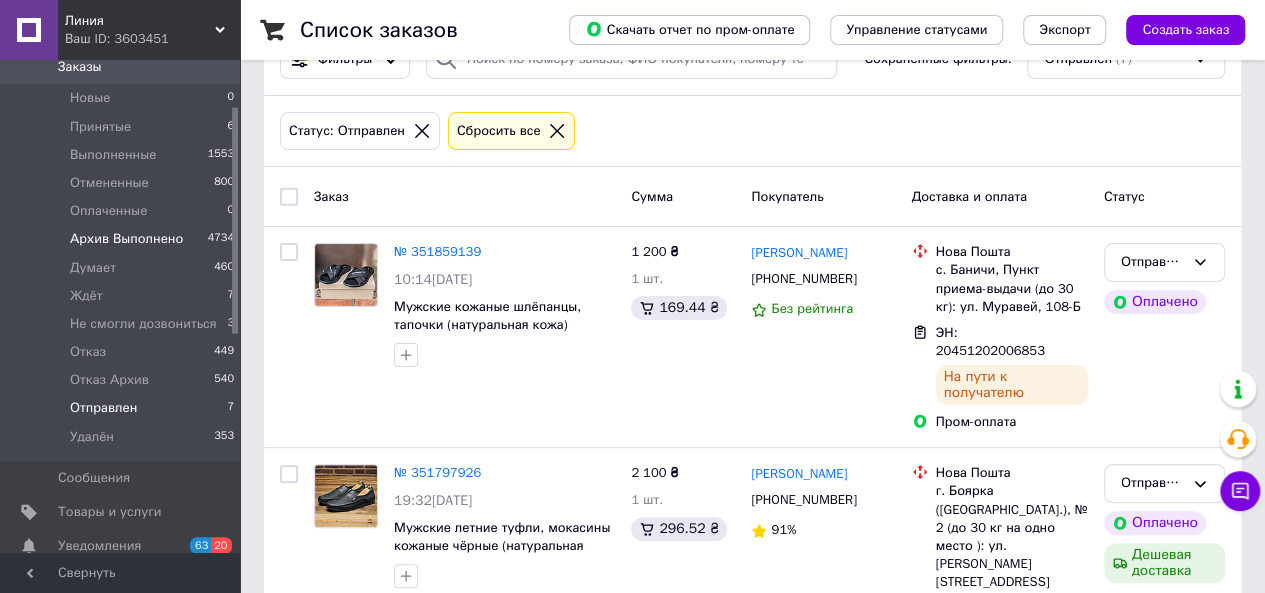 scroll, scrollTop: 0, scrollLeft: 0, axis: both 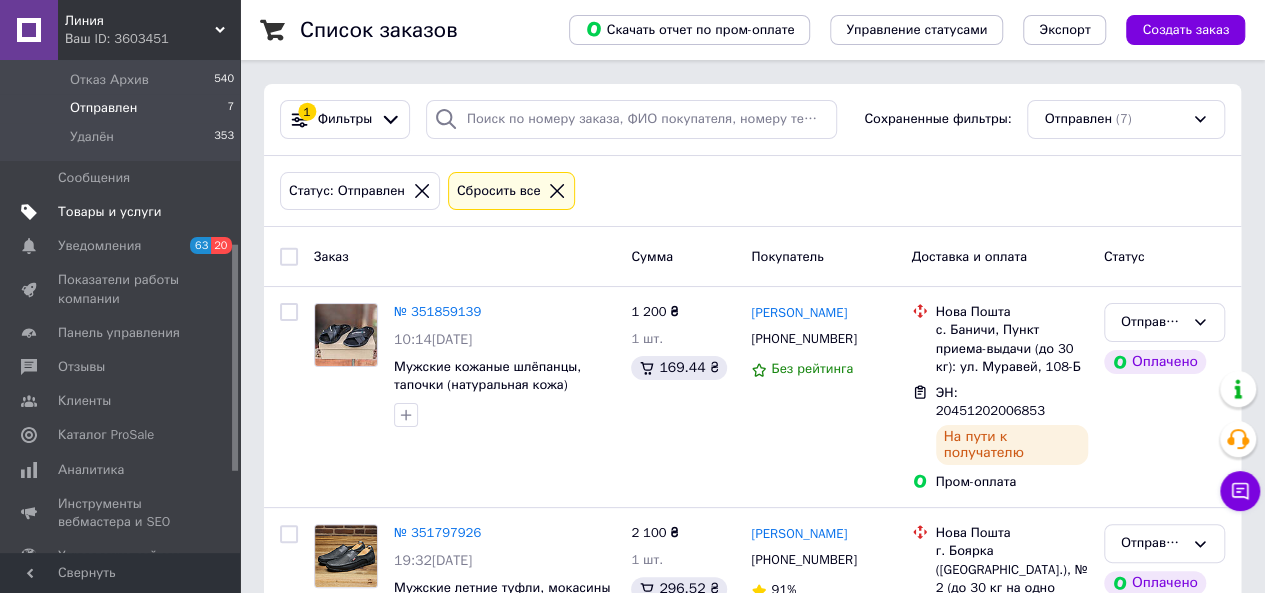 click on "Товары и услуги" at bounding box center (110, 212) 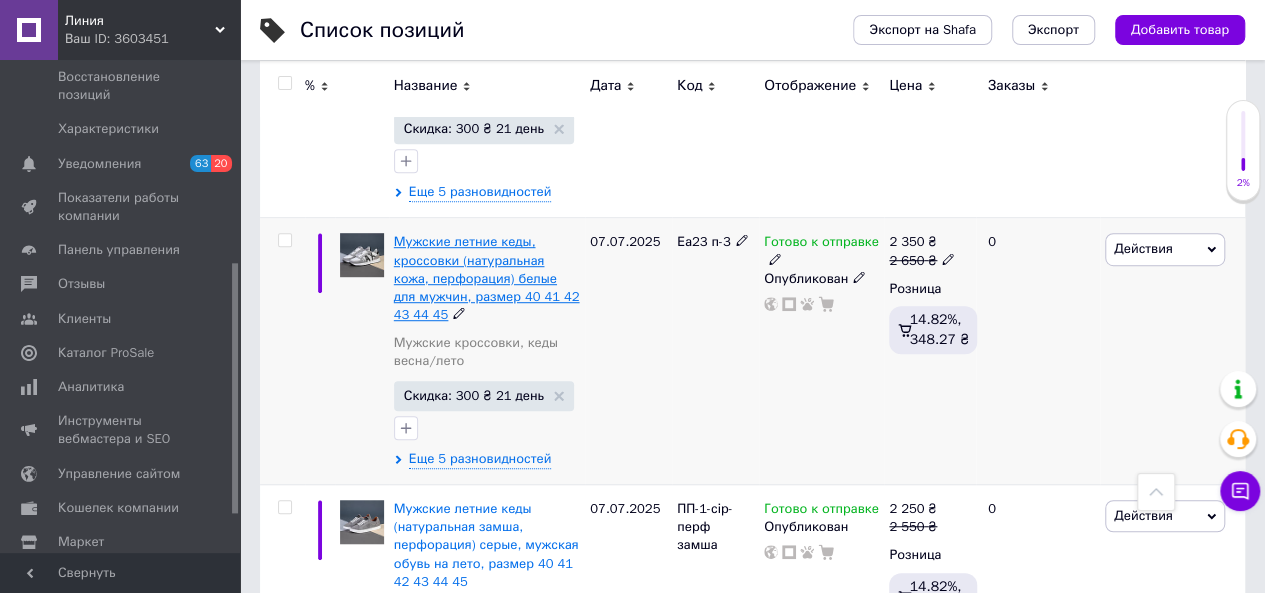 scroll, scrollTop: 300, scrollLeft: 0, axis: vertical 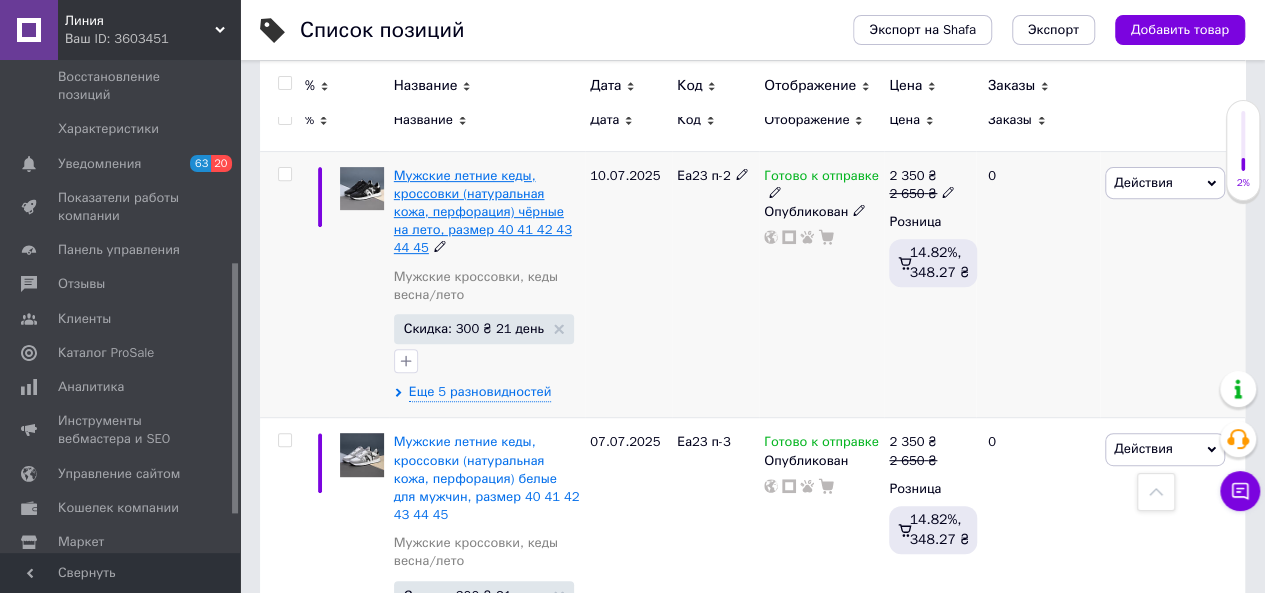 click on "Мужские летние кеды, кроссовки (натуральная кожа, перфорация) чёрные на лето, размер 40 41 42 43 44 45" at bounding box center [483, 212] 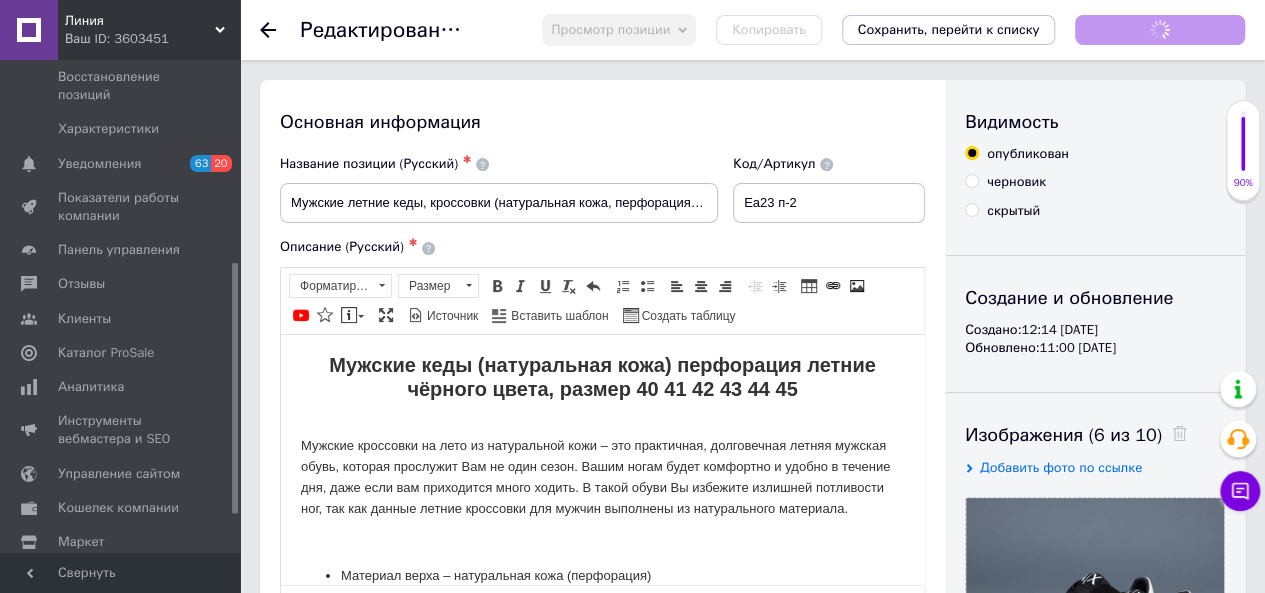 scroll, scrollTop: 0, scrollLeft: 0, axis: both 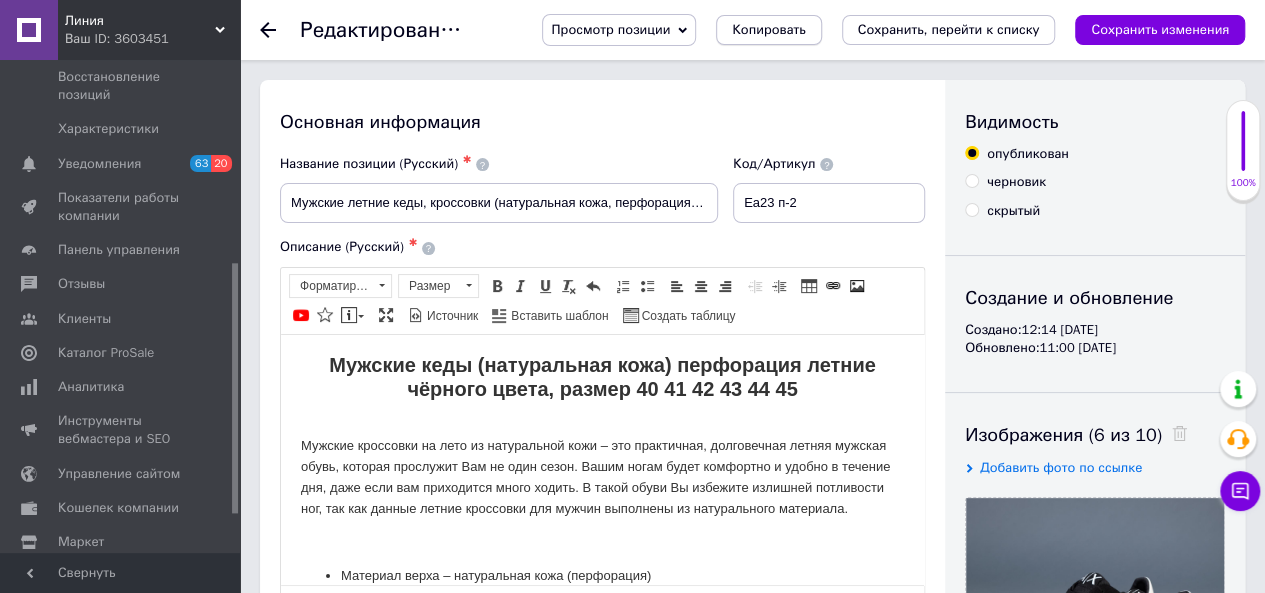 click on "Копировать" at bounding box center (768, 30) 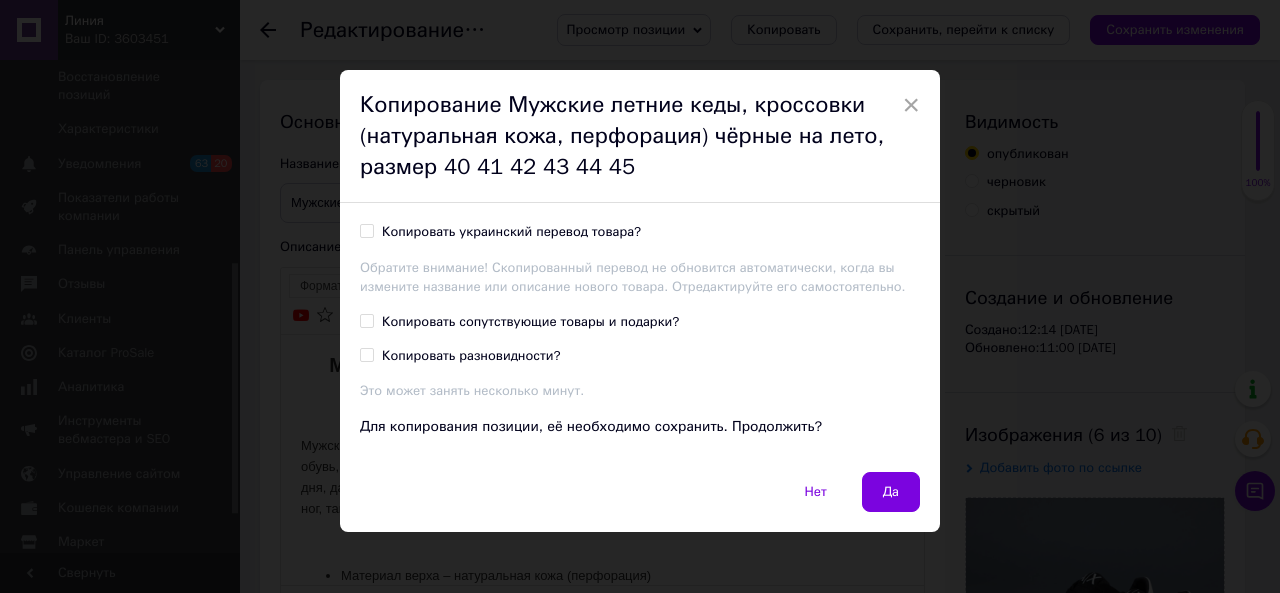 click on "Копировать украинский перевод товара?" at bounding box center (366, 230) 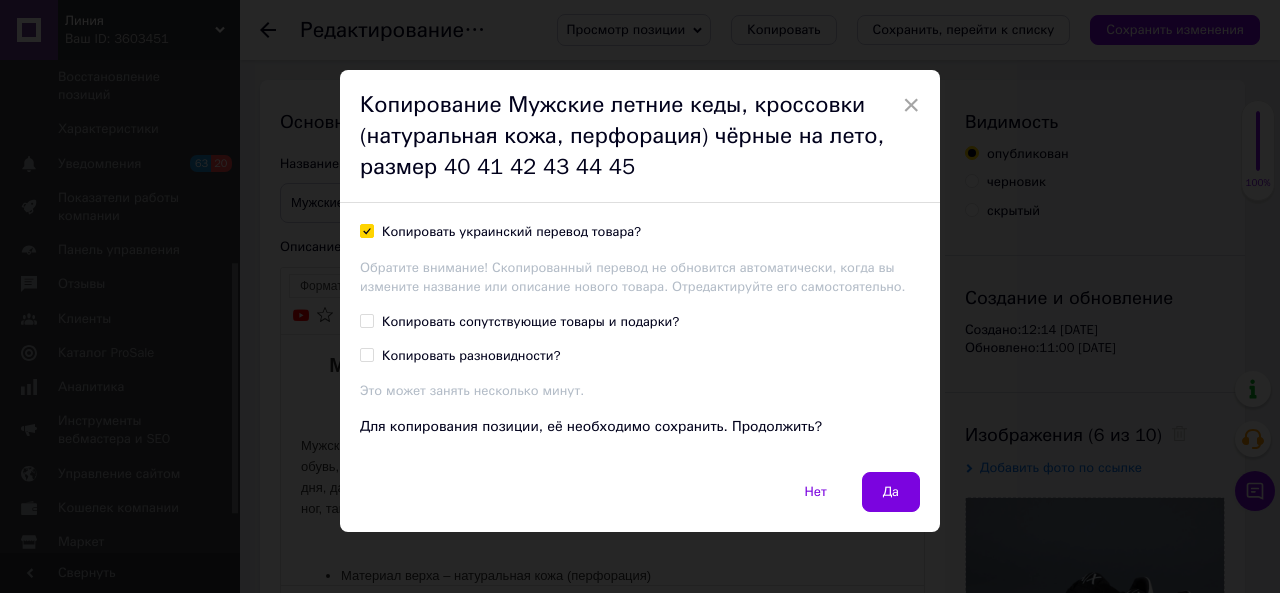 checkbox on "true" 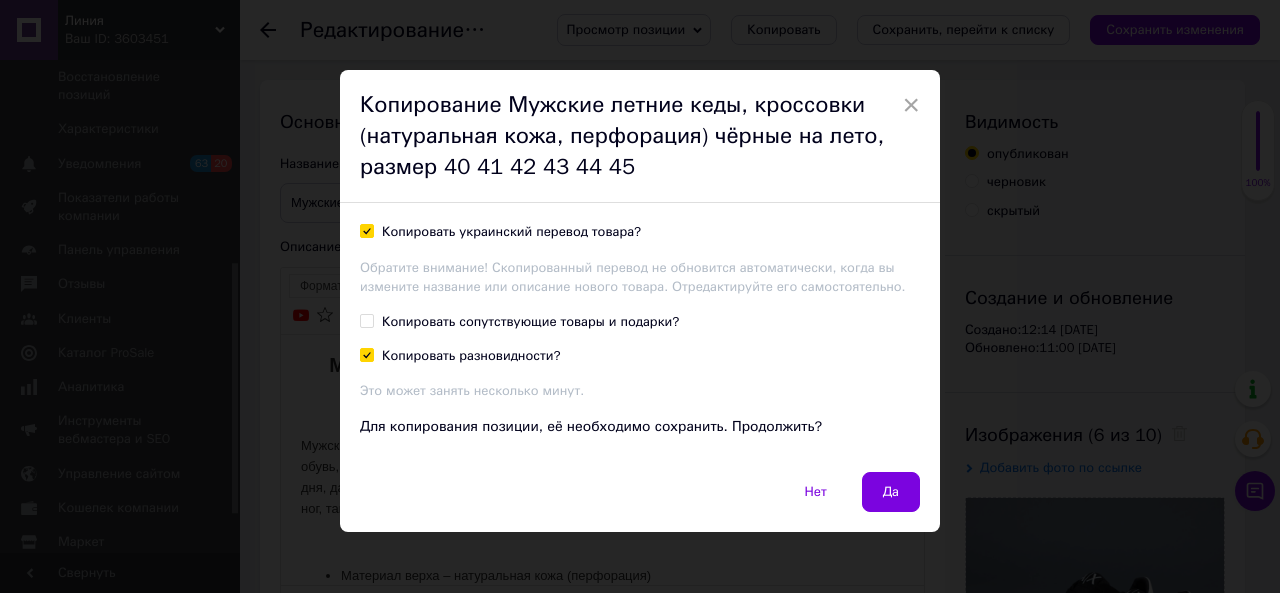checkbox on "true" 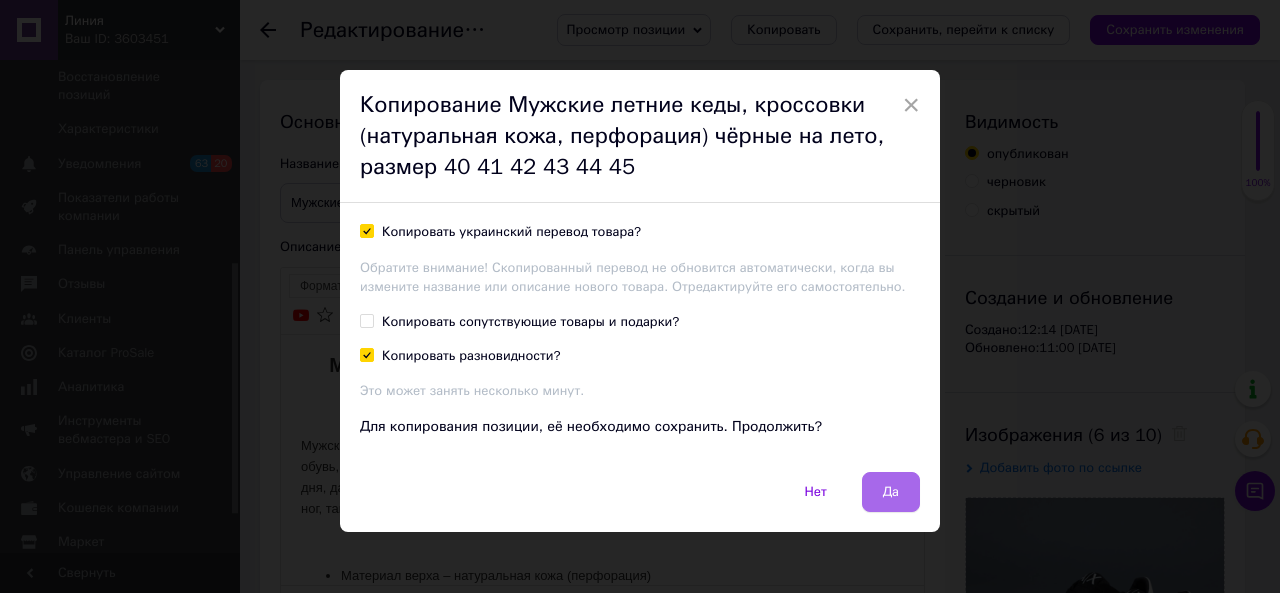 click on "Да" at bounding box center [891, 492] 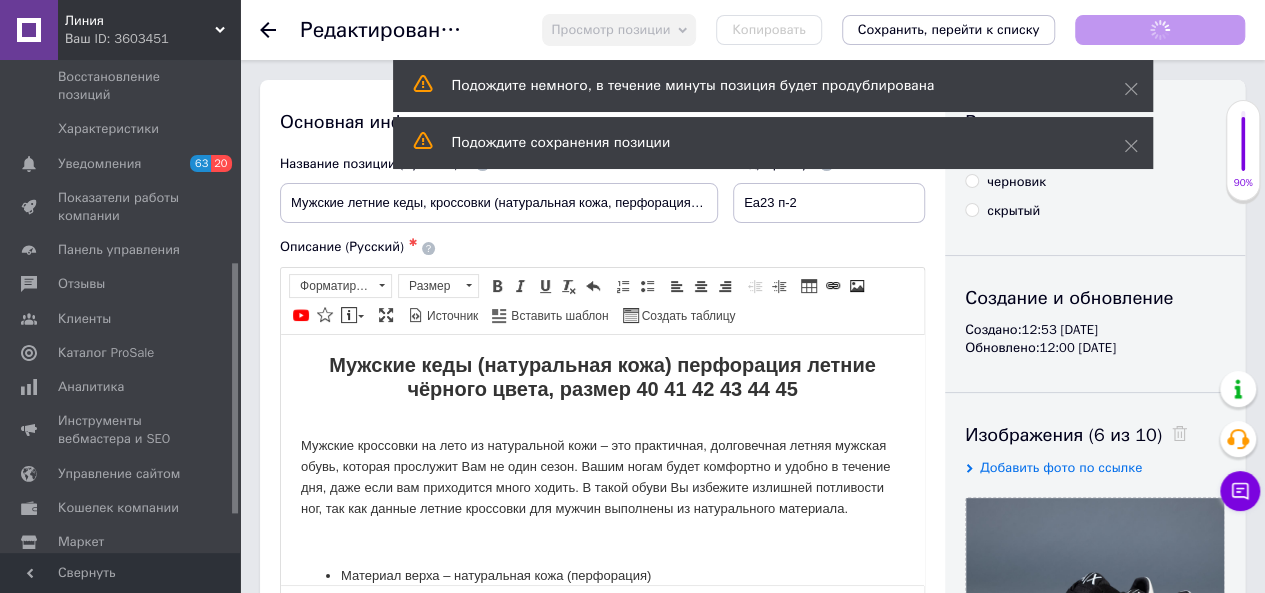 scroll, scrollTop: 0, scrollLeft: 0, axis: both 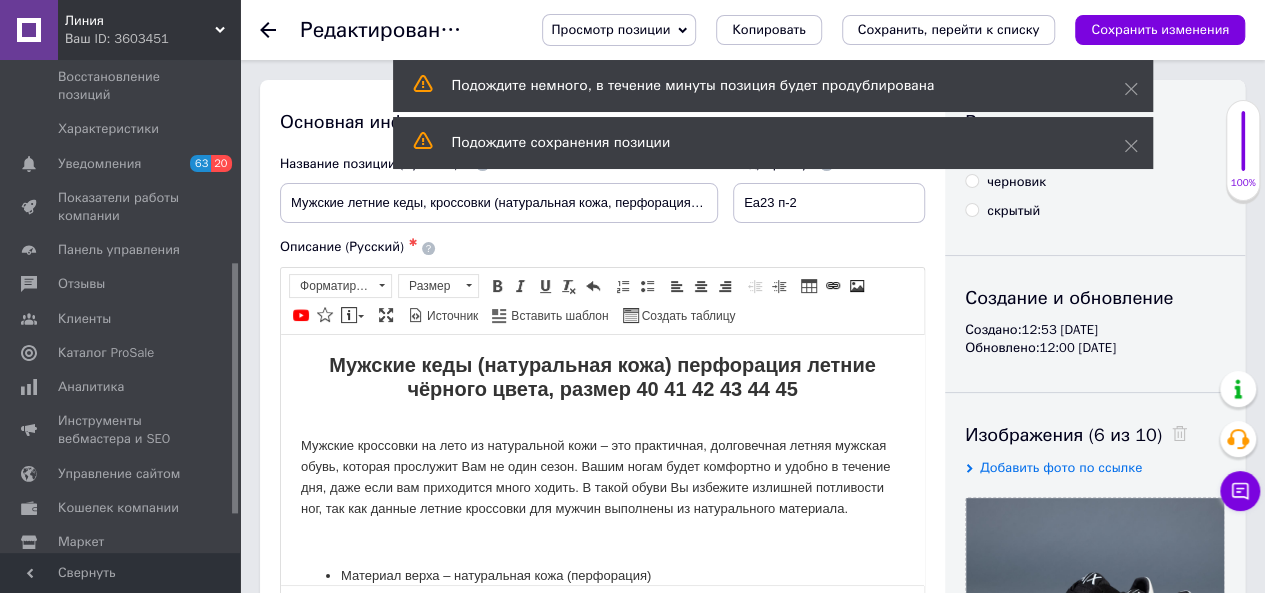 click on "Подождите сохранения позиции" at bounding box center [773, 143] 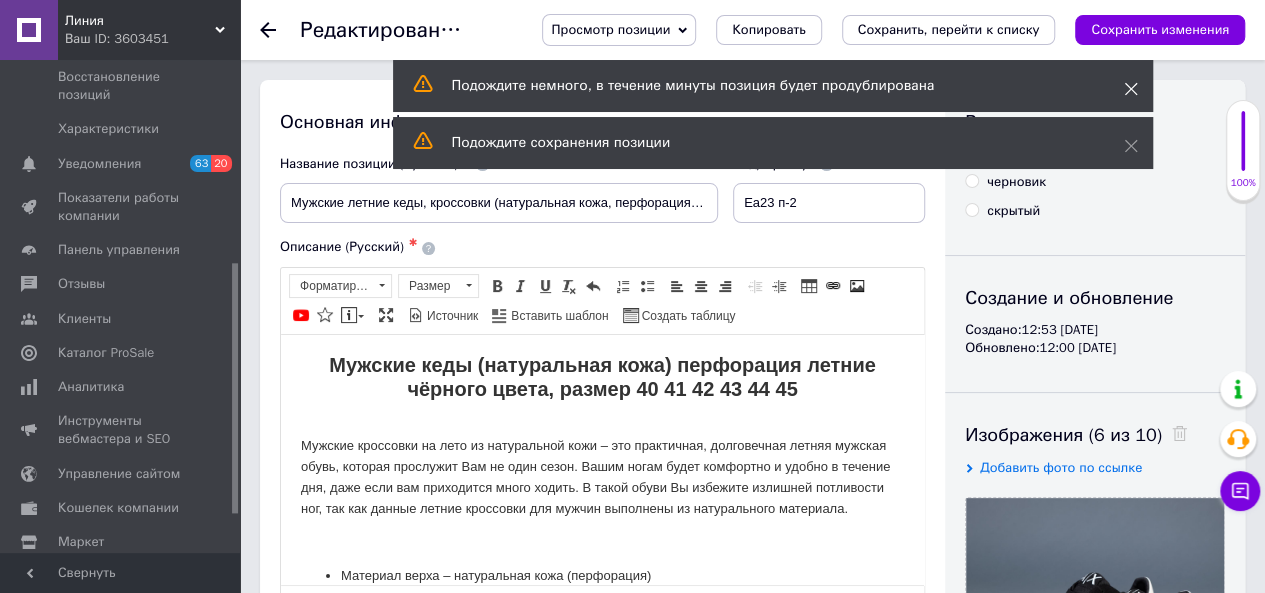 click 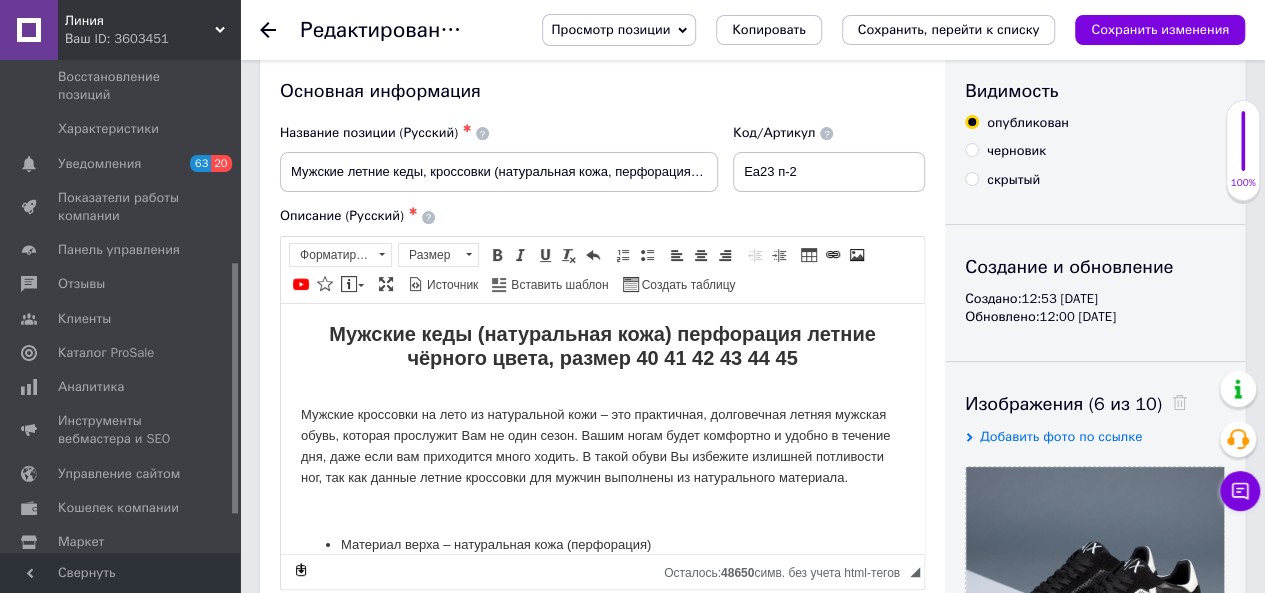 scroll, scrollTop: 0, scrollLeft: 0, axis: both 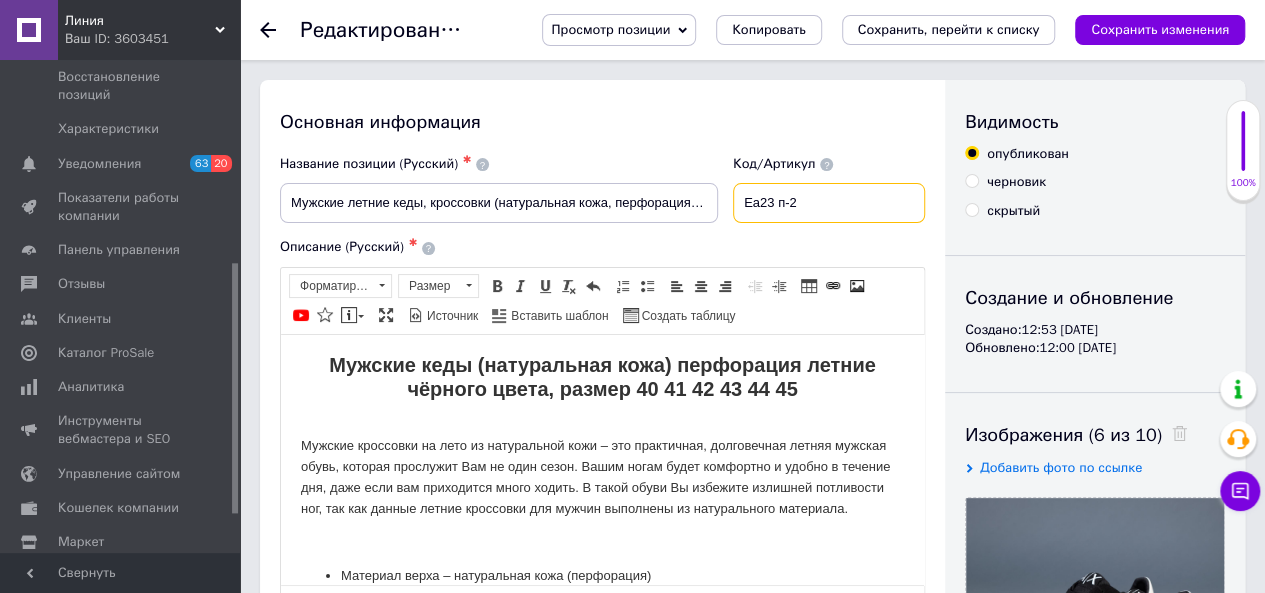 drag, startPoint x: 823, startPoint y: 196, endPoint x: 734, endPoint y: 200, distance: 89.08984 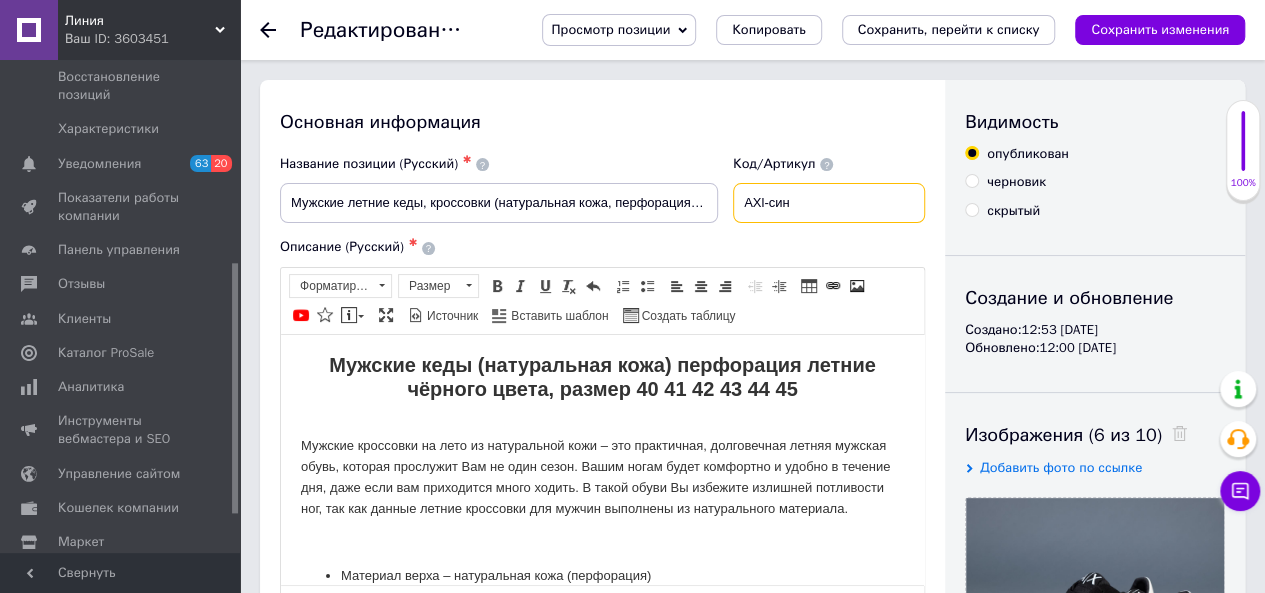drag, startPoint x: 820, startPoint y: 201, endPoint x: 732, endPoint y: 199, distance: 88.02273 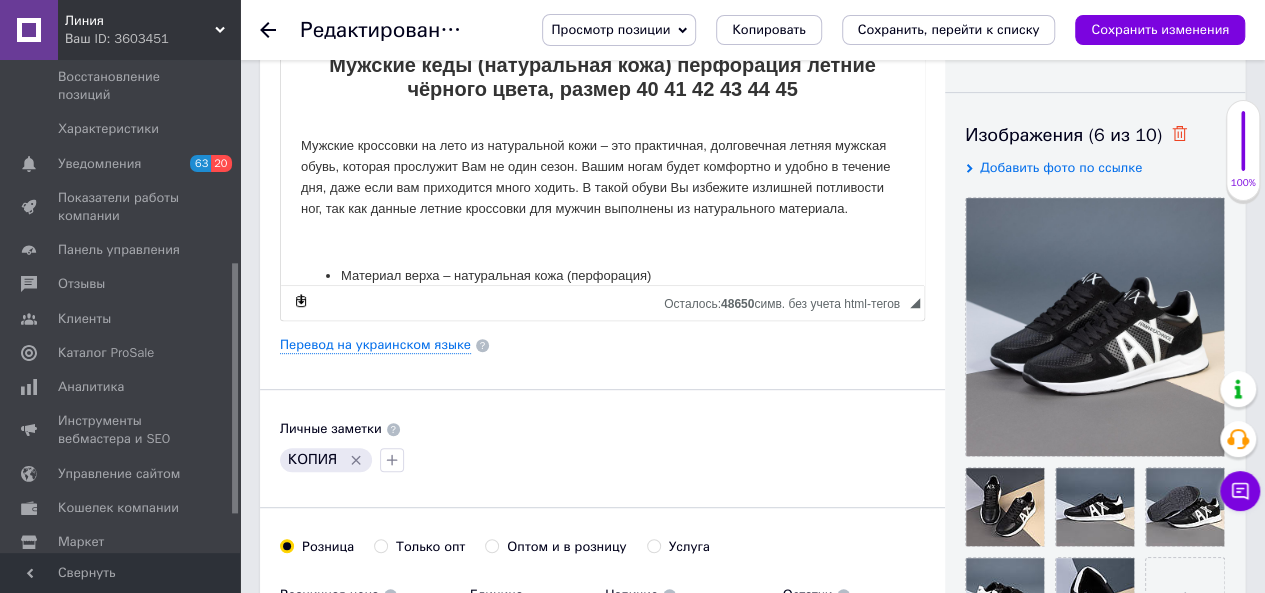 type on "АХl-син" 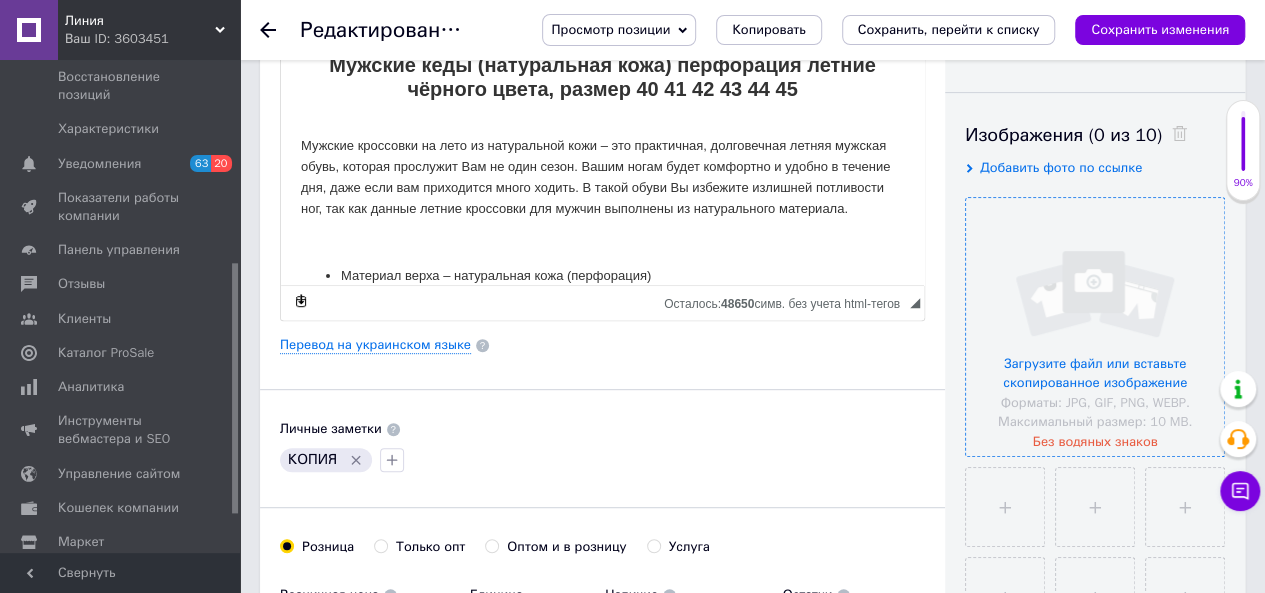 click at bounding box center [1095, 327] 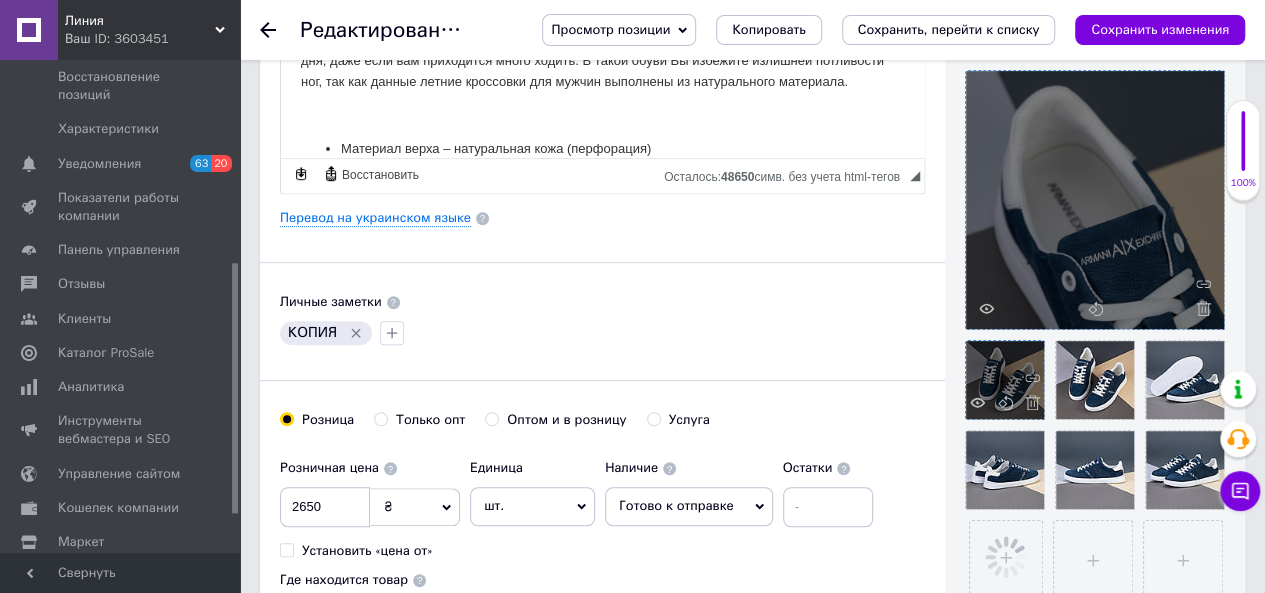 scroll, scrollTop: 500, scrollLeft: 0, axis: vertical 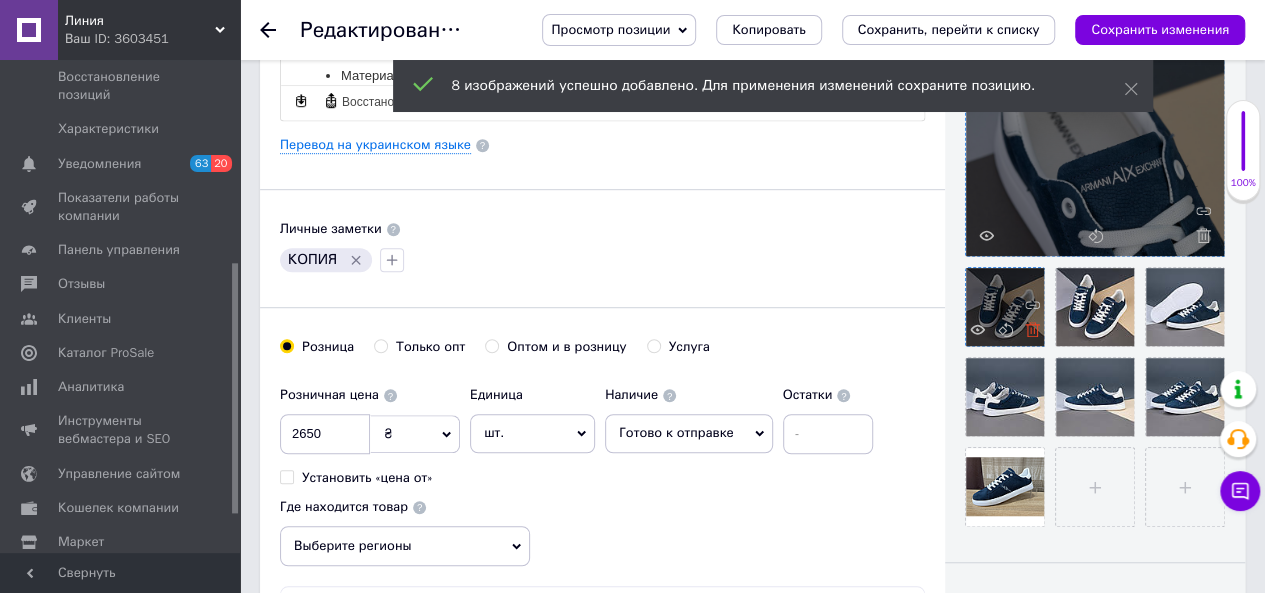click 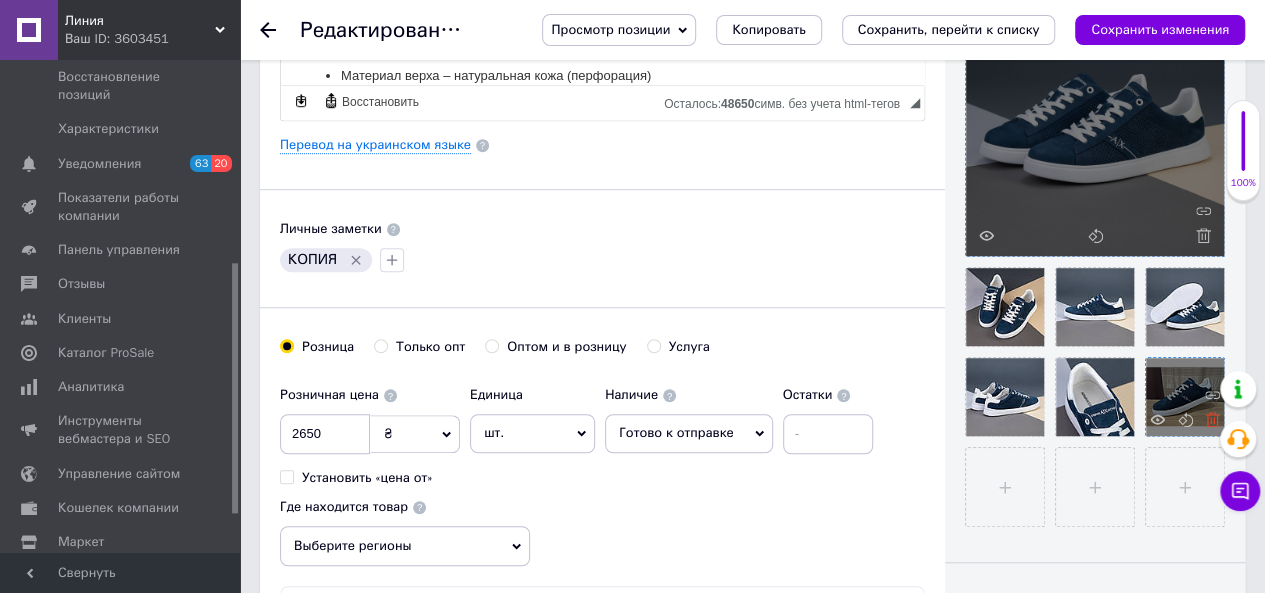 click 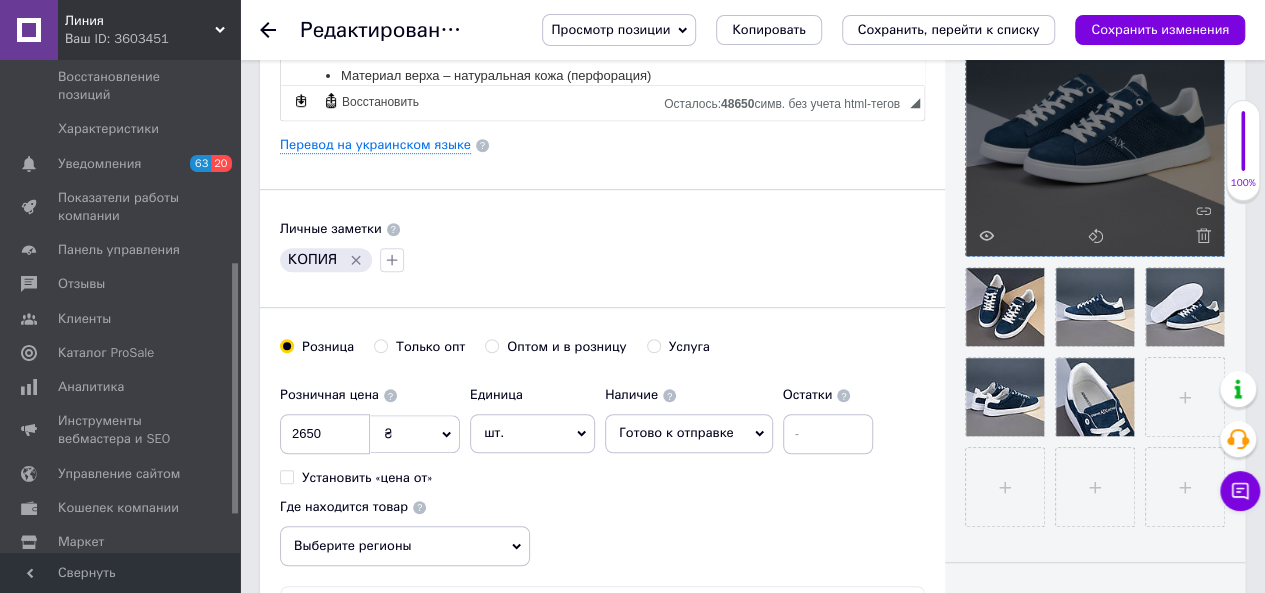 click 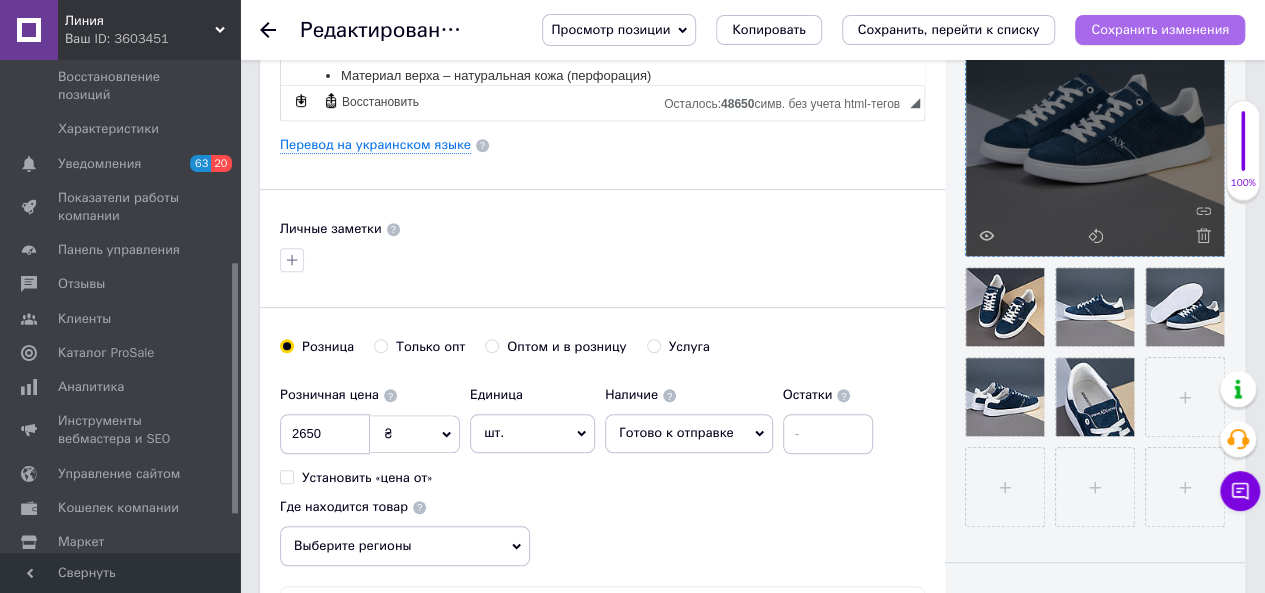 click on "Сохранить изменения" at bounding box center [1160, 29] 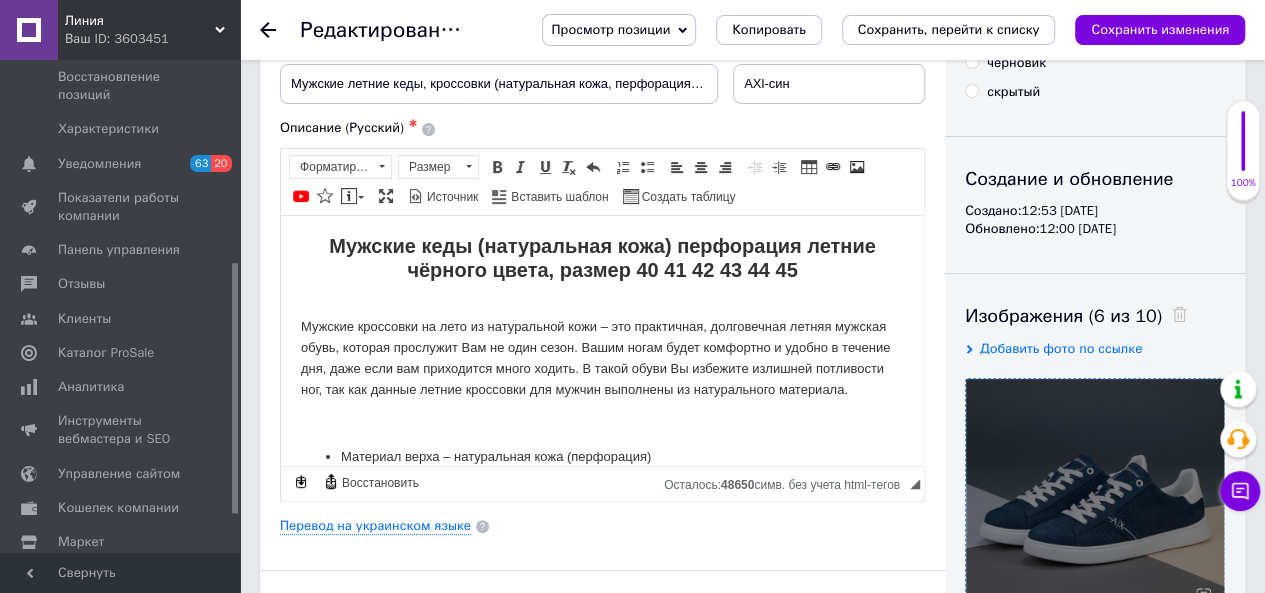 scroll, scrollTop: 0, scrollLeft: 0, axis: both 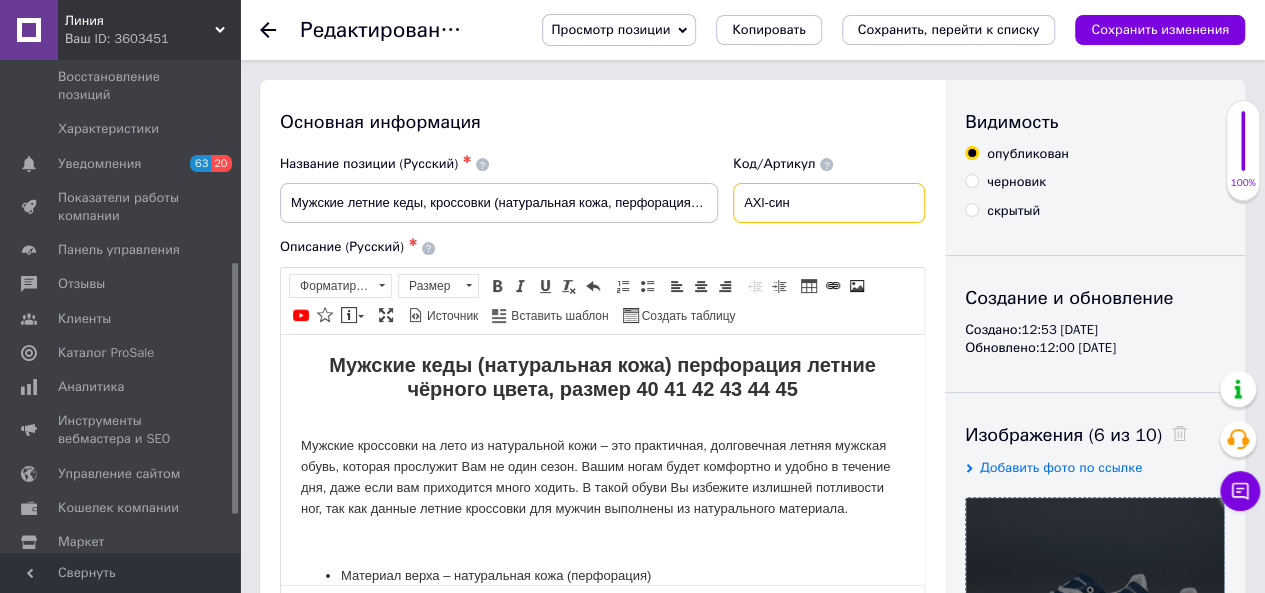 drag, startPoint x: 820, startPoint y: 202, endPoint x: 726, endPoint y: 197, distance: 94.13288 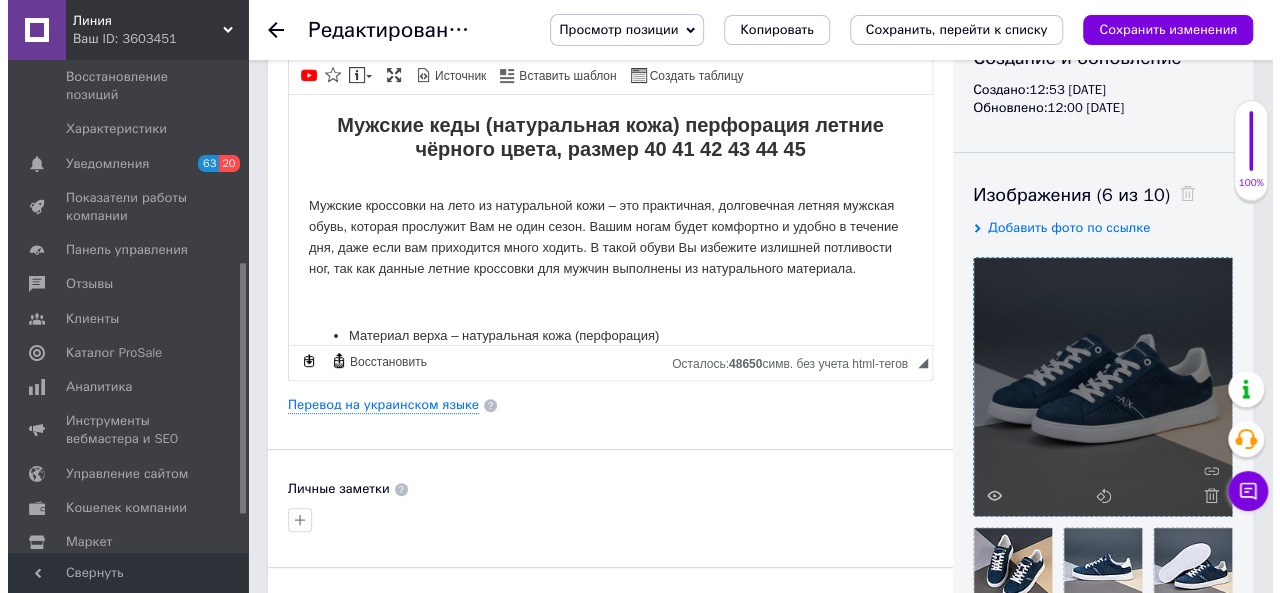 scroll, scrollTop: 300, scrollLeft: 0, axis: vertical 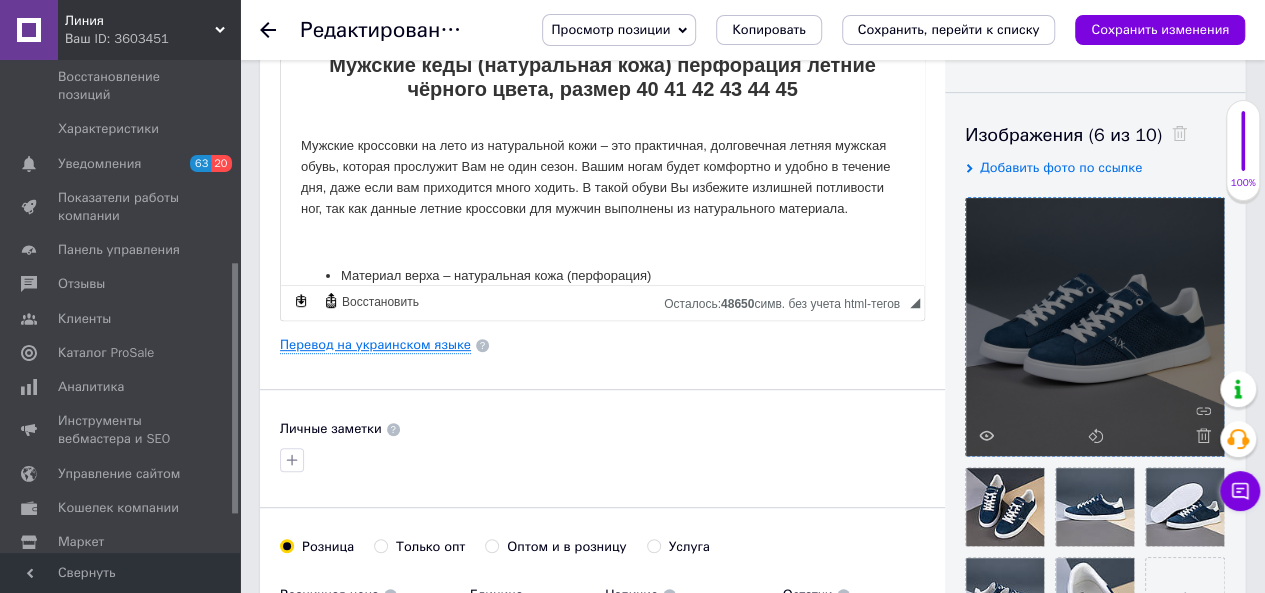 click on "Перевод на украинском языке" at bounding box center [375, 345] 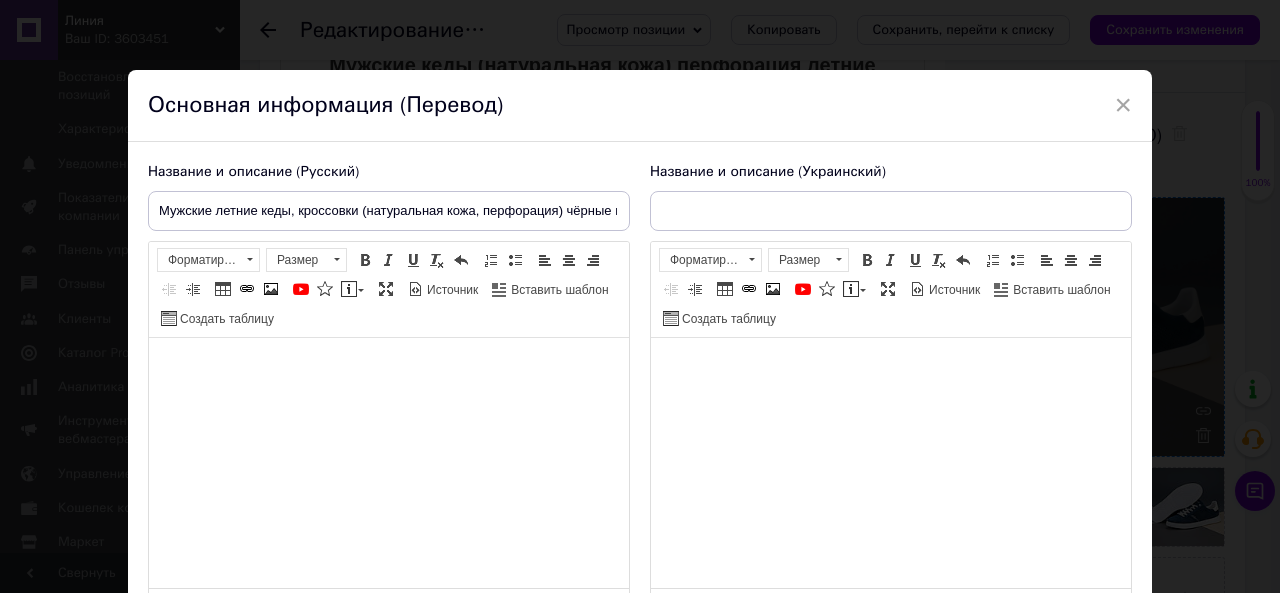 type on "Чоловічі літні кеди, кросівки (натуральна шкіра, перфорація) чорні для чоловіків на літо, розмір 40 41 42 43 44 45" 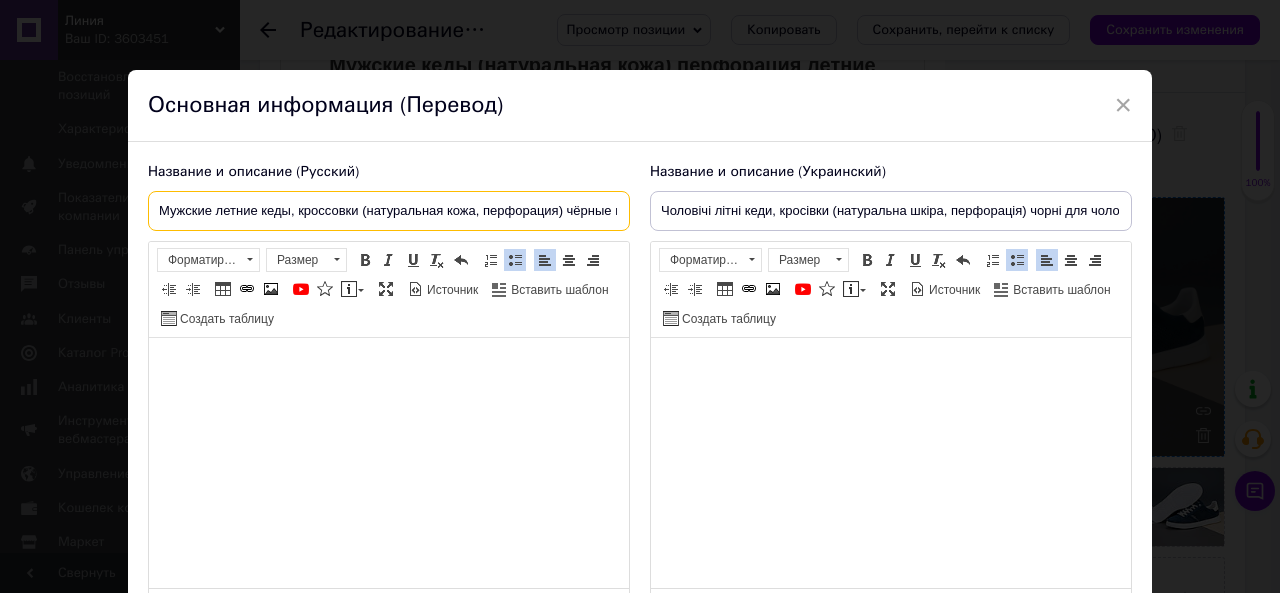 drag, startPoint x: 601, startPoint y: 211, endPoint x: 567, endPoint y: 210, distance: 34.0147 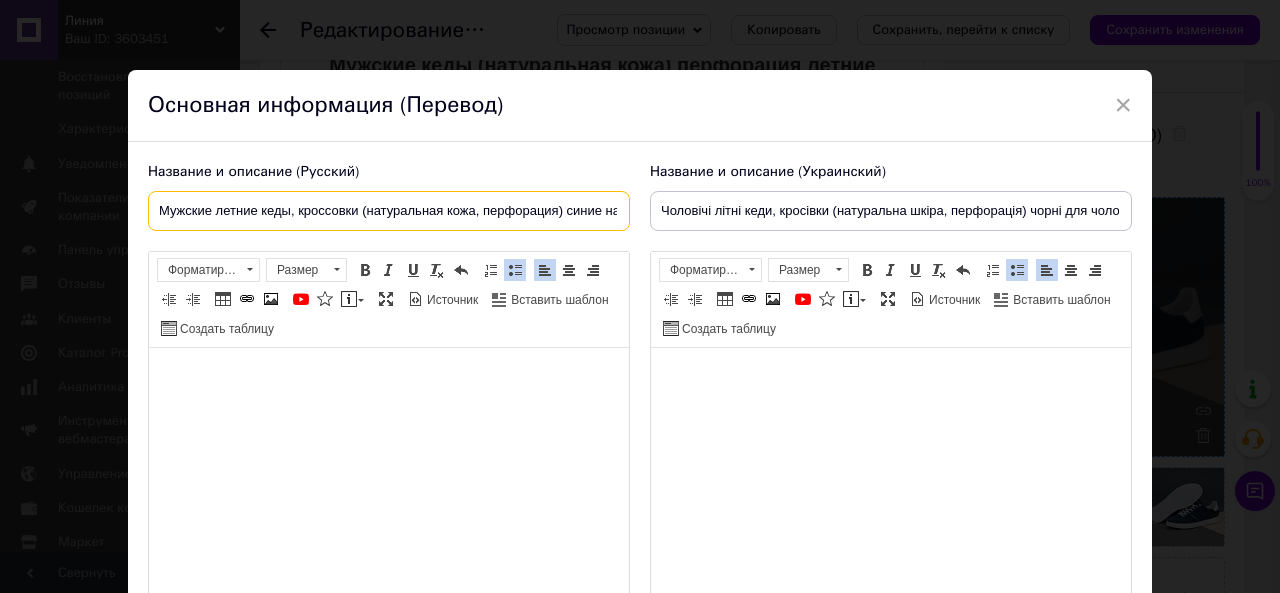 drag, startPoint x: 473, startPoint y: 207, endPoint x: 430, endPoint y: 207, distance: 43 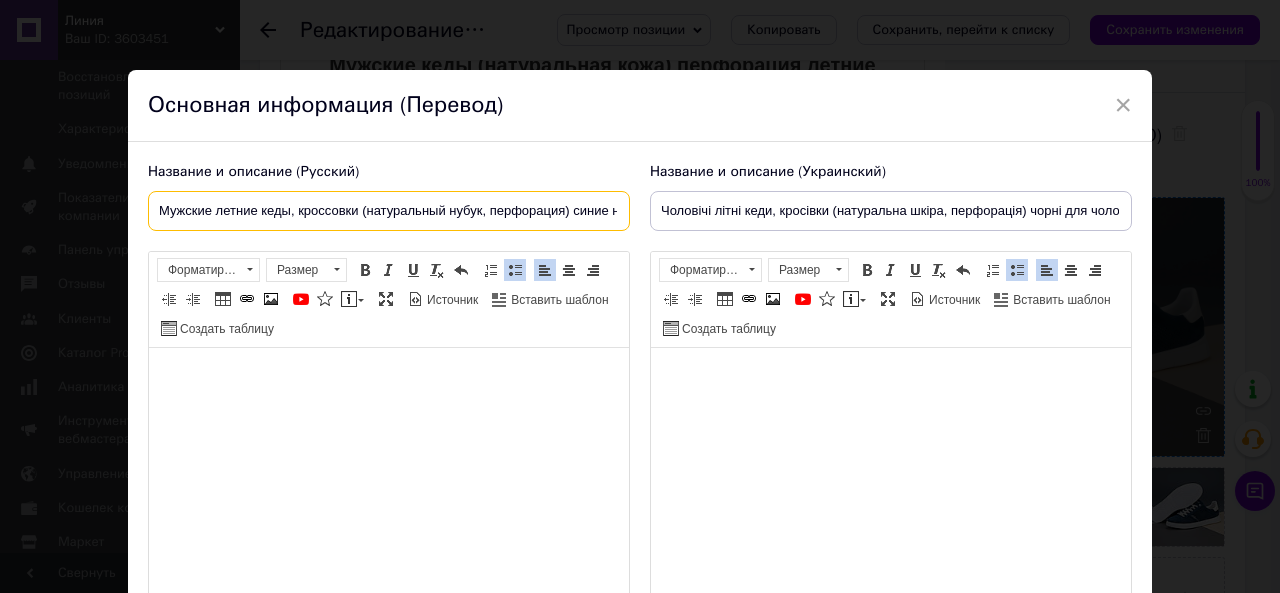 type on "Мужские летние кеды, кроссовки (натуральный нубук, перфорация) синие на лето, размер 40 41 42 43 44 45" 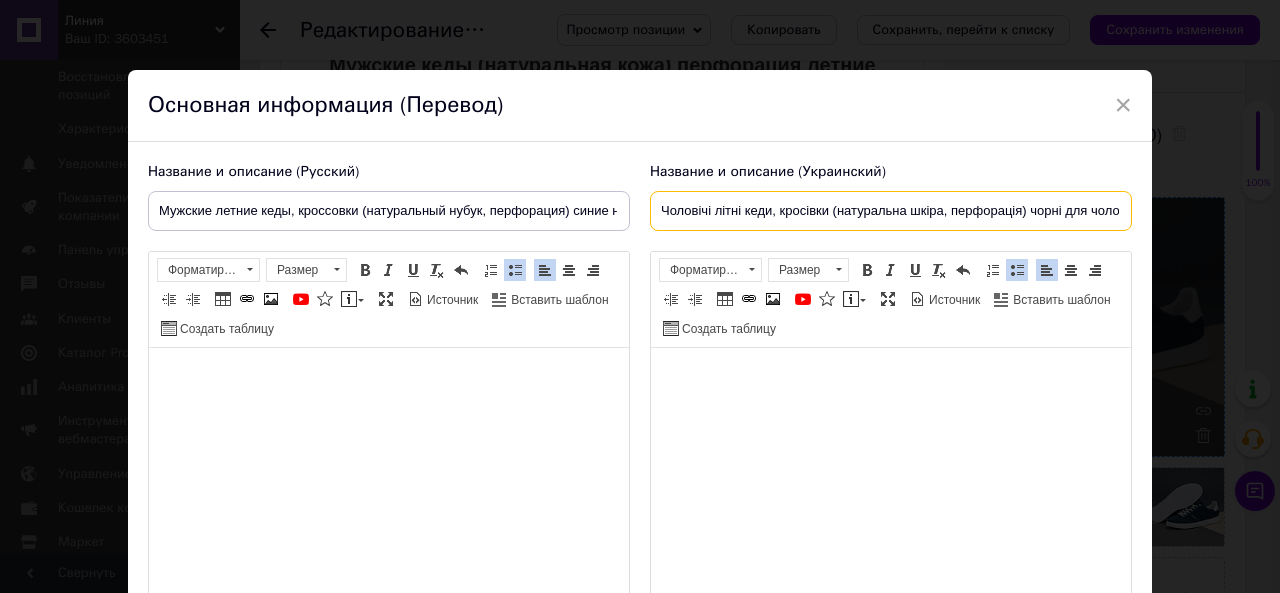 drag, startPoint x: 940, startPoint y: 209, endPoint x: 896, endPoint y: 213, distance: 44.181442 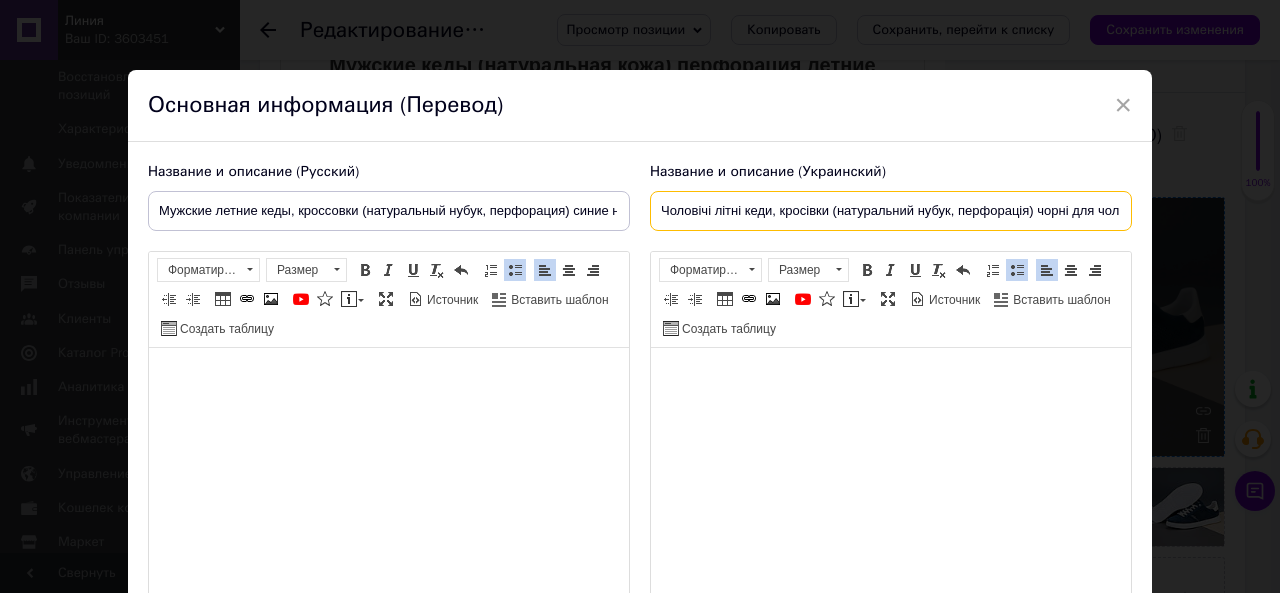 drag, startPoint x: 1056, startPoint y: 213, endPoint x: 1036, endPoint y: 214, distance: 20.024984 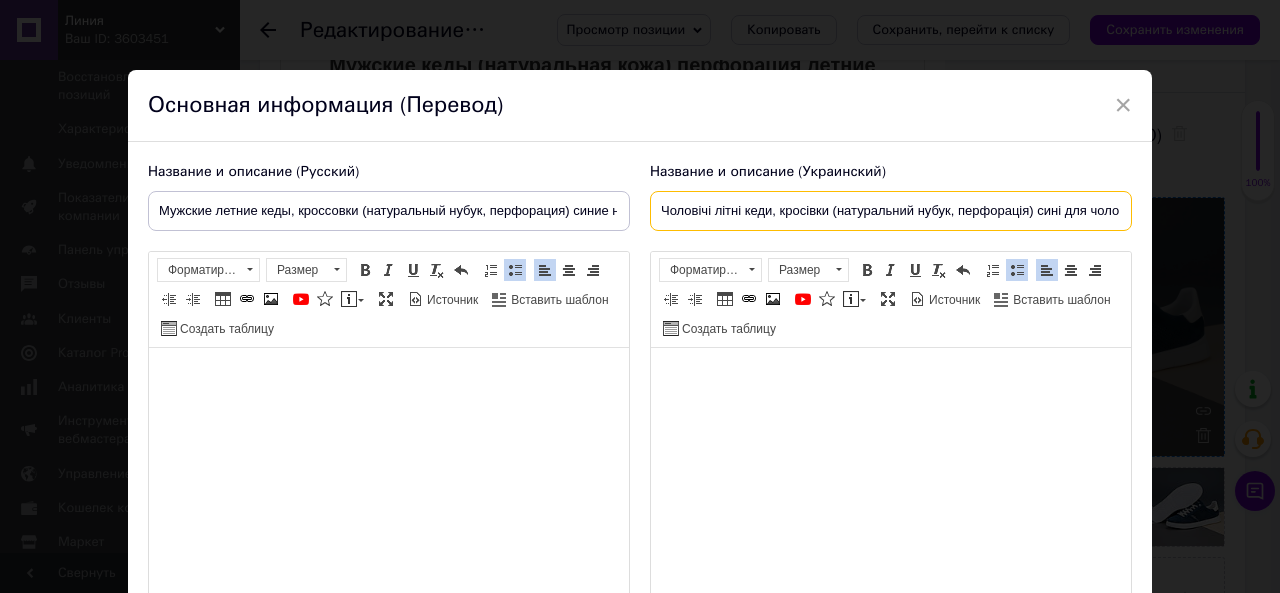 type on "Чоловічі літні кеди, кросівки (натуральний нубук, перфорація) сині для чоловіків на літо, розмір 40 41 42 43 44 45" 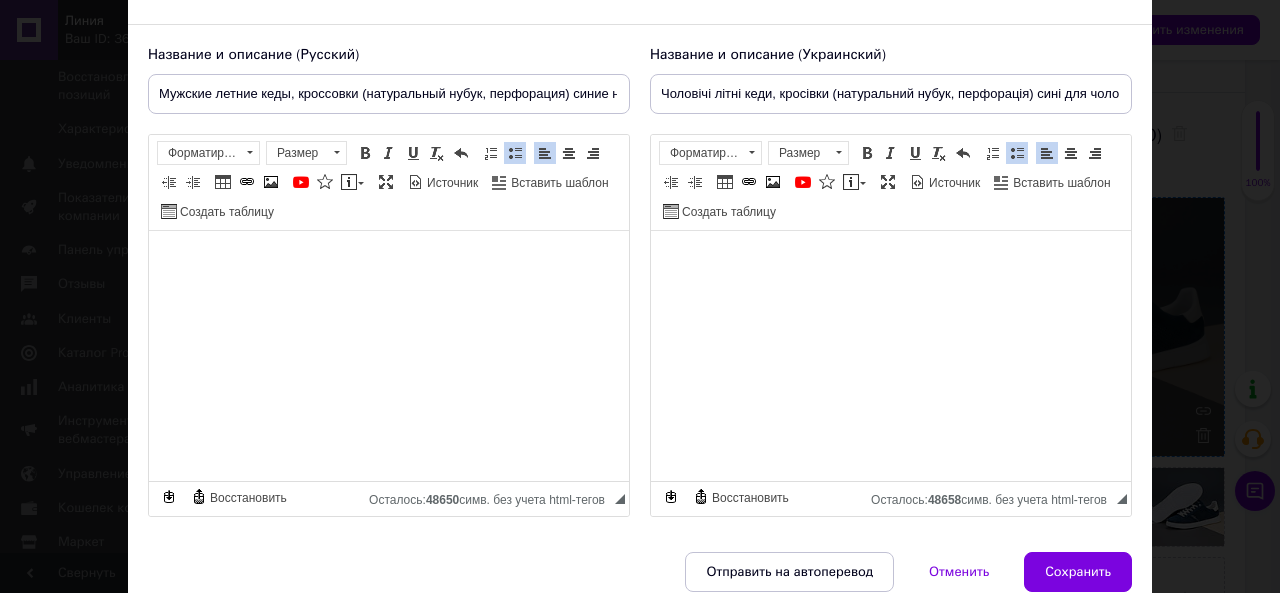 scroll, scrollTop: 201, scrollLeft: 0, axis: vertical 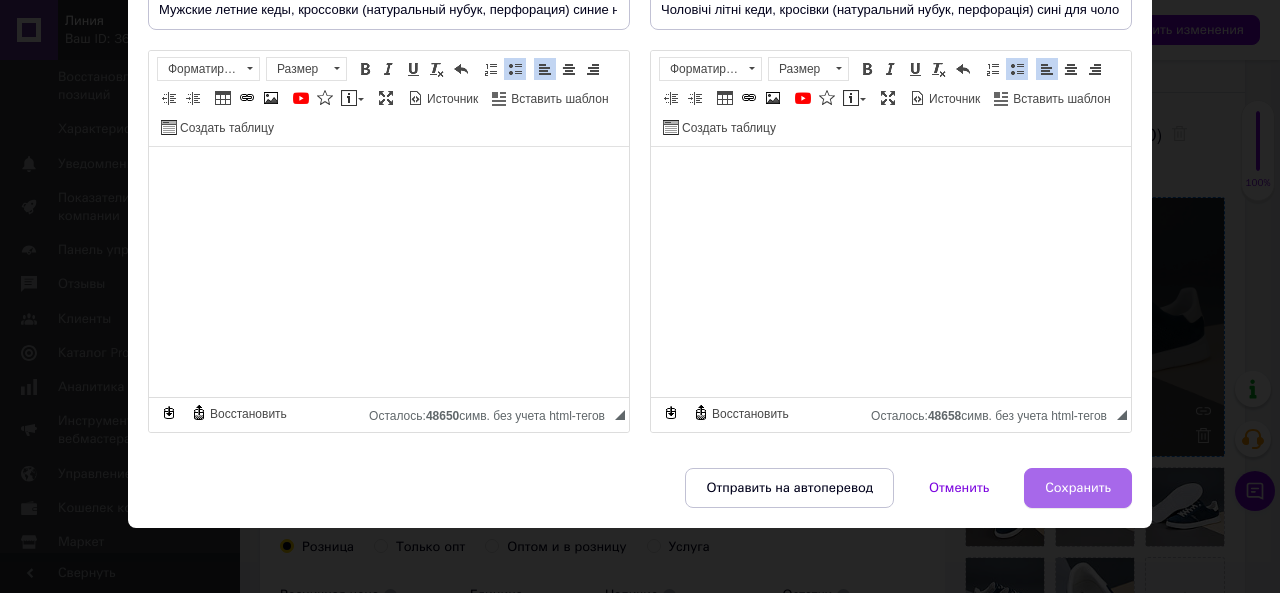 click on "Сохранить" at bounding box center [1078, 488] 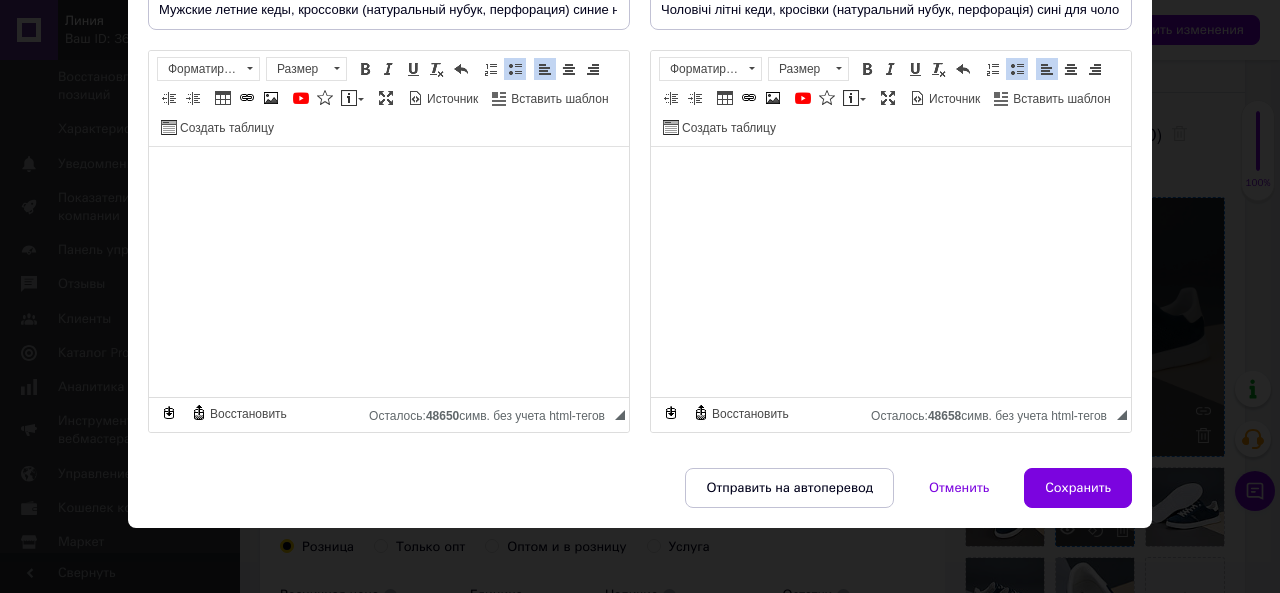 type on "Мужские летние кеды, кроссовки (натуральный нубук, перфорация) синие на лето, размер 40 41 42 43 44 45" 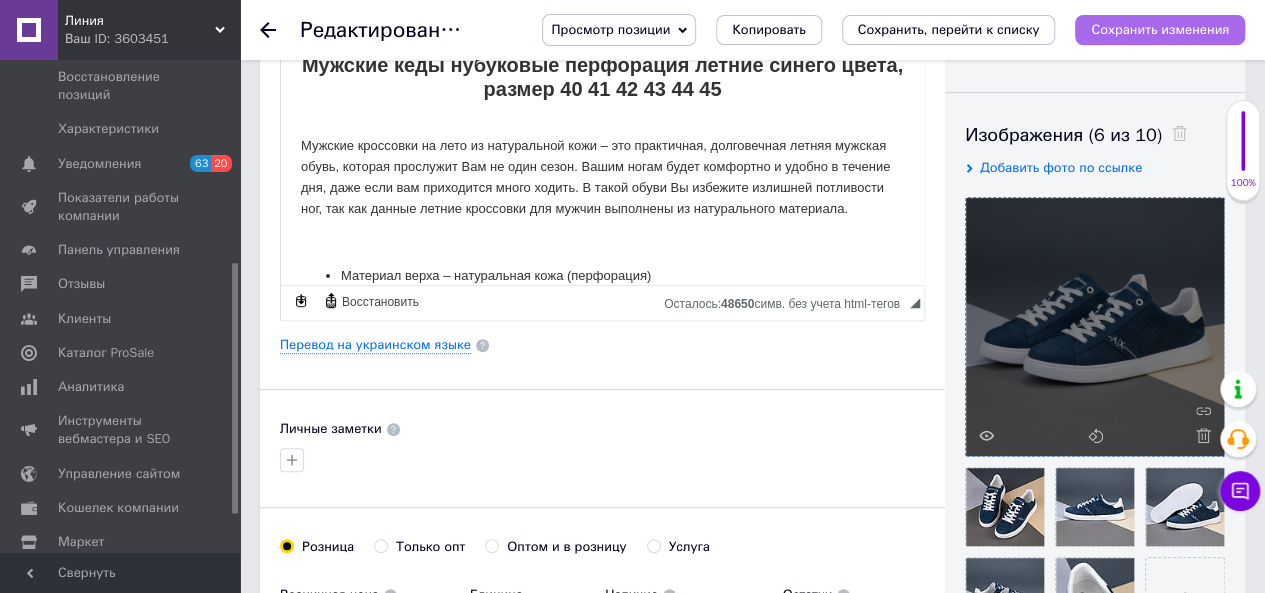 click on "Сохранить изменения" at bounding box center (1160, 29) 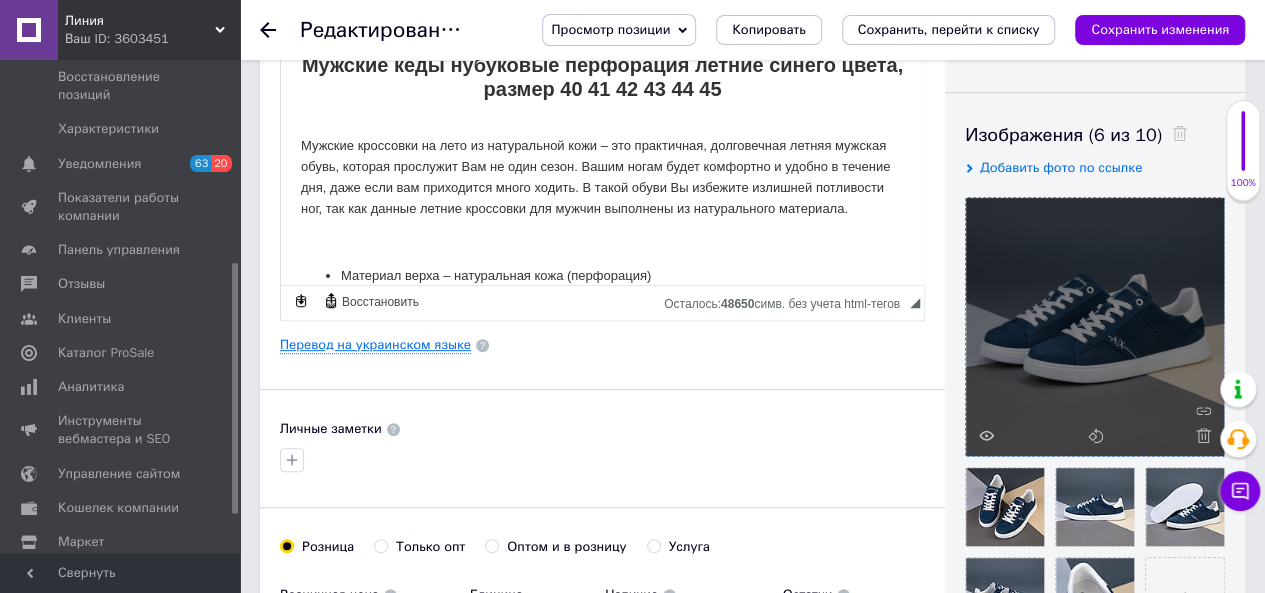 click on "Перевод на украинском языке" at bounding box center [375, 345] 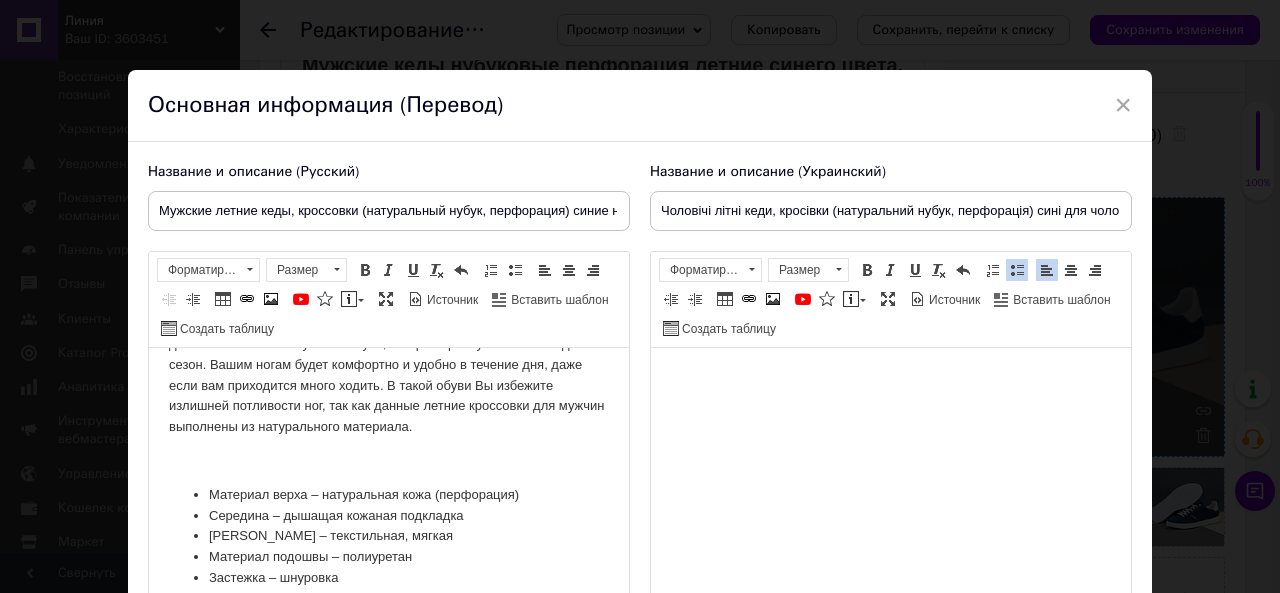 scroll, scrollTop: 300, scrollLeft: 0, axis: vertical 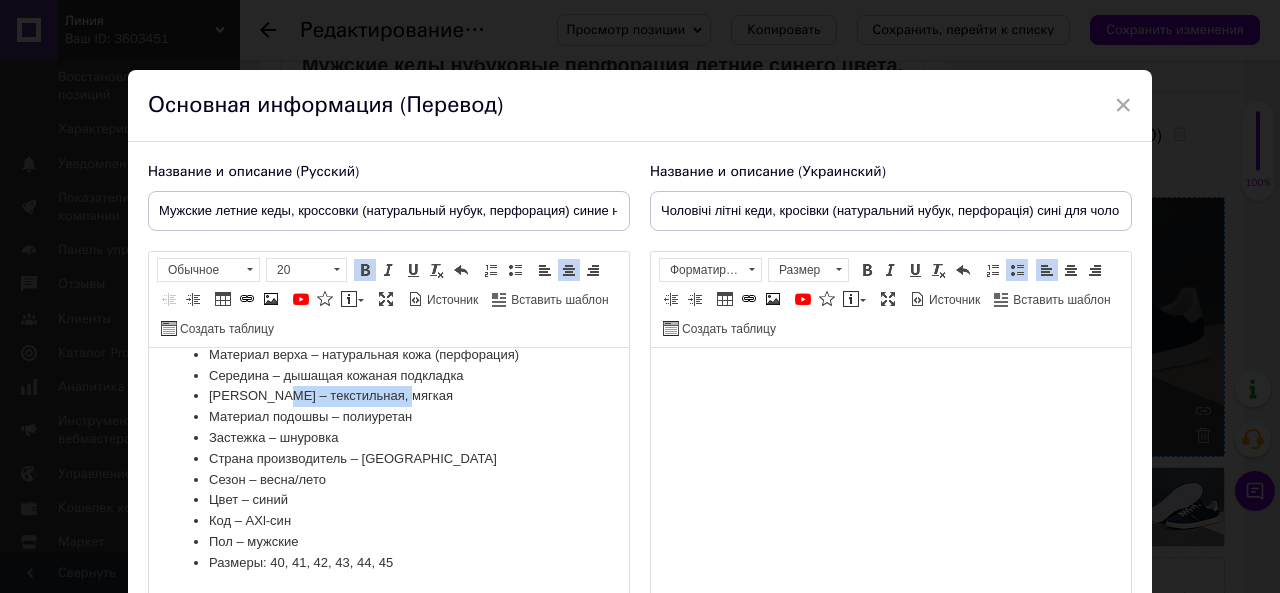 drag, startPoint x: 414, startPoint y: 394, endPoint x: 275, endPoint y: 392, distance: 139.01439 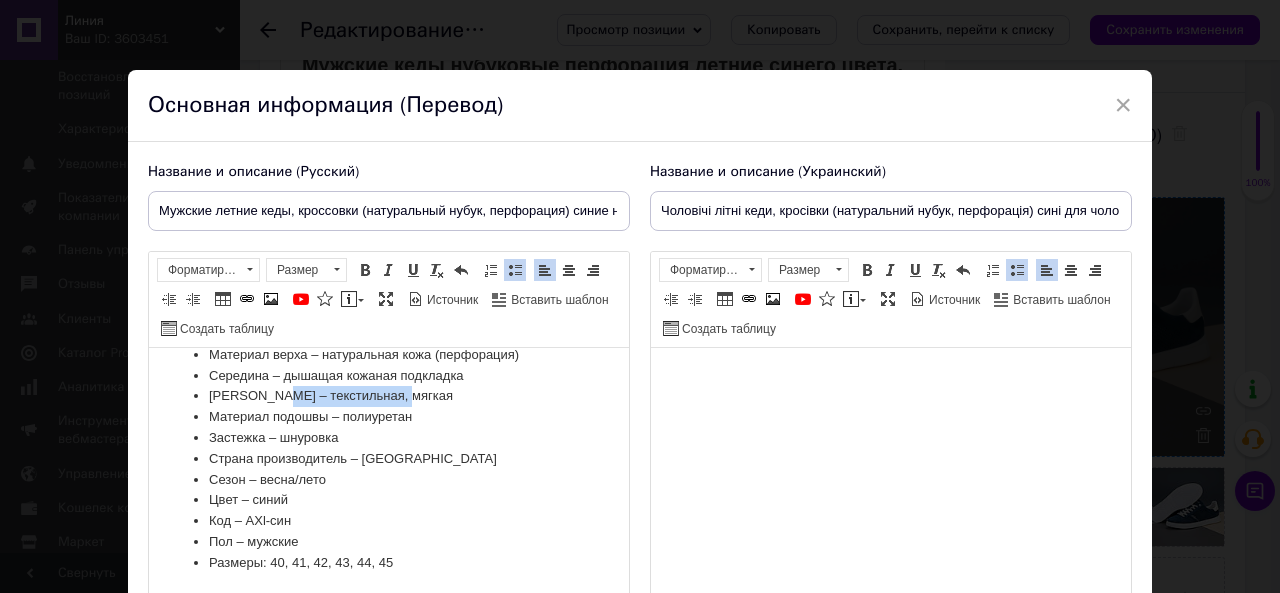 type 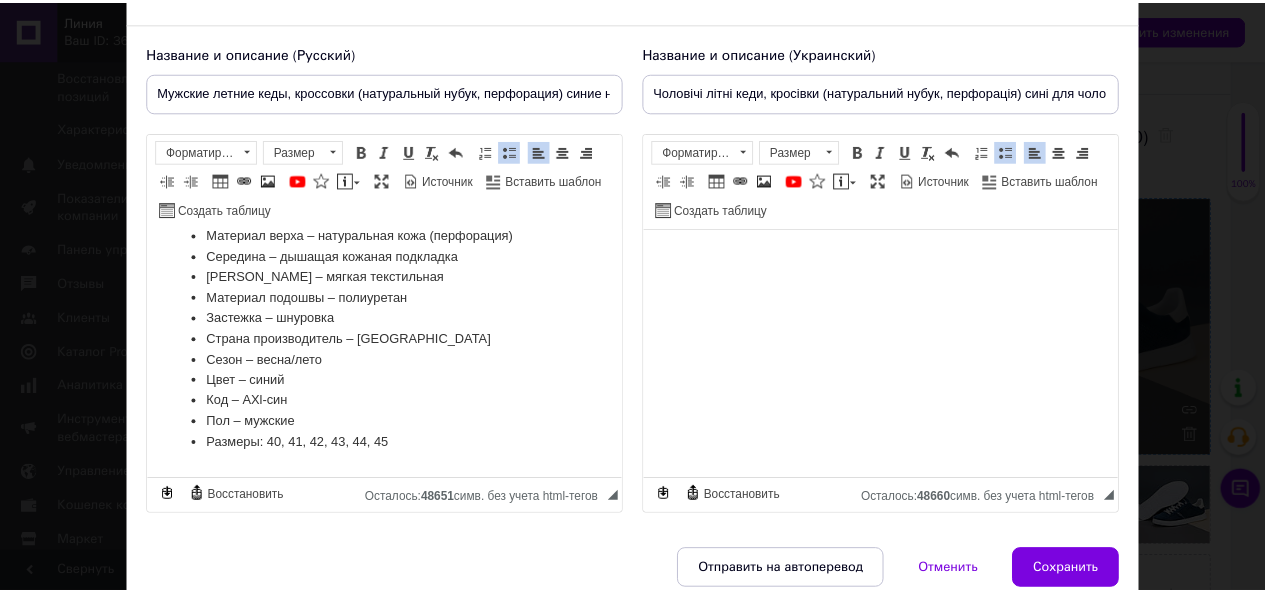 scroll, scrollTop: 200, scrollLeft: 0, axis: vertical 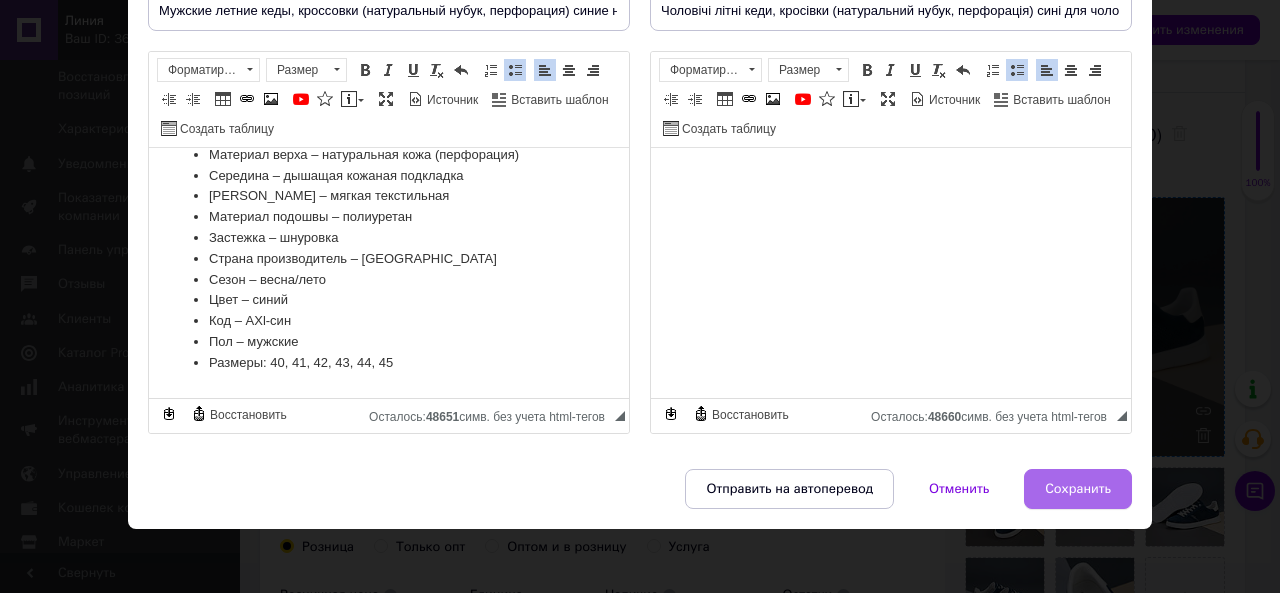click on "Сохранить" at bounding box center [1078, 489] 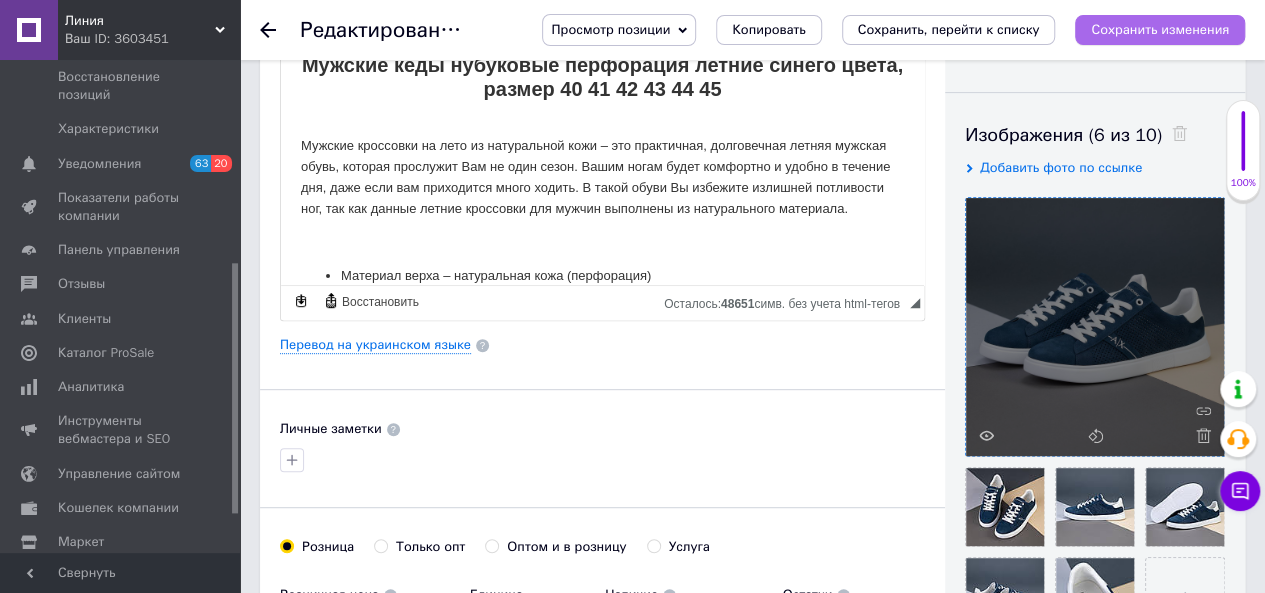 click on "Сохранить изменения" at bounding box center [1160, 29] 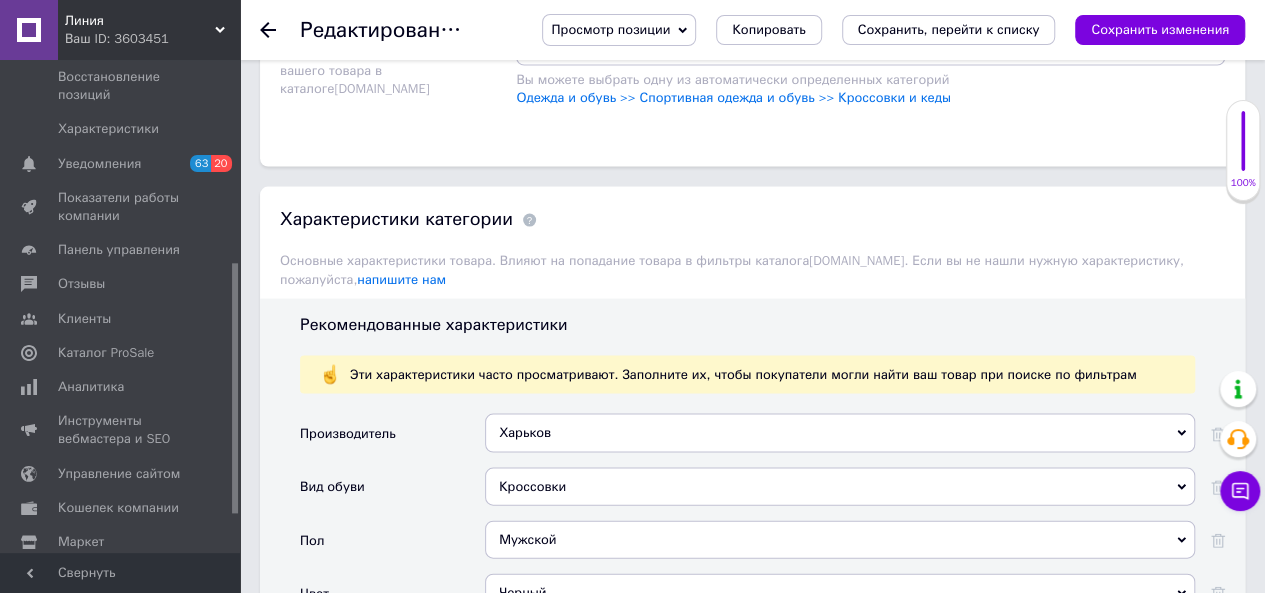 scroll, scrollTop: 2000, scrollLeft: 0, axis: vertical 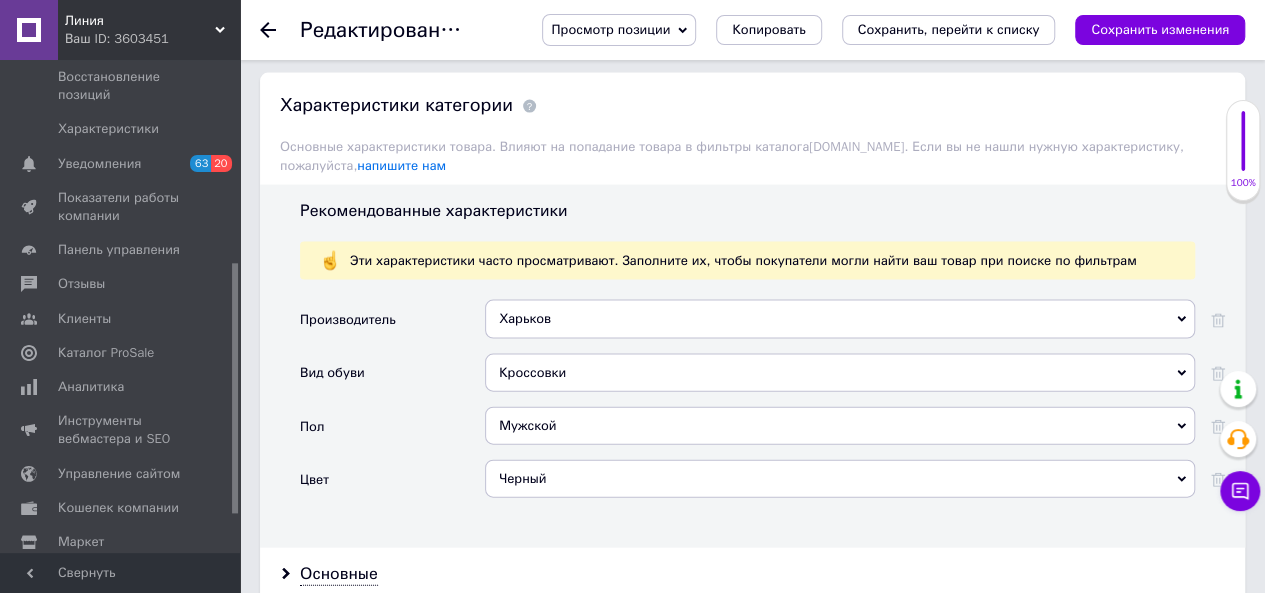 click on "Черный" at bounding box center (840, 479) 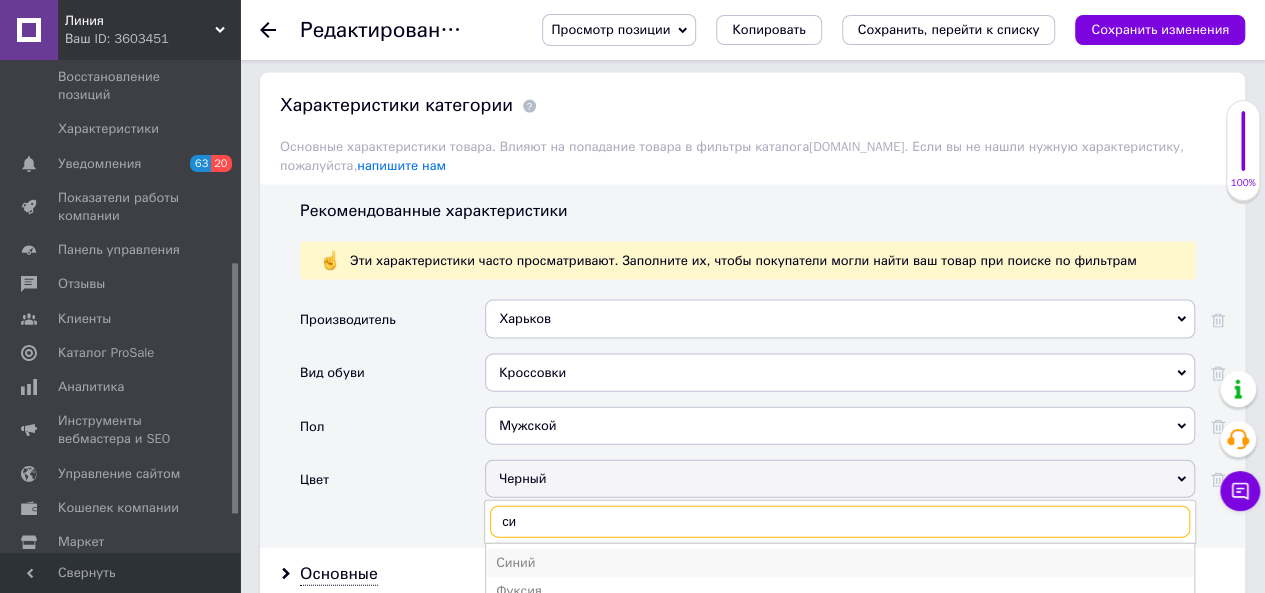 type on "си" 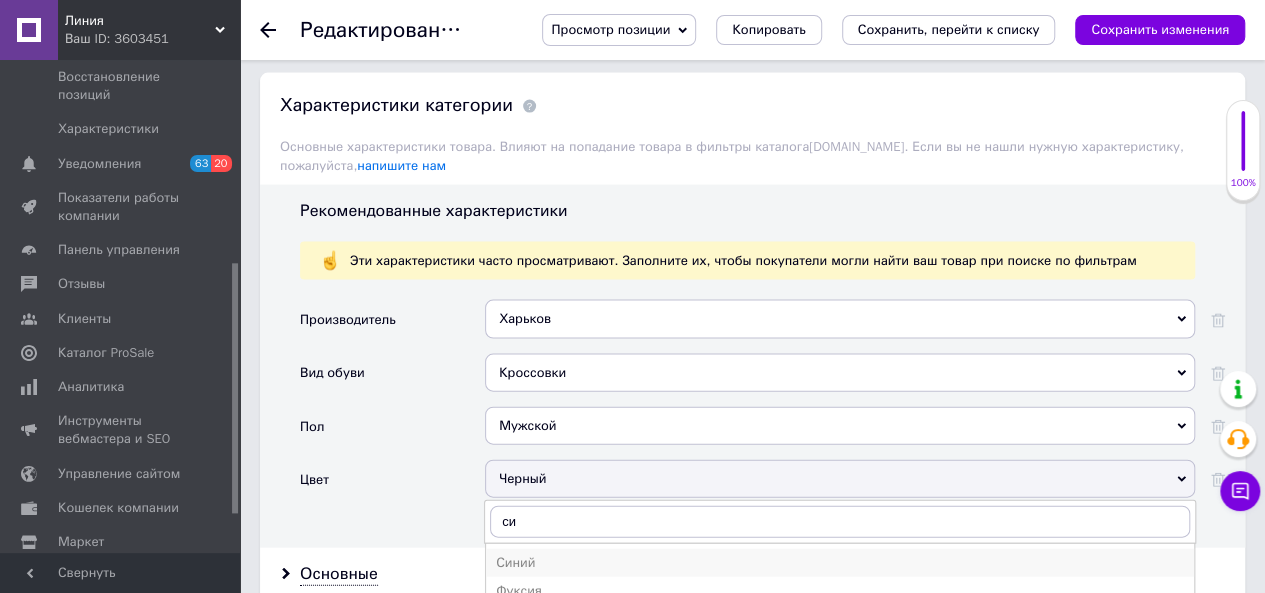 click on "Синий" at bounding box center (840, 563) 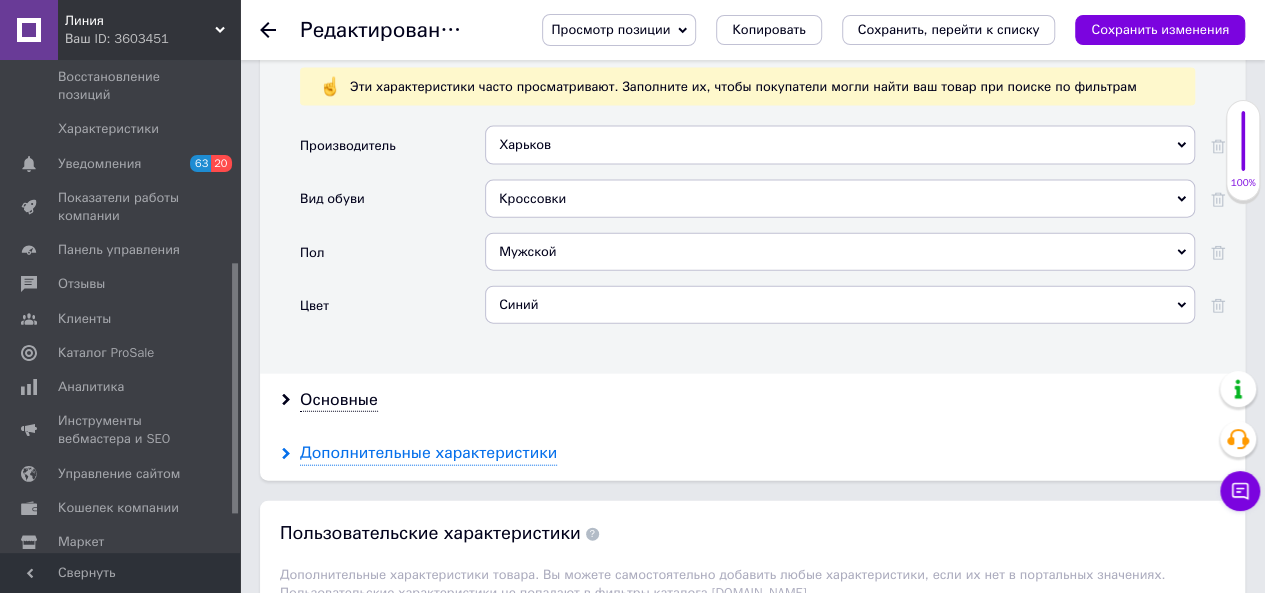 scroll, scrollTop: 2200, scrollLeft: 0, axis: vertical 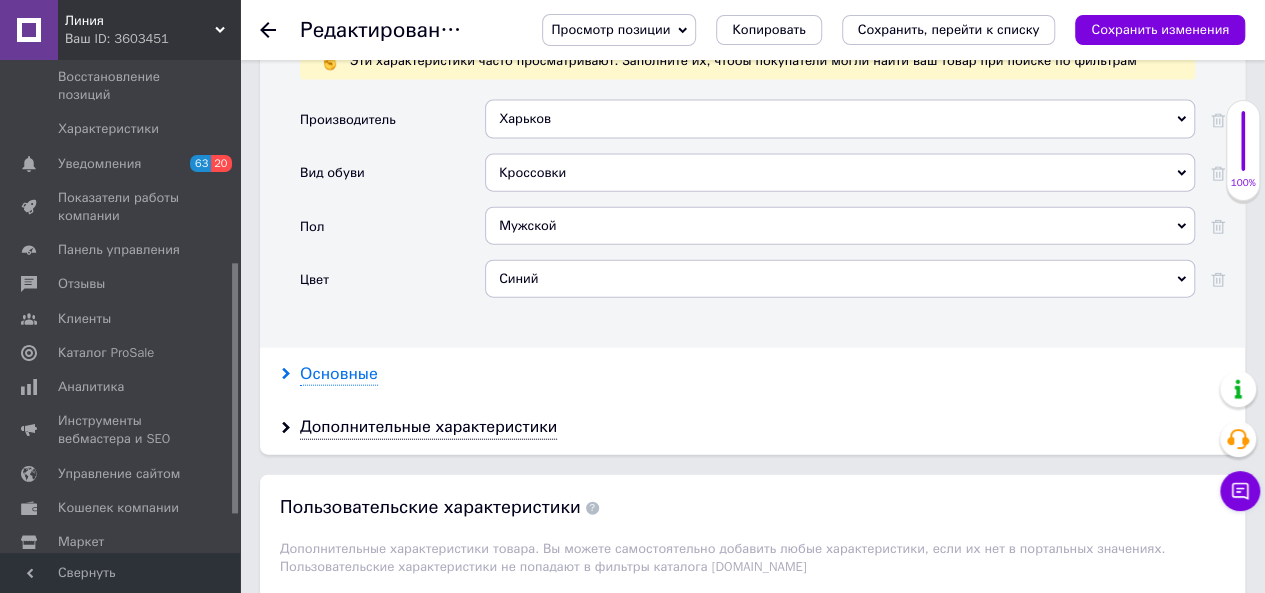 click on "Основные" at bounding box center [339, 374] 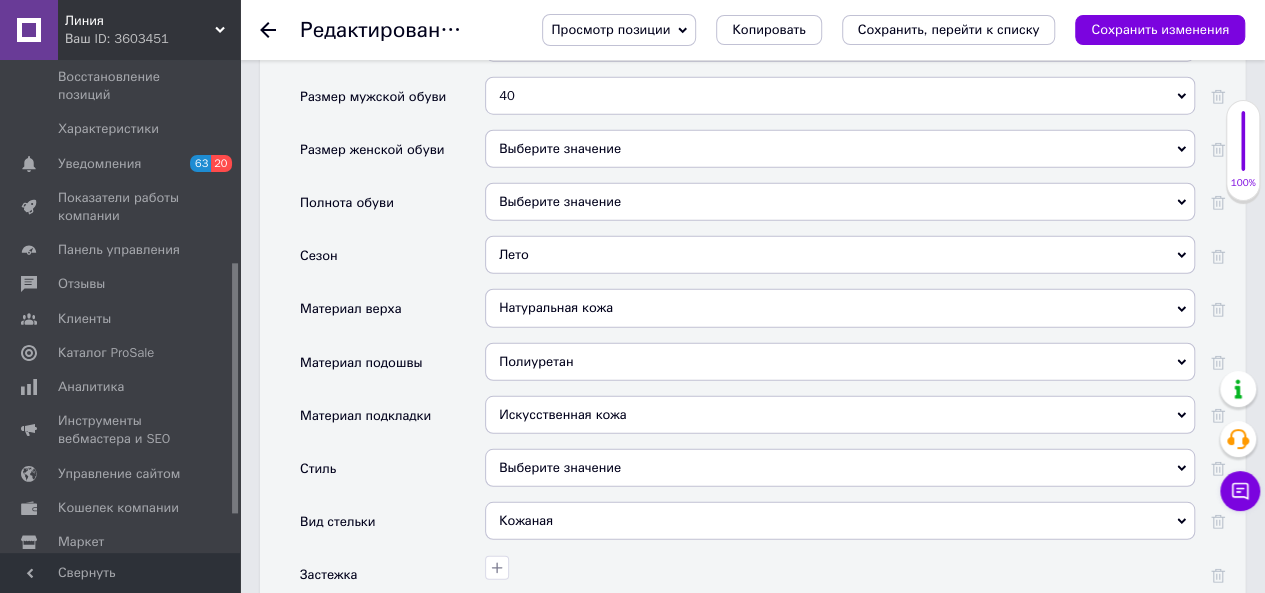 scroll, scrollTop: 2700, scrollLeft: 0, axis: vertical 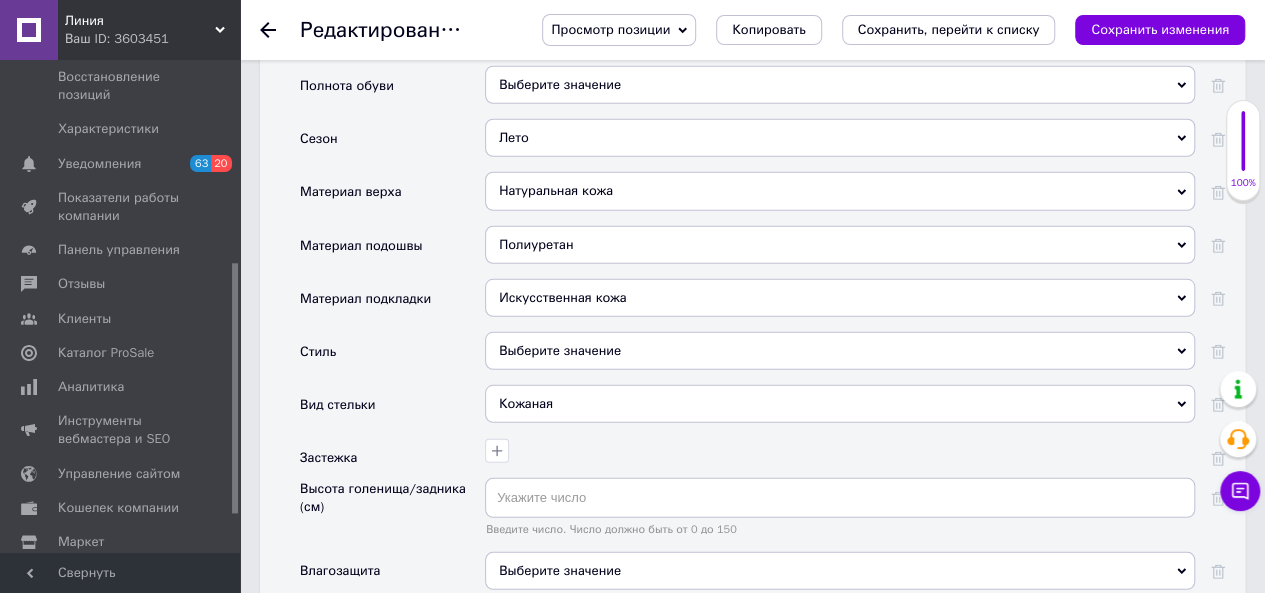 click on "Выберите значение" at bounding box center [840, 351] 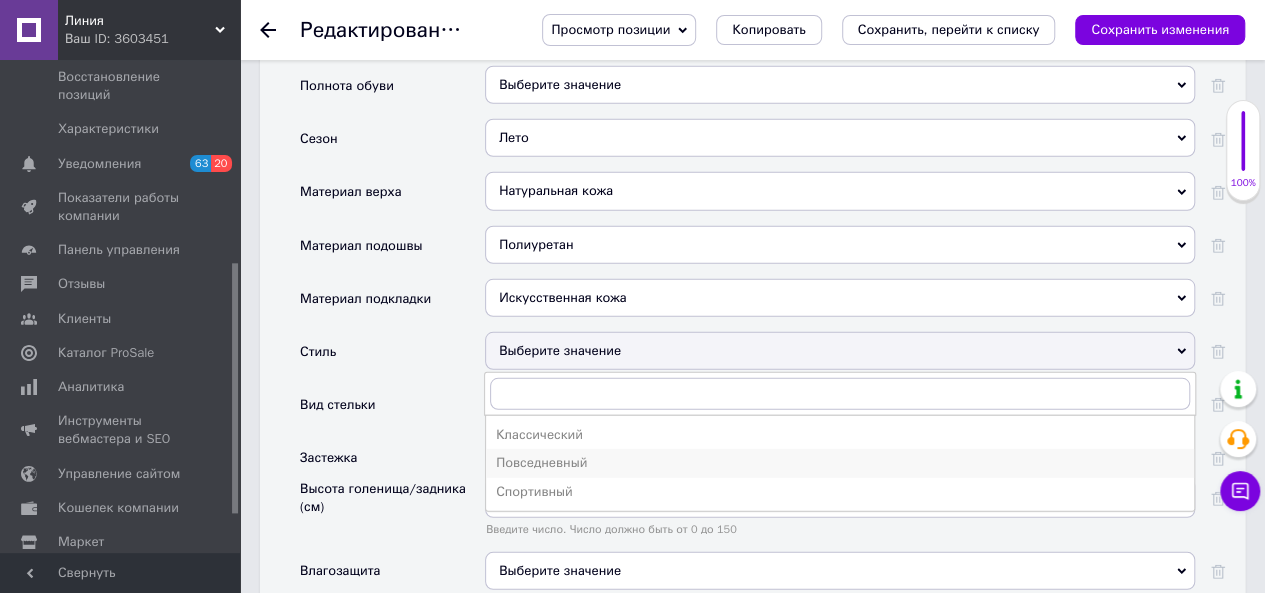 click on "Повседневный" at bounding box center [840, 463] 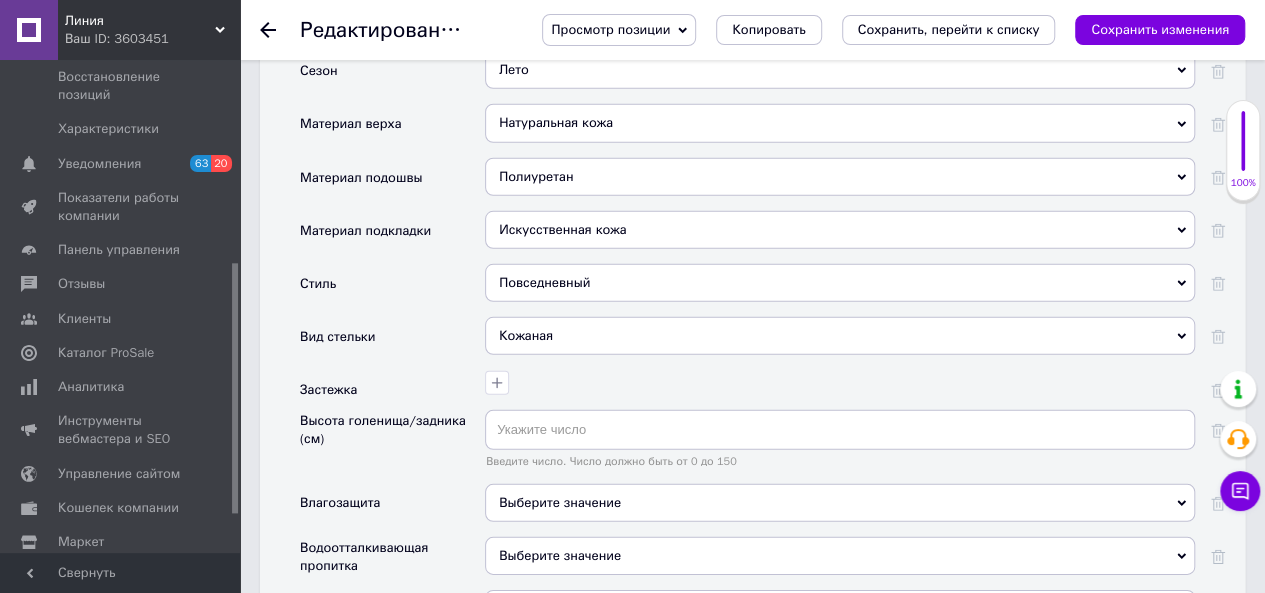 scroll, scrollTop: 2800, scrollLeft: 0, axis: vertical 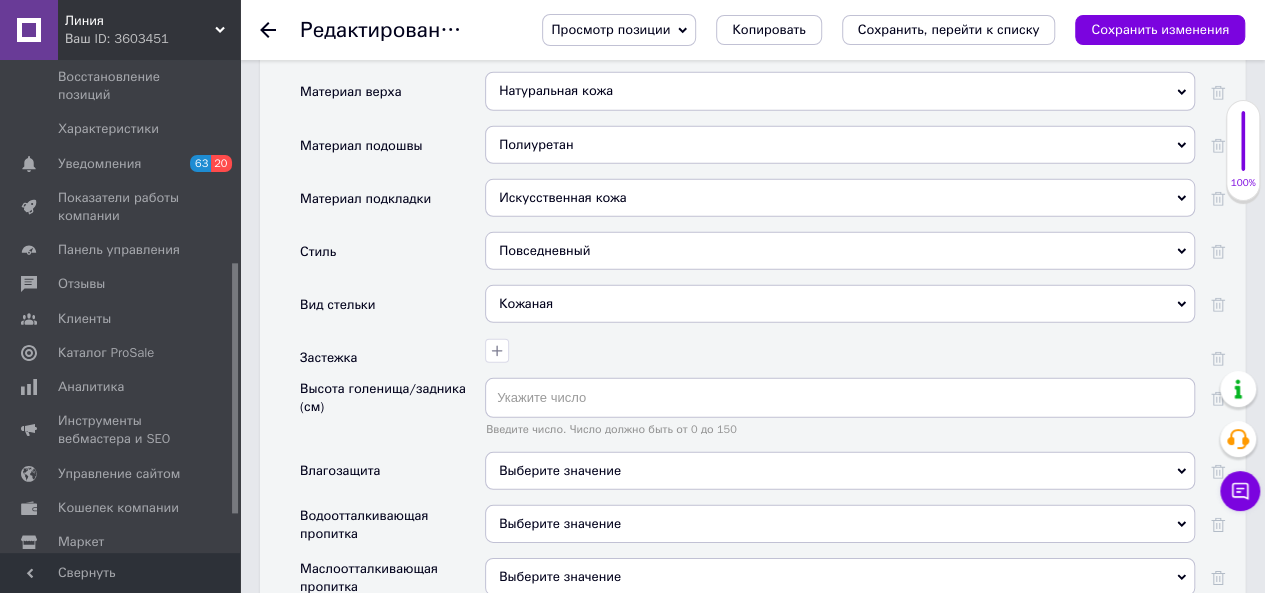 click on "Кожаная" at bounding box center (840, 304) 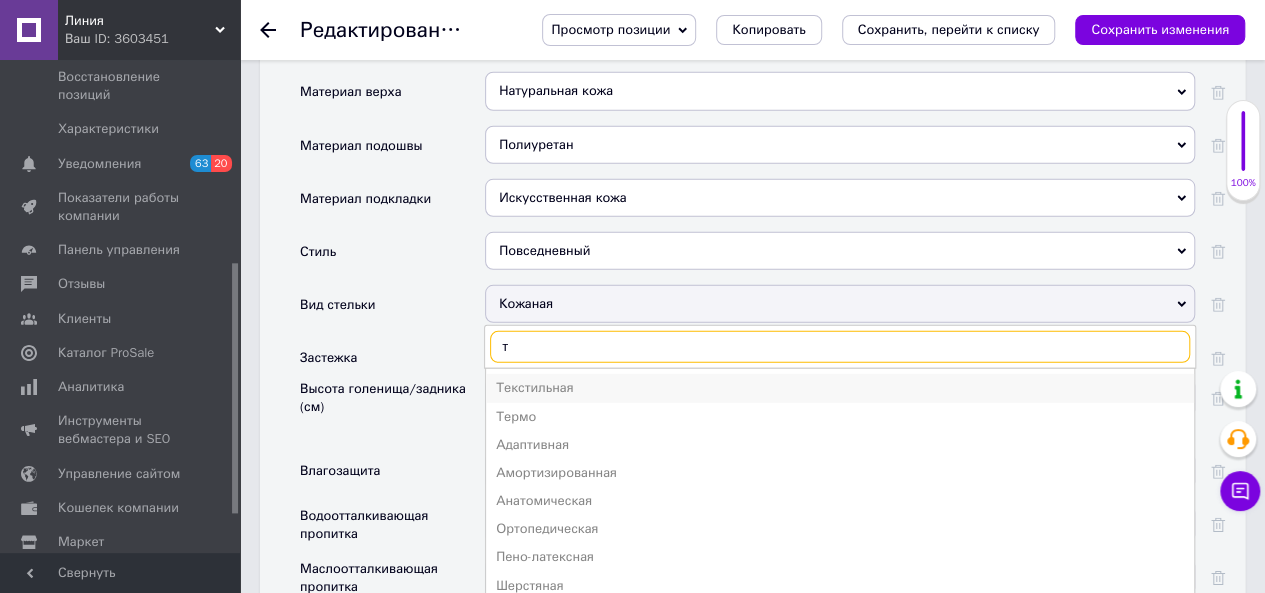 type on "т" 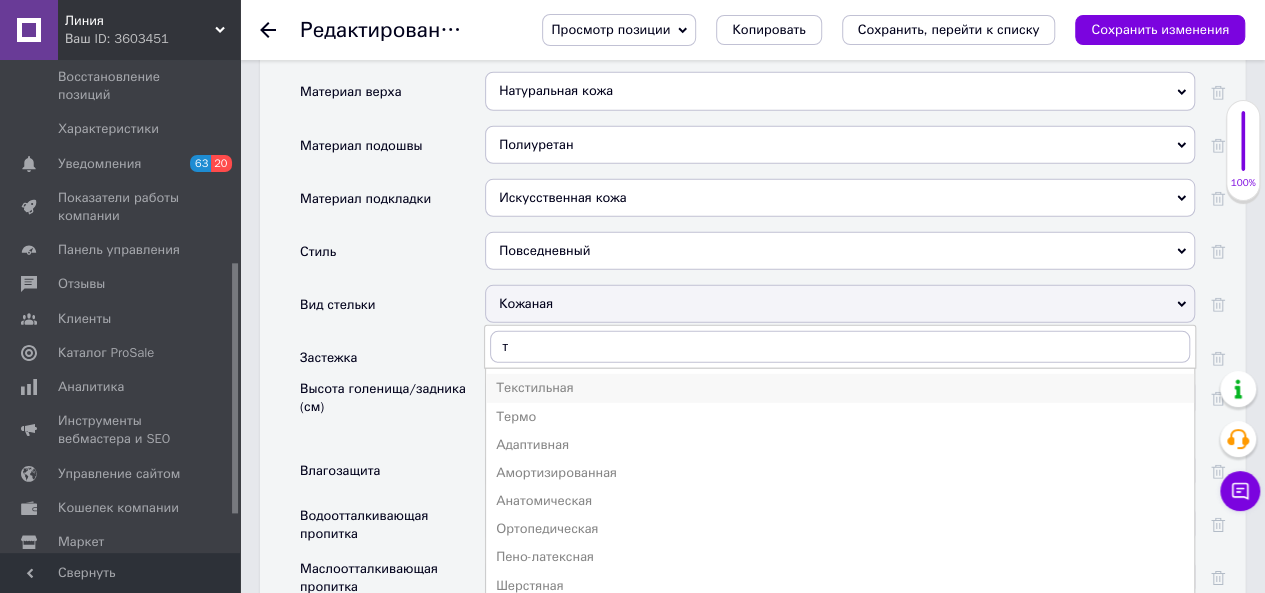 click on "Текстильная" at bounding box center [840, 388] 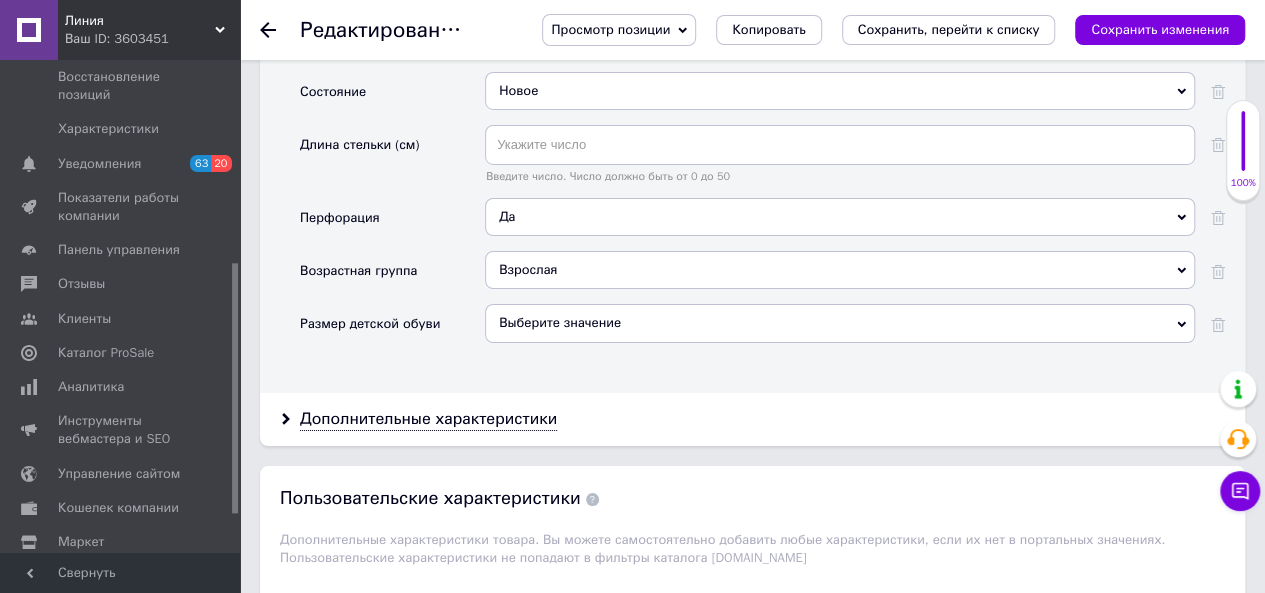 scroll, scrollTop: 3500, scrollLeft: 0, axis: vertical 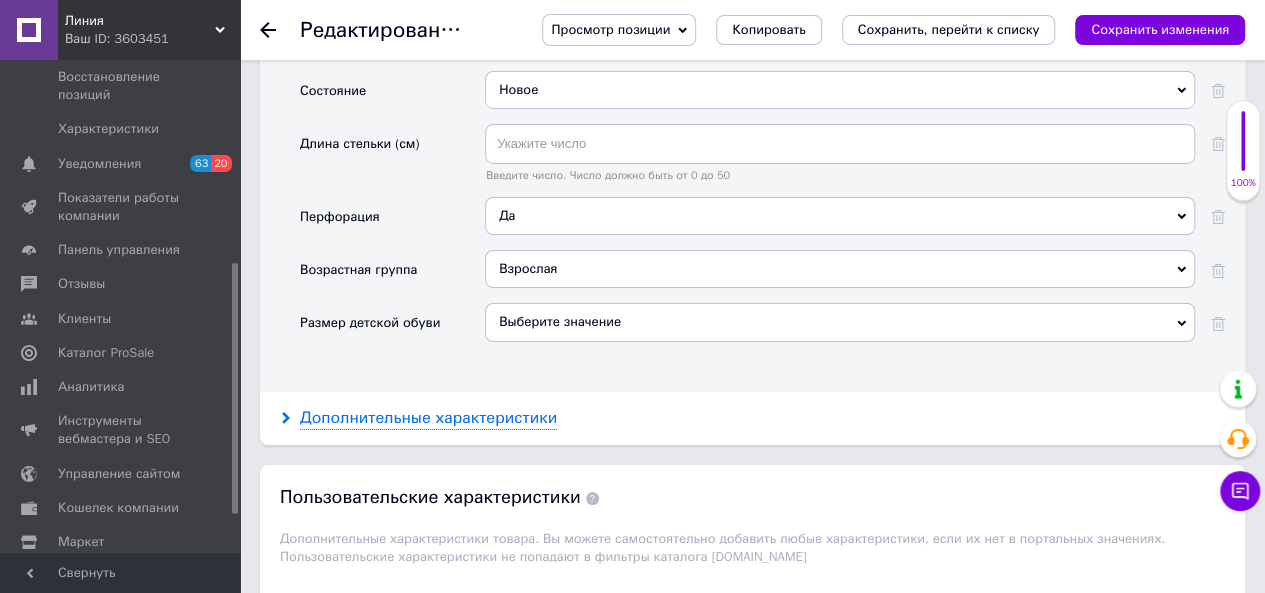 click on "Дополнительные характеристики" at bounding box center [428, 418] 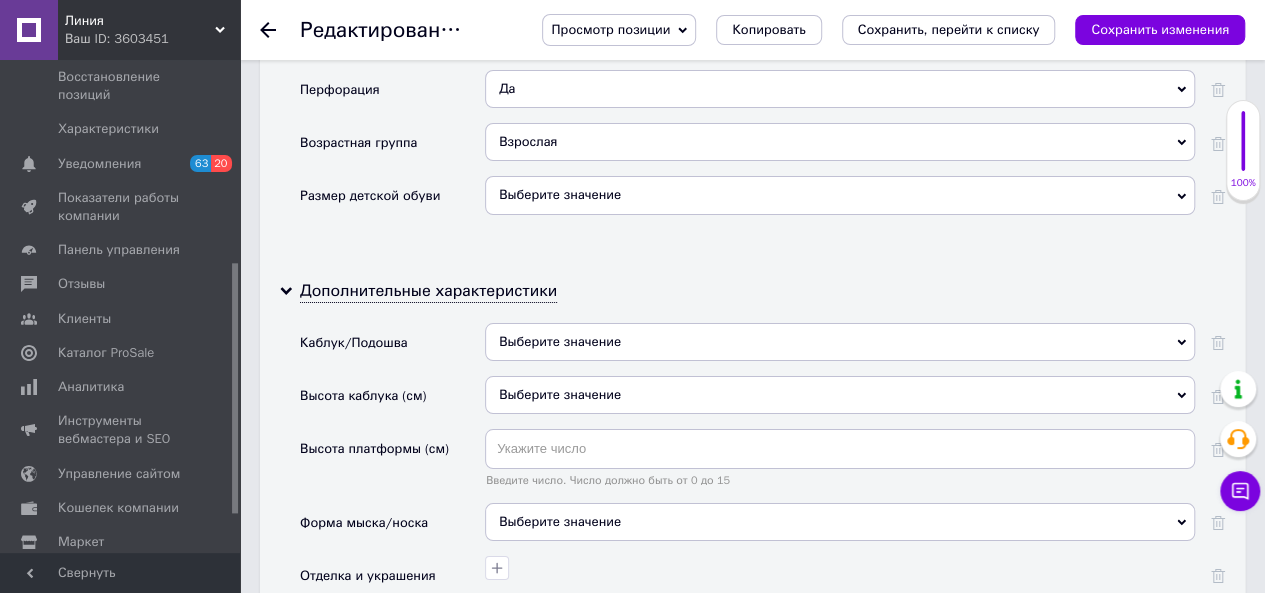 scroll, scrollTop: 3700, scrollLeft: 0, axis: vertical 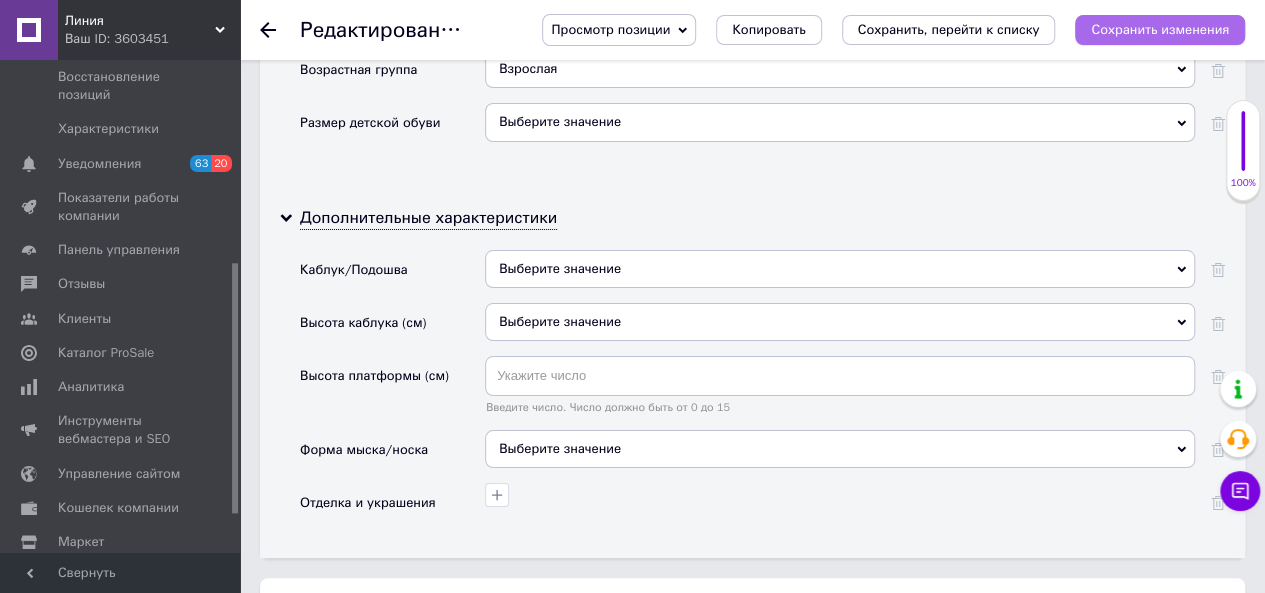 click on "Сохранить изменения" at bounding box center [1160, 29] 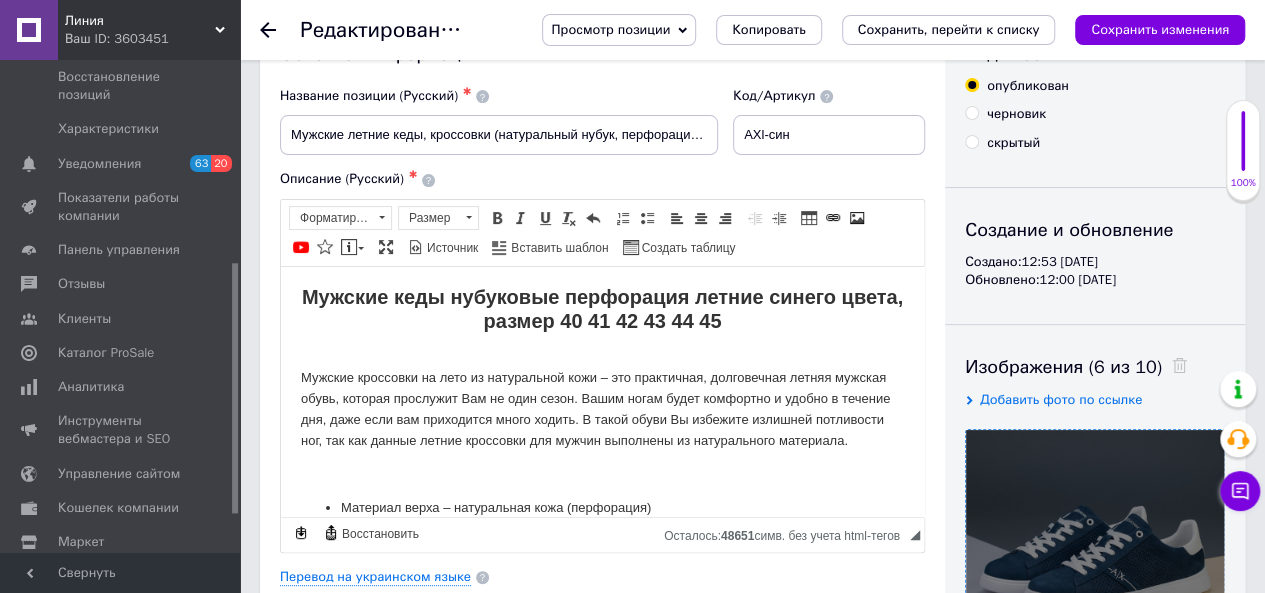 scroll, scrollTop: 0, scrollLeft: 0, axis: both 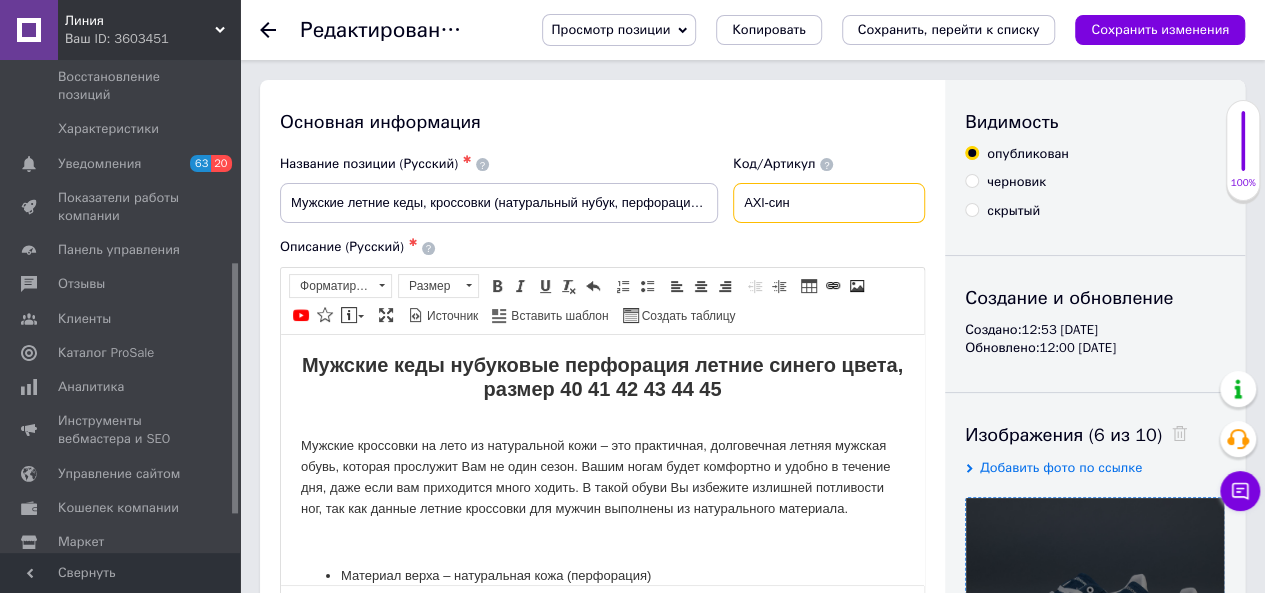 drag, startPoint x: 819, startPoint y: 203, endPoint x: 744, endPoint y: 203, distance: 75 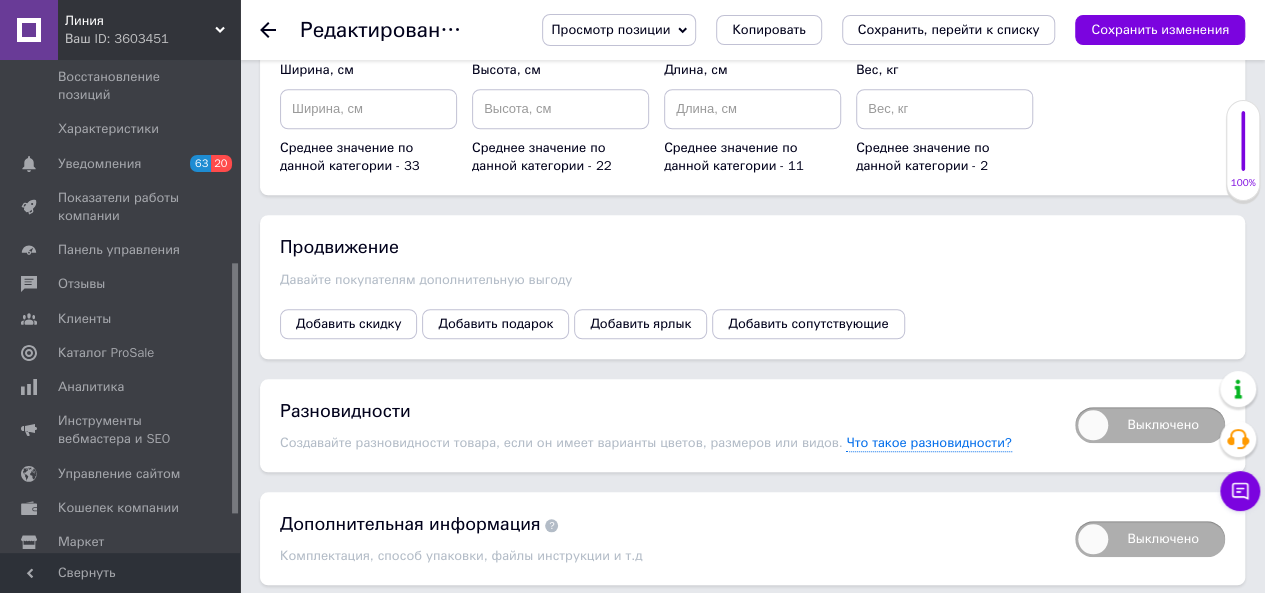 scroll, scrollTop: 4600, scrollLeft: 0, axis: vertical 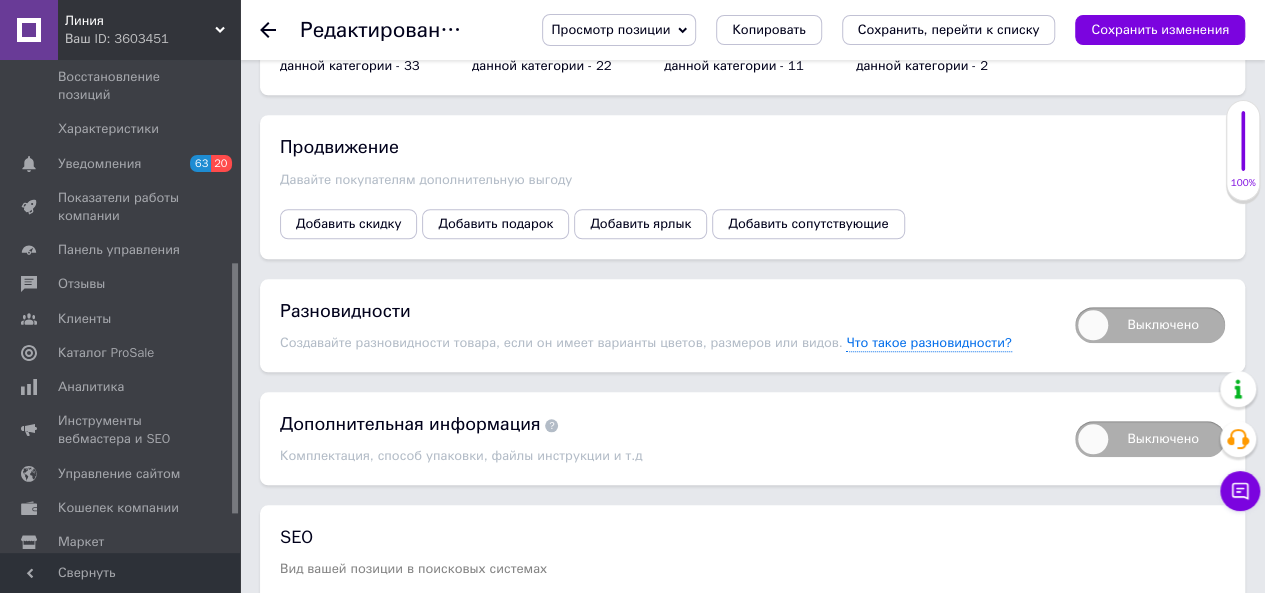 click on "Выключено" at bounding box center (1150, 325) 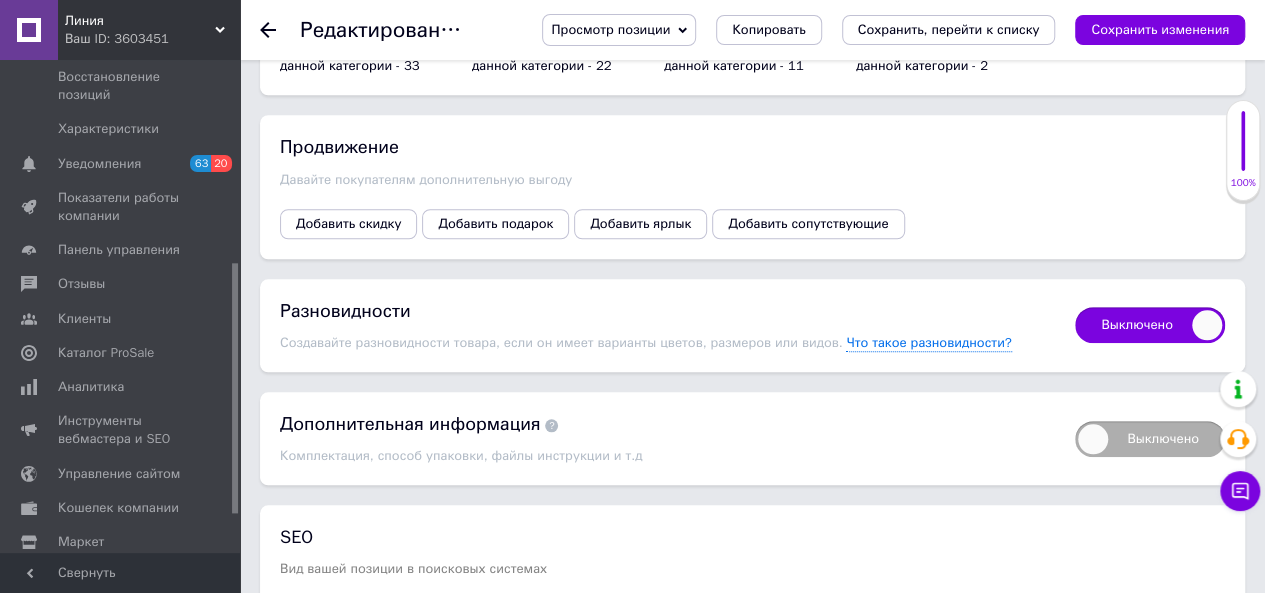 checkbox on "true" 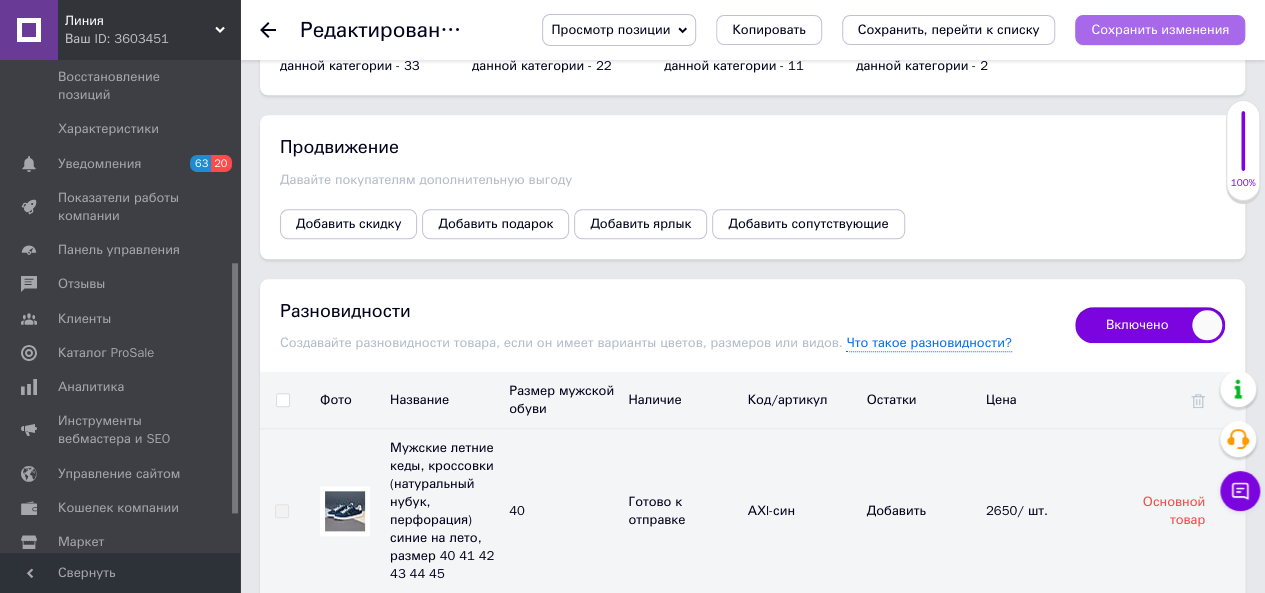 click on "Сохранить изменения" at bounding box center (1160, 29) 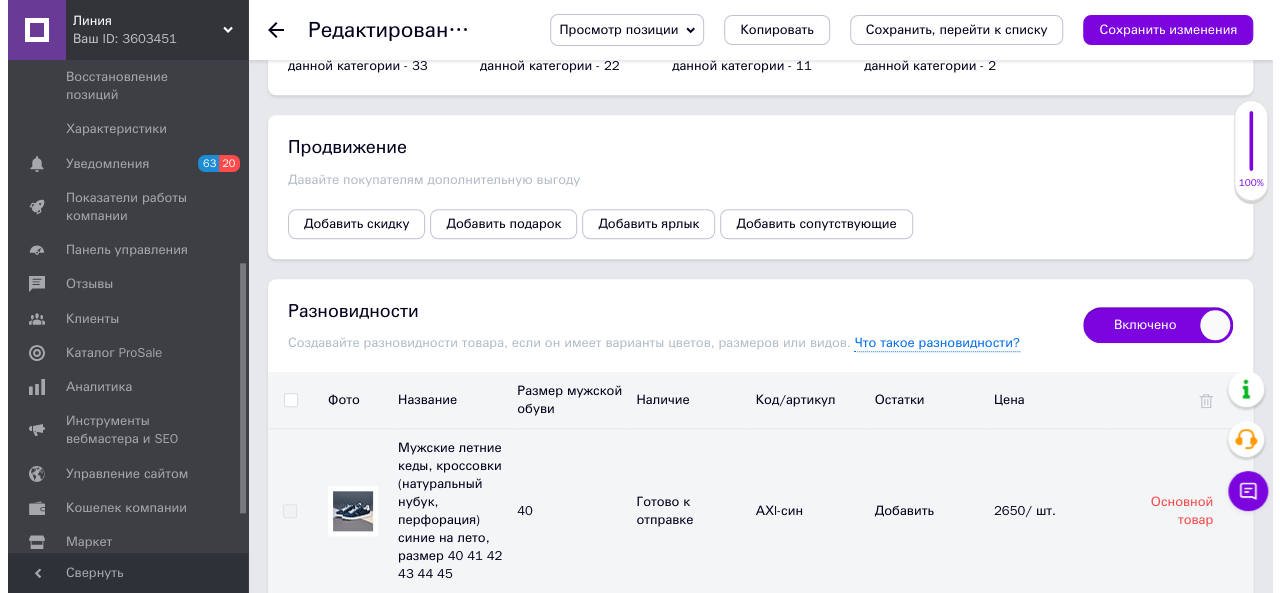 scroll, scrollTop: 4700, scrollLeft: 0, axis: vertical 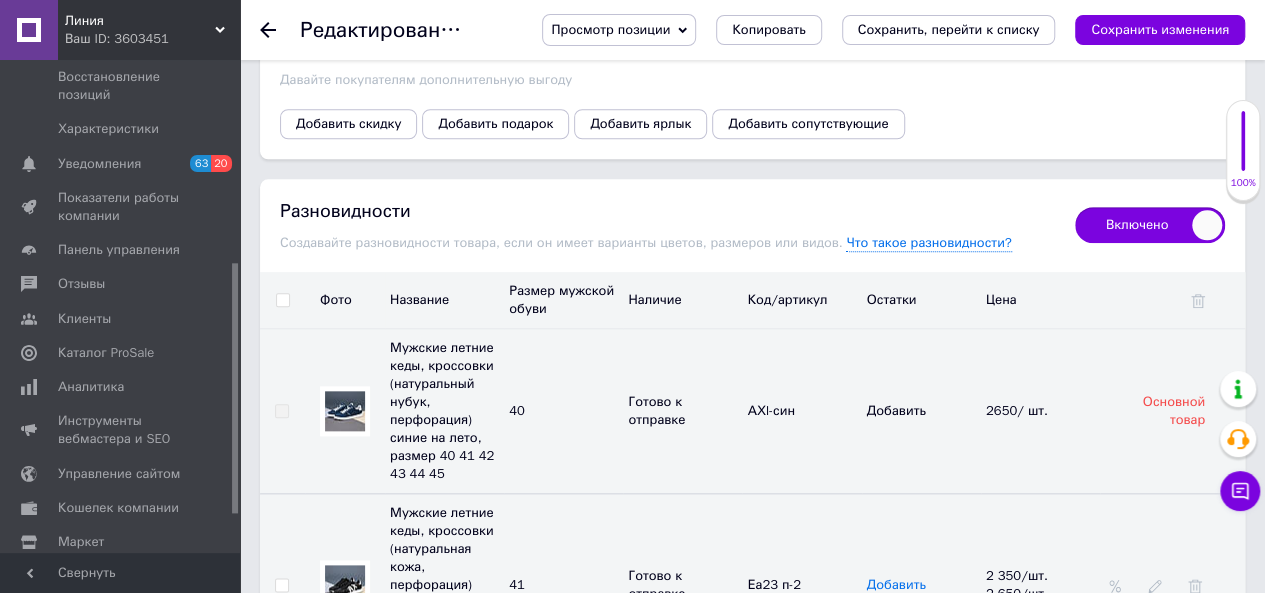 click at bounding box center [282, 300] 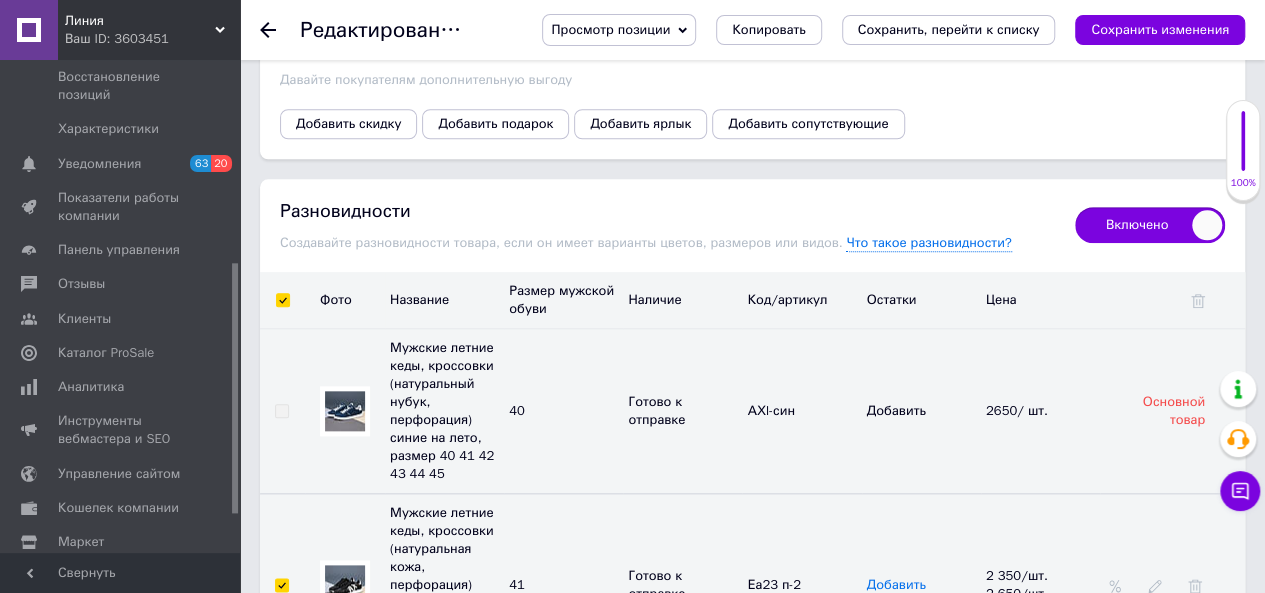 checkbox on "true" 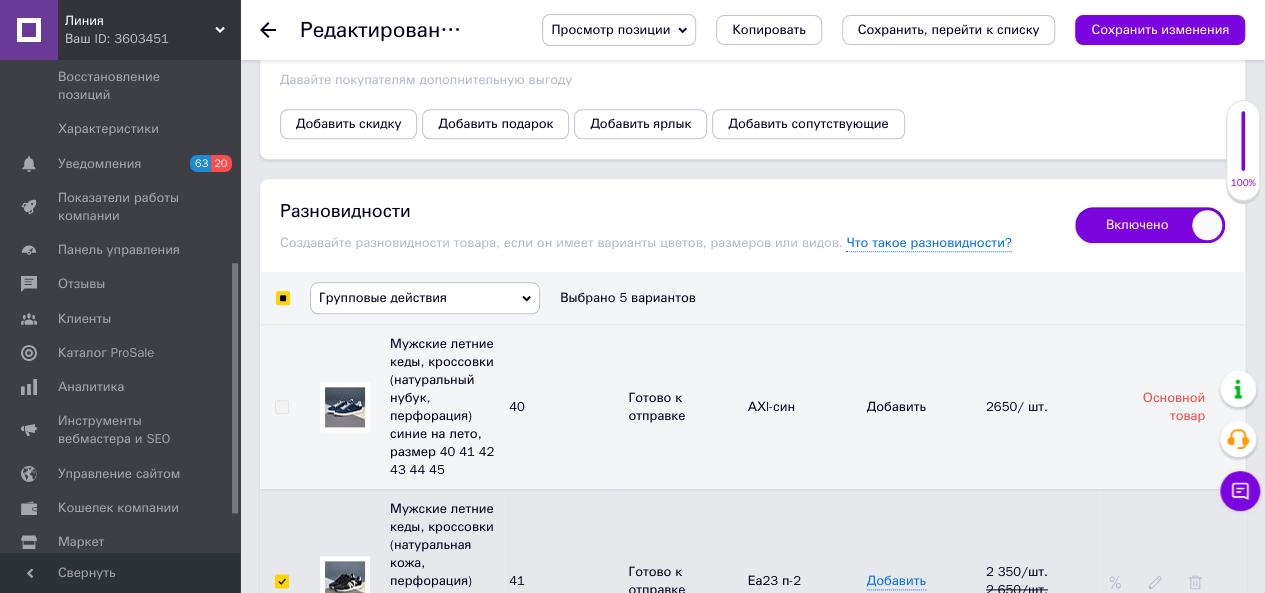 click on "Групповые действия" at bounding box center (383, 297) 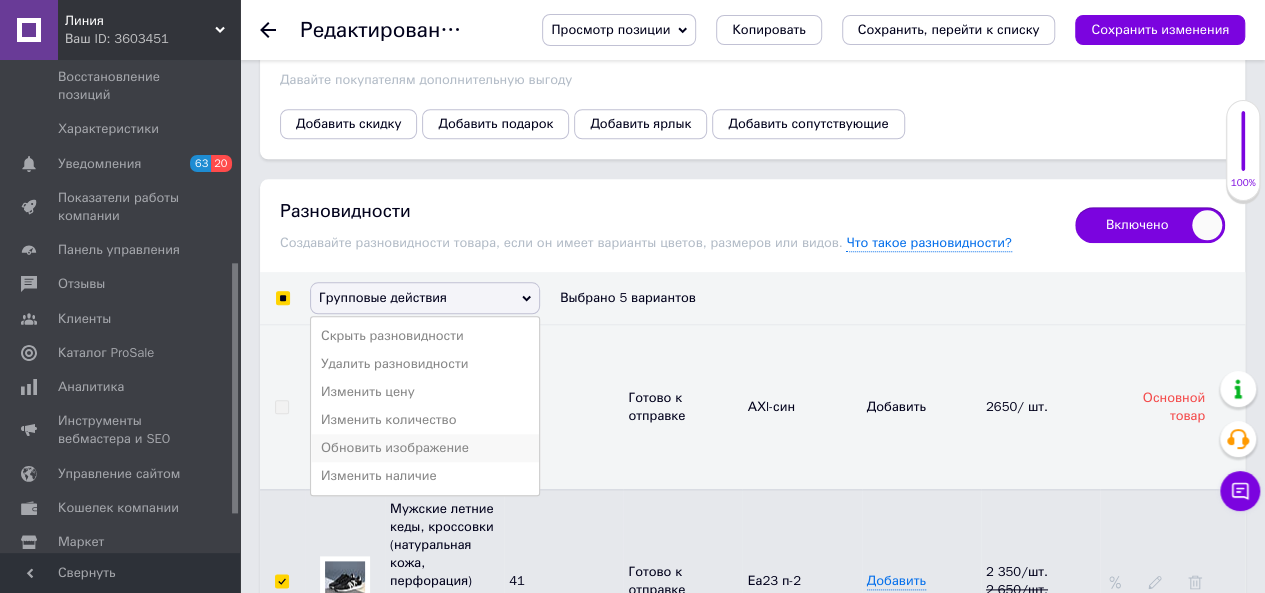 click on "Обновить изображение" at bounding box center (425, 448) 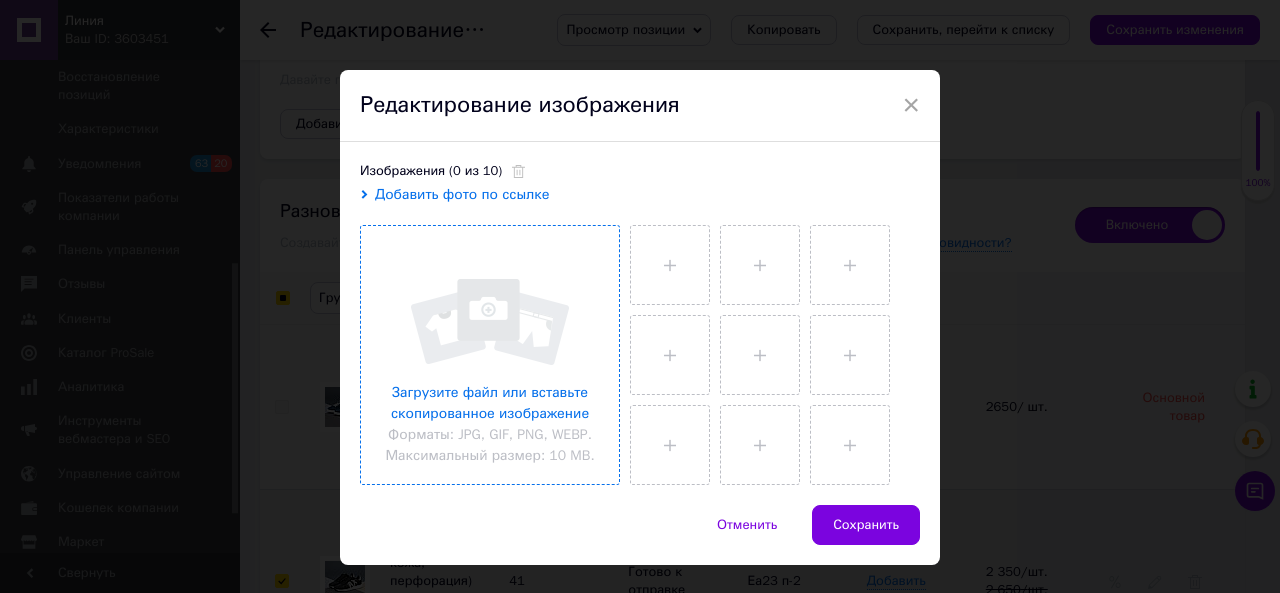 click at bounding box center [490, 355] 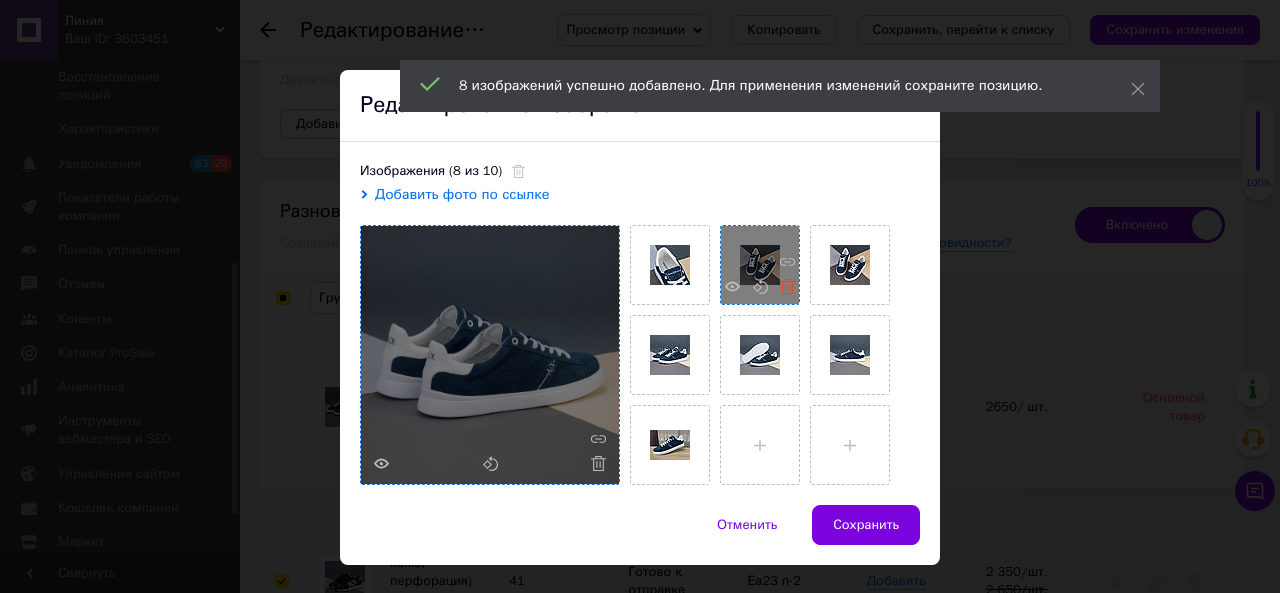 click 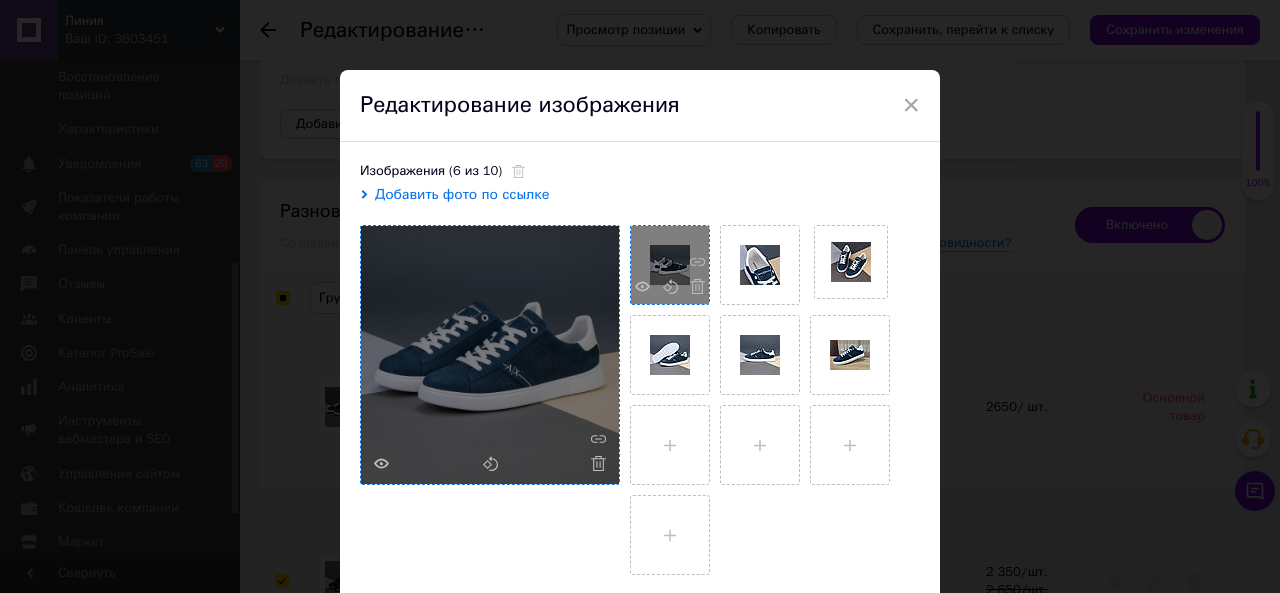 drag, startPoint x: 869, startPoint y: 245, endPoint x: 638, endPoint y: 243, distance: 231.00865 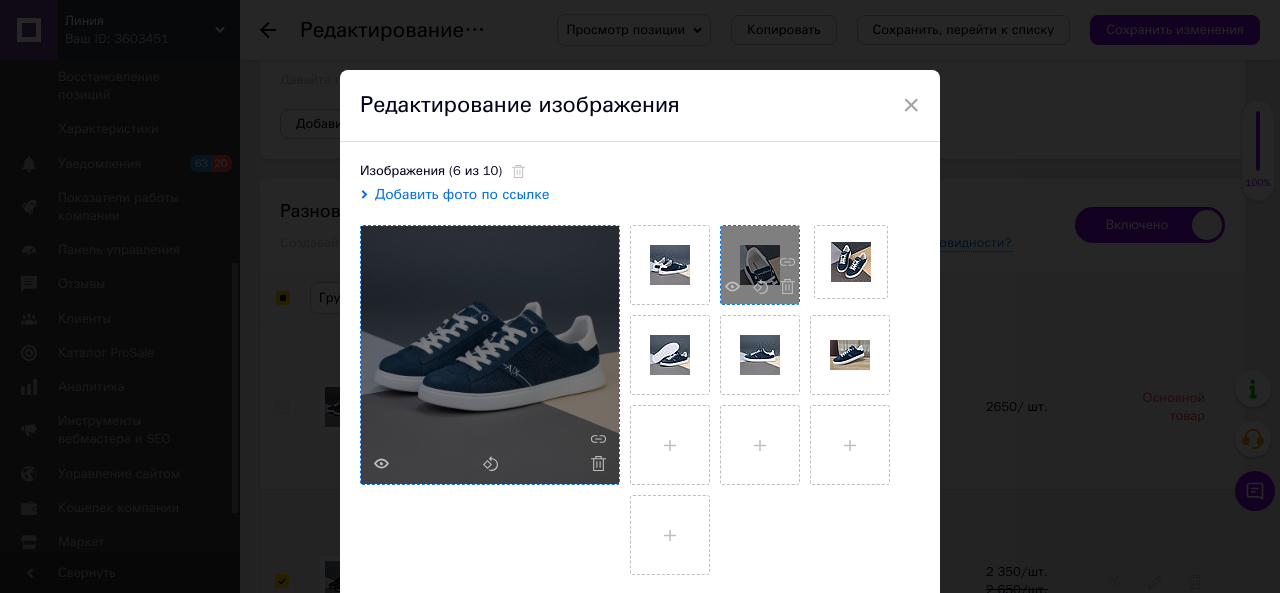 drag, startPoint x: 842, startPoint y: 261, endPoint x: 741, endPoint y: 265, distance: 101.07918 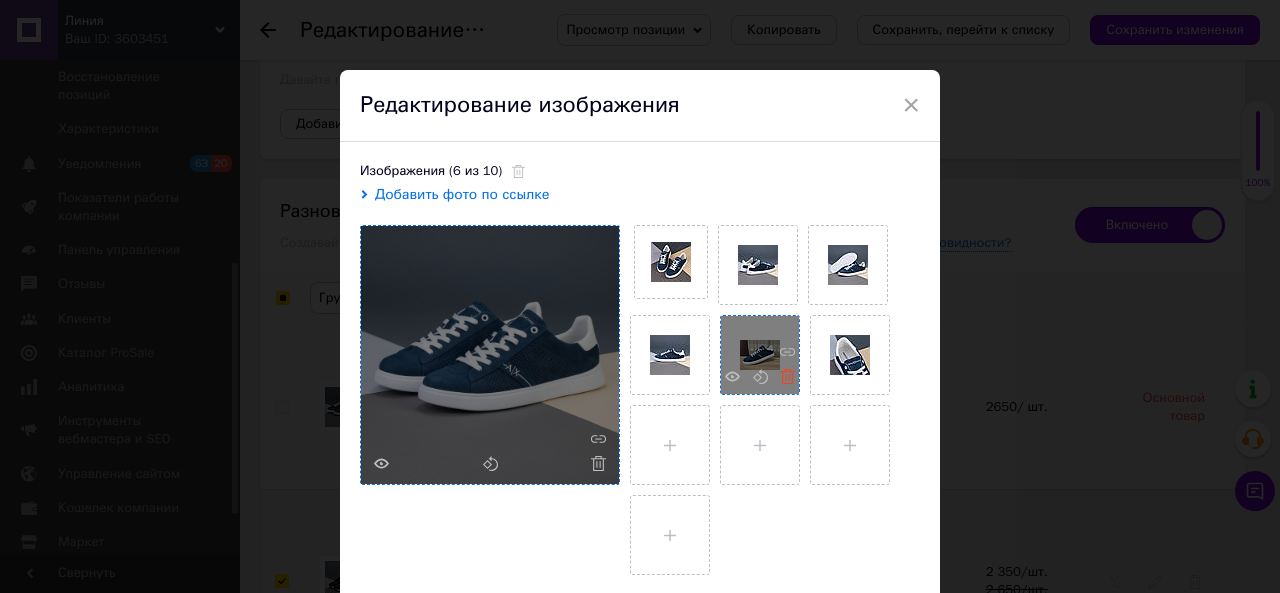 click 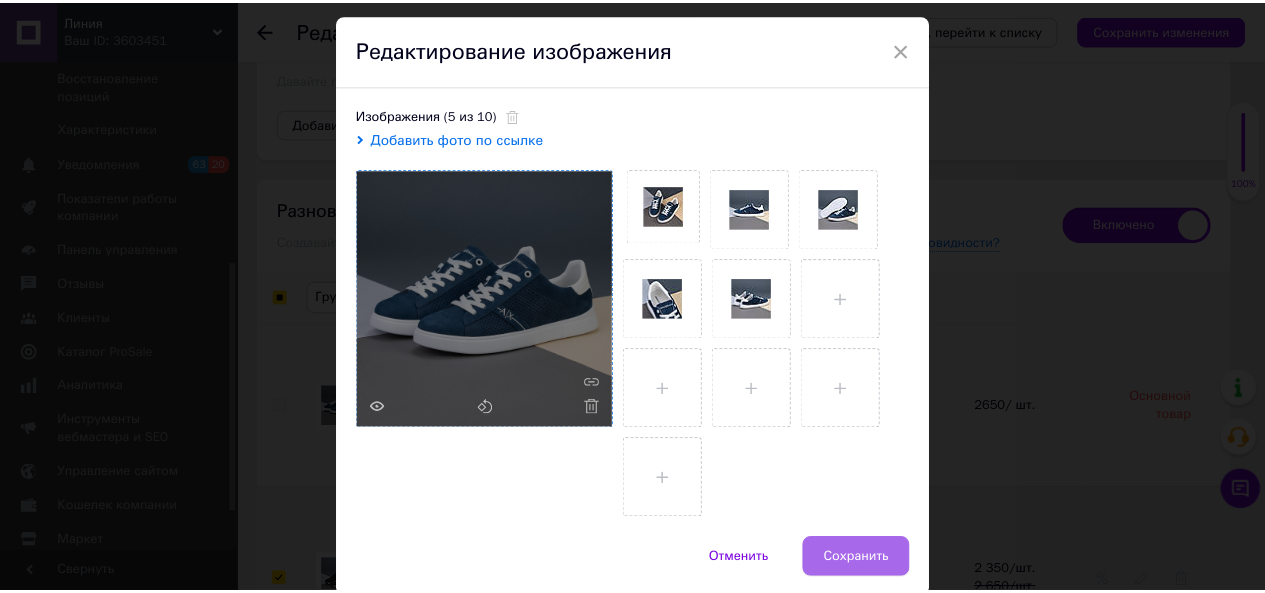 scroll, scrollTop: 128, scrollLeft: 0, axis: vertical 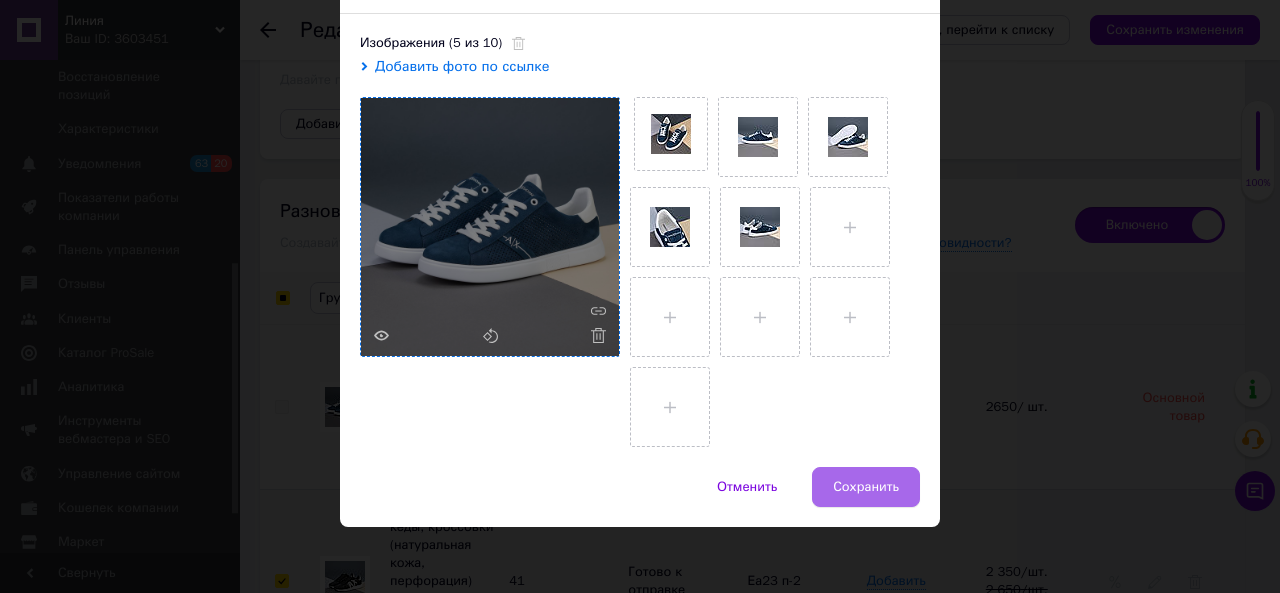 click on "Сохранить" at bounding box center (866, 487) 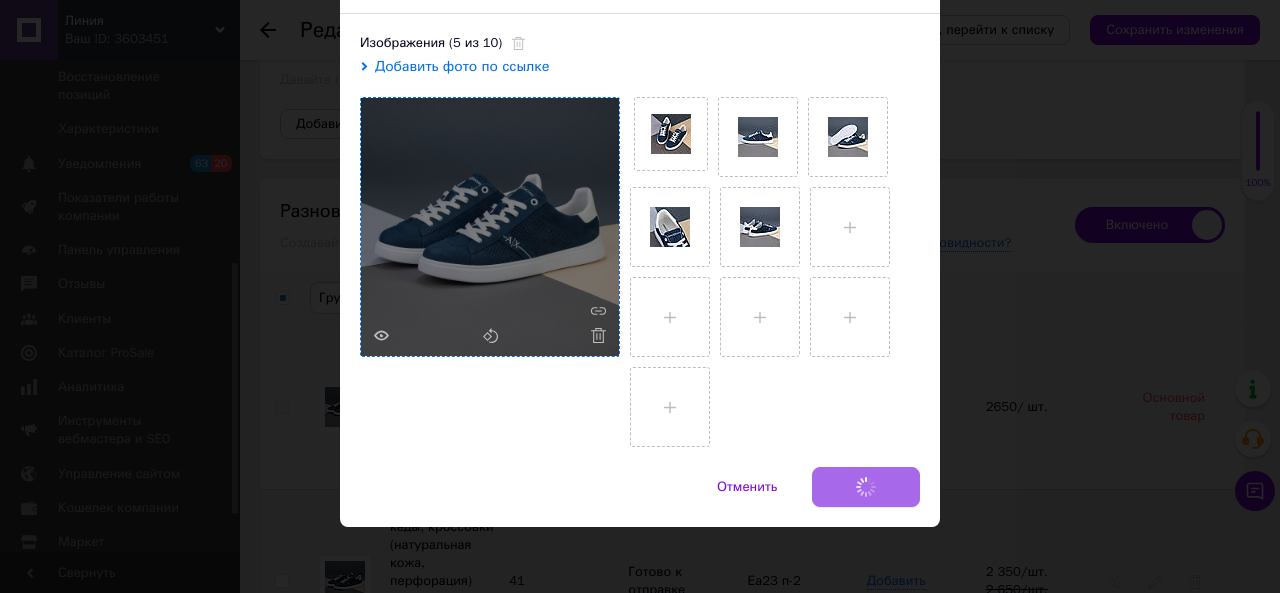 checkbox on "false" 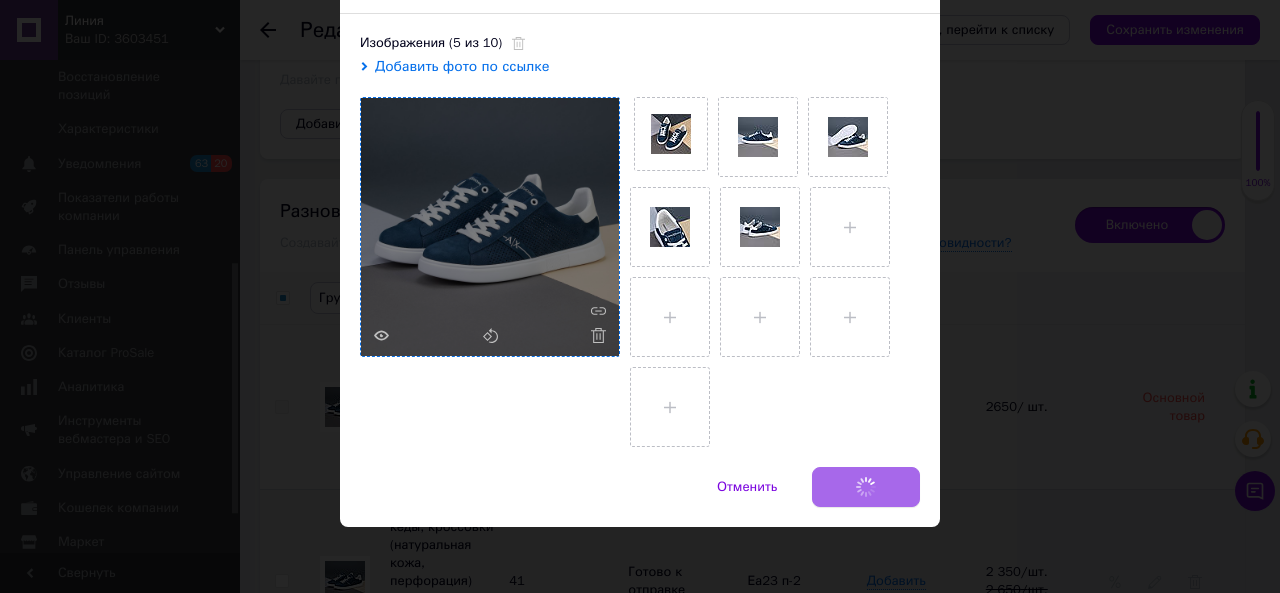 checkbox on "false" 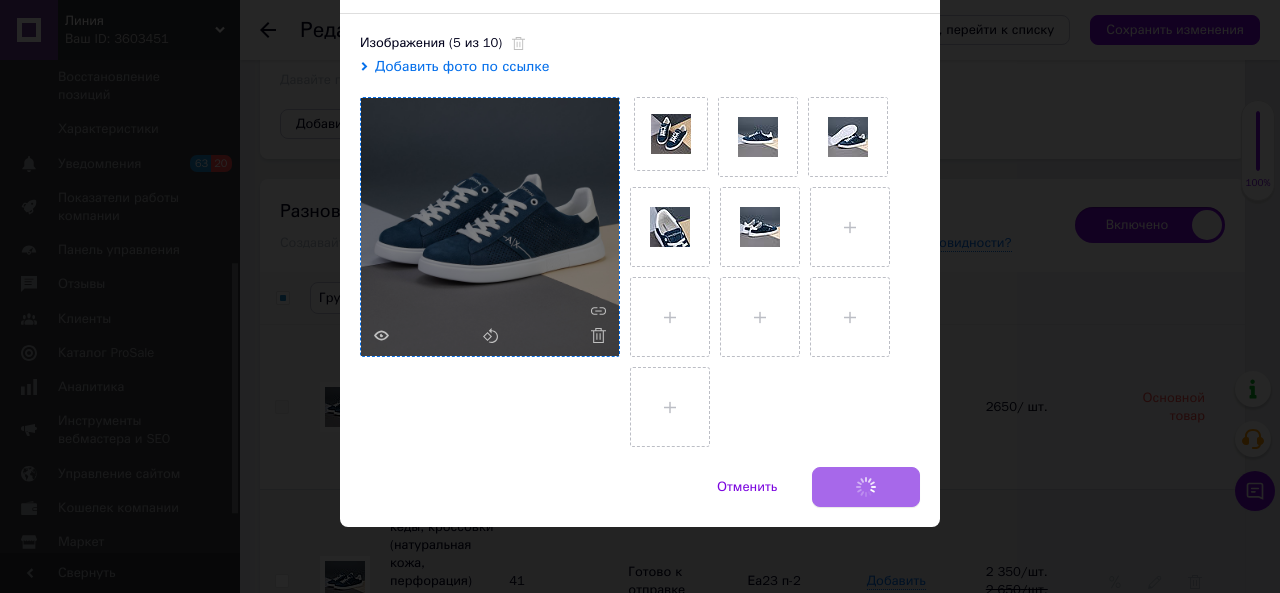 checkbox on "false" 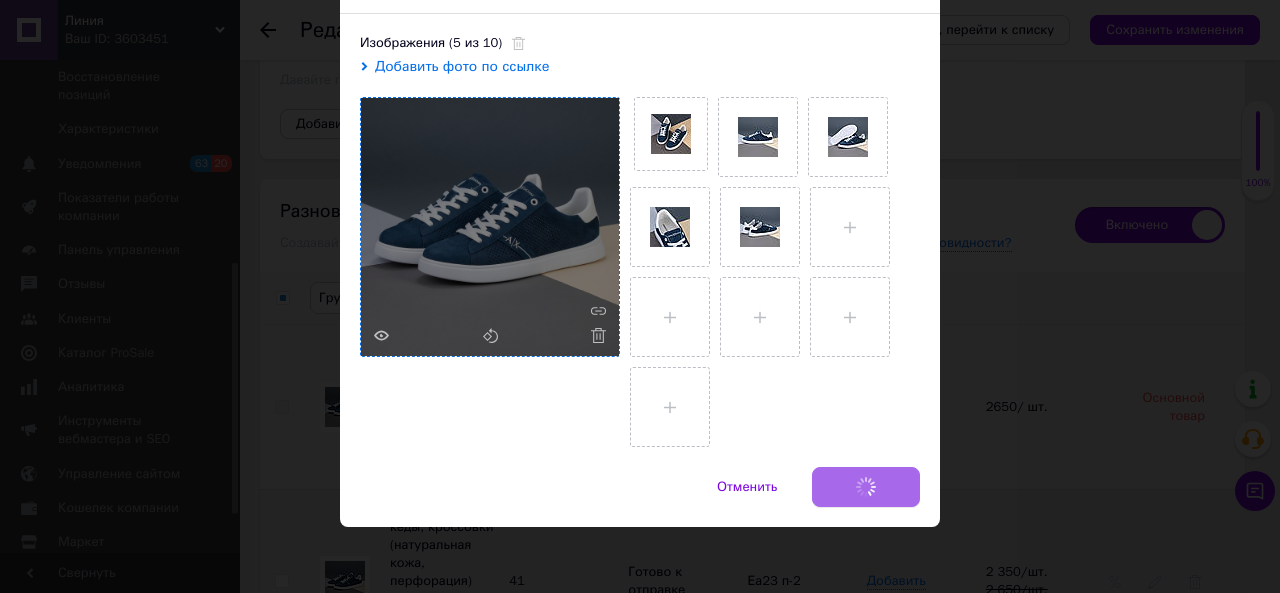 checkbox on "false" 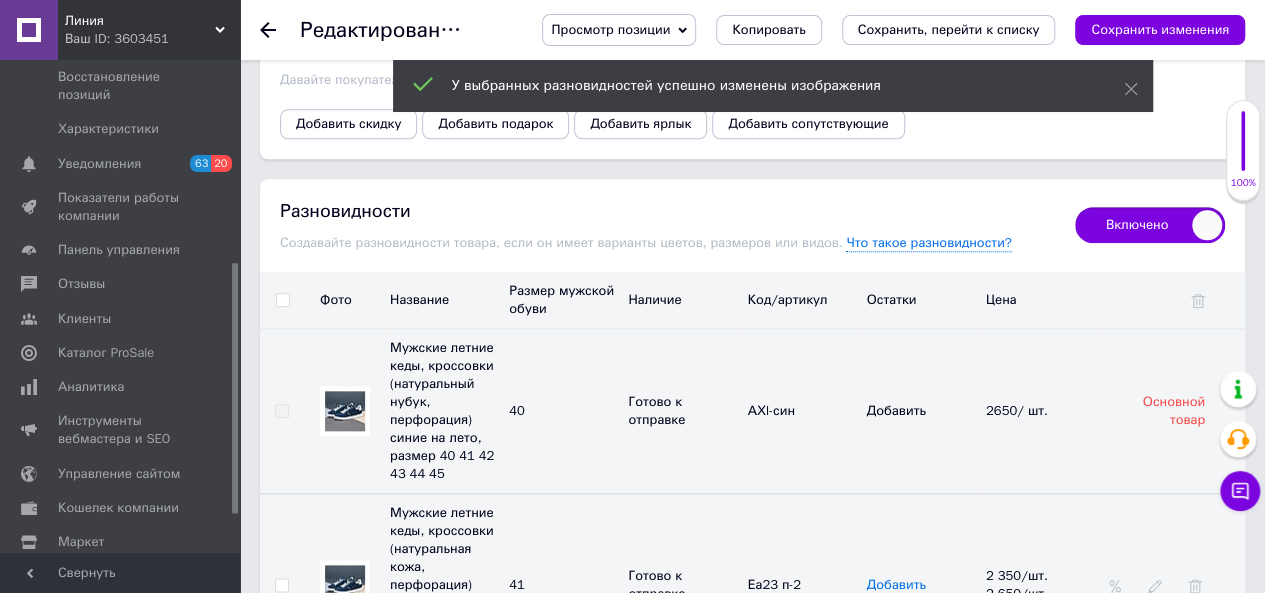 scroll, scrollTop: 4800, scrollLeft: 0, axis: vertical 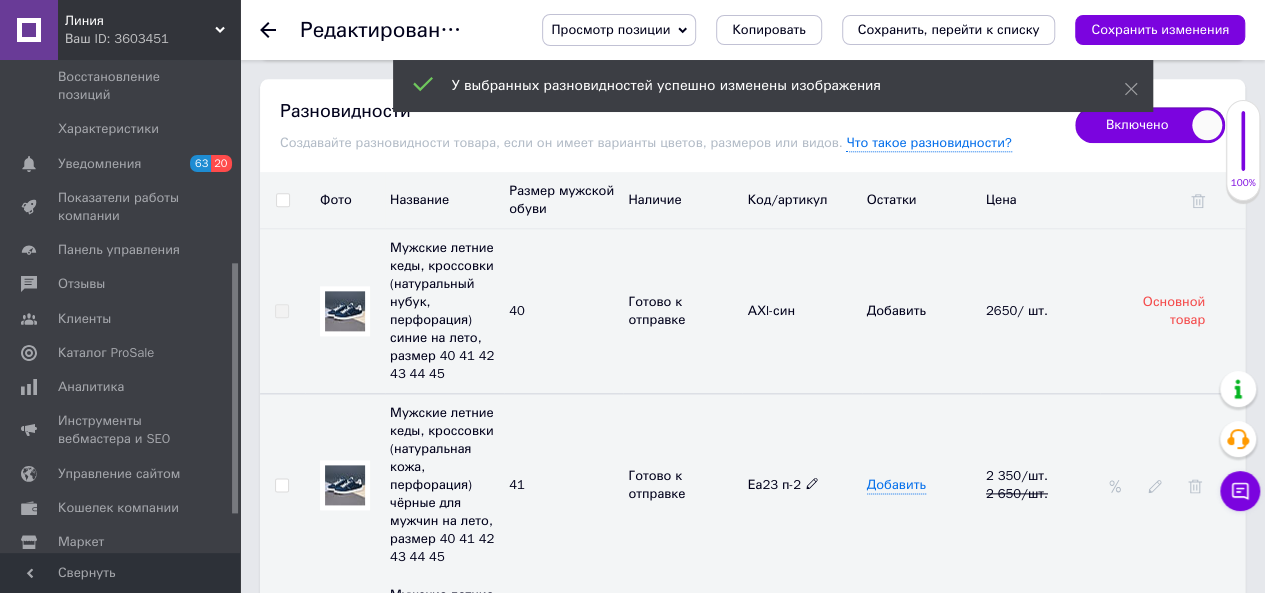 click 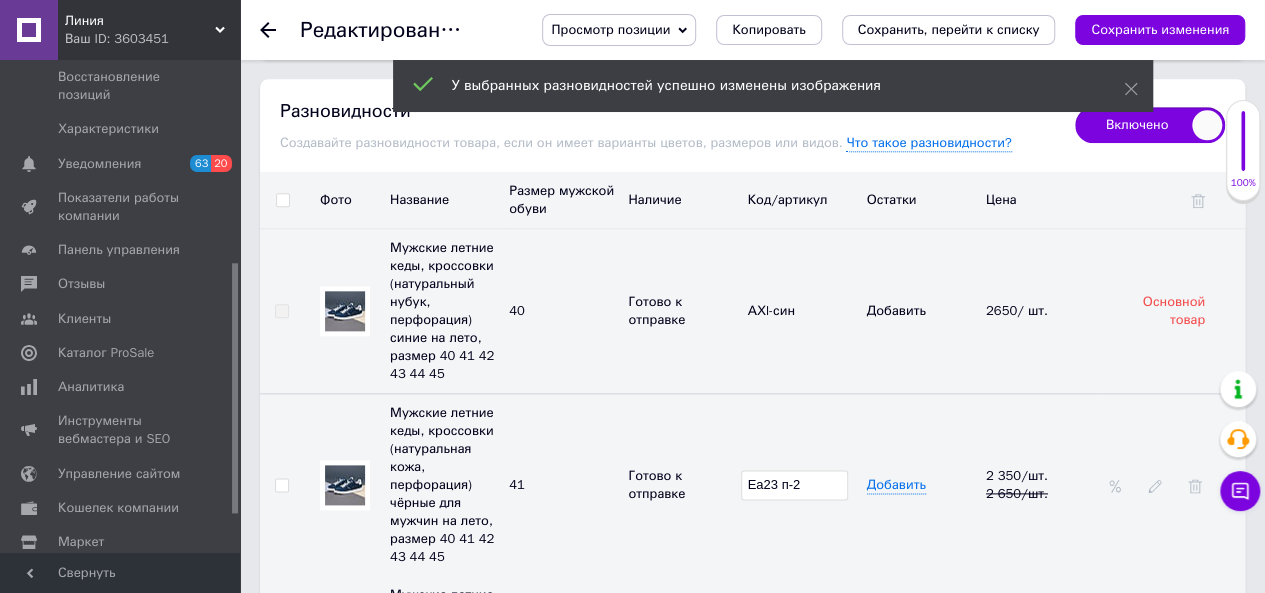 drag, startPoint x: 822, startPoint y: 434, endPoint x: 747, endPoint y: 434, distance: 75 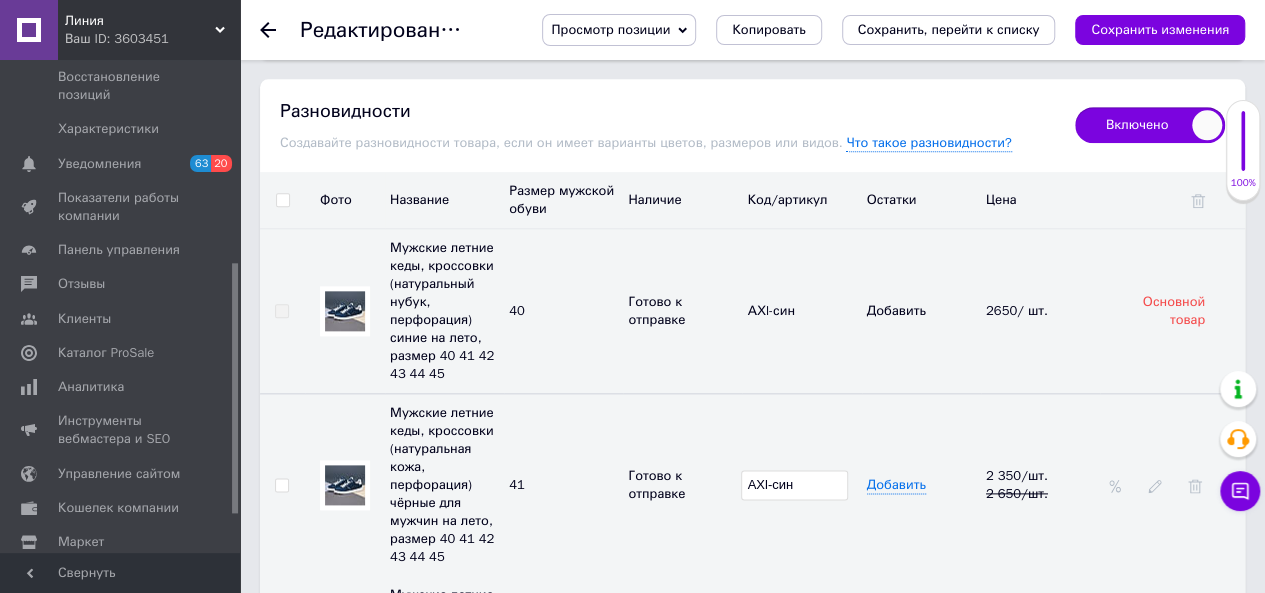 type on "АХl-син" 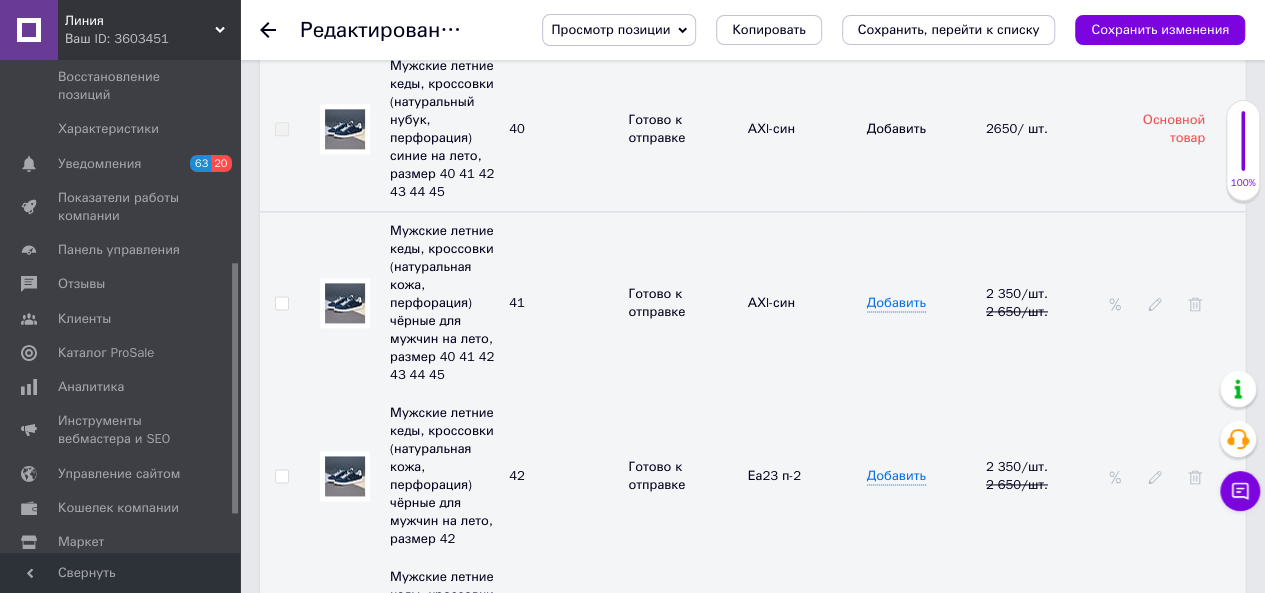scroll, scrollTop: 5000, scrollLeft: 0, axis: vertical 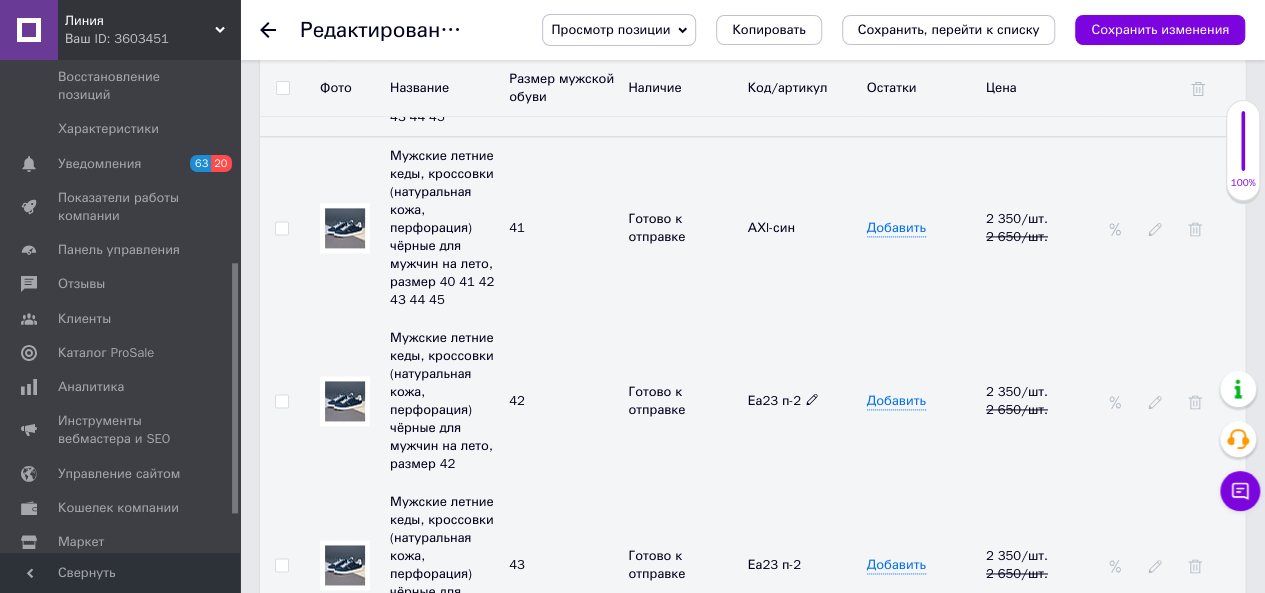 click 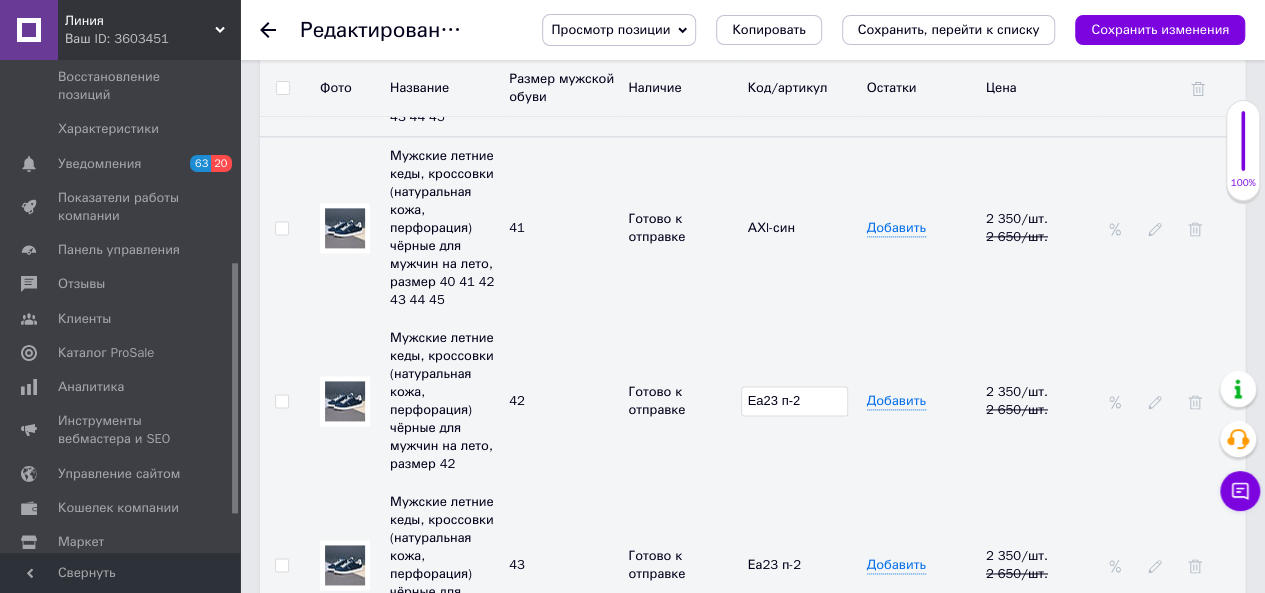drag, startPoint x: 824, startPoint y: 341, endPoint x: 726, endPoint y: 343, distance: 98.02041 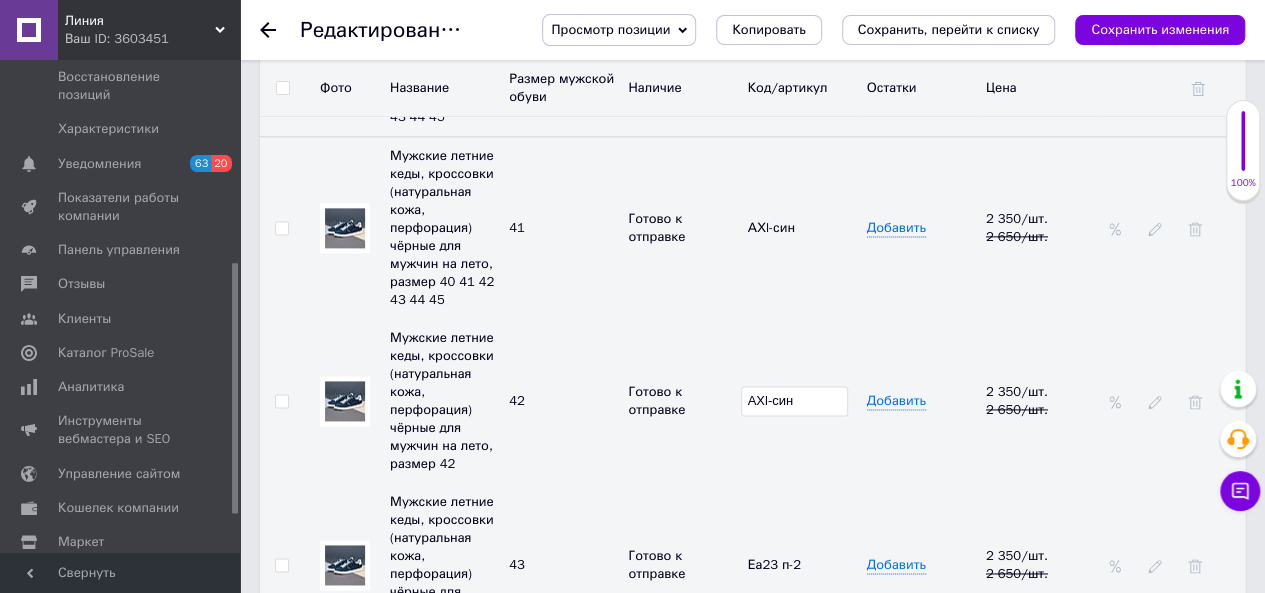 type on "АХl-син" 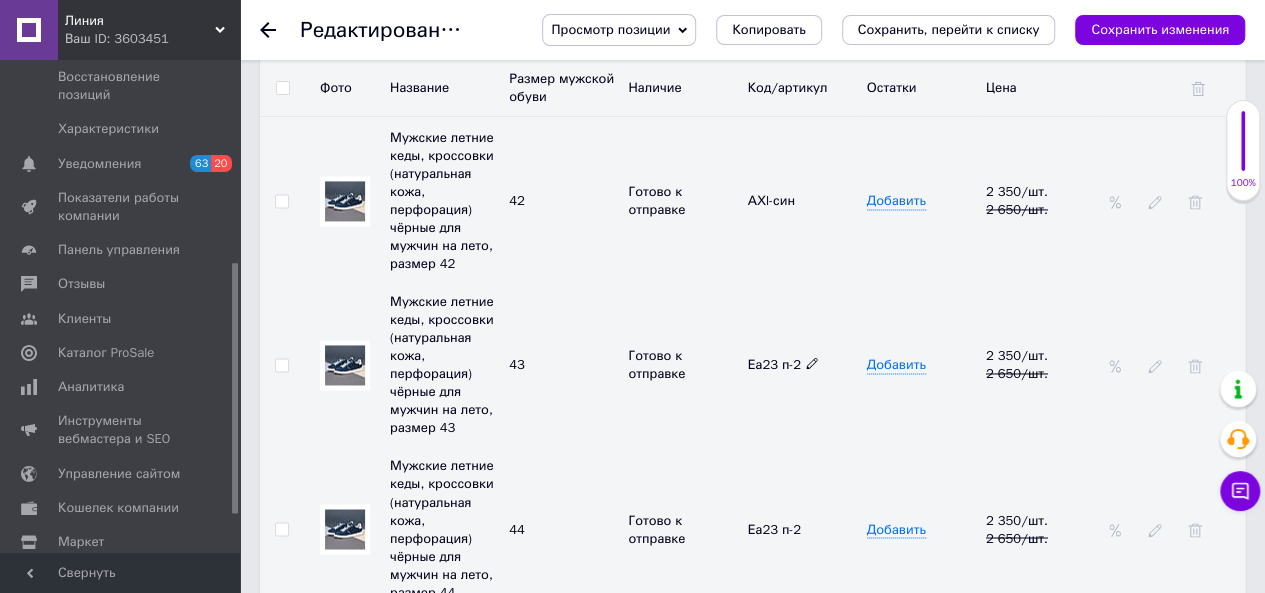 click 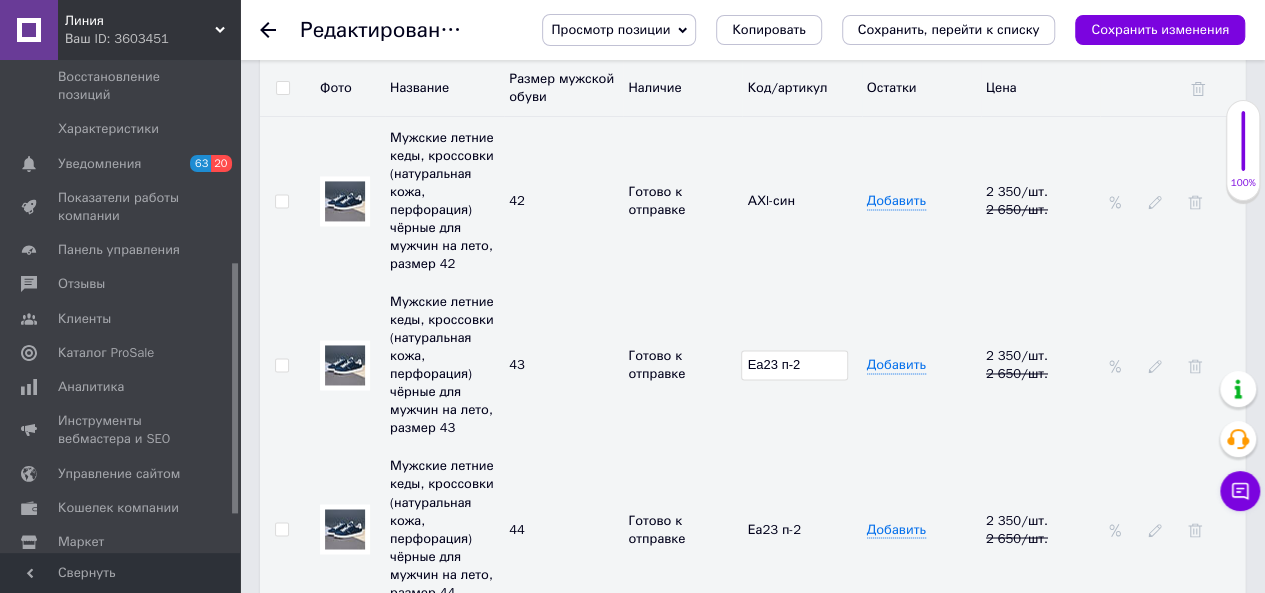 drag, startPoint x: 810, startPoint y: 303, endPoint x: 752, endPoint y: 306, distance: 58.077534 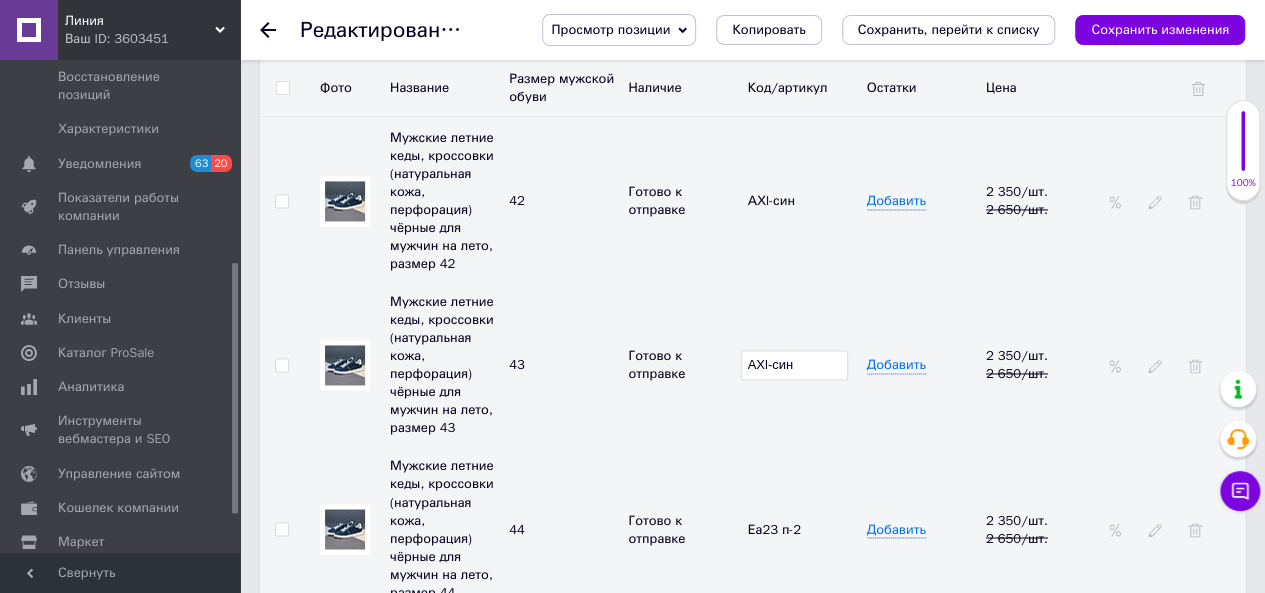 type on "АХl-син" 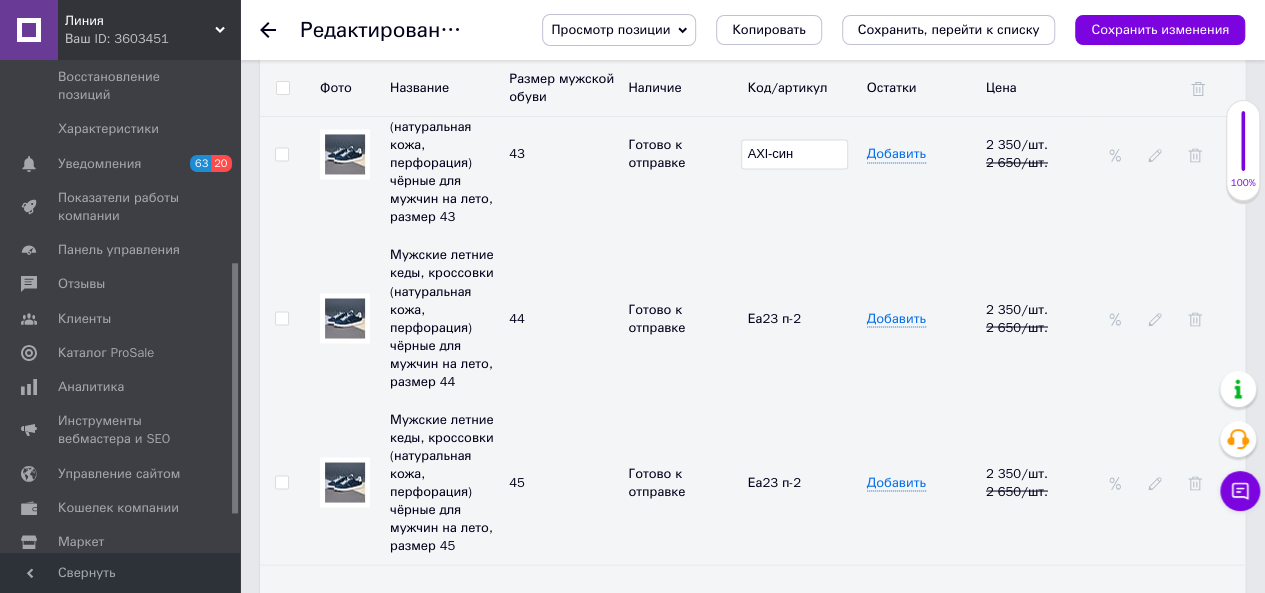 scroll, scrollTop: 5500, scrollLeft: 0, axis: vertical 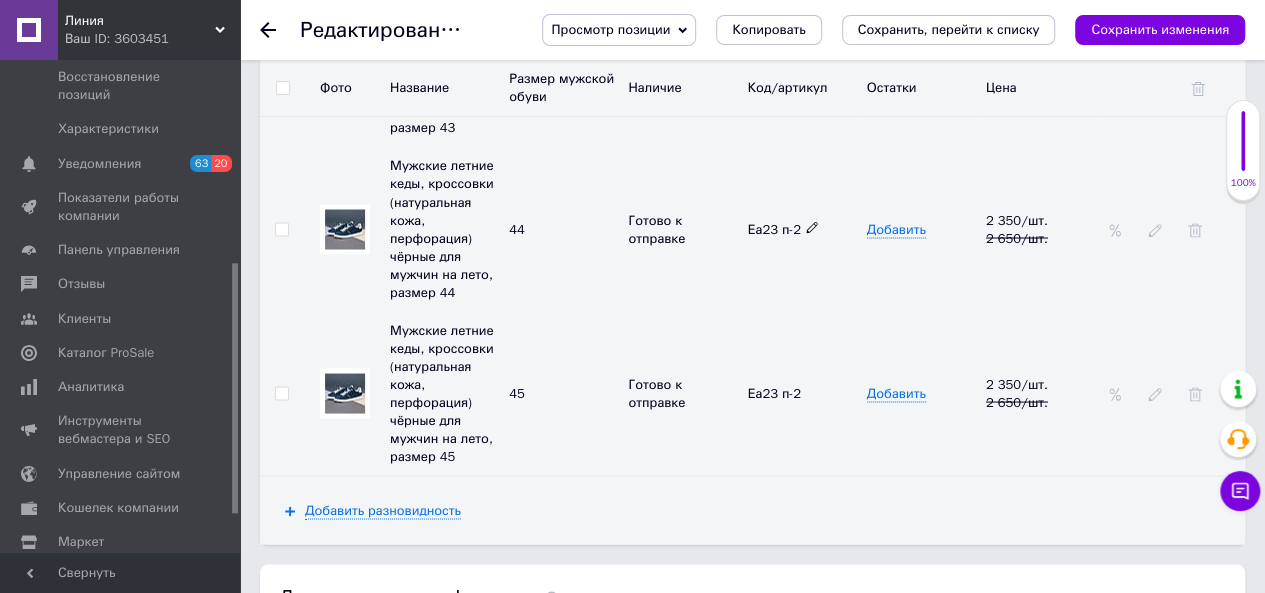 click 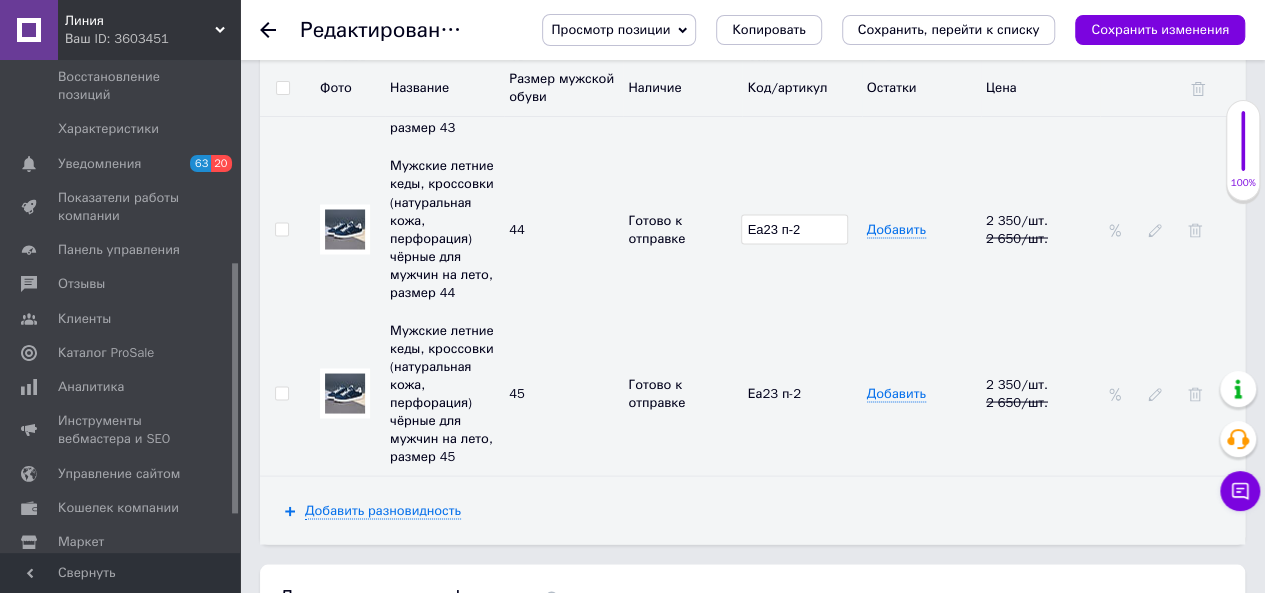 drag, startPoint x: 808, startPoint y: 164, endPoint x: 762, endPoint y: 166, distance: 46.043457 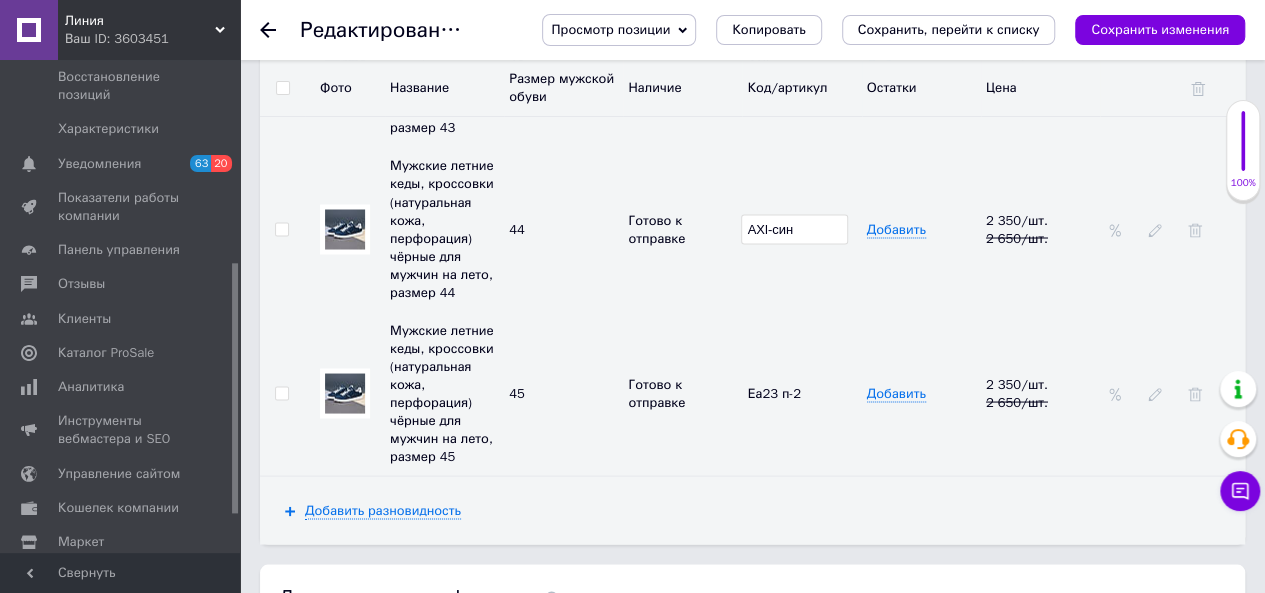 type on "АХl-син" 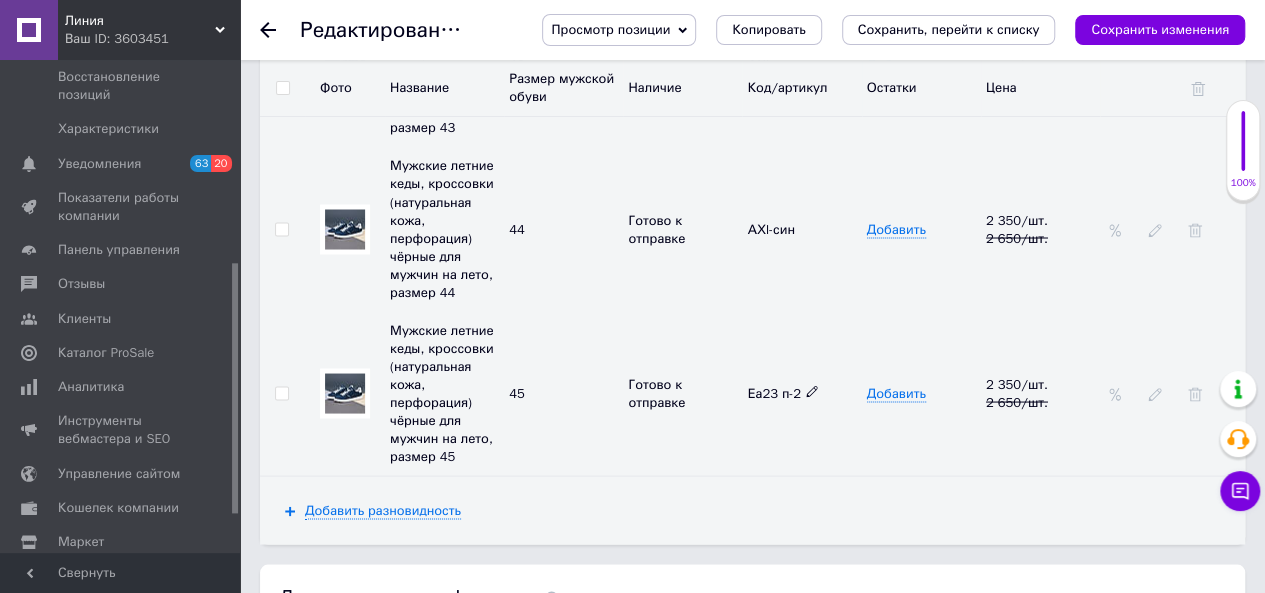click 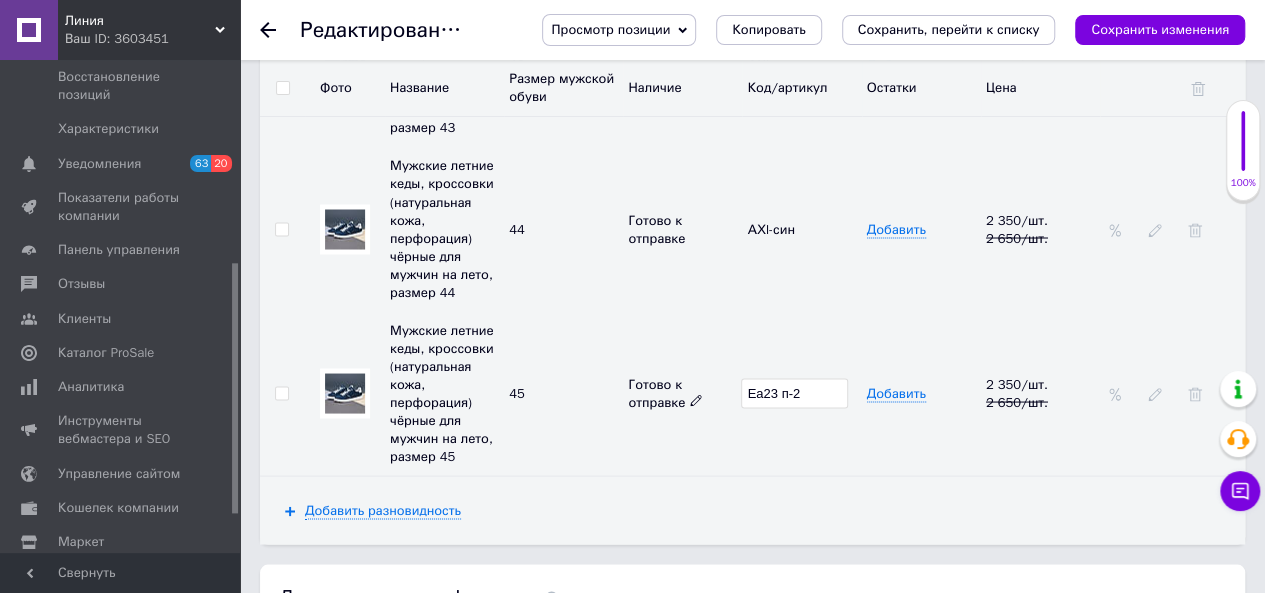 drag, startPoint x: 812, startPoint y: 319, endPoint x: 722, endPoint y: 319, distance: 90 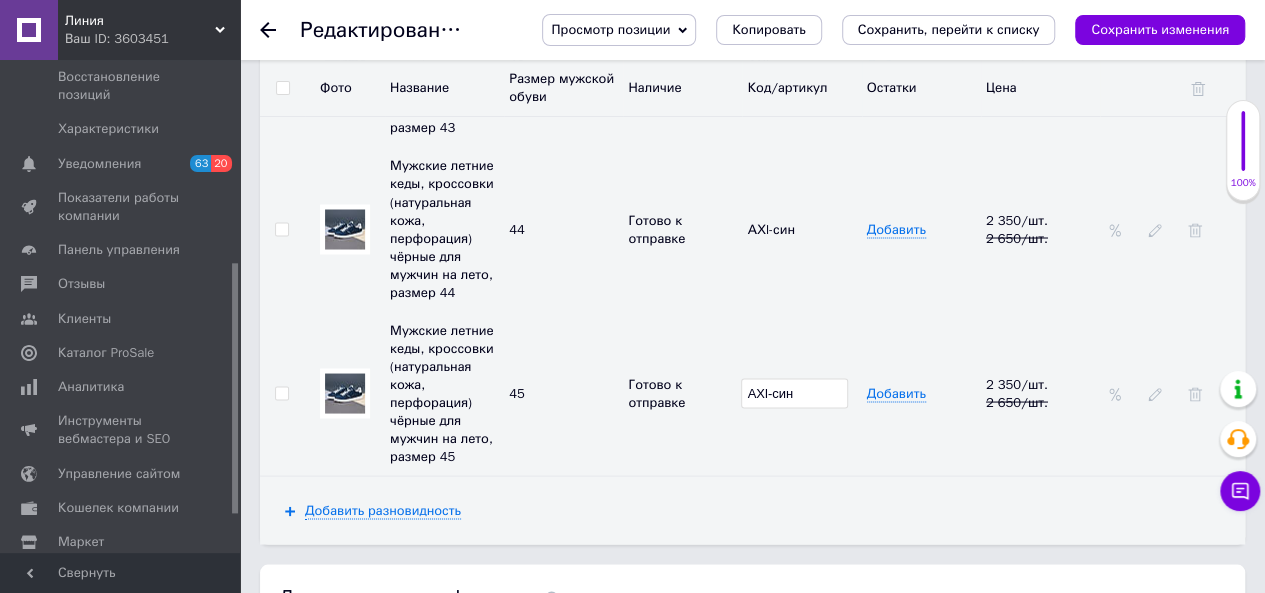 type on "АХl-син" 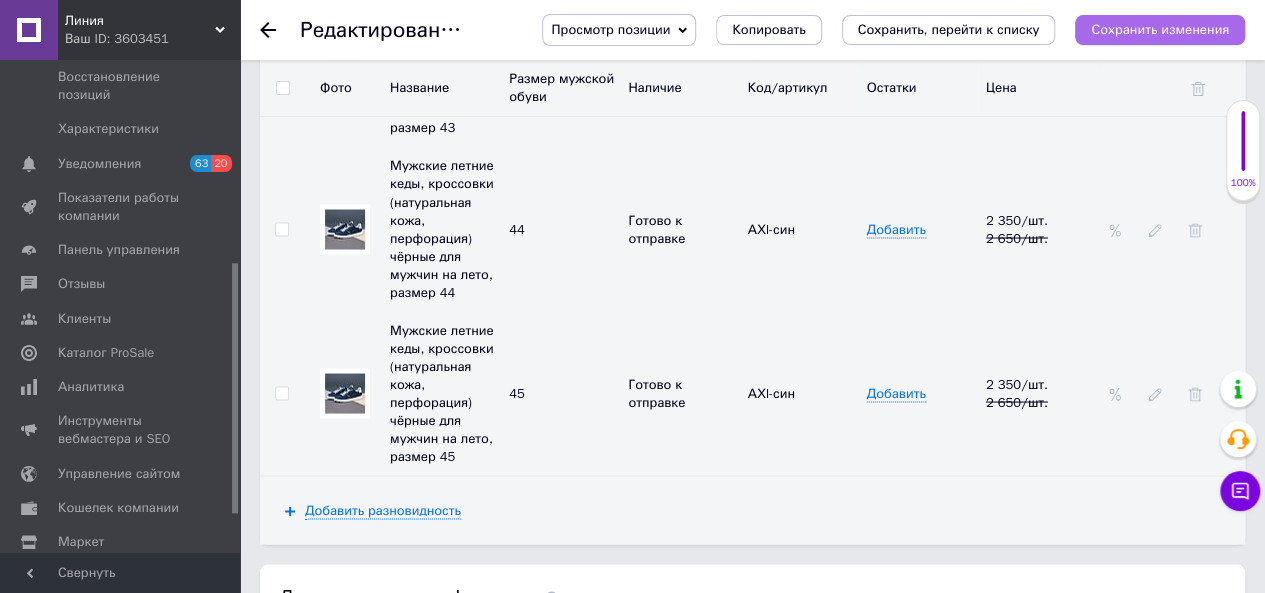 click on "Сохранить изменения" at bounding box center (1160, 29) 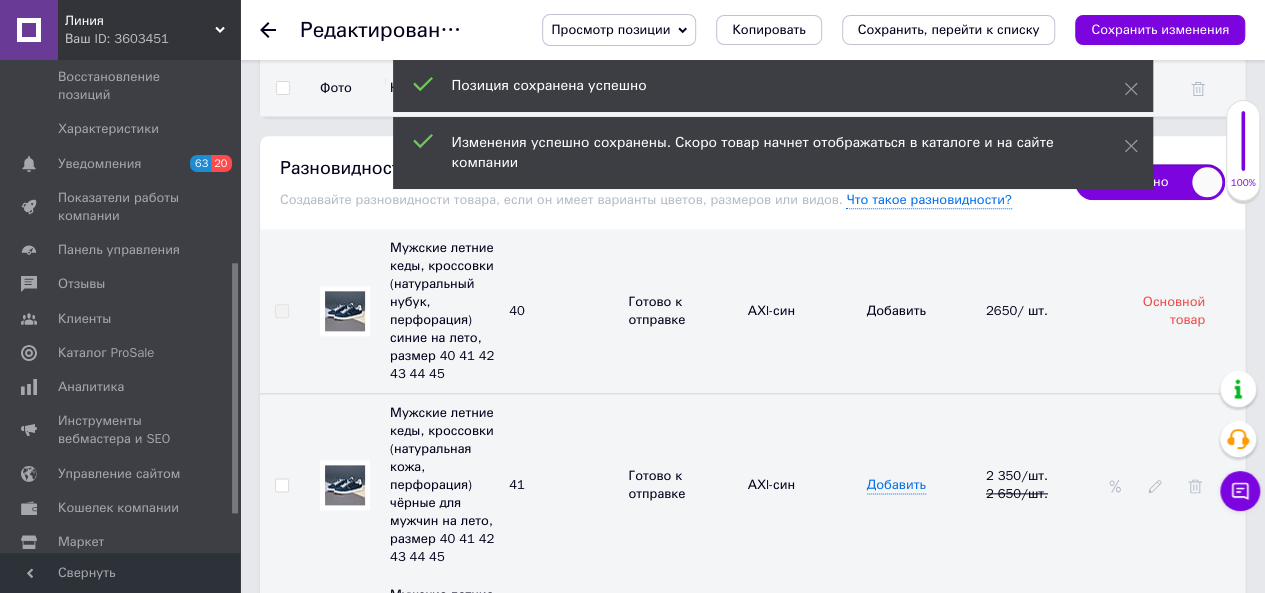 scroll, scrollTop: 4700, scrollLeft: 0, axis: vertical 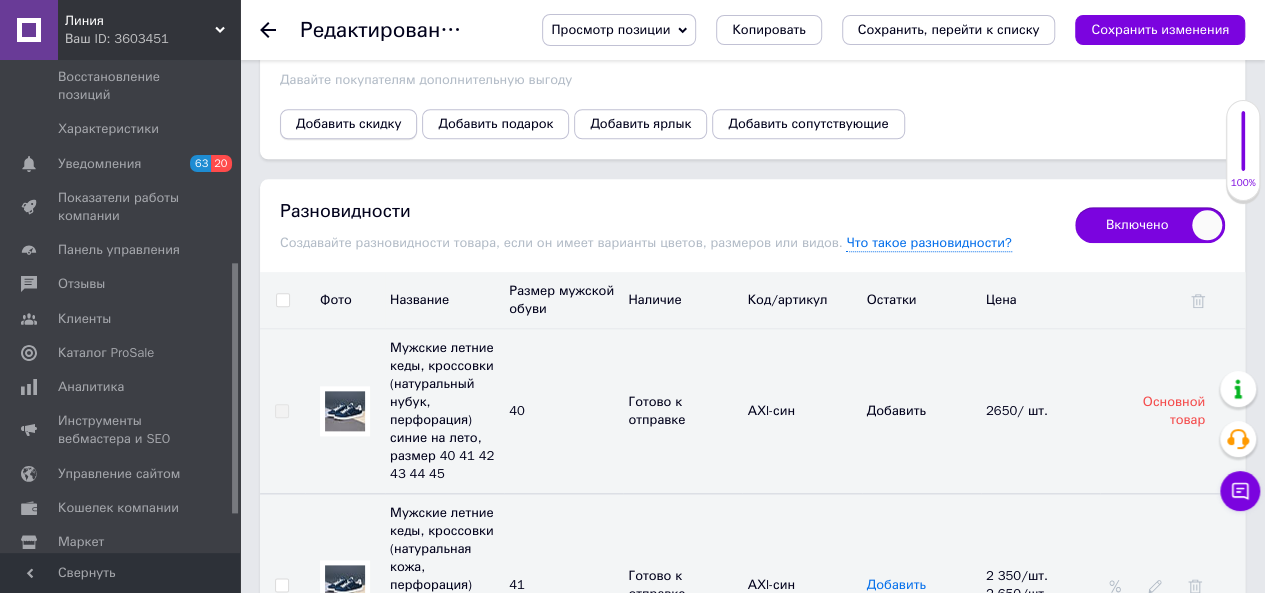 click on "Добавить скидку" at bounding box center [348, 124] 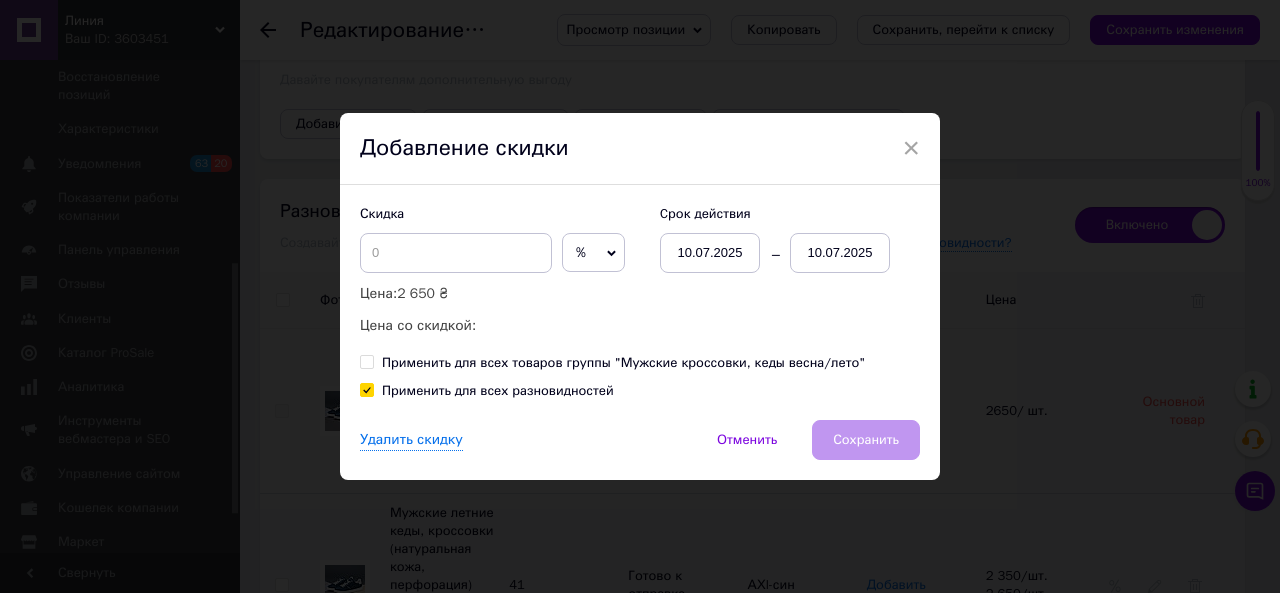 click on "10.07.2025" at bounding box center (840, 253) 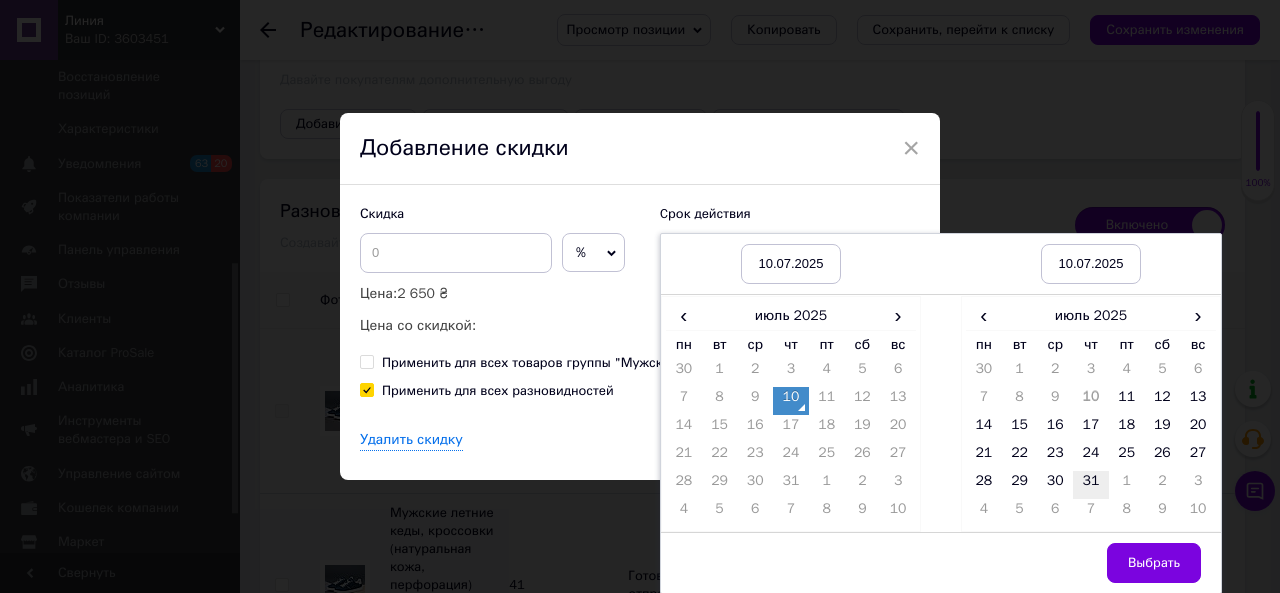 click on "31" at bounding box center [1091, 485] 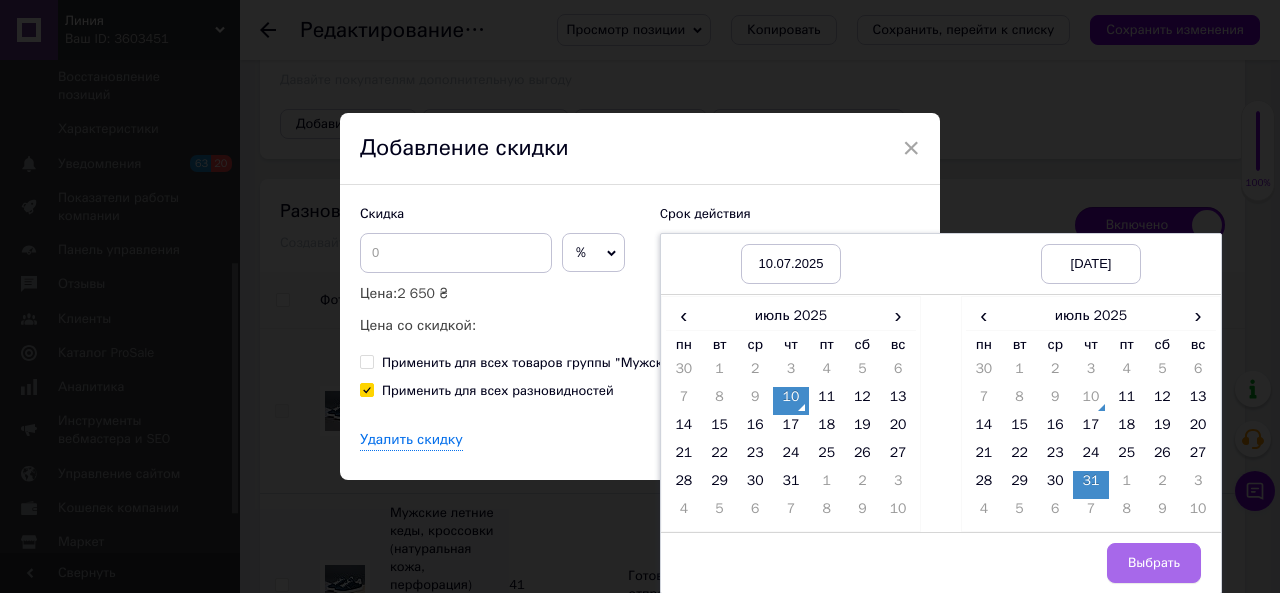 click on "Выбрать" at bounding box center [1154, 563] 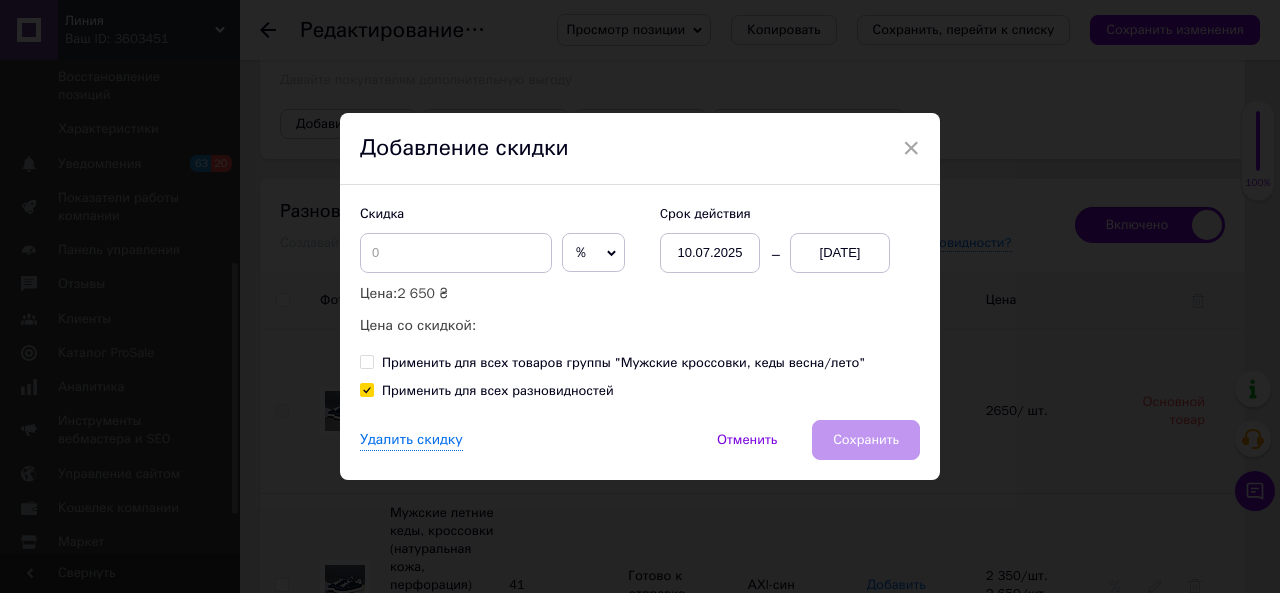 drag, startPoint x: 592, startPoint y: 241, endPoint x: 590, endPoint y: 275, distance: 34.058773 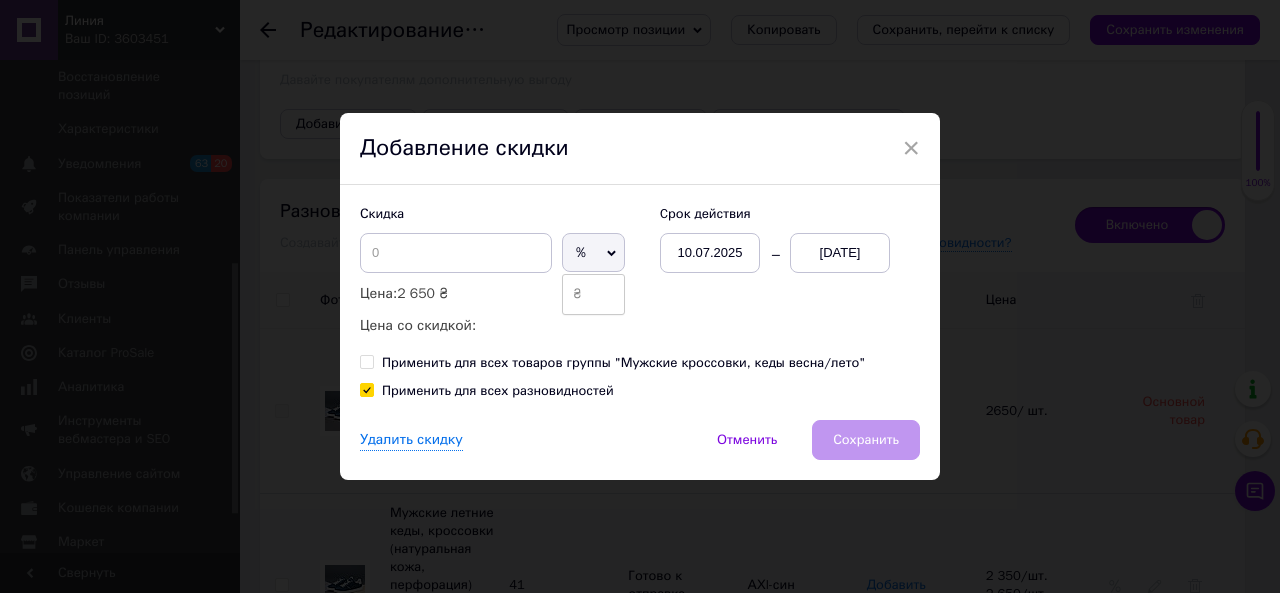 click on "₴" at bounding box center (593, 294) 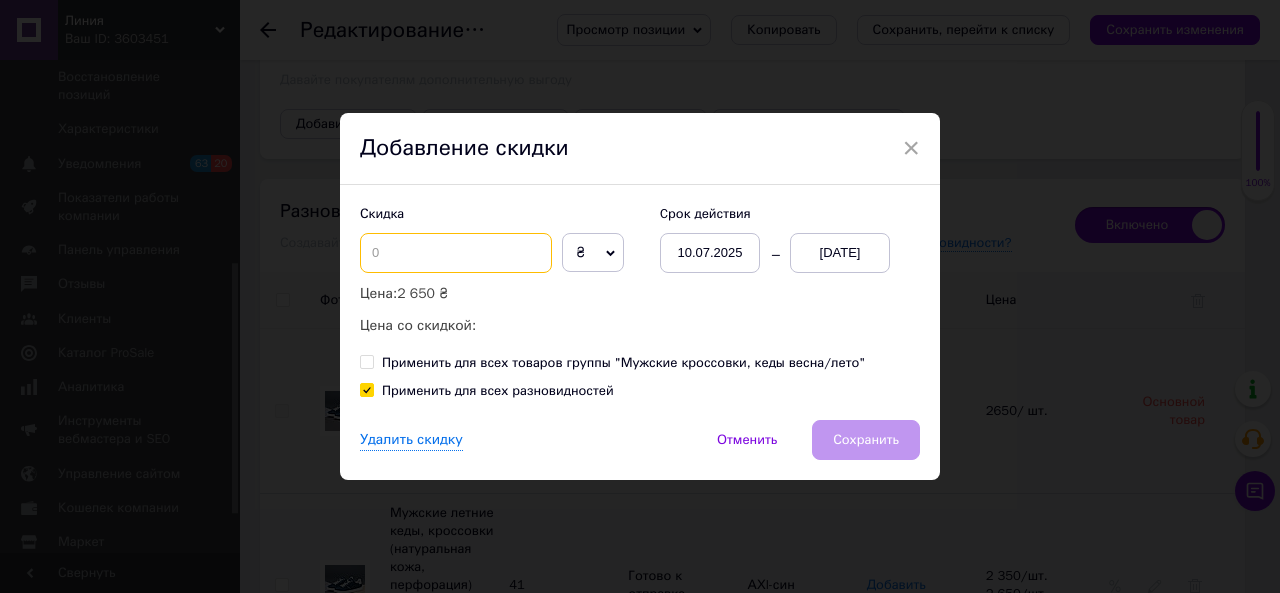 click at bounding box center [456, 253] 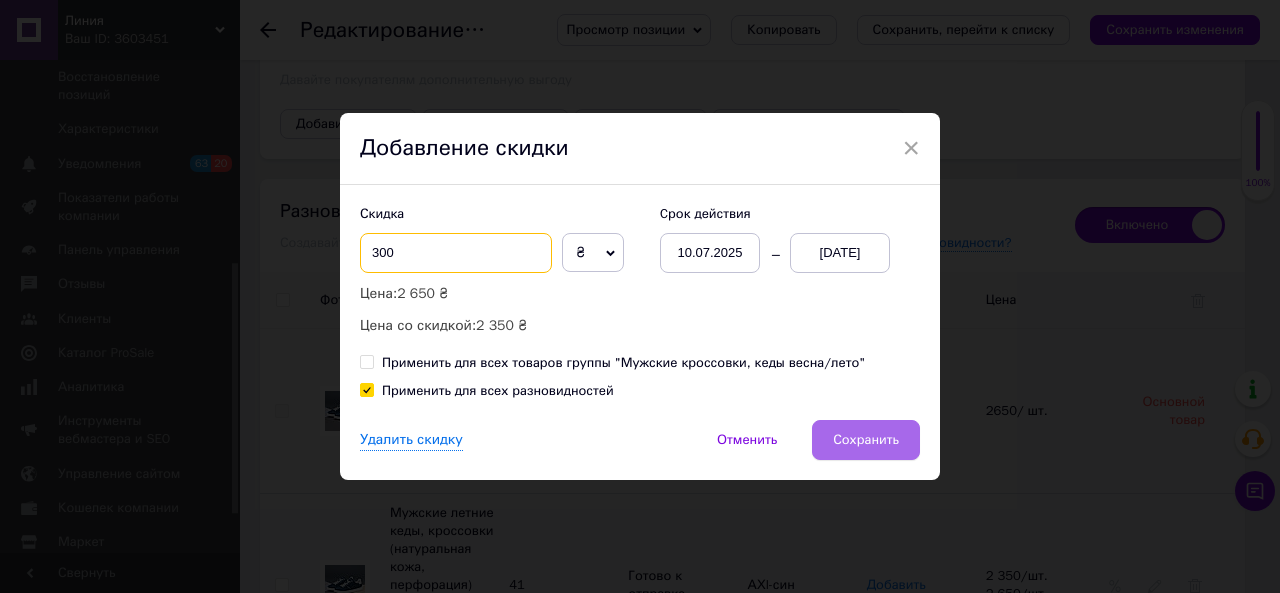 type on "300" 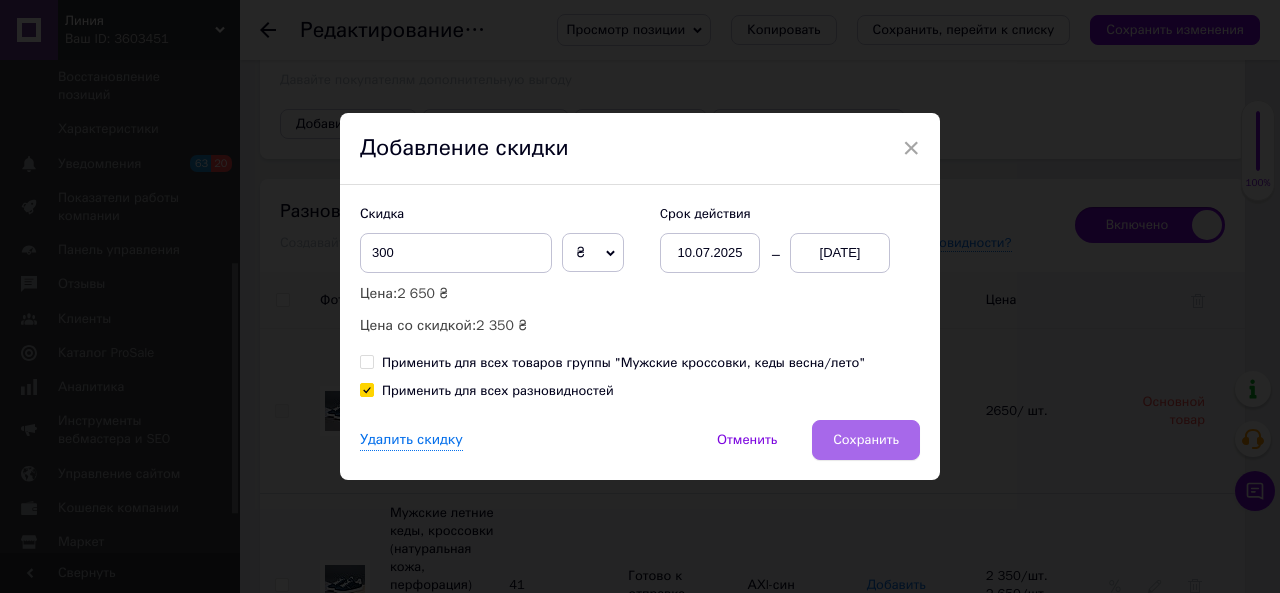 click on "Сохранить" at bounding box center [866, 440] 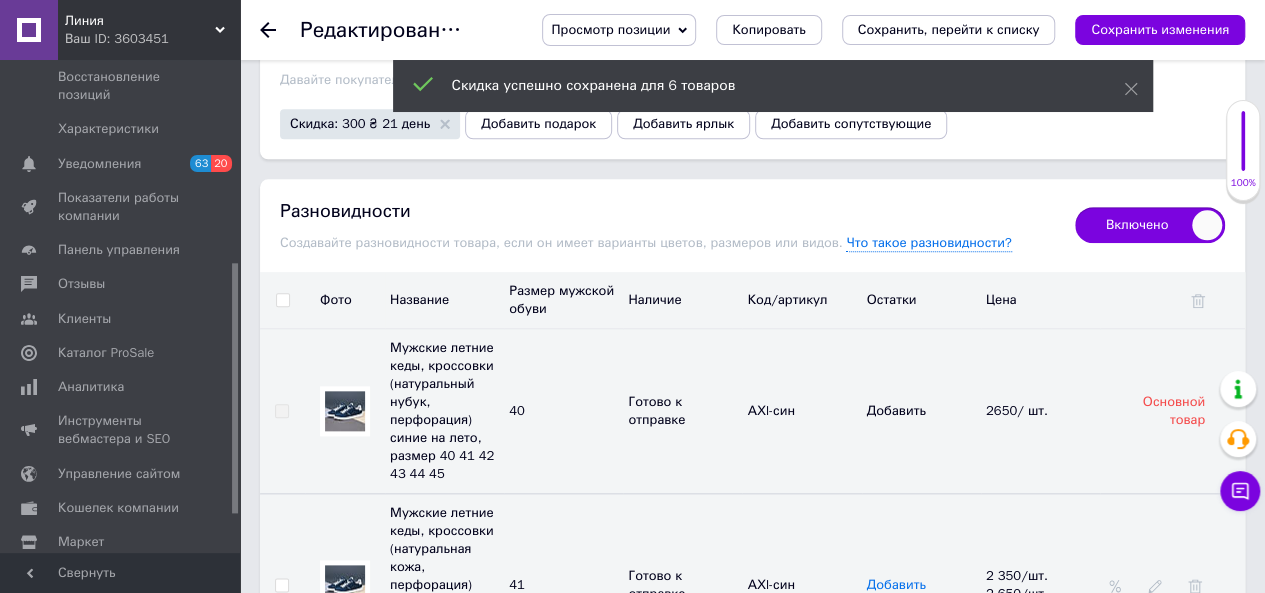 click on "Сохранить изменения" at bounding box center [1160, 29] 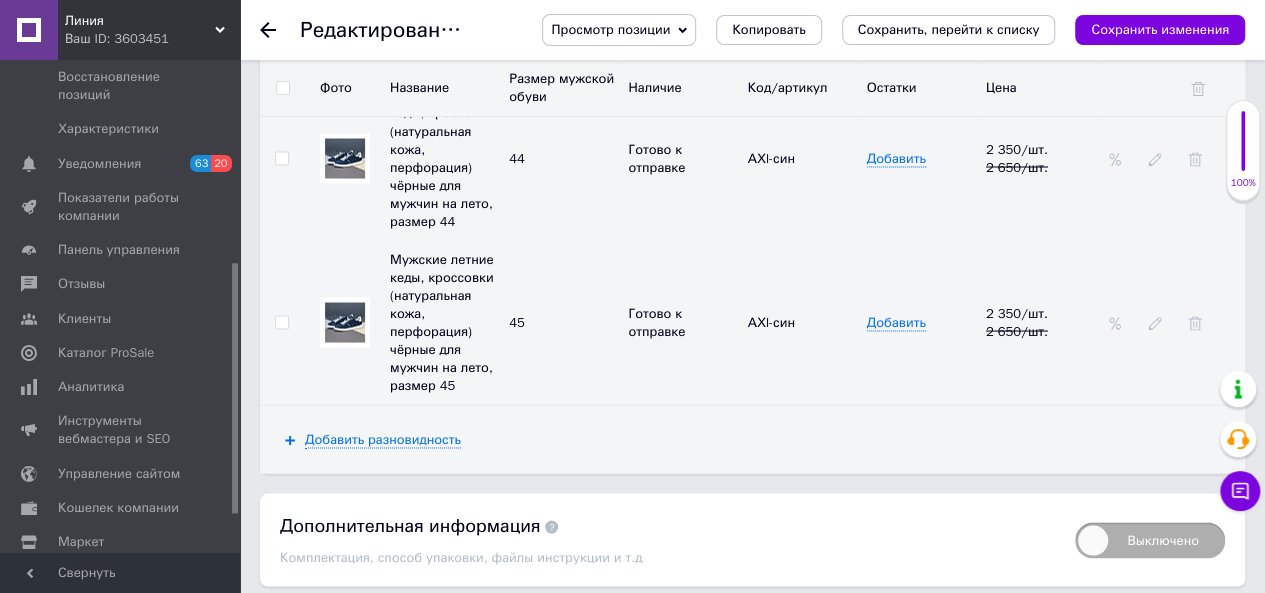 scroll, scrollTop: 5600, scrollLeft: 0, axis: vertical 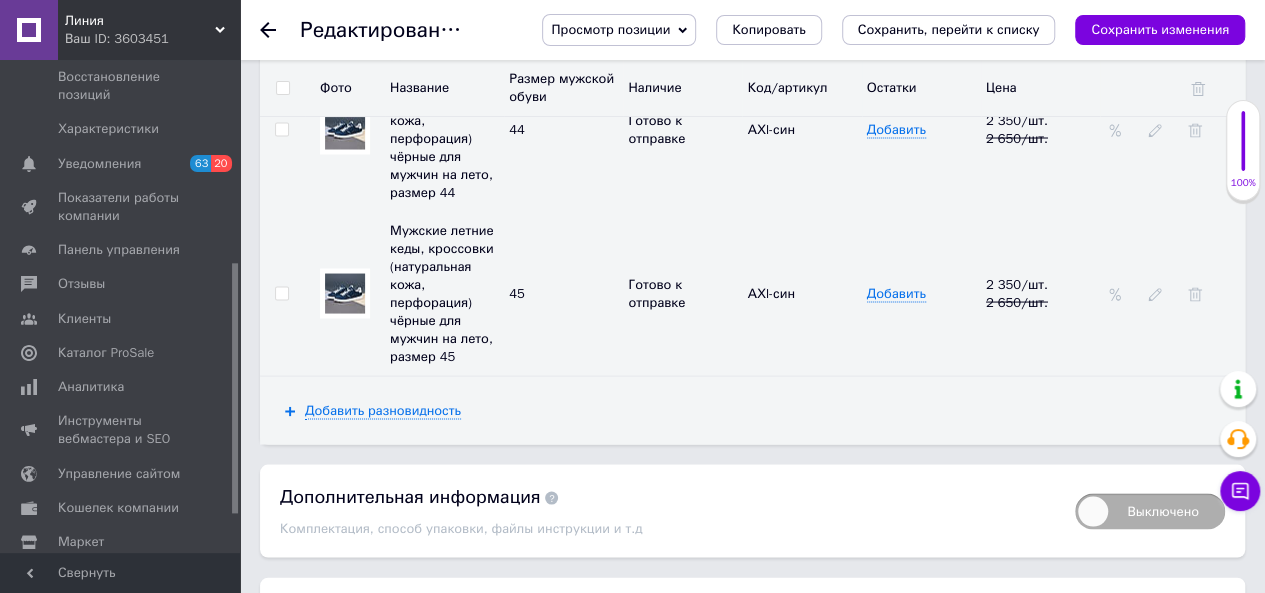 click on "Просмотр позиции" at bounding box center [610, 29] 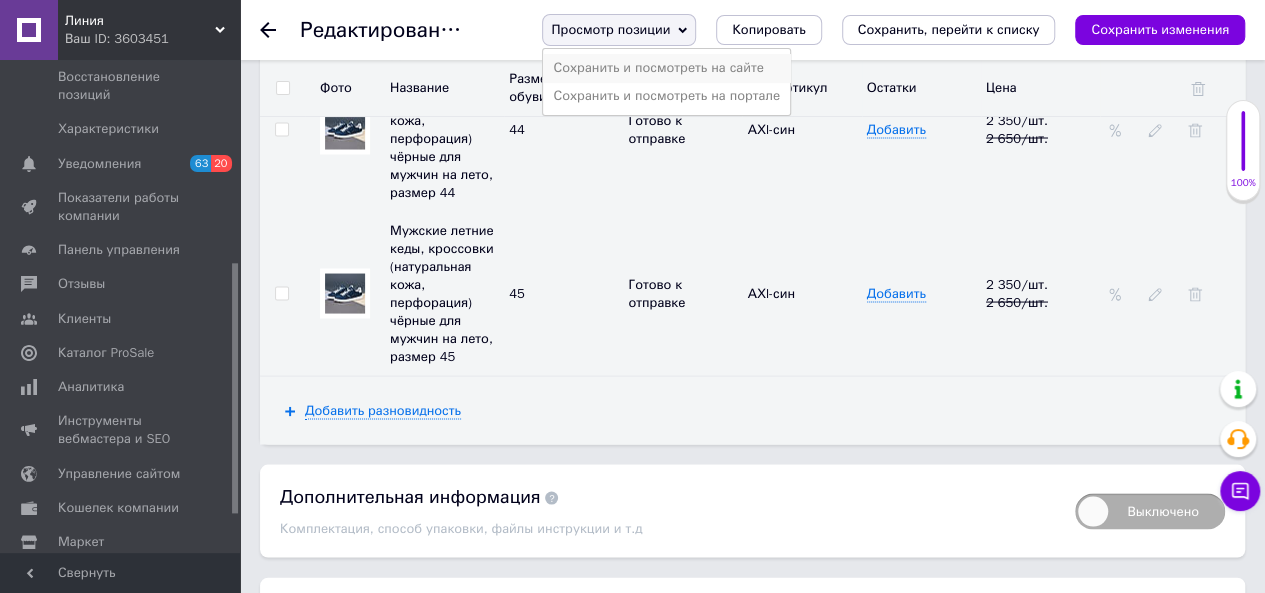 click on "Сохранить и посмотреть на сайте" at bounding box center [666, 68] 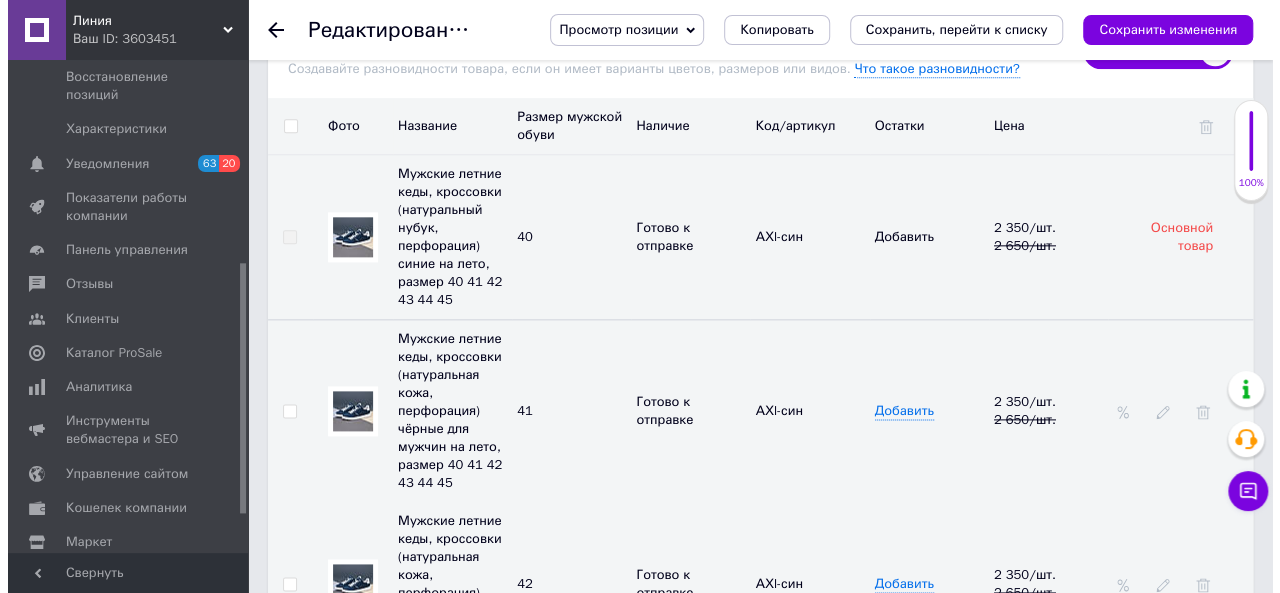 scroll, scrollTop: 4900, scrollLeft: 0, axis: vertical 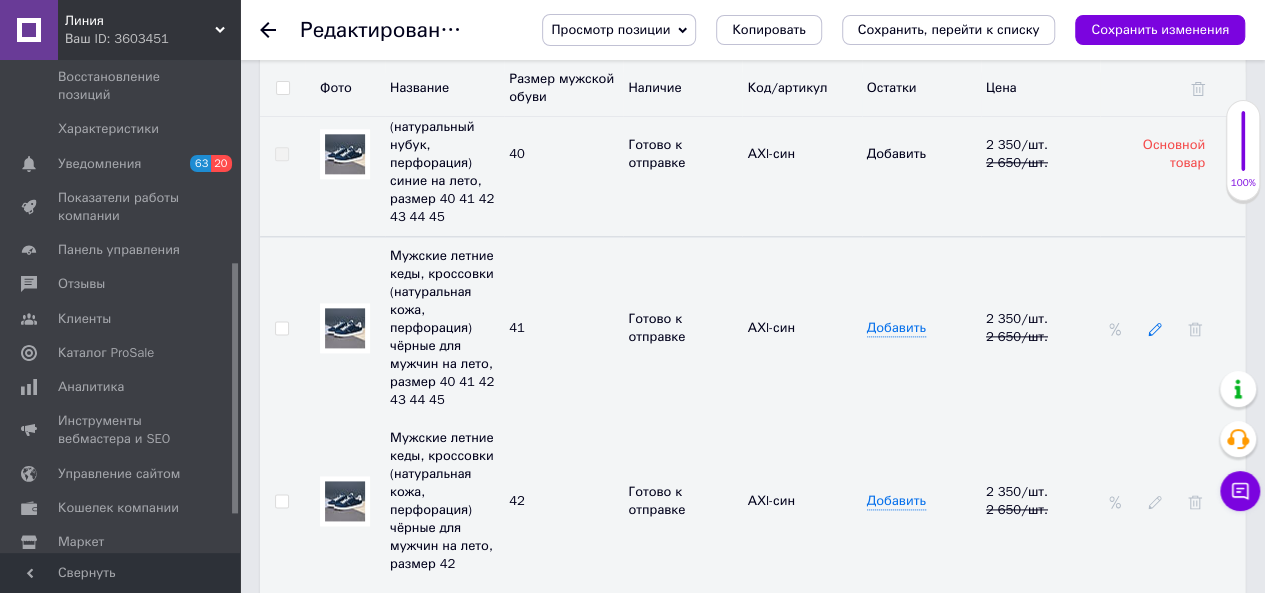 click 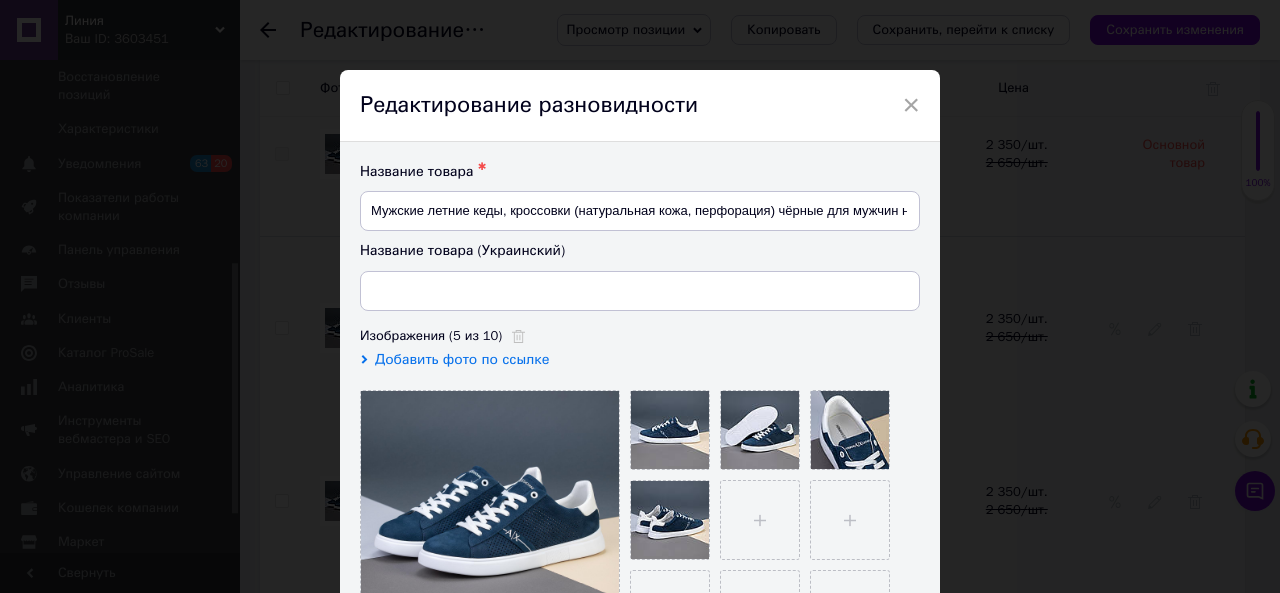 type on "Чоловічі літні кеди, кросівки (натуральна шкіра, перфорація) чорні для чоловіків на літо, розмір 41" 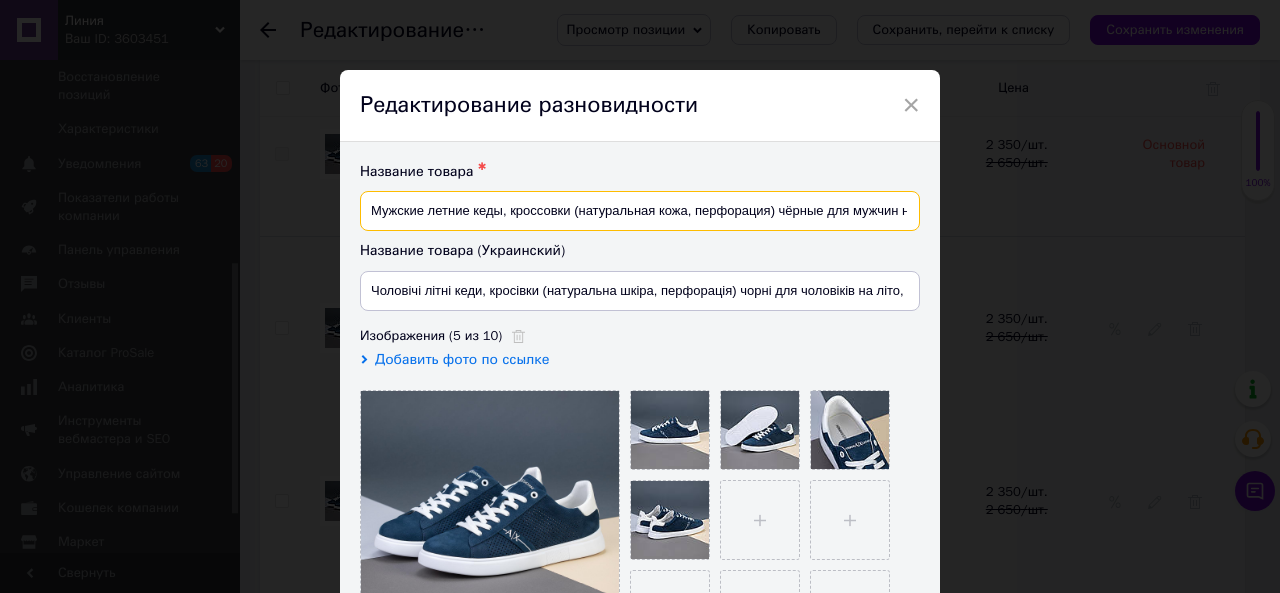 drag, startPoint x: 818, startPoint y: 209, endPoint x: 780, endPoint y: 215, distance: 38.470768 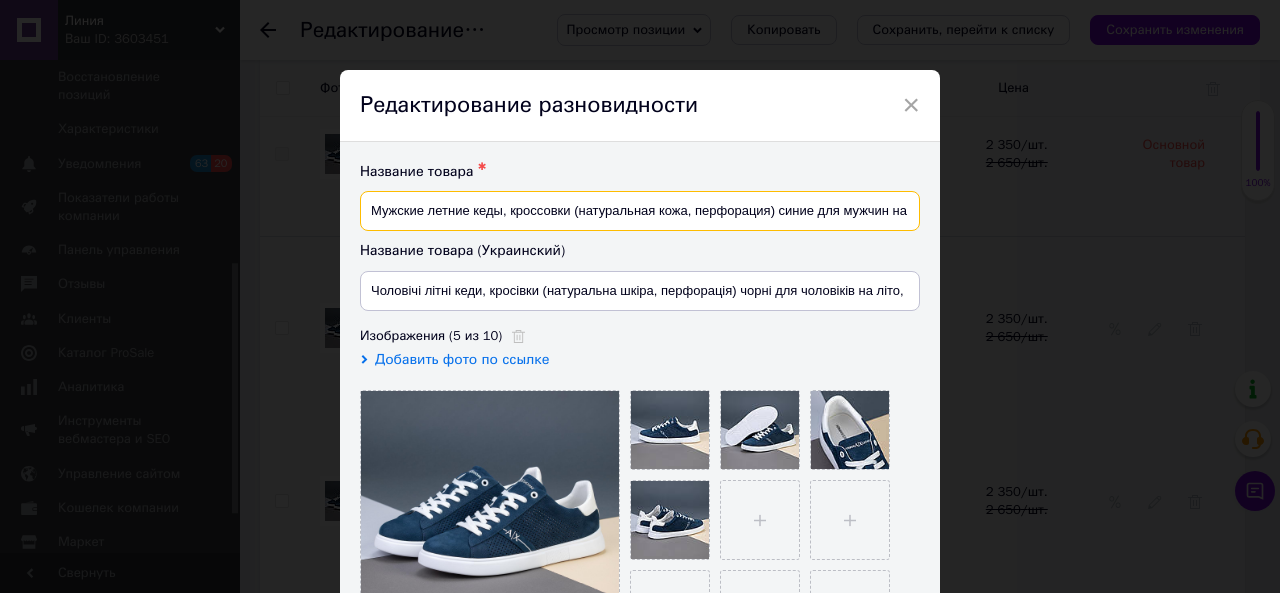 drag, startPoint x: 682, startPoint y: 214, endPoint x: 639, endPoint y: 210, distance: 43.185646 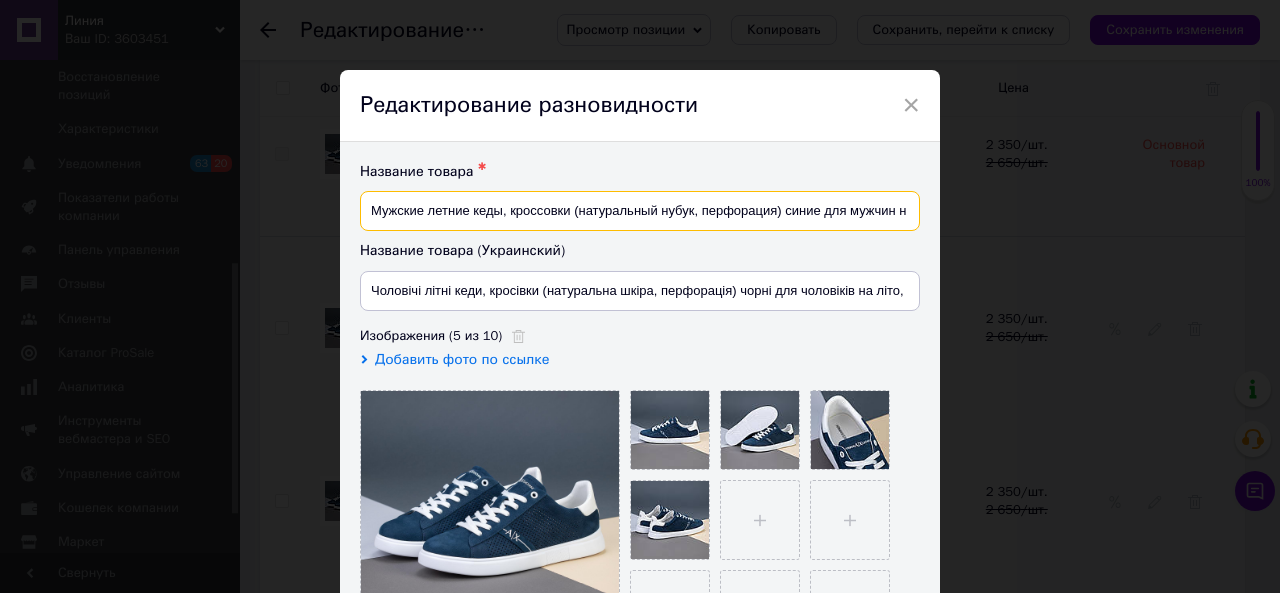 drag, startPoint x: 570, startPoint y: 205, endPoint x: 500, endPoint y: 209, distance: 70.11419 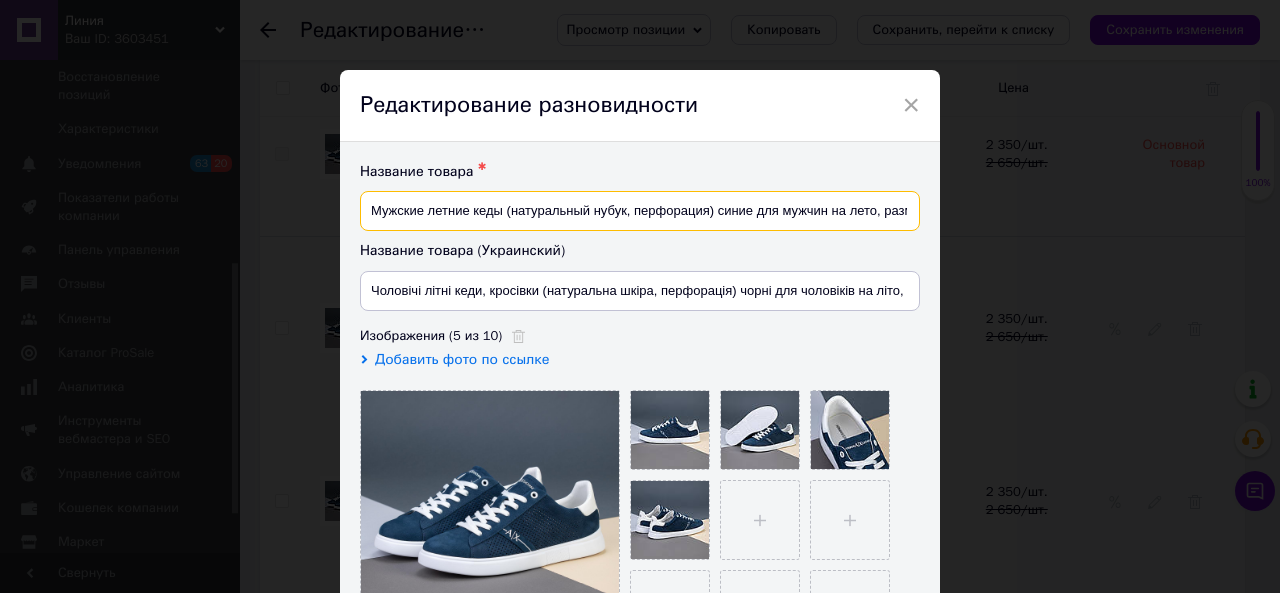 scroll, scrollTop: 0, scrollLeft: 128, axis: horizontal 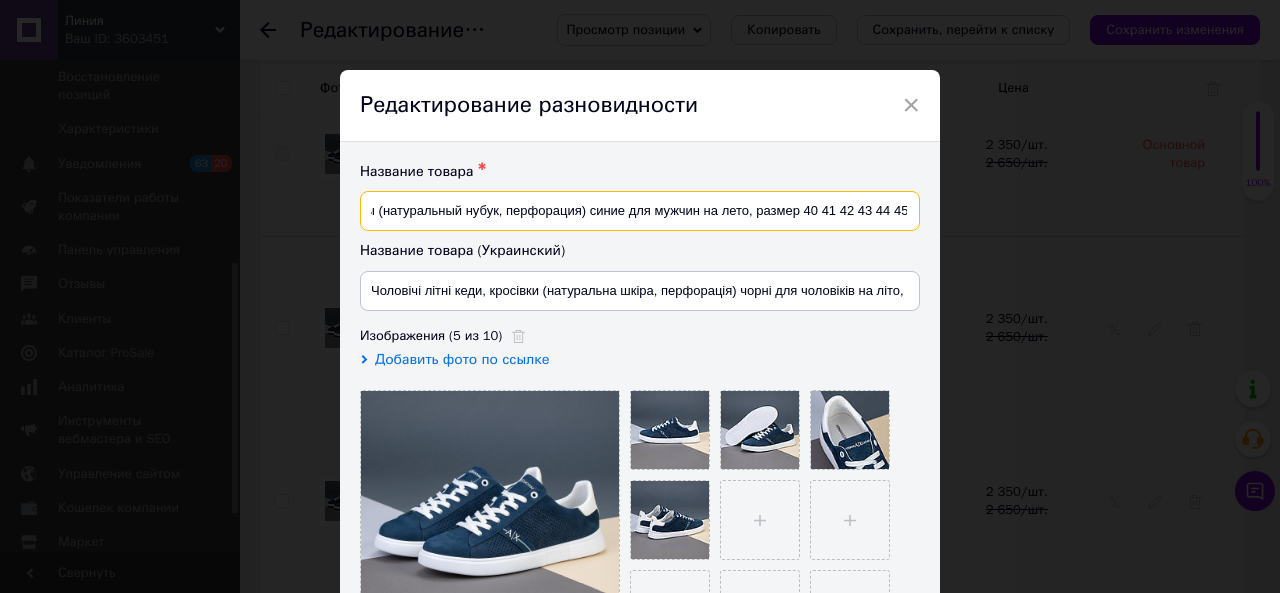 drag, startPoint x: 360, startPoint y: 209, endPoint x: 807, endPoint y: 210, distance: 447.00113 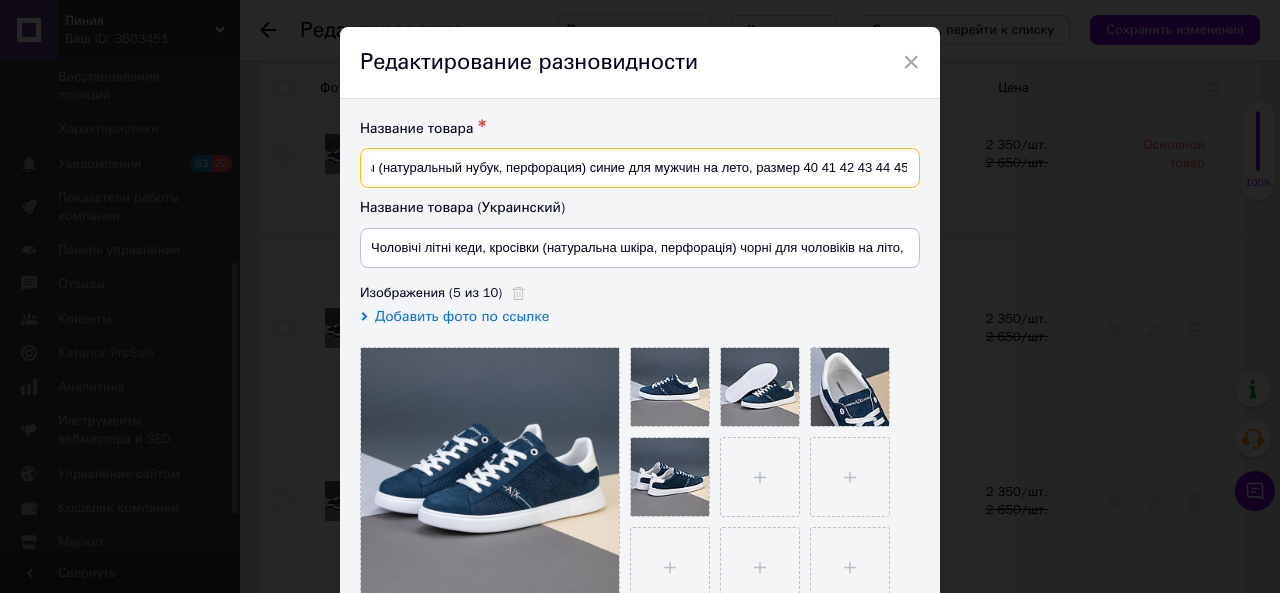 scroll, scrollTop: 0, scrollLeft: 0, axis: both 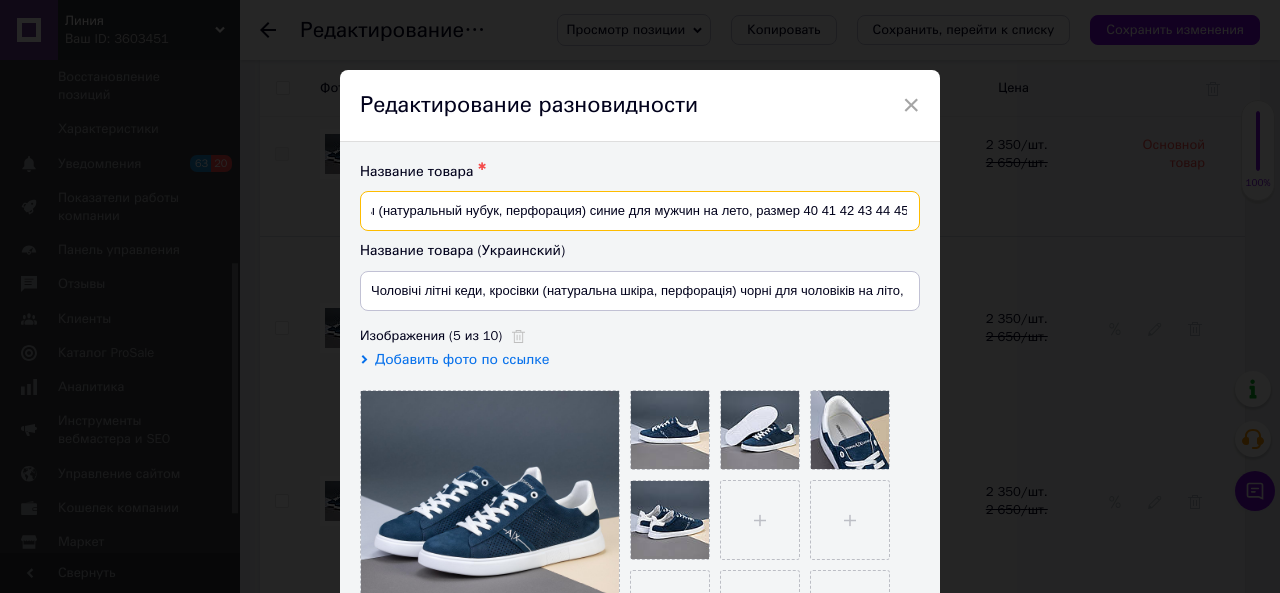 drag, startPoint x: 814, startPoint y: 209, endPoint x: 796, endPoint y: 209, distance: 18 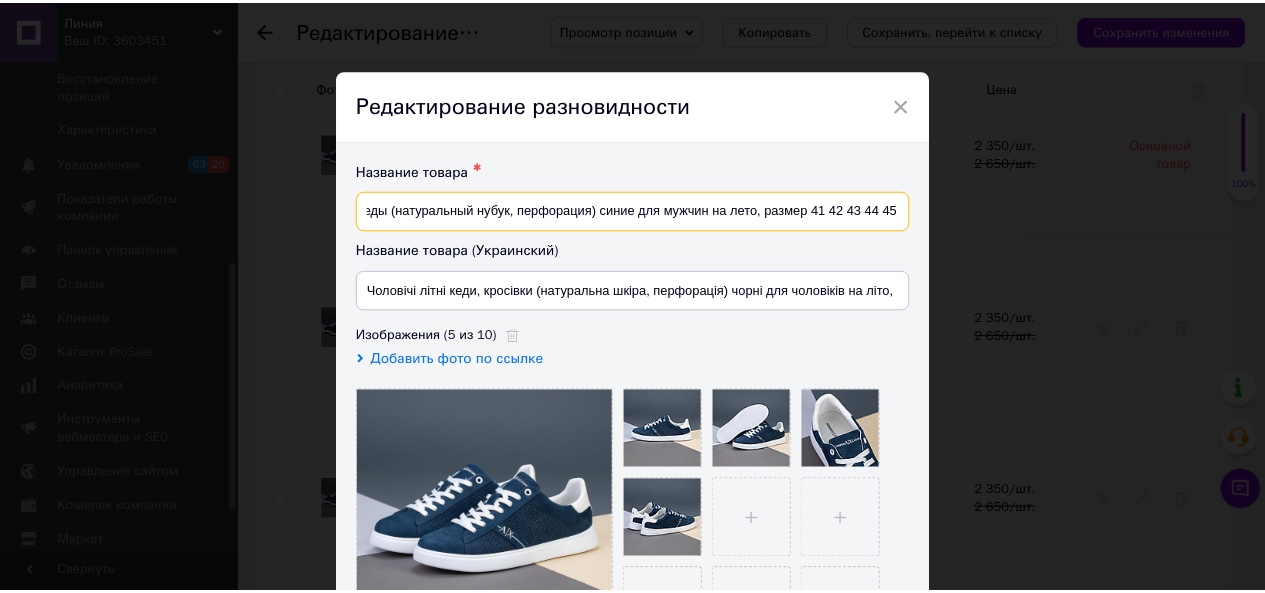 scroll, scrollTop: 0, scrollLeft: 110, axis: horizontal 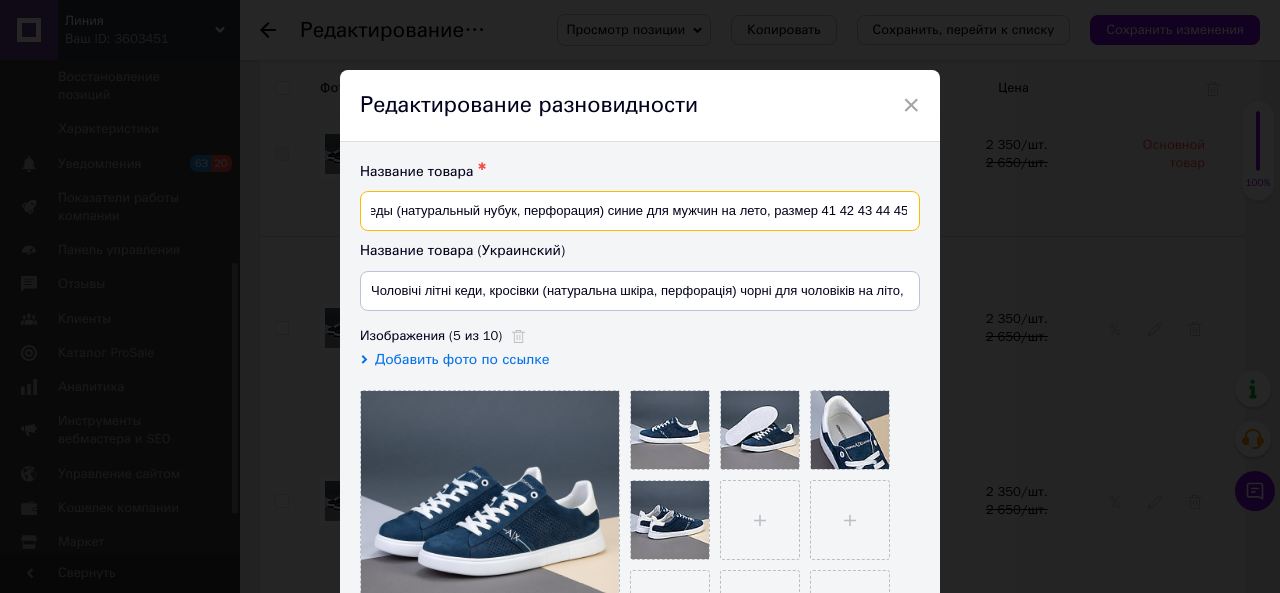 drag, startPoint x: 832, startPoint y: 209, endPoint x: 940, endPoint y: 211, distance: 108.01852 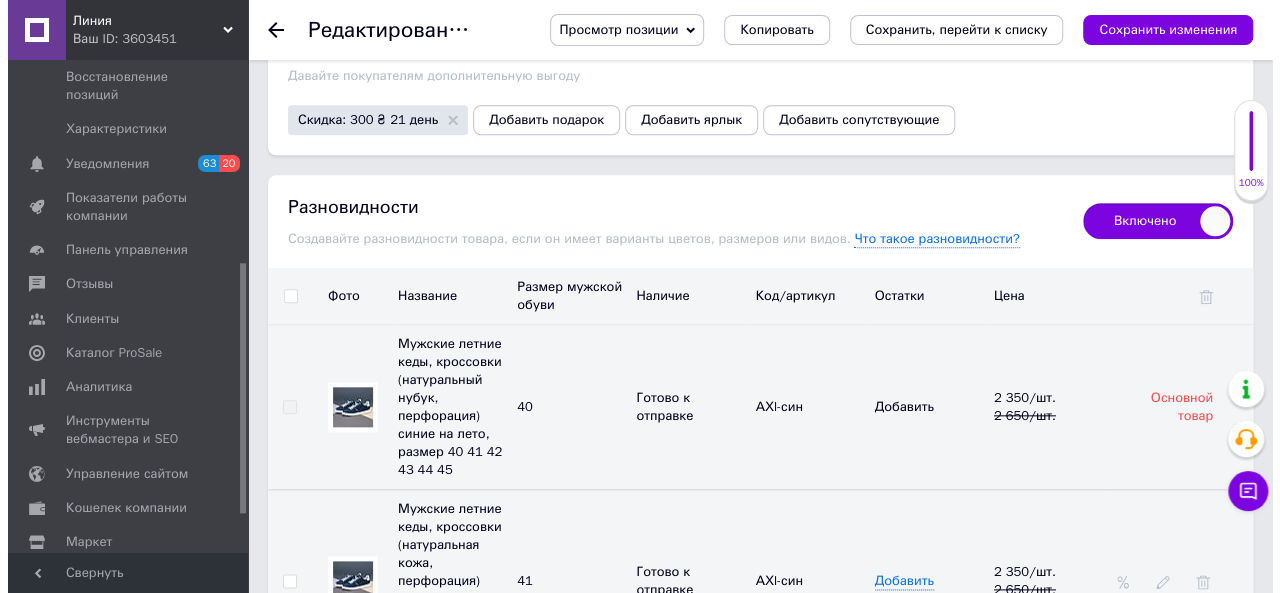 scroll, scrollTop: 4800, scrollLeft: 0, axis: vertical 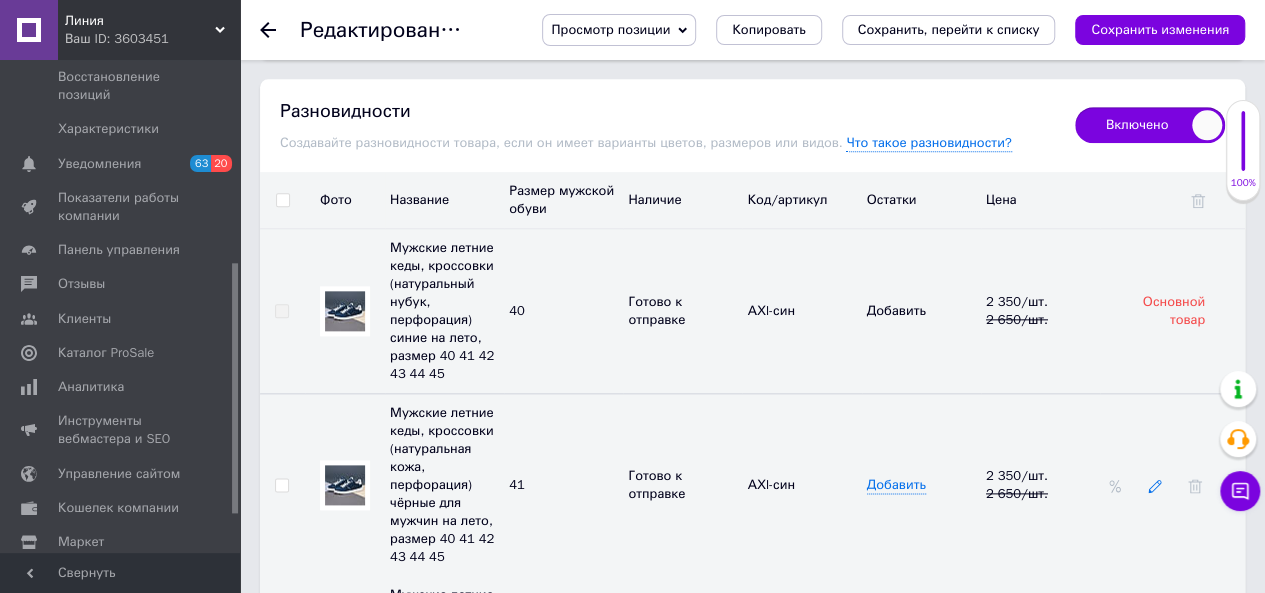 click 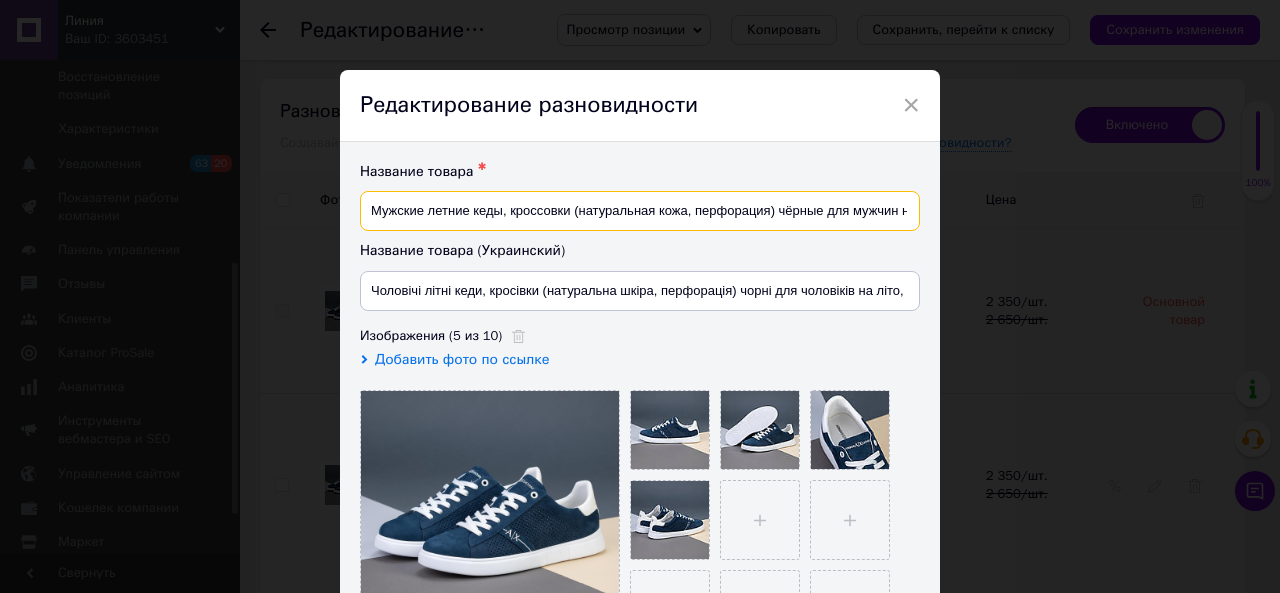 click on "Мужские летние кеды, кроссовки (натуральная кожа, перфорация) чёрные для мужчин на лето, размер 40 41 42 43 44 45" at bounding box center [640, 211] 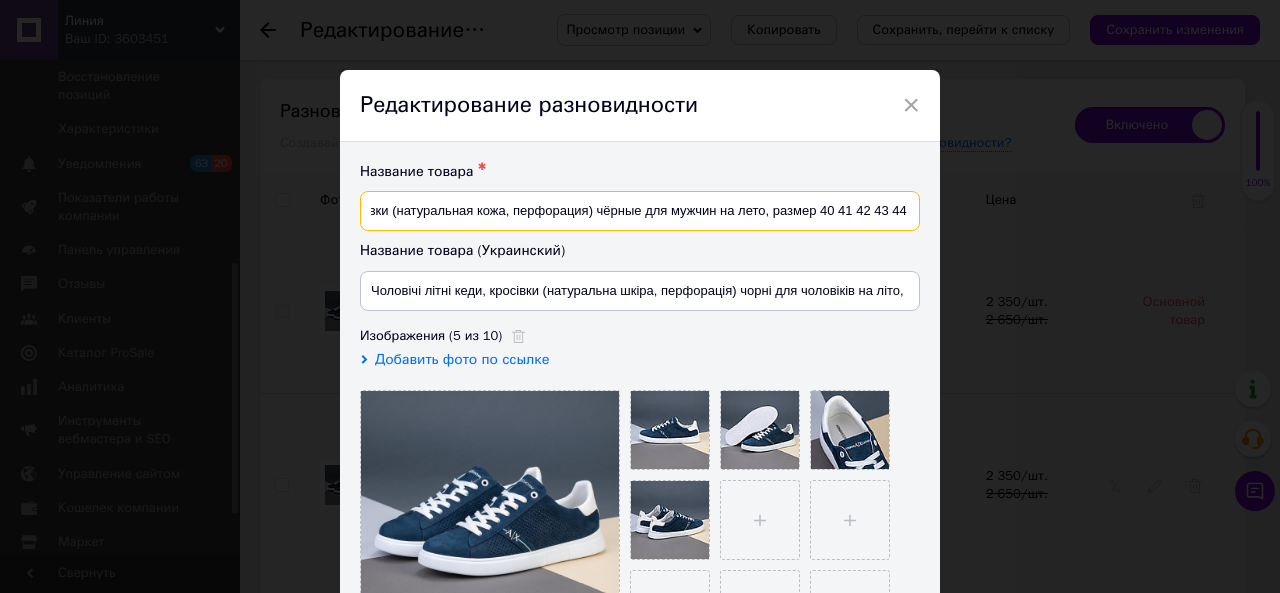 scroll, scrollTop: 0, scrollLeft: 199, axis: horizontal 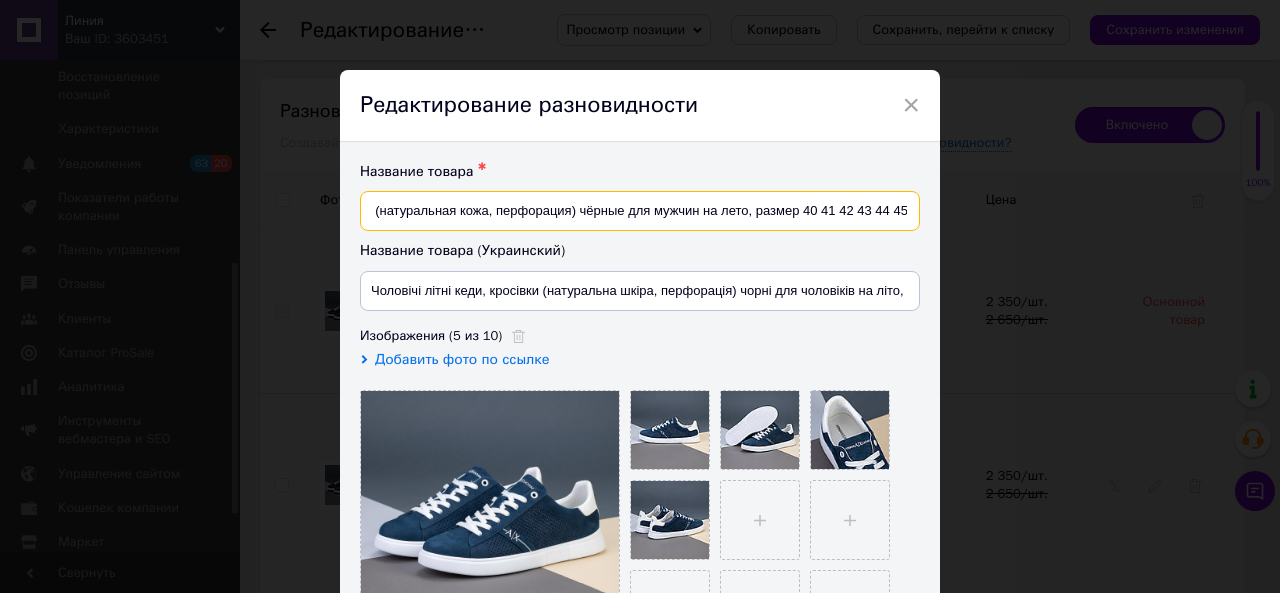 drag, startPoint x: 910, startPoint y: 212, endPoint x: 809, endPoint y: 209, distance: 101.04455 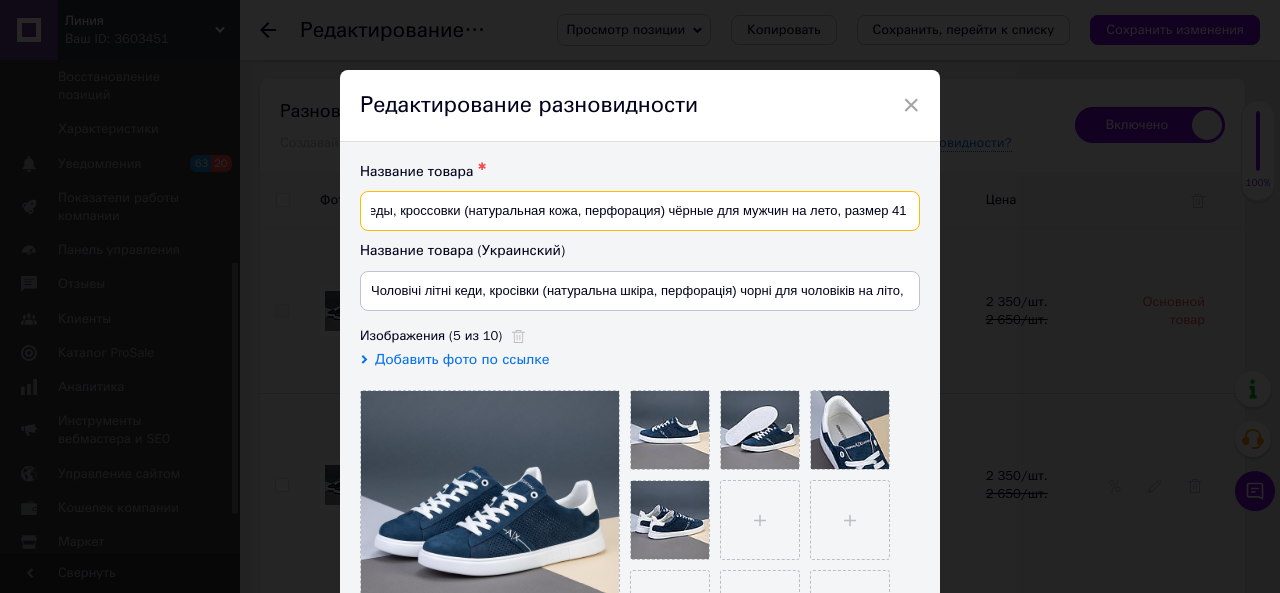 scroll, scrollTop: 0, scrollLeft: 108, axis: horizontal 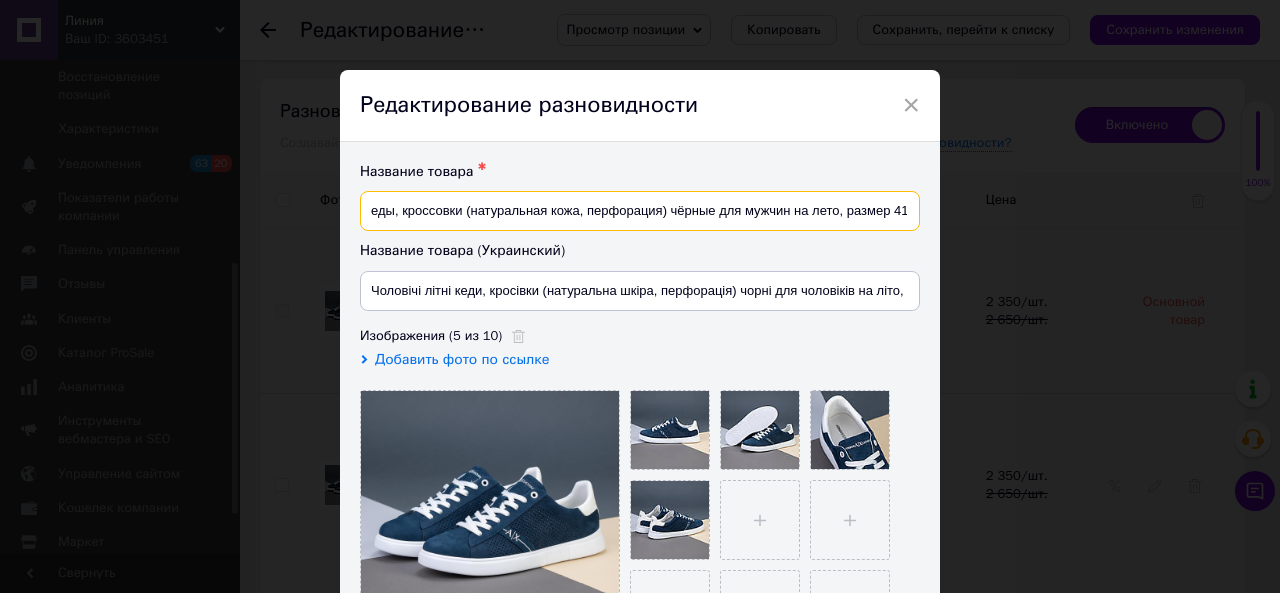 drag, startPoint x: 712, startPoint y: 209, endPoint x: 667, endPoint y: 212, distance: 45.099888 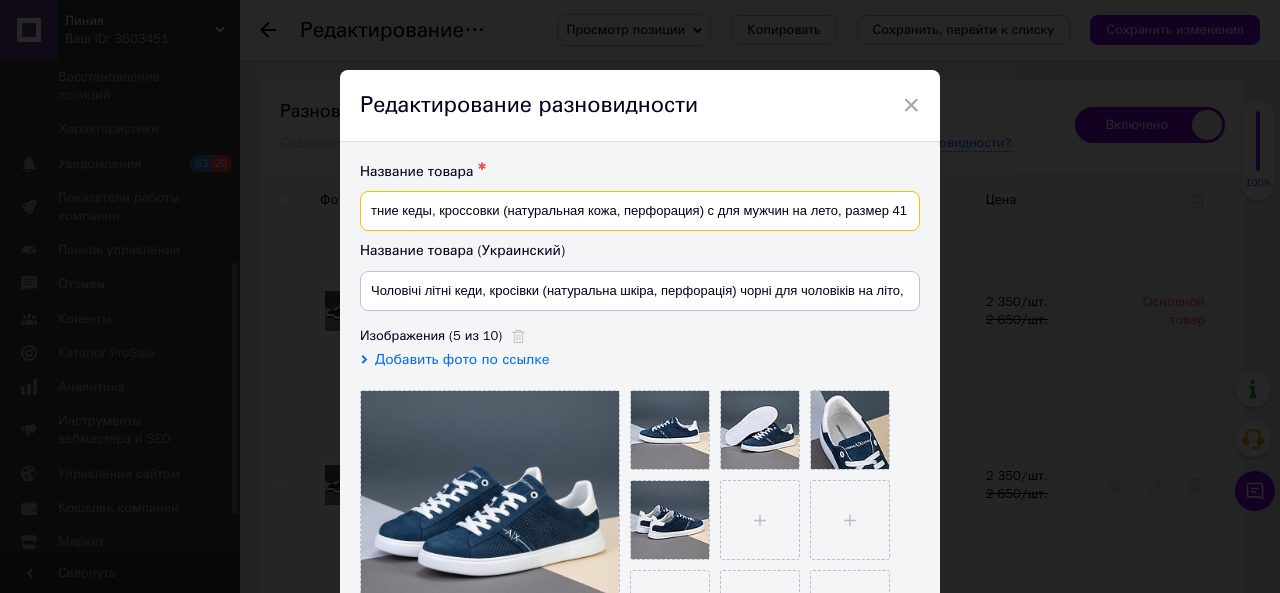 scroll, scrollTop: 0, scrollLeft: 70, axis: horizontal 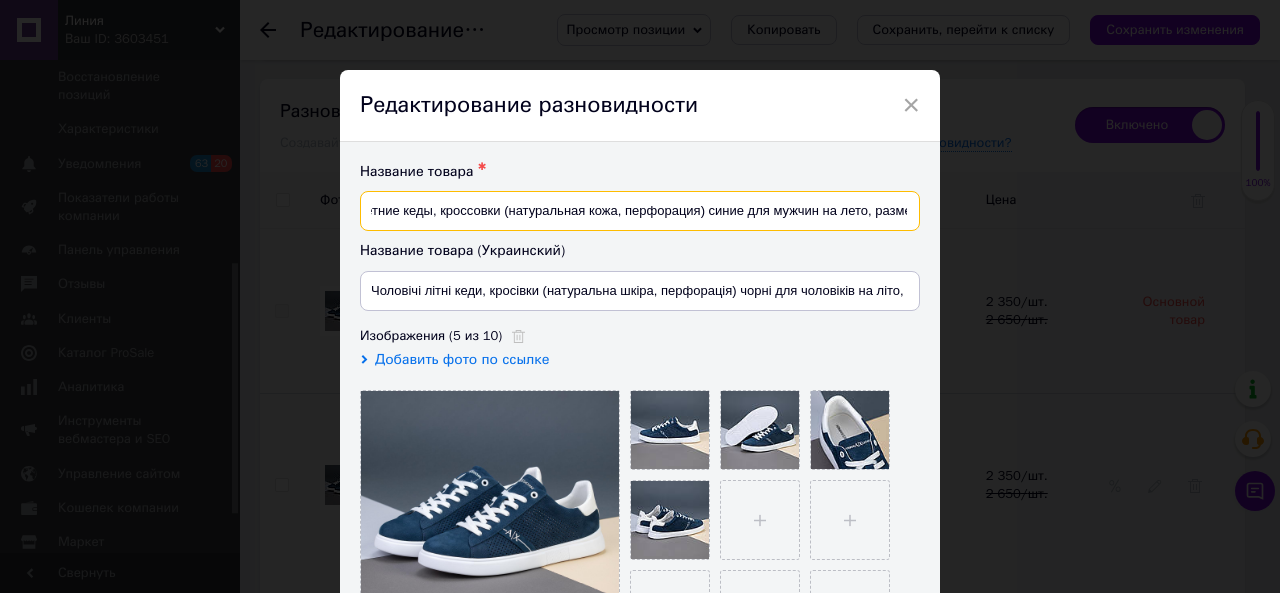 drag, startPoint x: 612, startPoint y: 210, endPoint x: 568, endPoint y: 212, distance: 44.04543 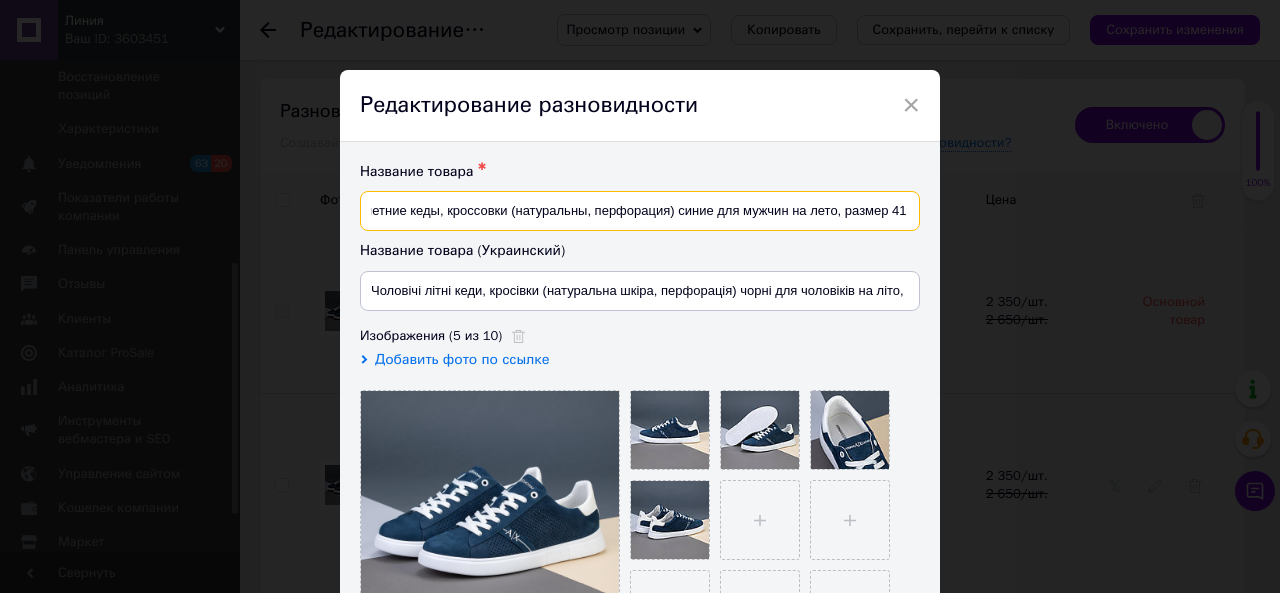 scroll, scrollTop: 0, scrollLeft: 62, axis: horizontal 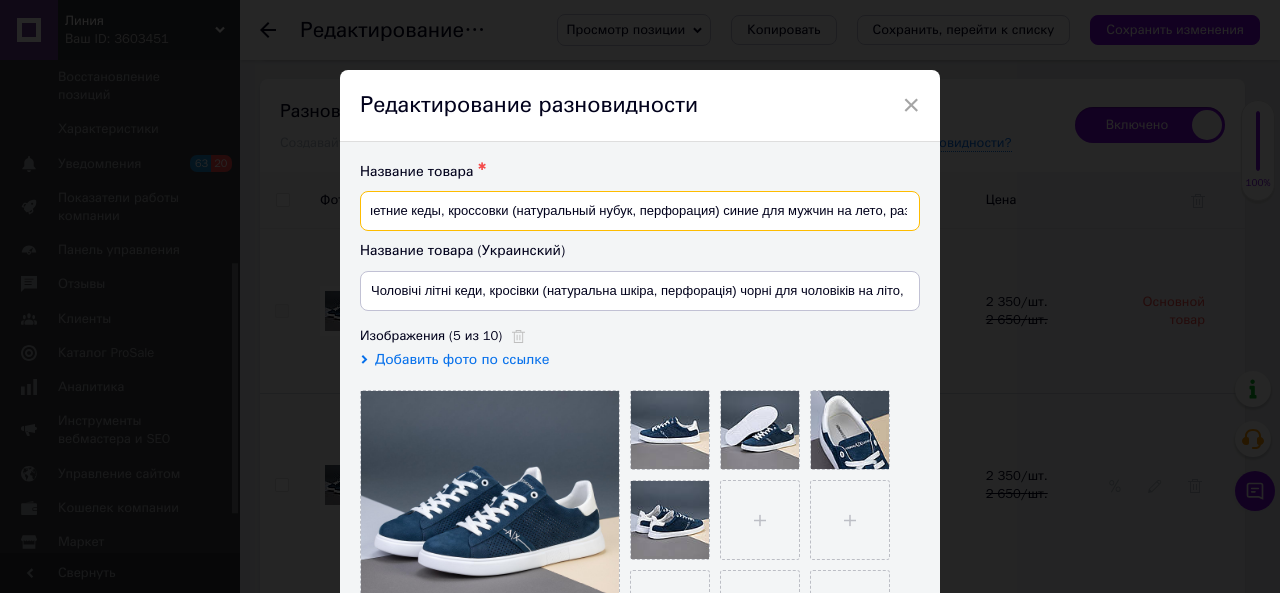 click on "Мужские летние кеды, кроссовки (натуральный нубук, перфорация) синие для мужчин на лето, размер 41" at bounding box center [640, 211] 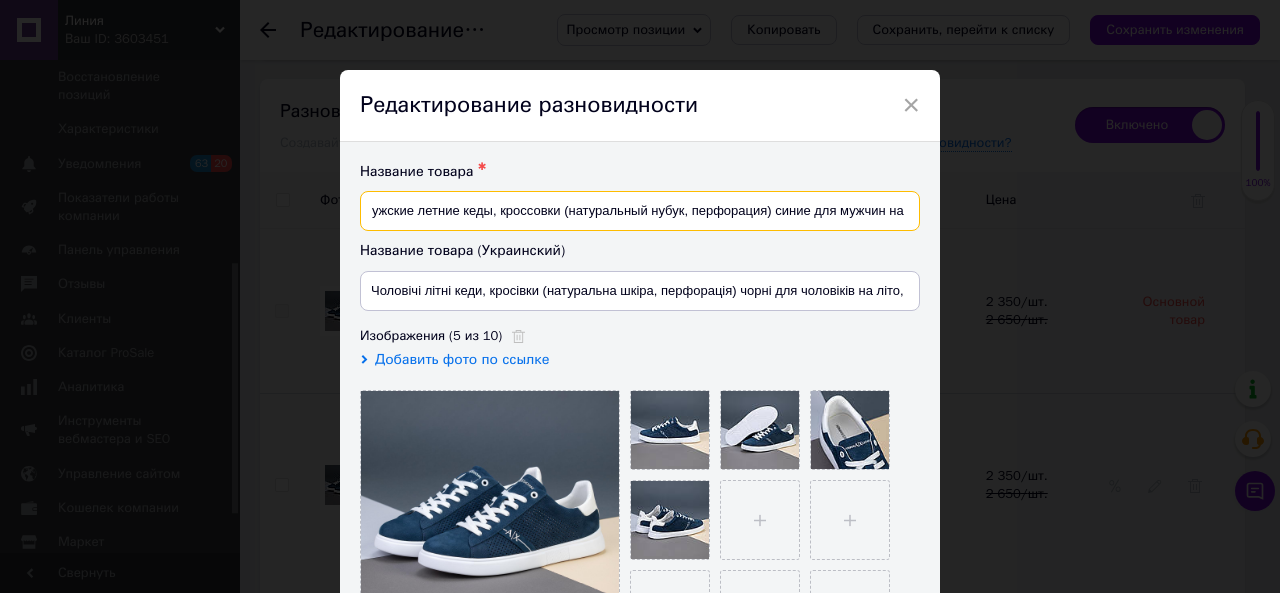 scroll, scrollTop: 0, scrollLeft: 0, axis: both 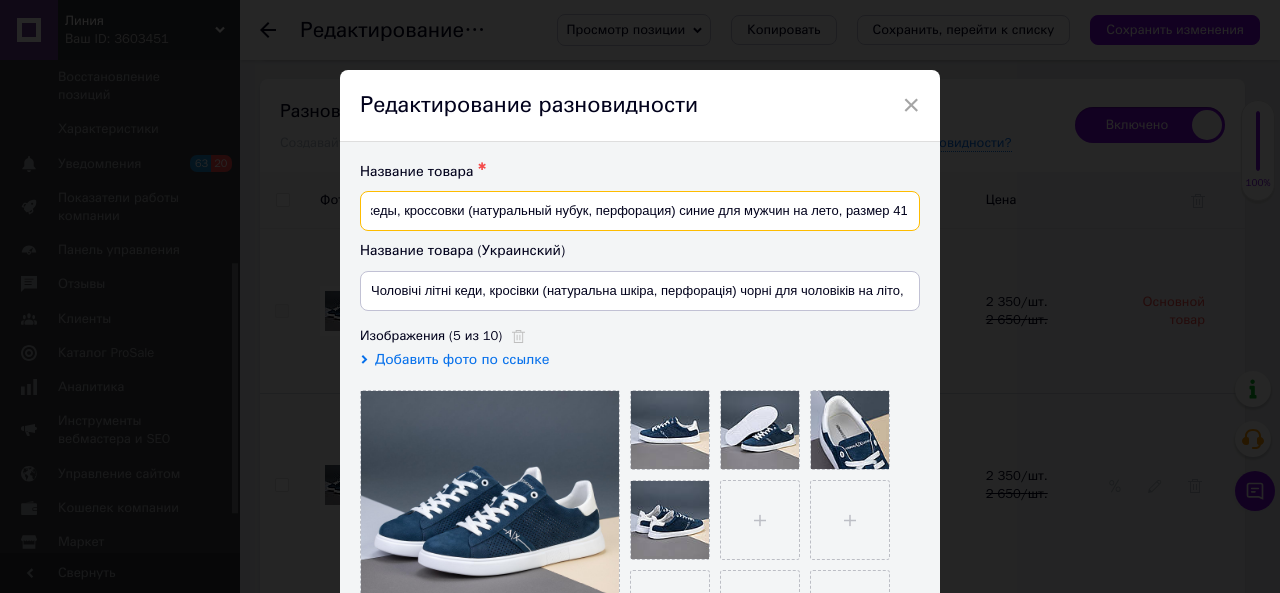 drag, startPoint x: 365, startPoint y: 208, endPoint x: 506, endPoint y: 219, distance: 141.42842 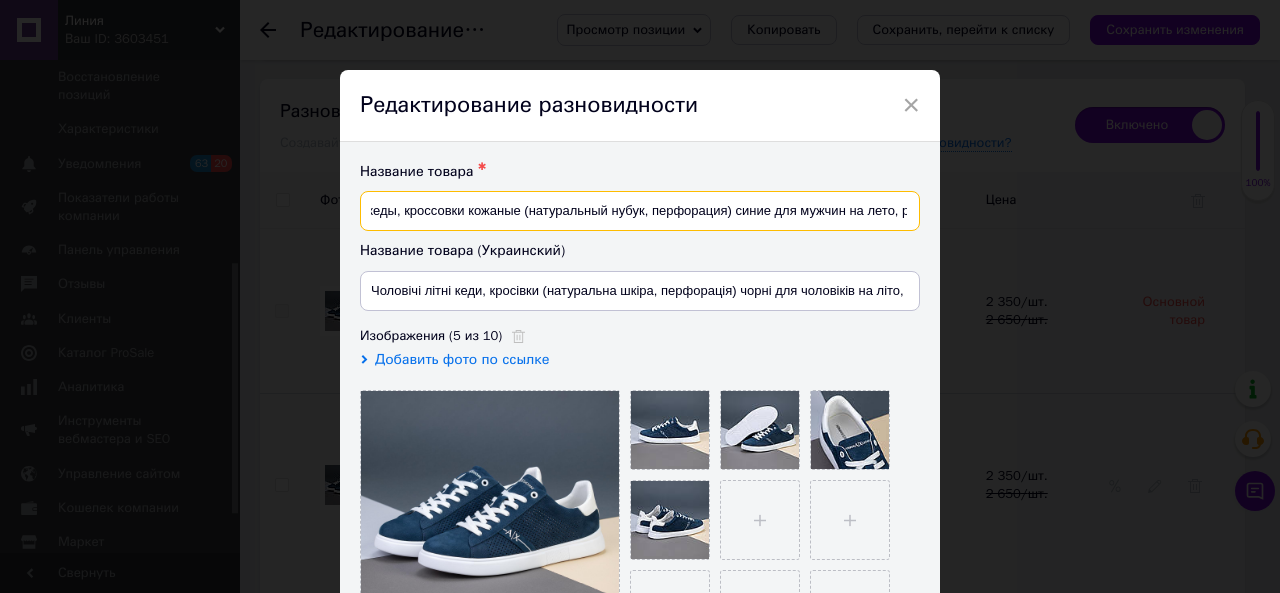 click on "Мужские летние кеды, кроссовки кожаные (натуральный нубук, перфорация) синие для мужчин на лето, размер 41" at bounding box center (640, 211) 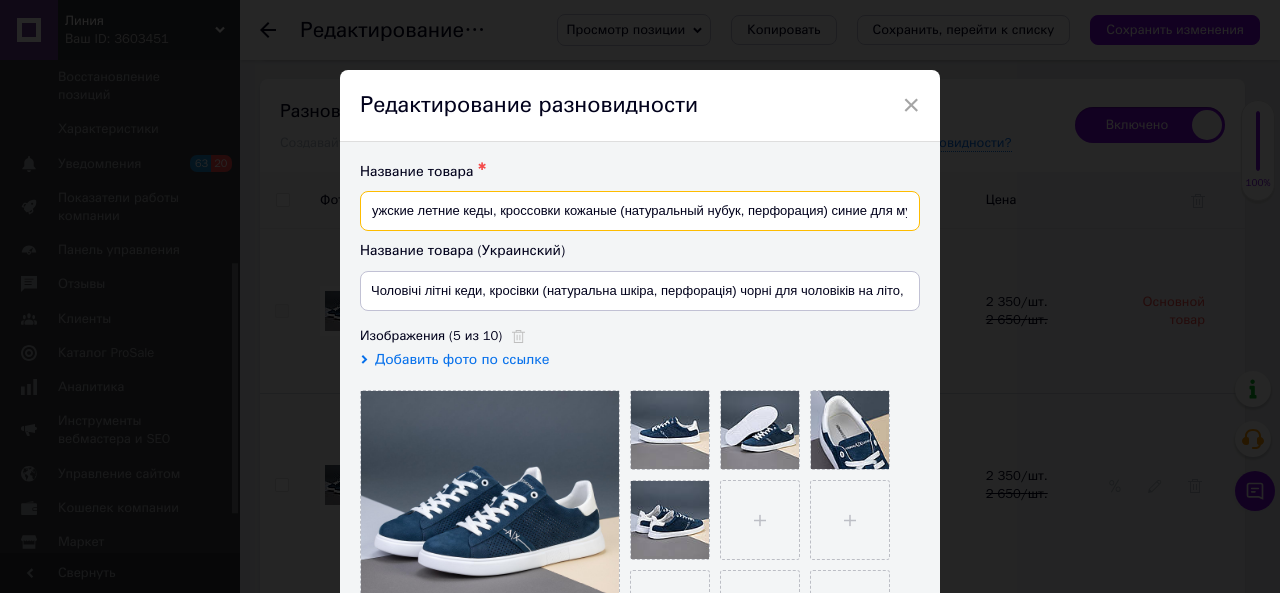 scroll, scrollTop: 0, scrollLeft: 0, axis: both 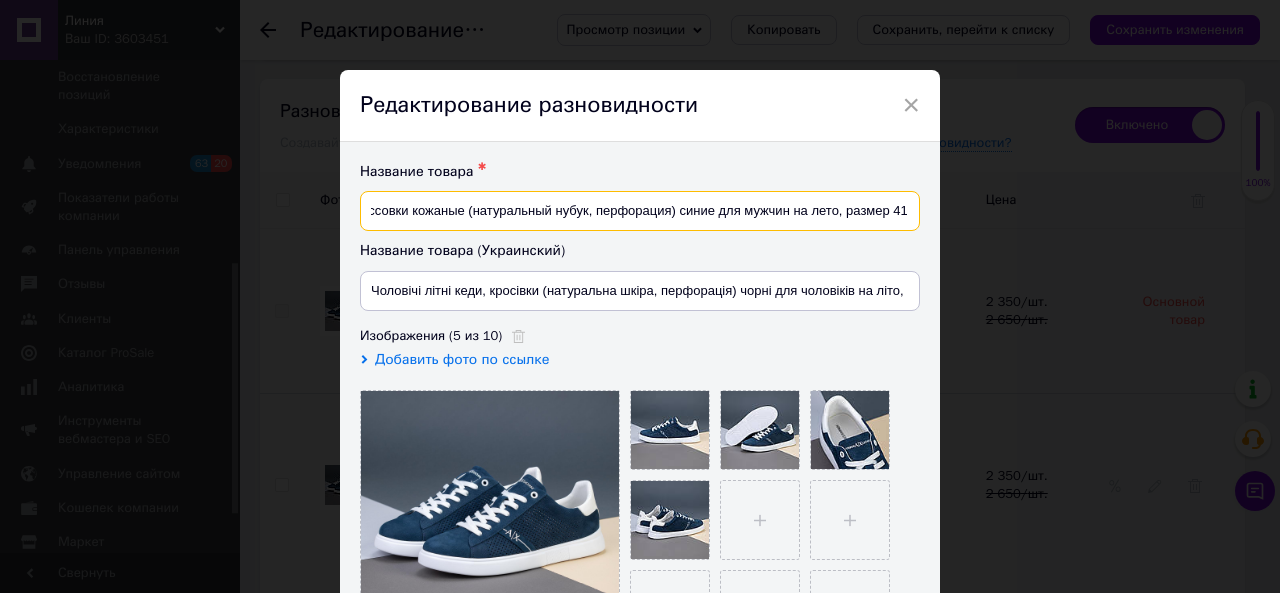 drag, startPoint x: 366, startPoint y: 208, endPoint x: 898, endPoint y: 209, distance: 532.0009 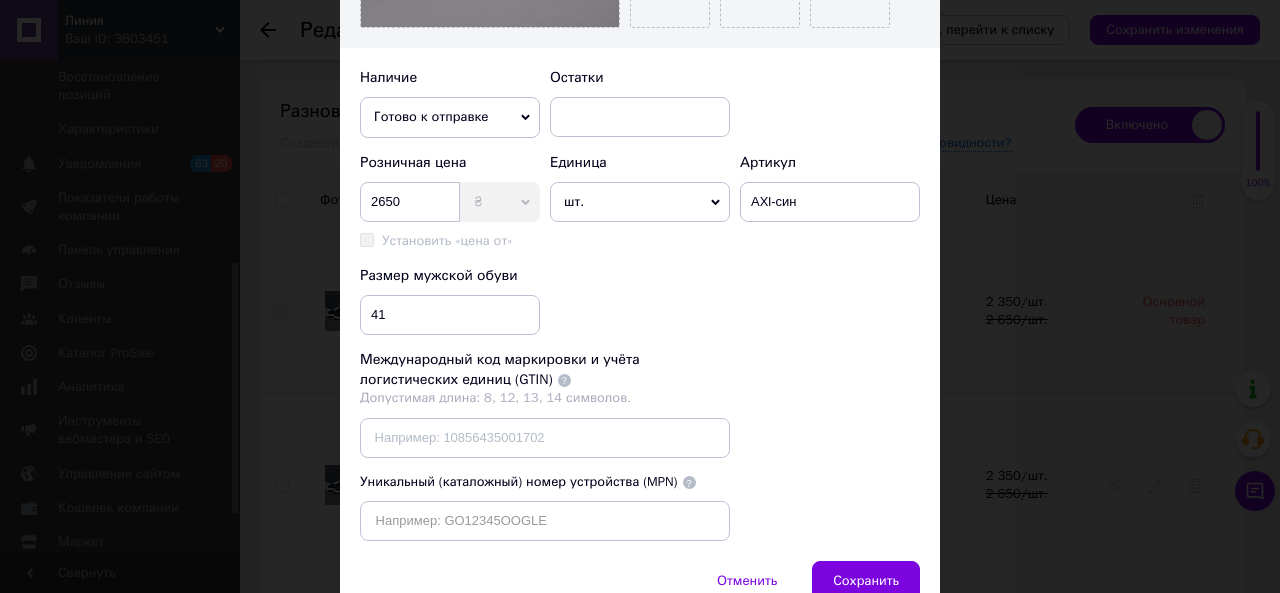 scroll, scrollTop: 700, scrollLeft: 0, axis: vertical 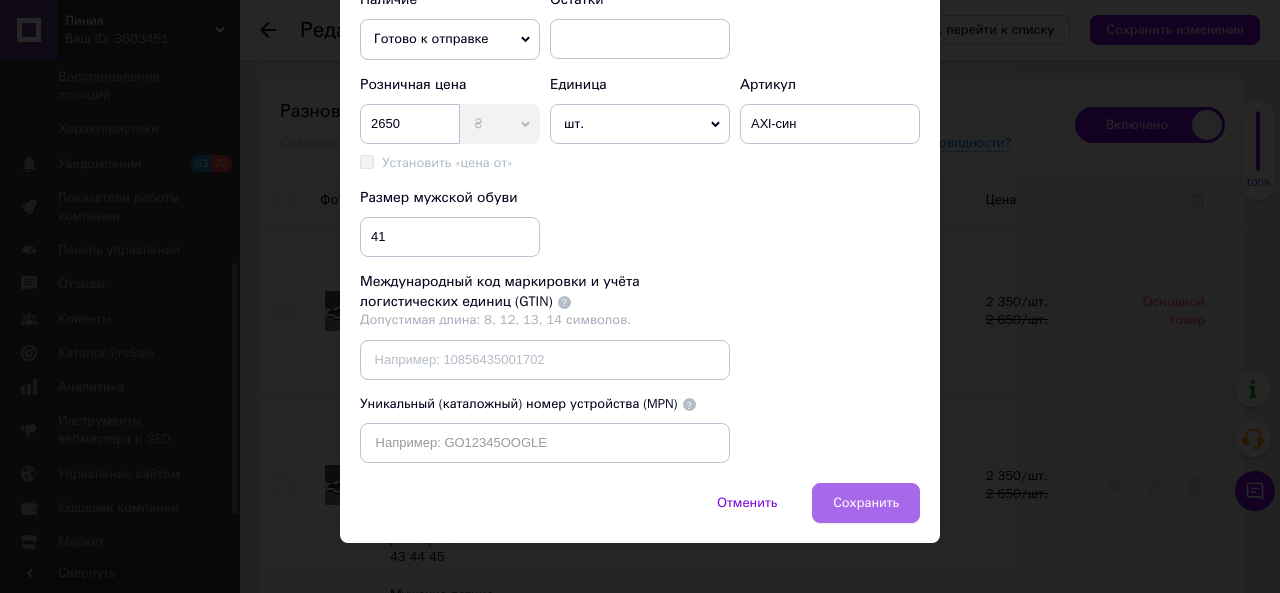 type on "Мужские летние кеды, кроссовки кожаные (натуральный нубук, перфорация) синие для мужчин на лето, размер 41" 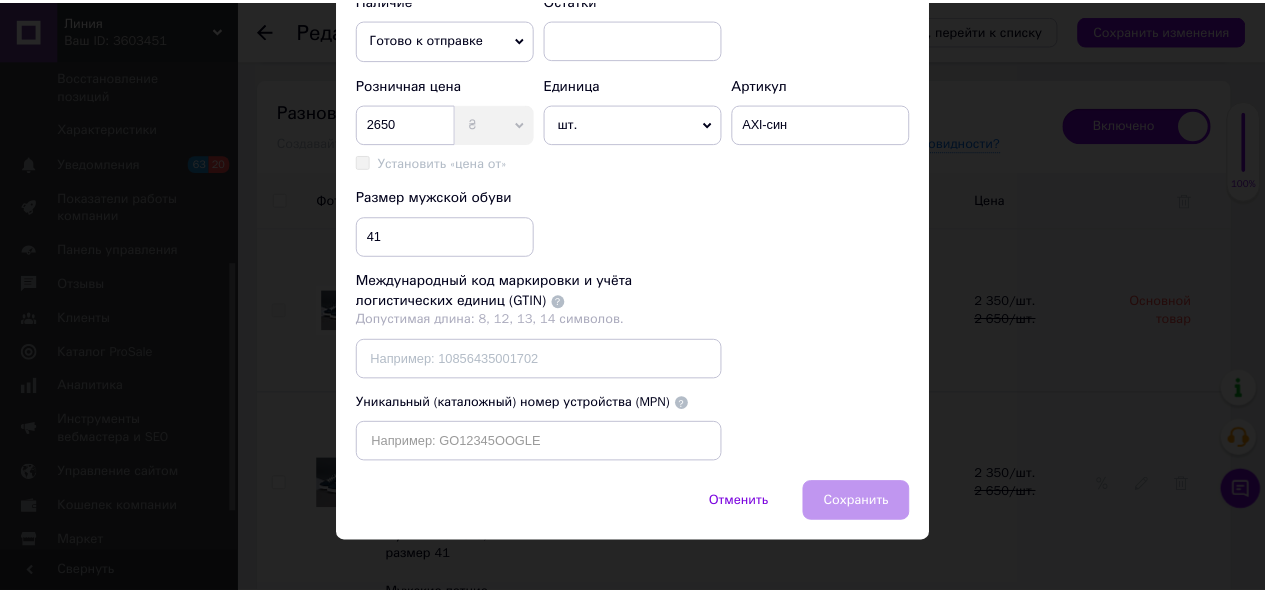 scroll, scrollTop: 0, scrollLeft: 0, axis: both 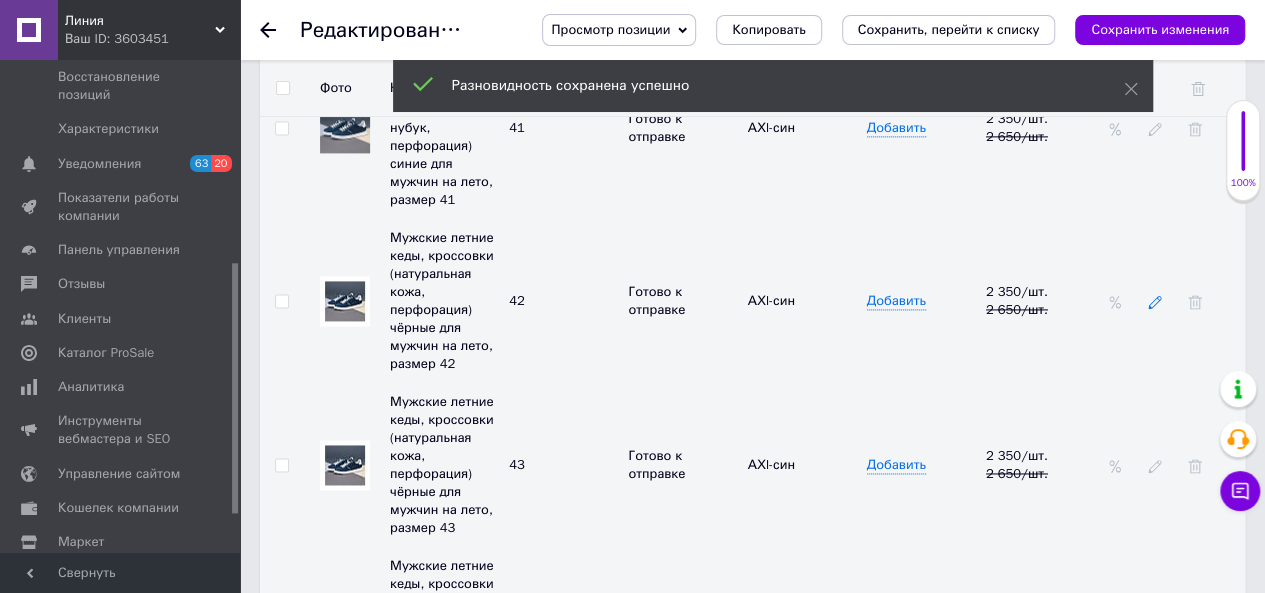 click 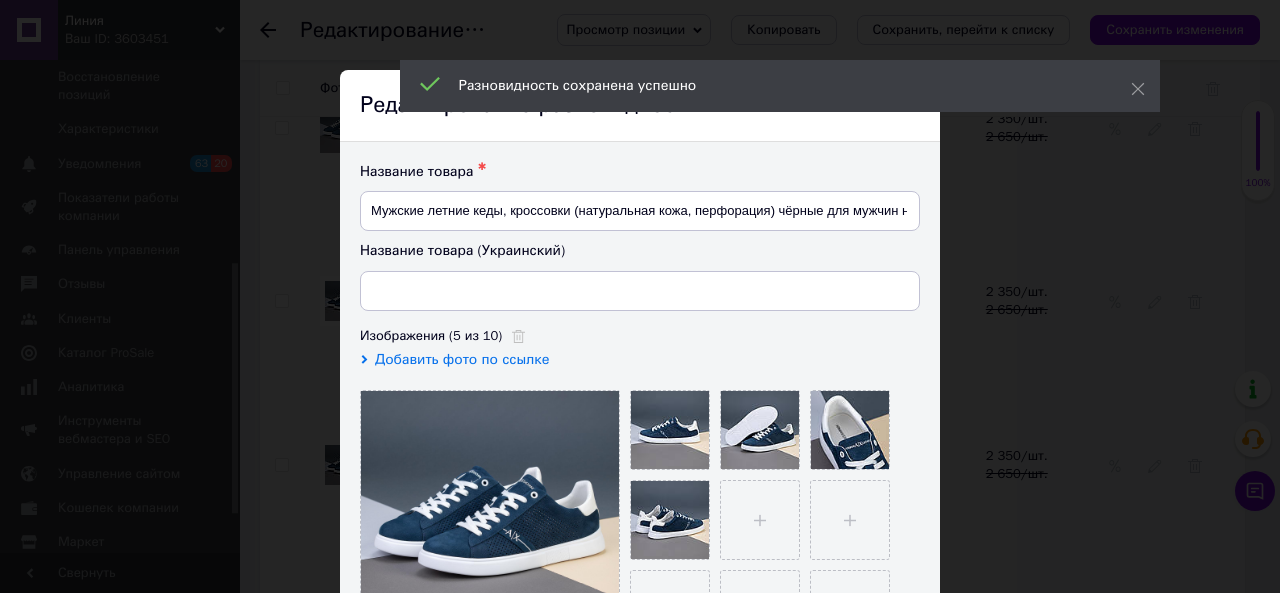 type on "Чоловічі літні кеди, кросівки (натуральна шкіра, перфорація) чорні для чоловіків на літо, розмір 42" 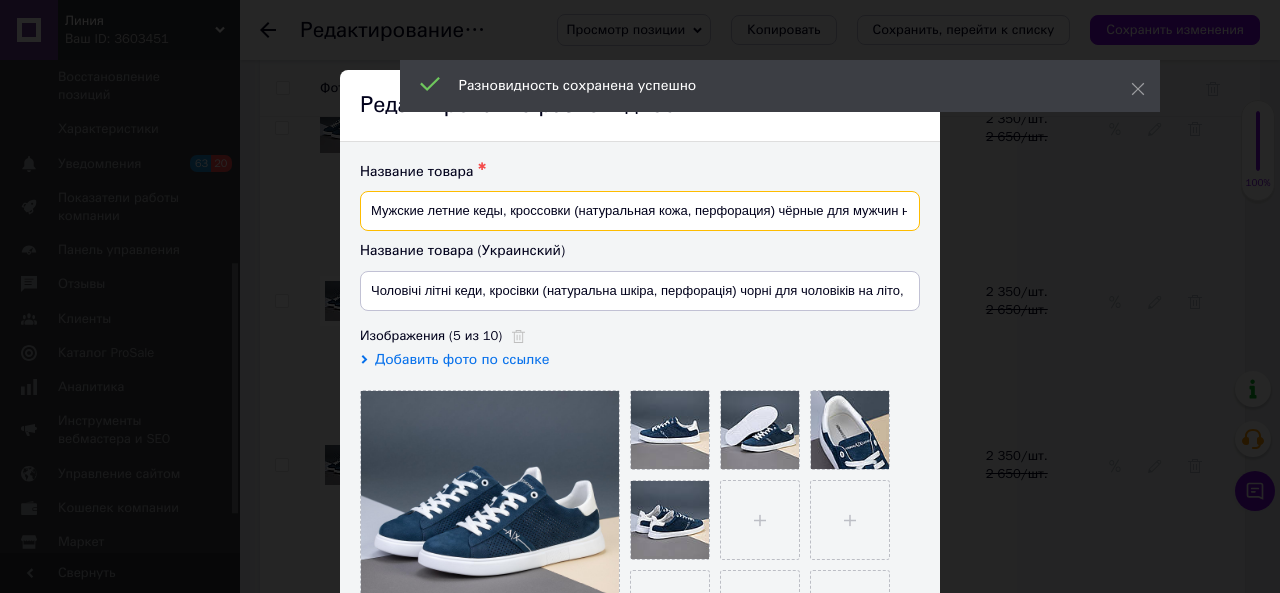 click on "Мужские летние кеды, кроссовки (натуральная кожа, перфорация) чёрные для мужчин на лето, размер 42" at bounding box center [640, 211] 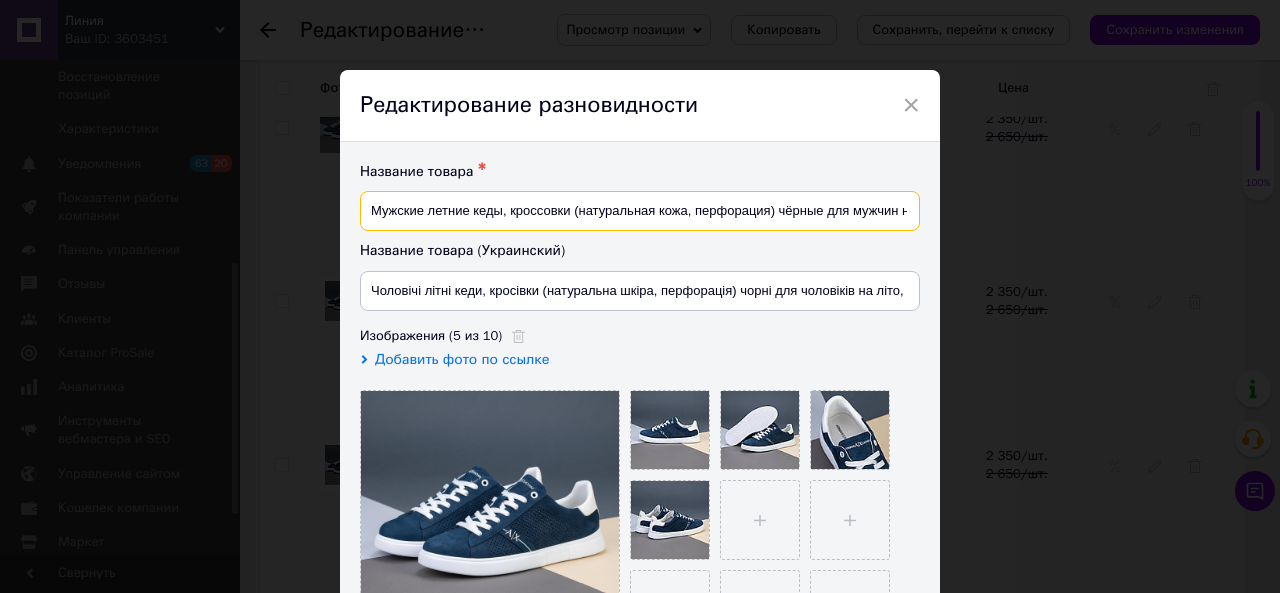 click on "Мужские летние кеды, кроссовки (натуральная кожа, перфорация) чёрные для мужчин на лето, размер 42" at bounding box center (640, 211) 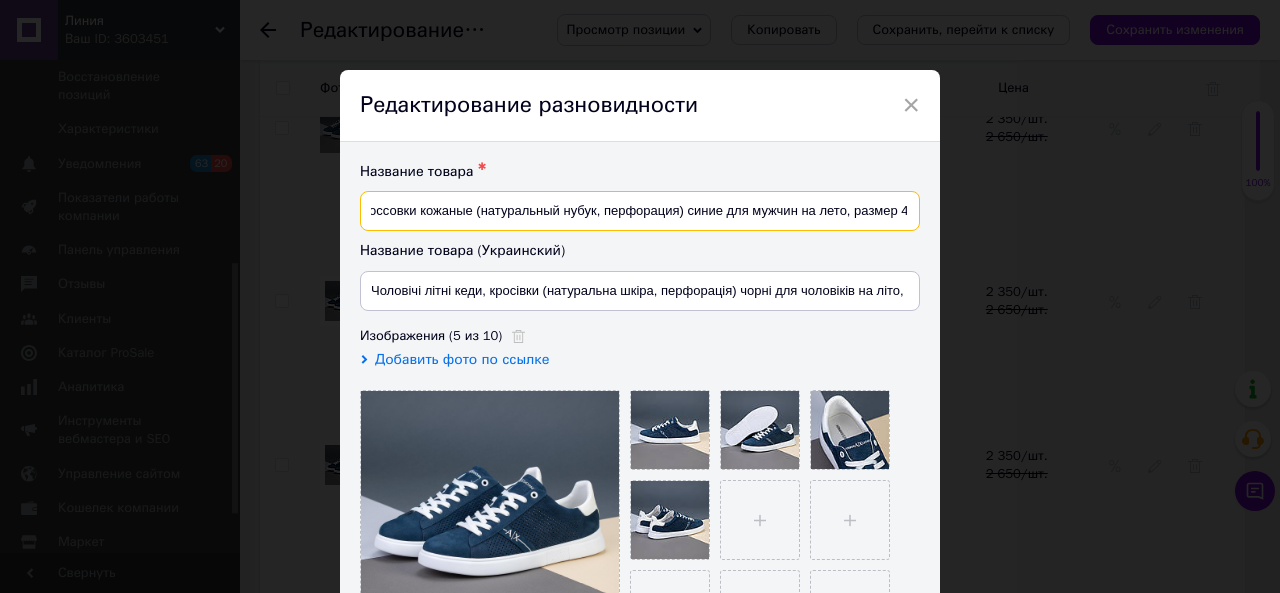scroll, scrollTop: 0, scrollLeft: 162, axis: horizontal 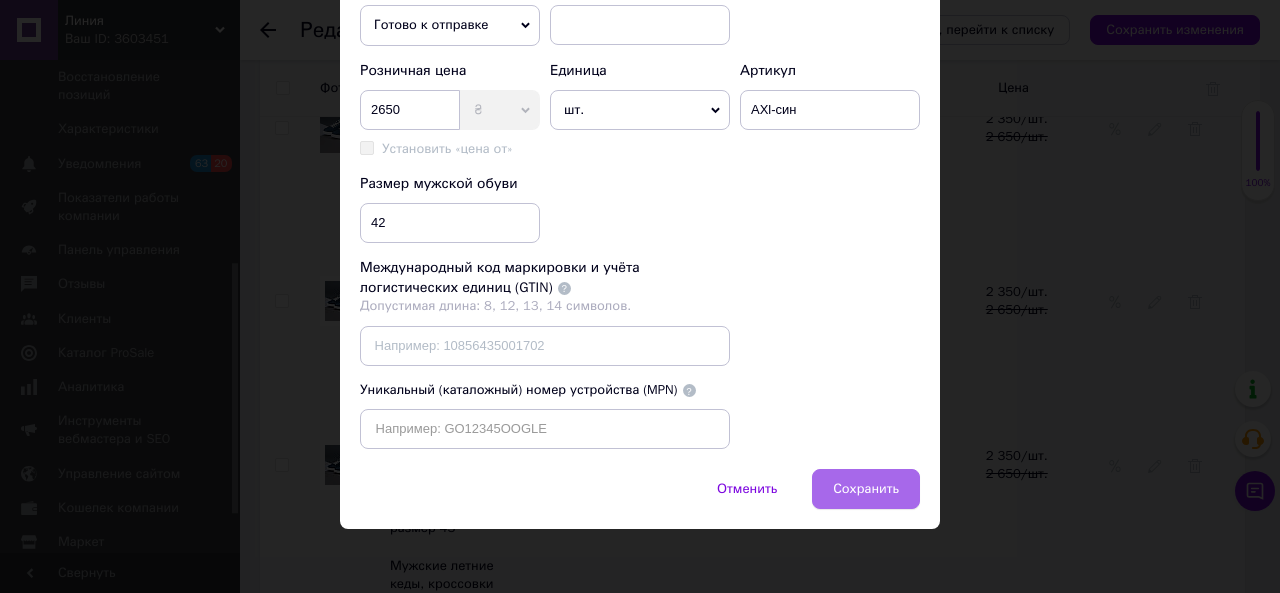 type on "Мужские летние кеды, кроссовки кожаные (натуральный нубук, перфорация) синие для мужчин на лето, размер 42" 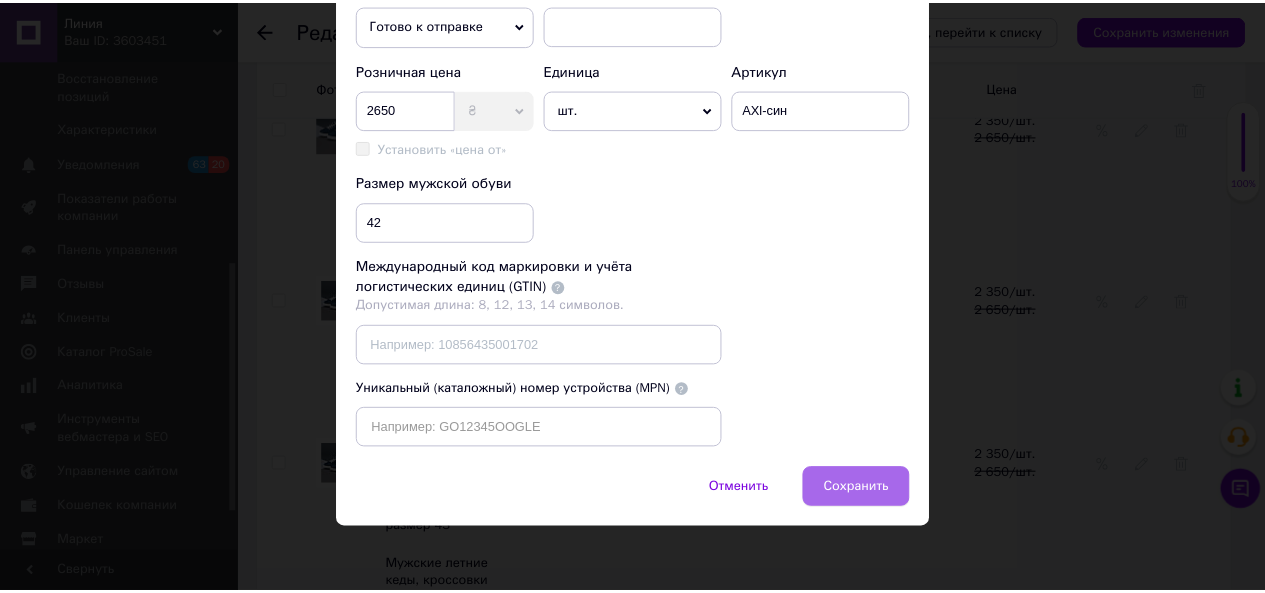 scroll, scrollTop: 0, scrollLeft: 0, axis: both 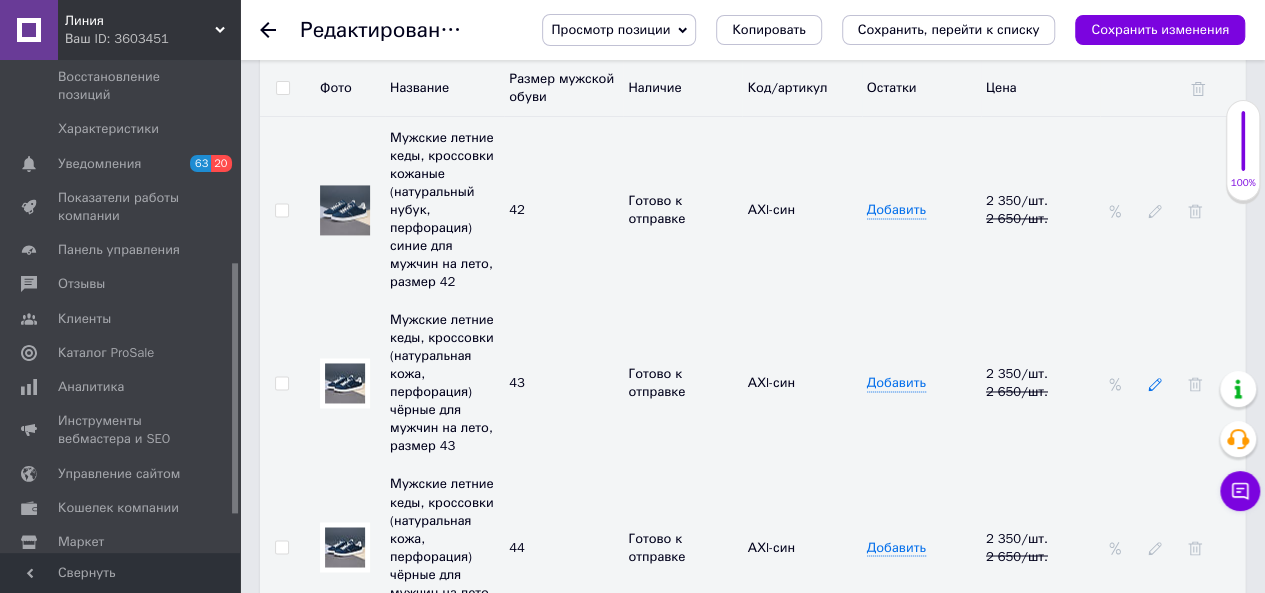 click 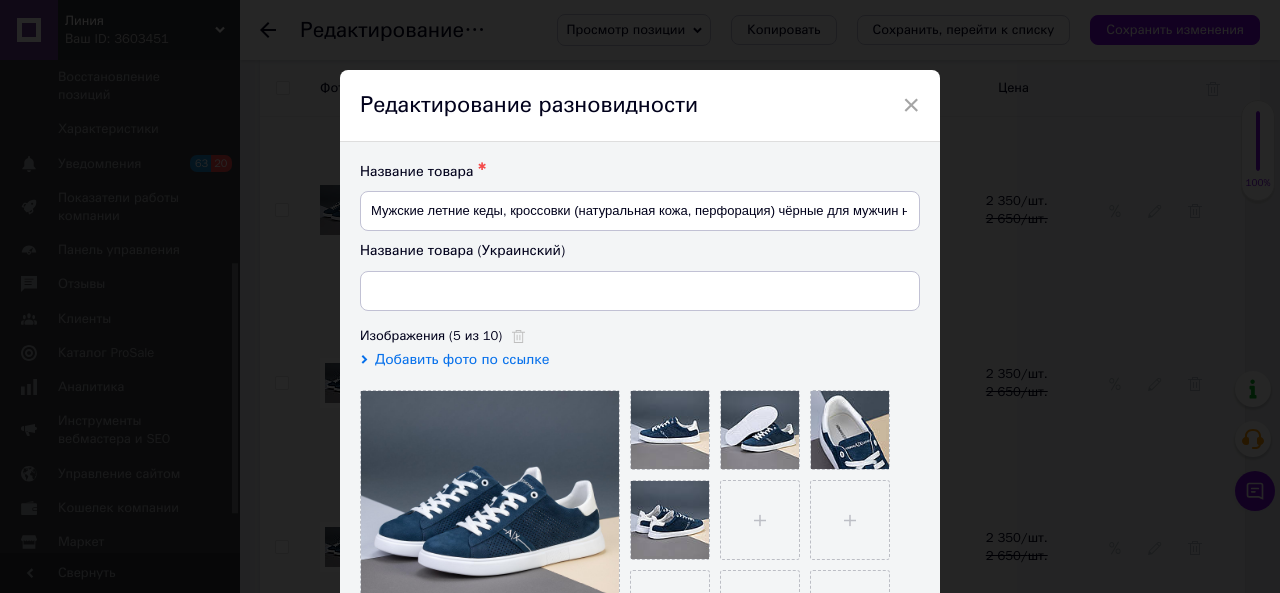 type on "Чоловічі літні кеди, кросівки (натуральна шкіра, перфорація) чорні для чоловіків на літо, розмір 43" 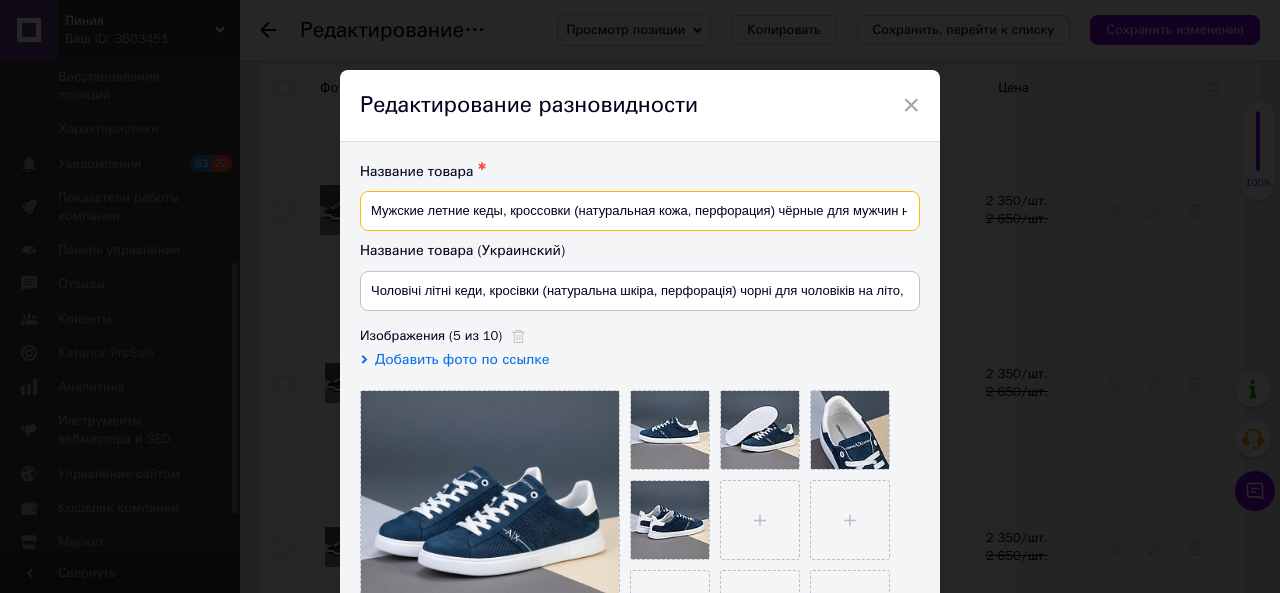 click on "Мужские летние кеды, кроссовки (натуральная кожа, перфорация) чёрные для мужчин на лето, размер 43" at bounding box center [640, 211] 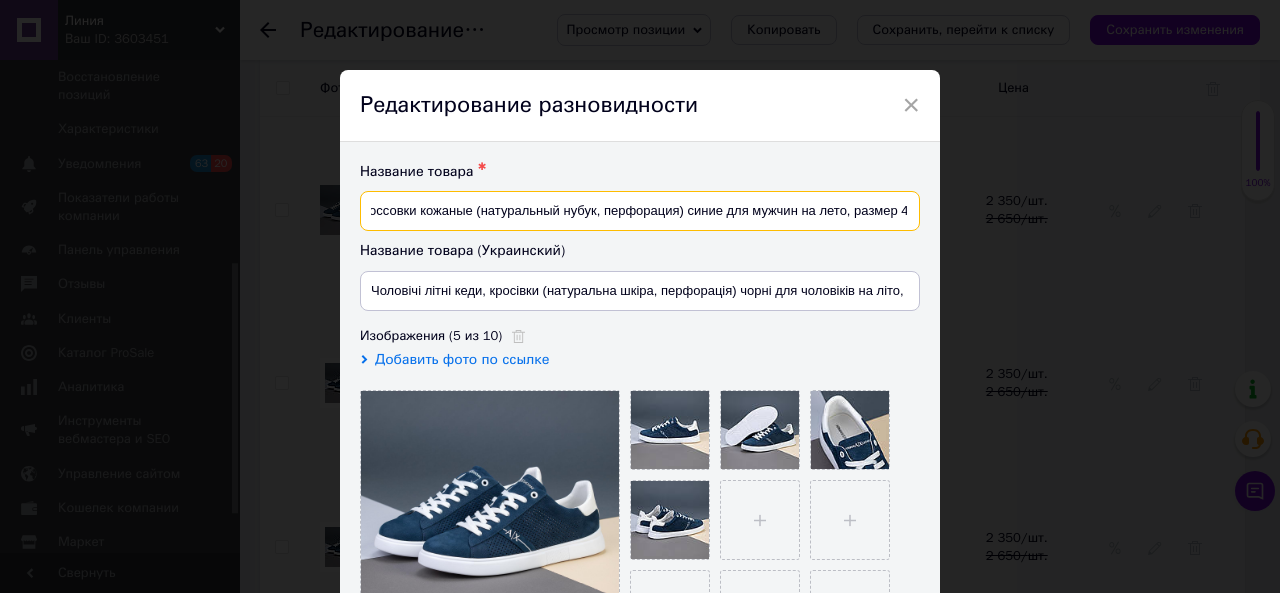 scroll, scrollTop: 0, scrollLeft: 162, axis: horizontal 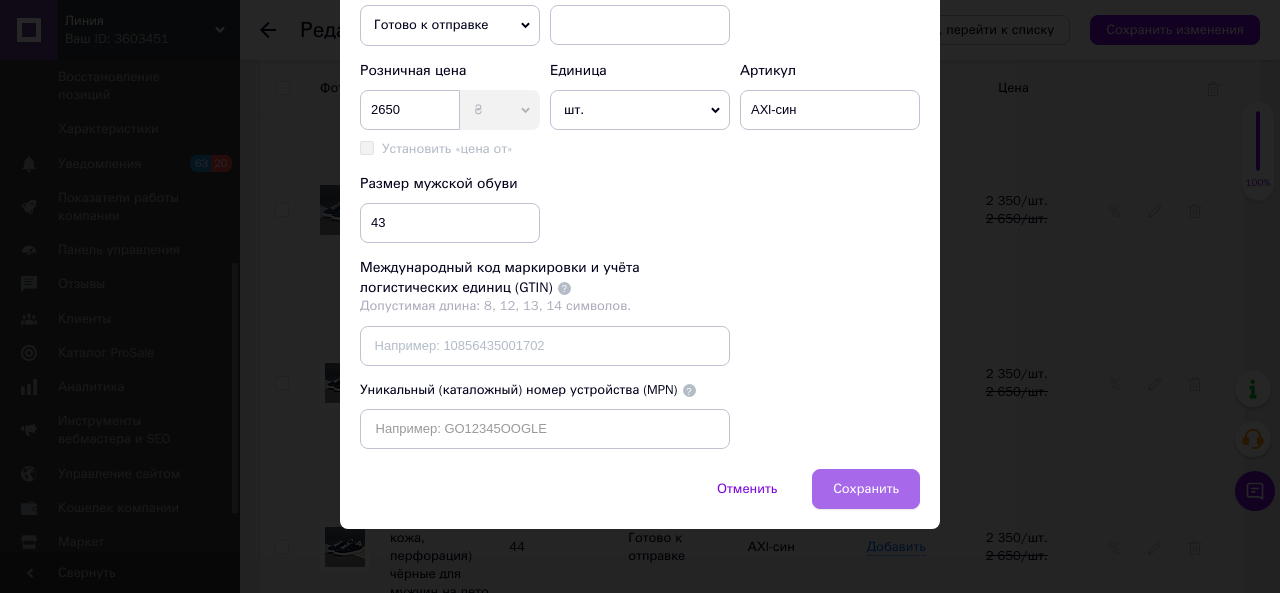 type on "Мужские летние кеды, кроссовки кожаные (натуральный нубук, перфорация) синие для мужчин на лето, размер 43" 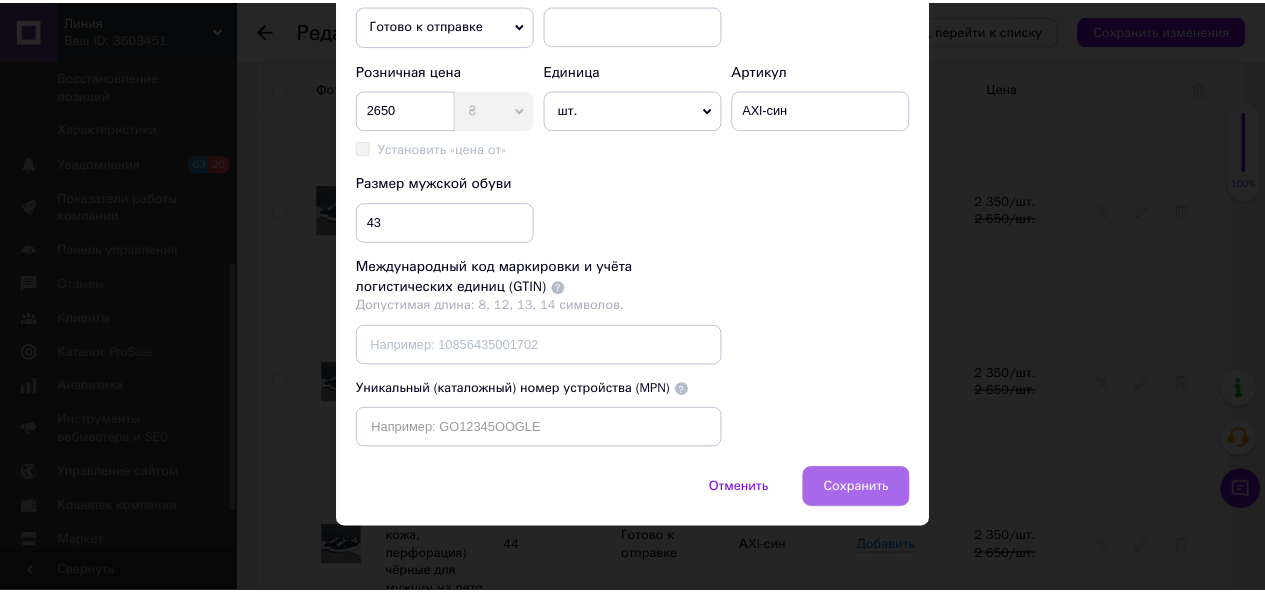 scroll, scrollTop: 0, scrollLeft: 0, axis: both 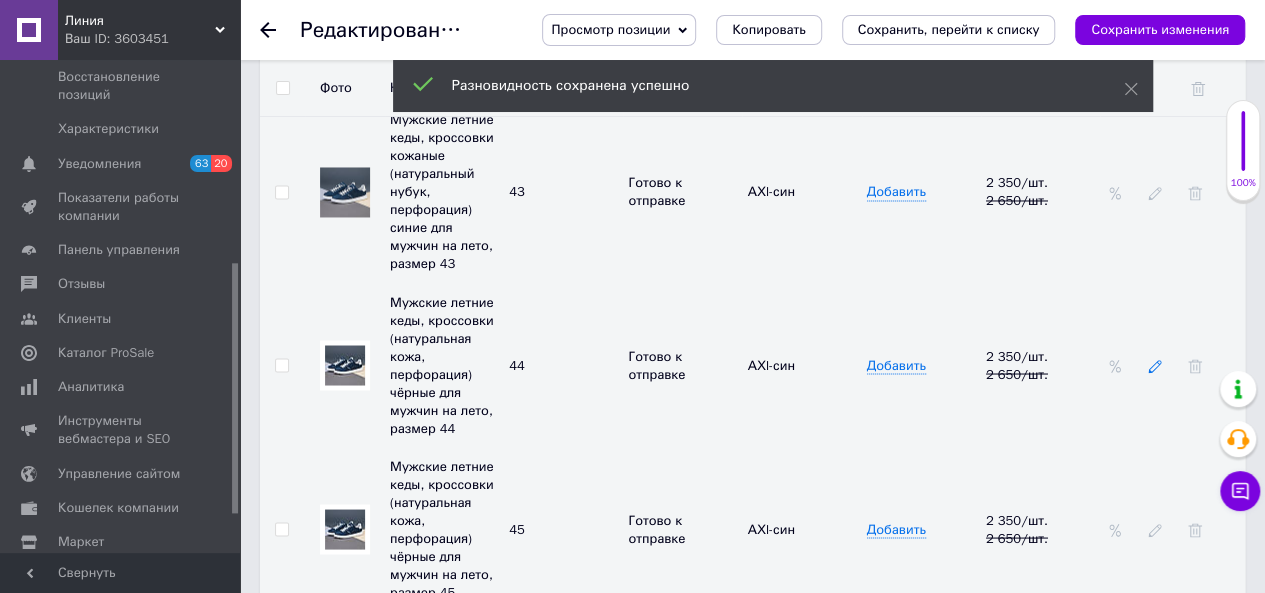 click 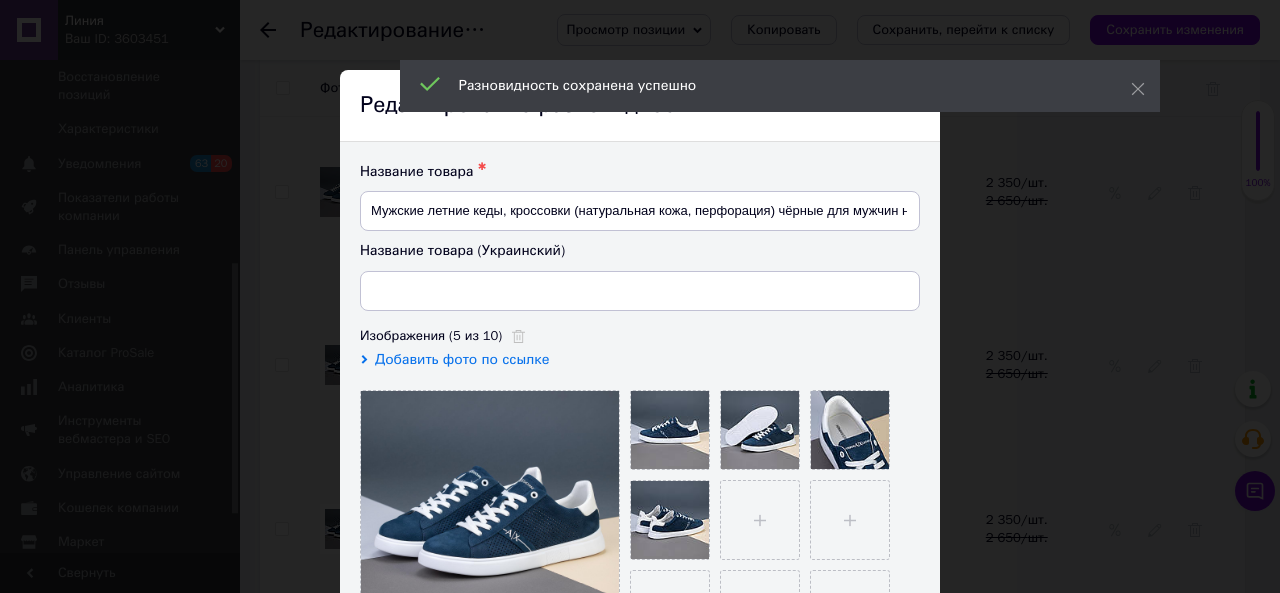 type on "Чоловічі літні кеди, кросівки (натуральна шкіра, перфорація) чорні для чоловіків на літо, розмір 44" 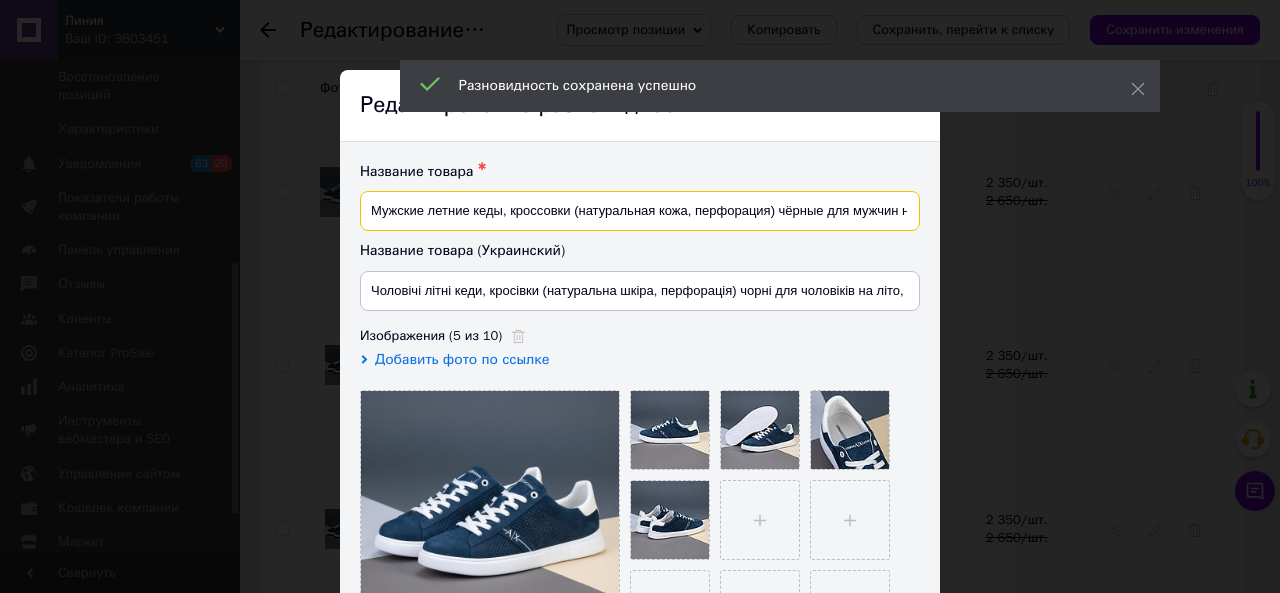 click on "Мужские летние кеды, кроссовки (натуральная кожа, перфорация) чёрные для мужчин на лето, размер 44" at bounding box center (640, 211) 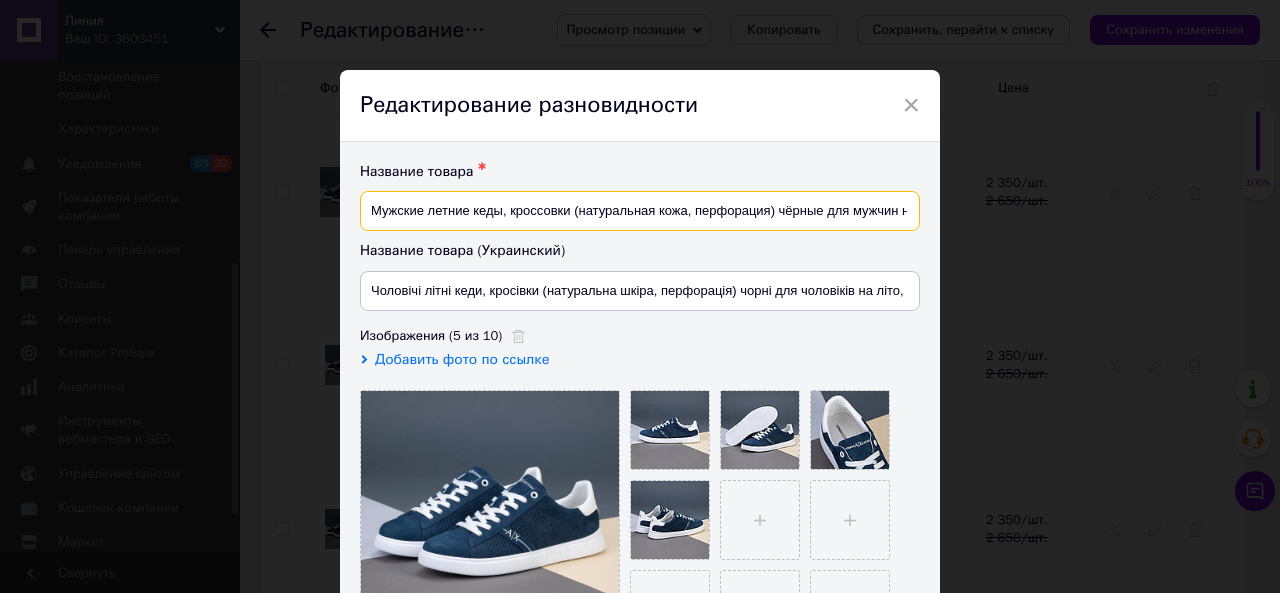 paste on "кожаные (натуральный нубук, перфорация) синие для мужчин на лето, размер" 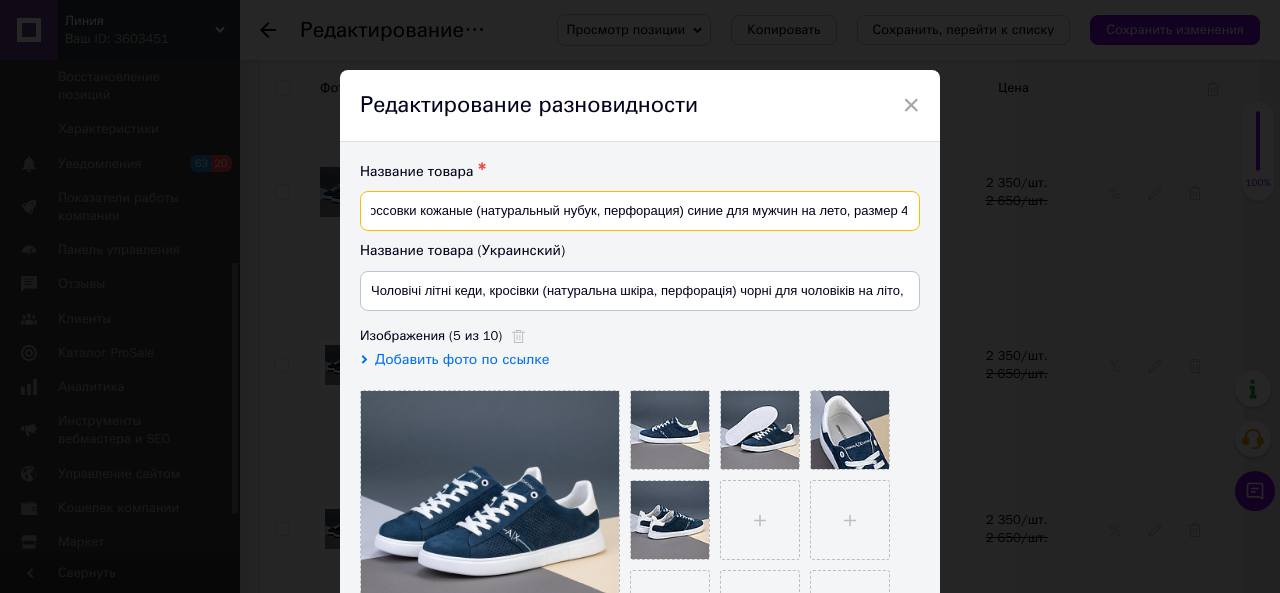scroll, scrollTop: 0, scrollLeft: 162, axis: horizontal 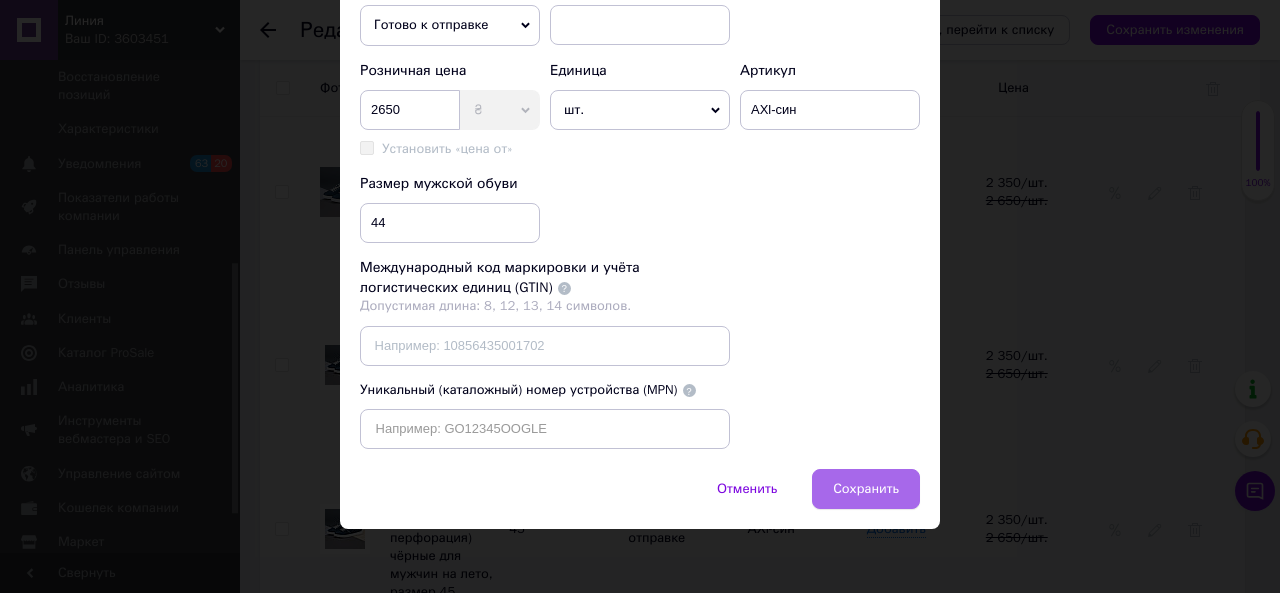 type on "Мужские летние кеды, кроссовки кожаные (натуральный нубук, перфорация) синие для мужчин на лето, размер 44" 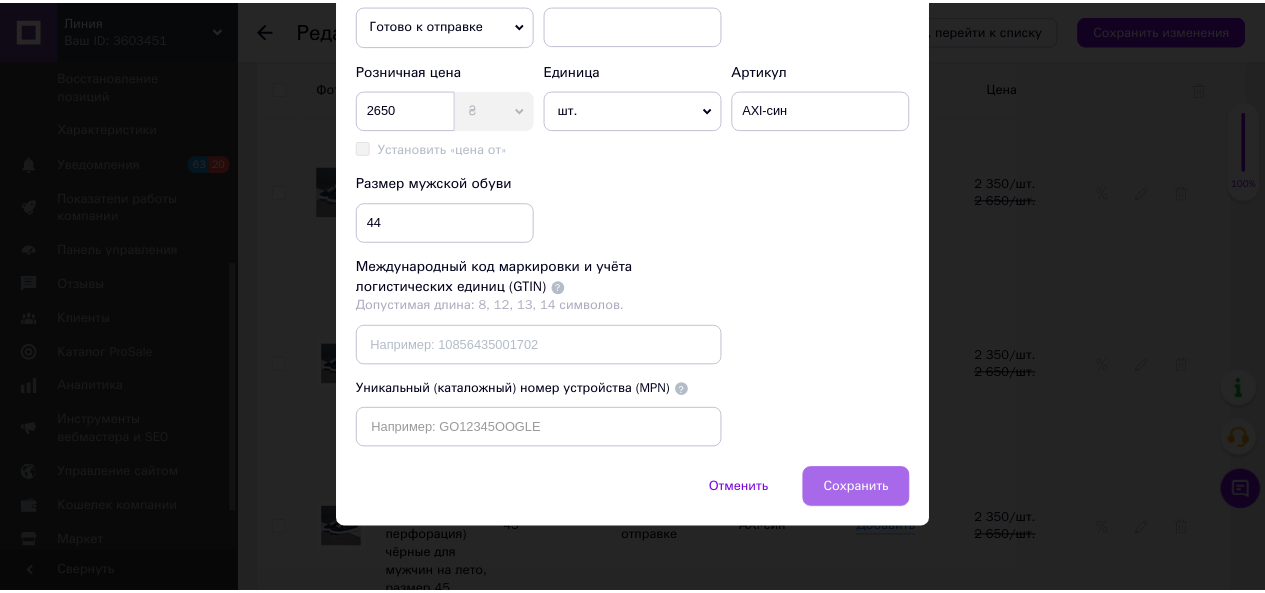scroll, scrollTop: 0, scrollLeft: 0, axis: both 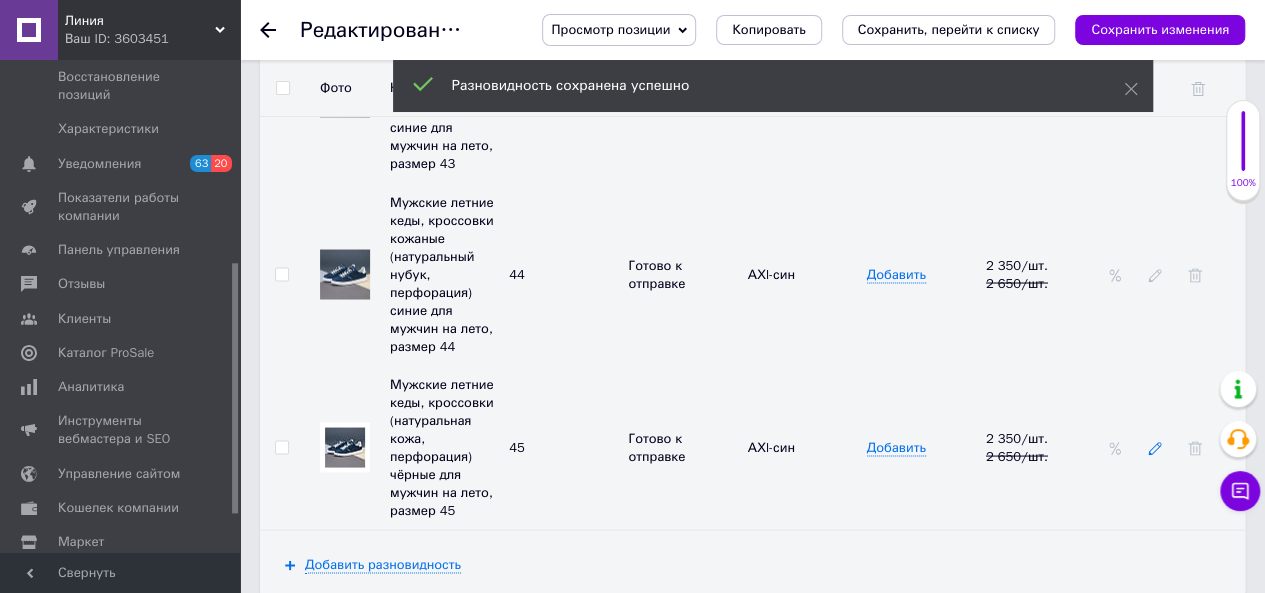 click 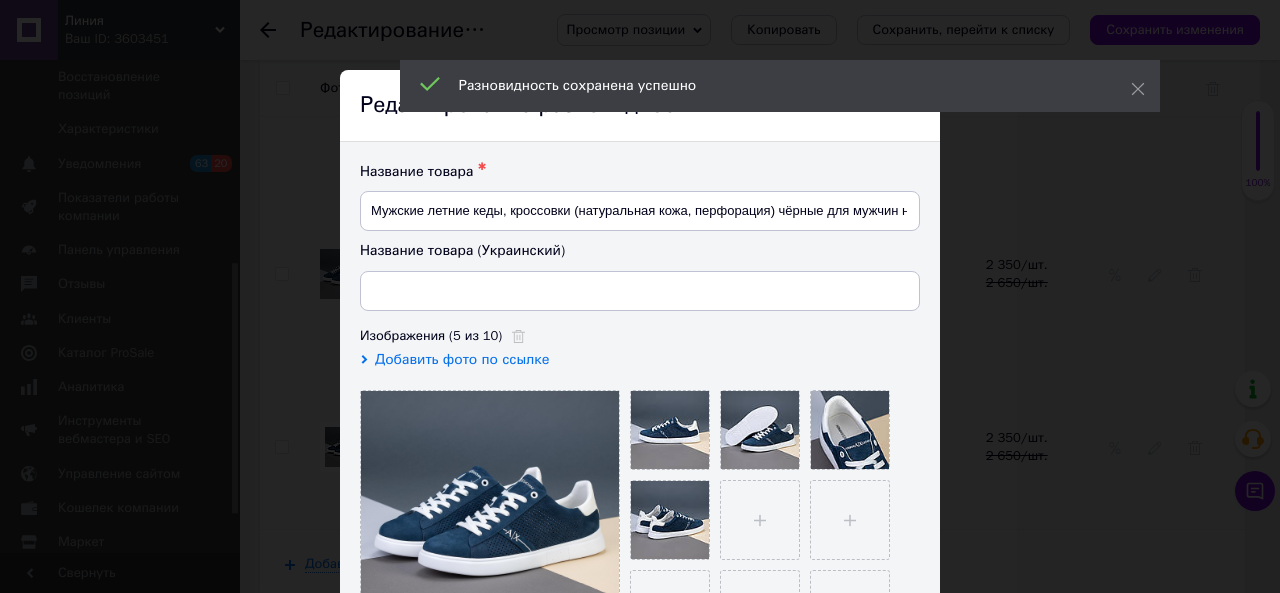type on "Чоловічі літні кеди, кросівки (натуральна шкіра, перфорація) чорні для чоловіків на літо, розмір 45" 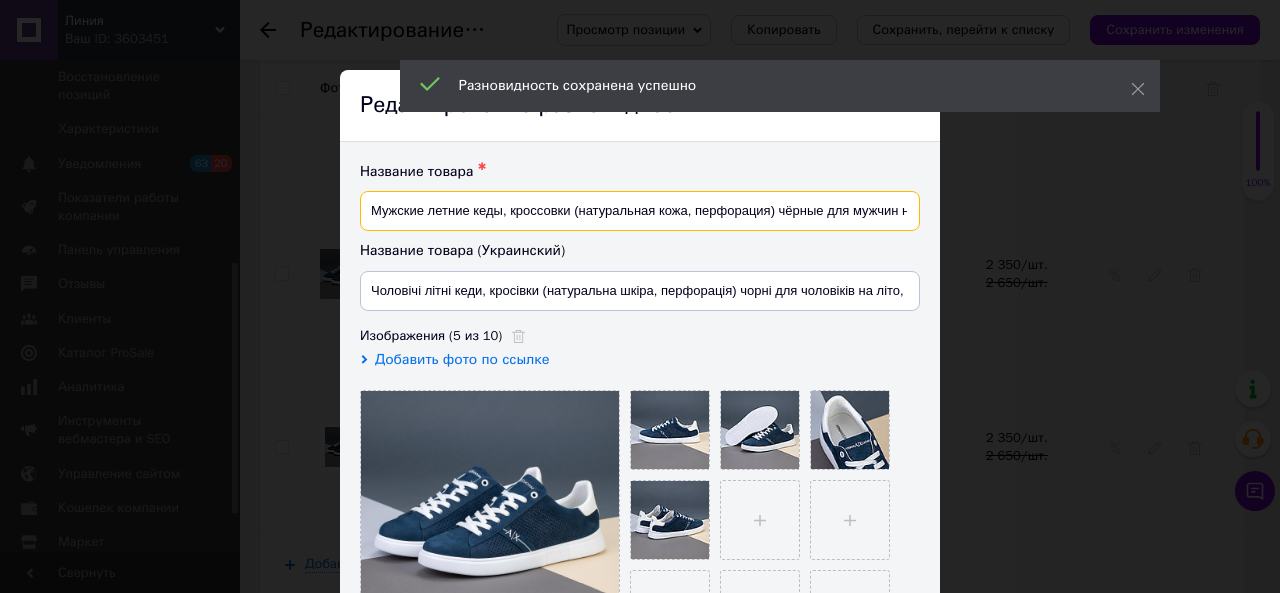 click on "Мужские летние кеды, кроссовки (натуральная кожа, перфорация) чёрные для мужчин на лето, размер 45" at bounding box center [640, 211] 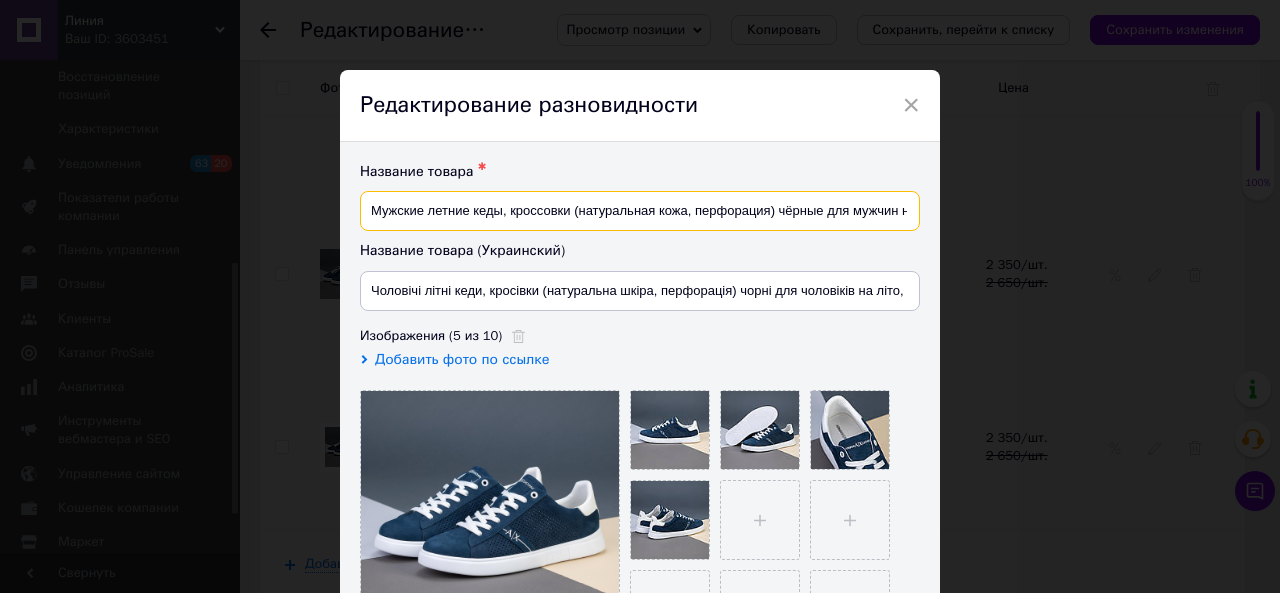 paste on "кожаные (натуральный нубук, перфорация) синие для мужчин на лето, размер 4" 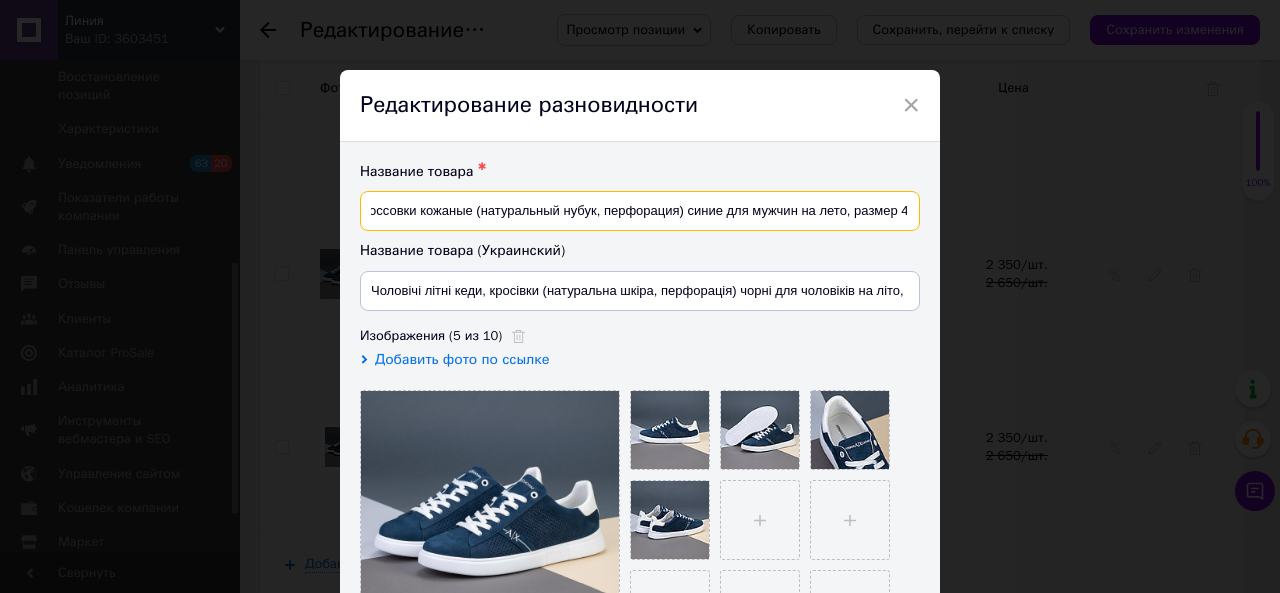 scroll, scrollTop: 0, scrollLeft: 162, axis: horizontal 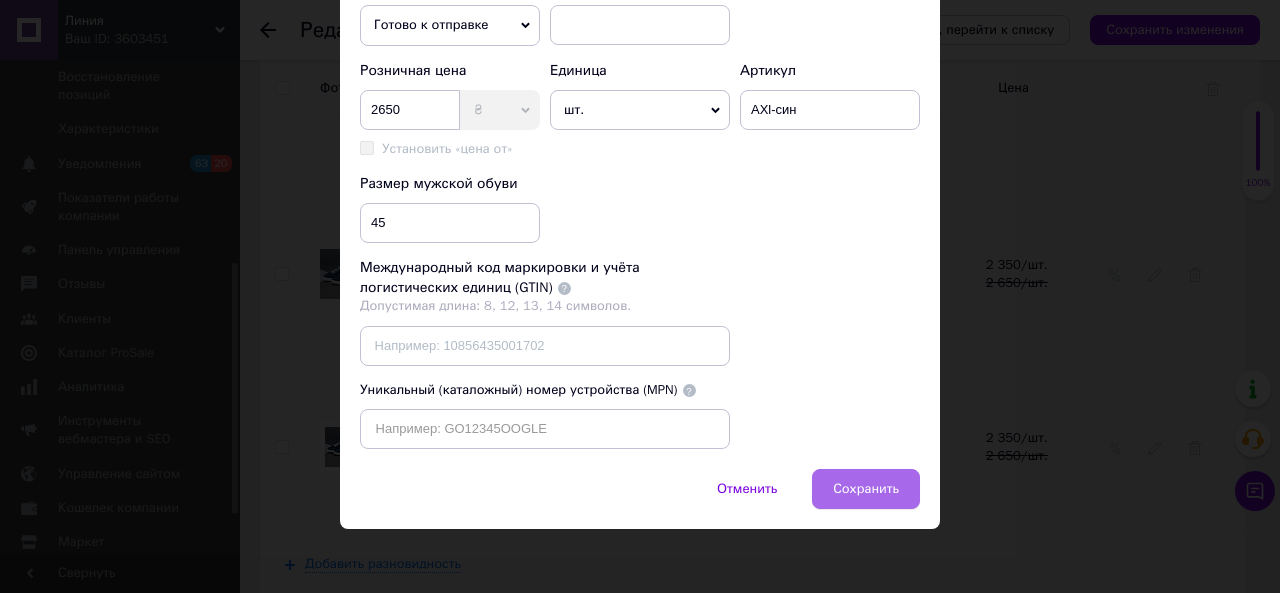 type on "Мужские летние кеды, кроссовки кожаные (натуральный нубук, перфорация) синие для мужчин на лето, размер 45" 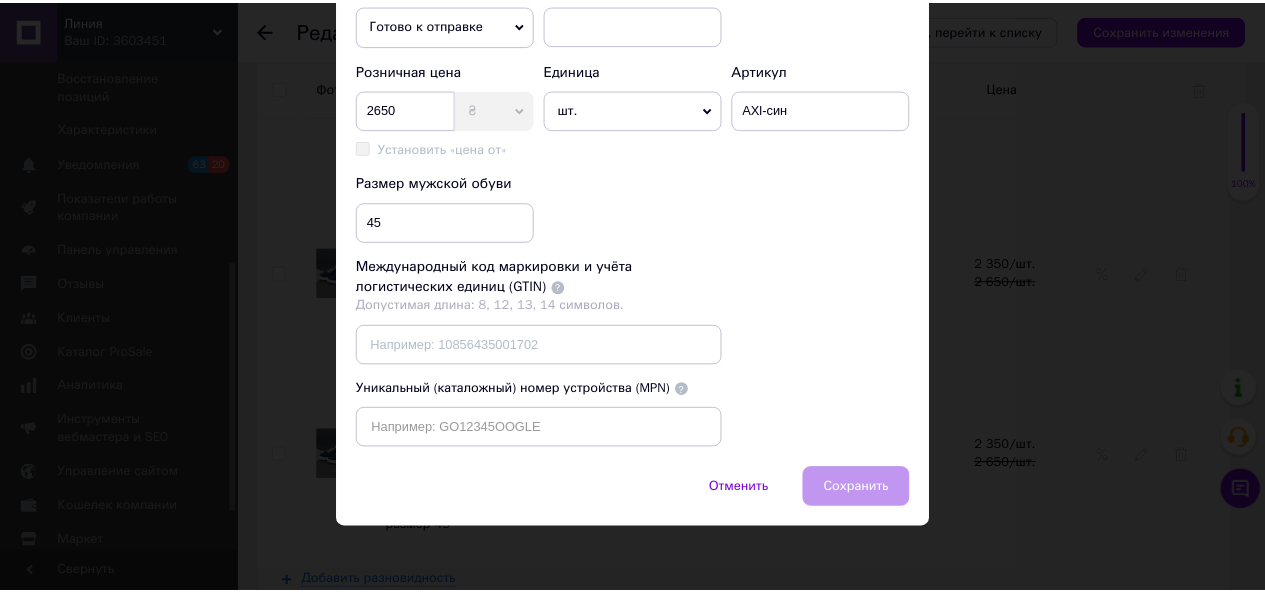 scroll, scrollTop: 0, scrollLeft: 0, axis: both 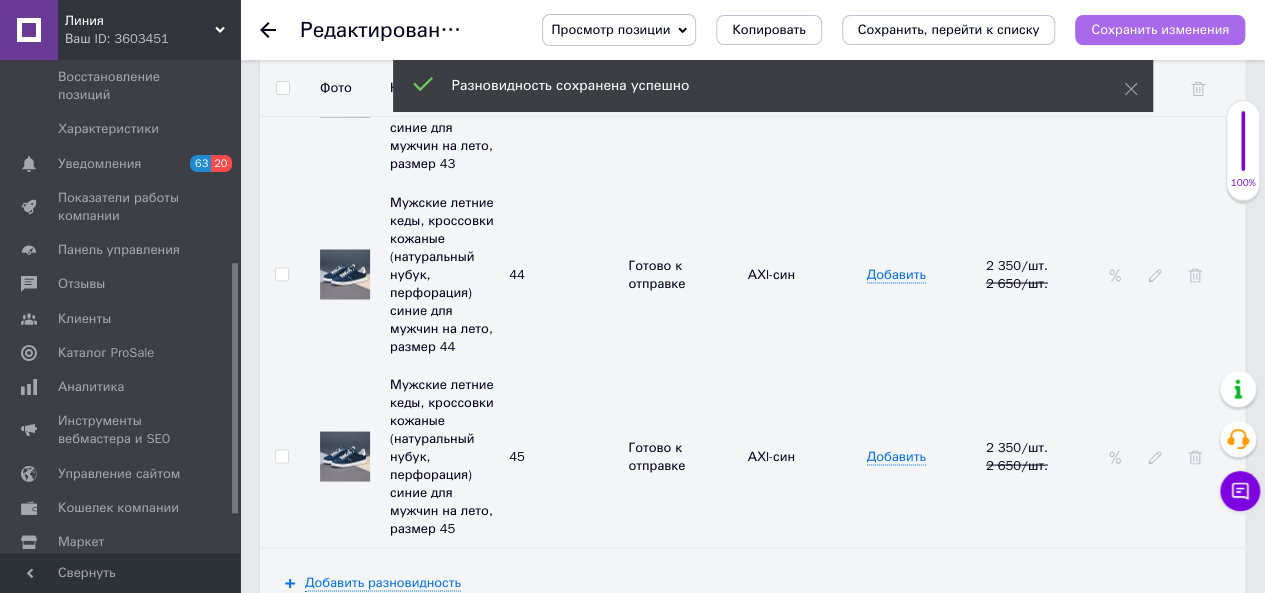 click on "Сохранить изменения" at bounding box center [1160, 29] 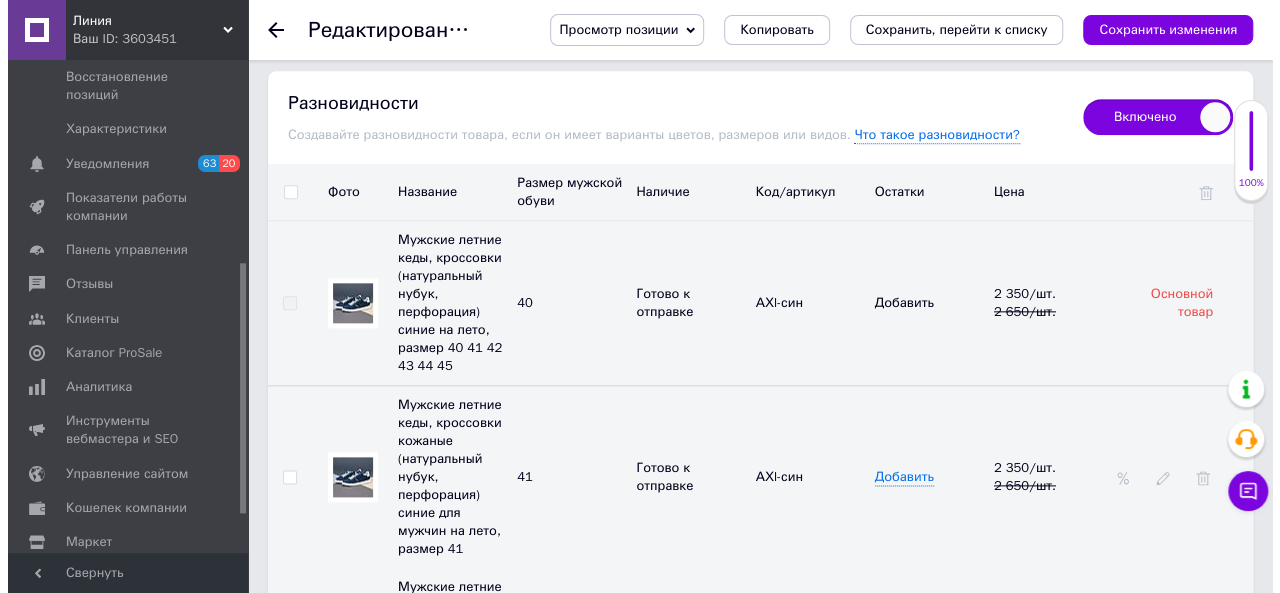 scroll, scrollTop: 5000, scrollLeft: 0, axis: vertical 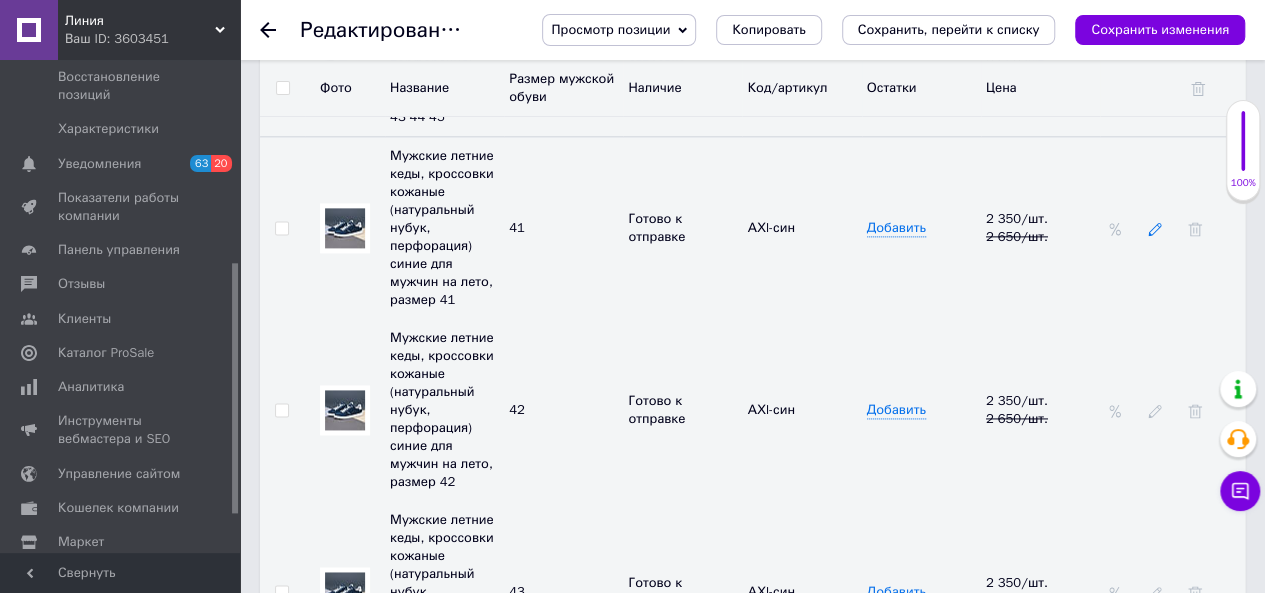 click 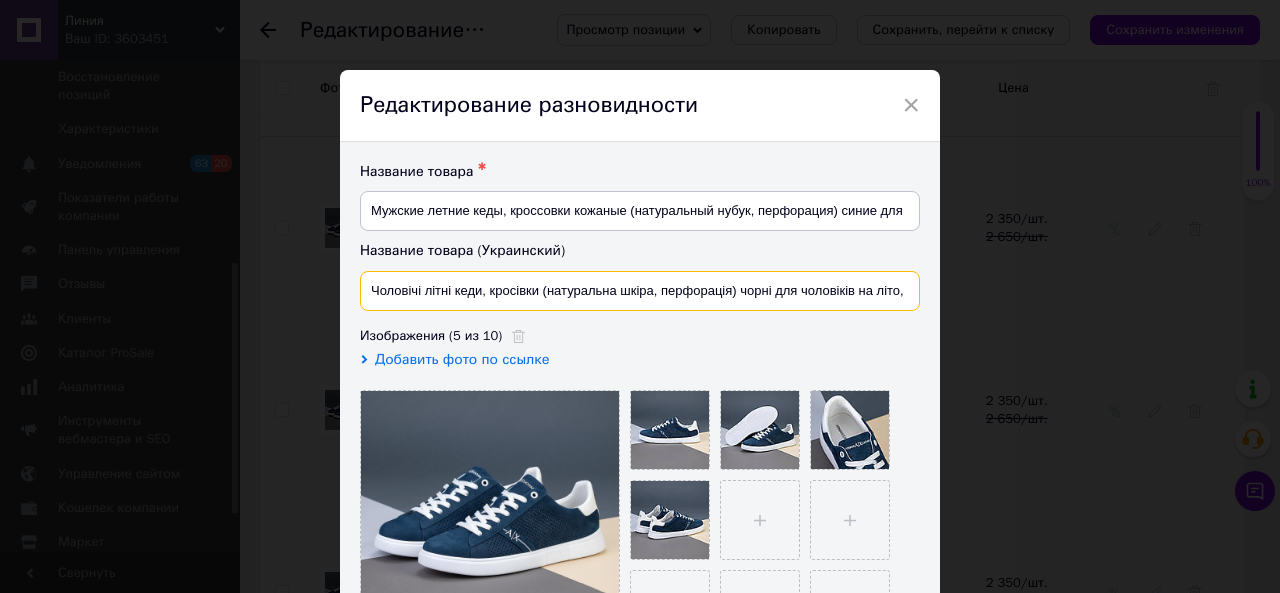 drag, startPoint x: 538, startPoint y: 285, endPoint x: 534, endPoint y: 313, distance: 28.284271 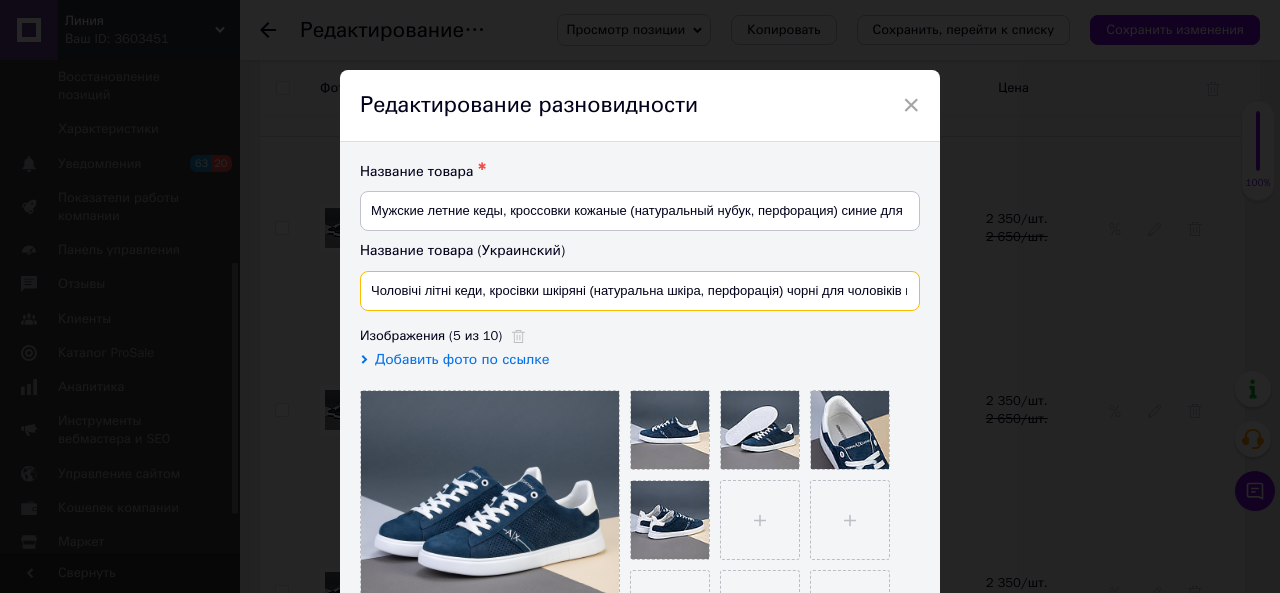 drag, startPoint x: 694, startPoint y: 288, endPoint x: 652, endPoint y: 285, distance: 42.107006 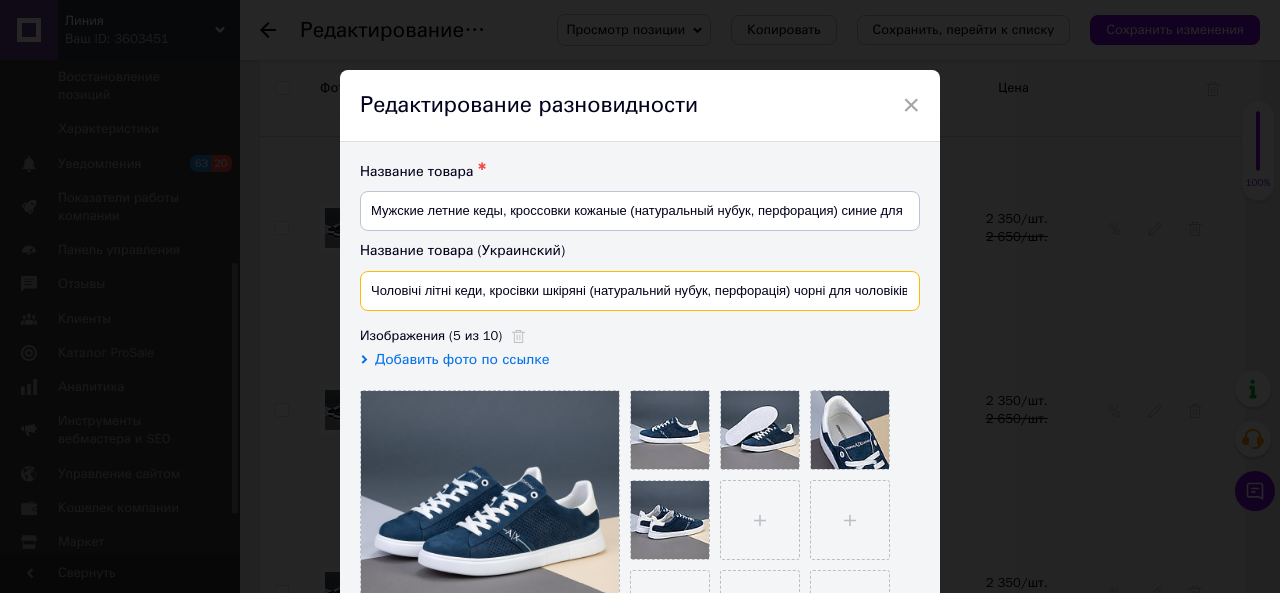 drag, startPoint x: 812, startPoint y: 293, endPoint x: 794, endPoint y: 291, distance: 18.110771 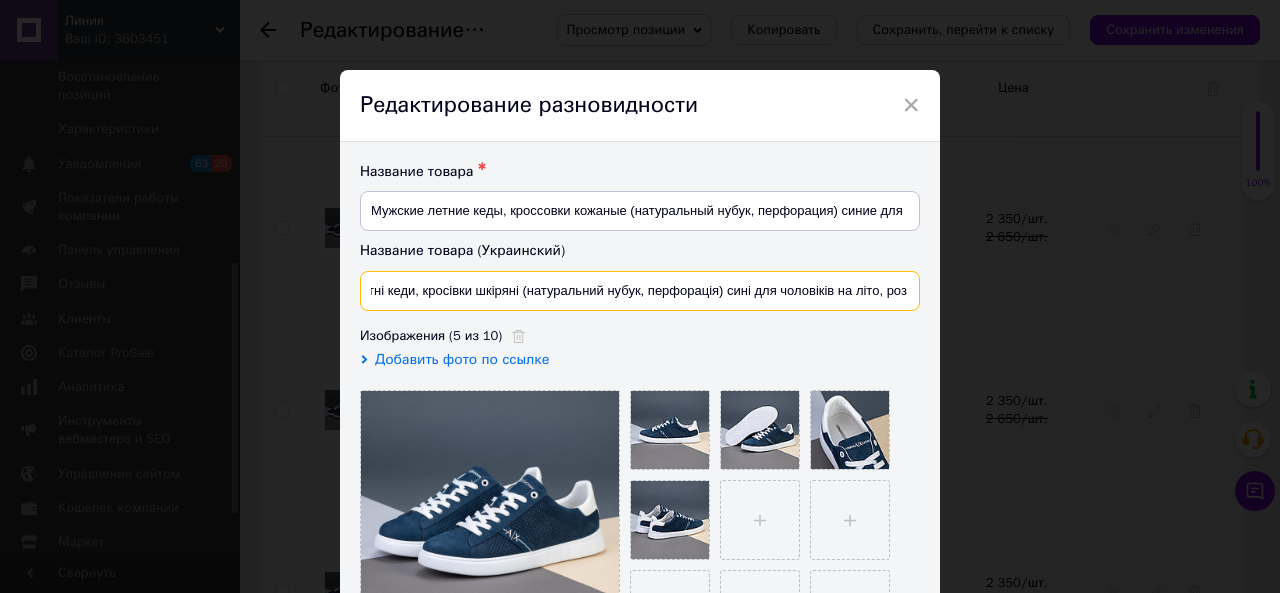 scroll, scrollTop: 0, scrollLeft: 103, axis: horizontal 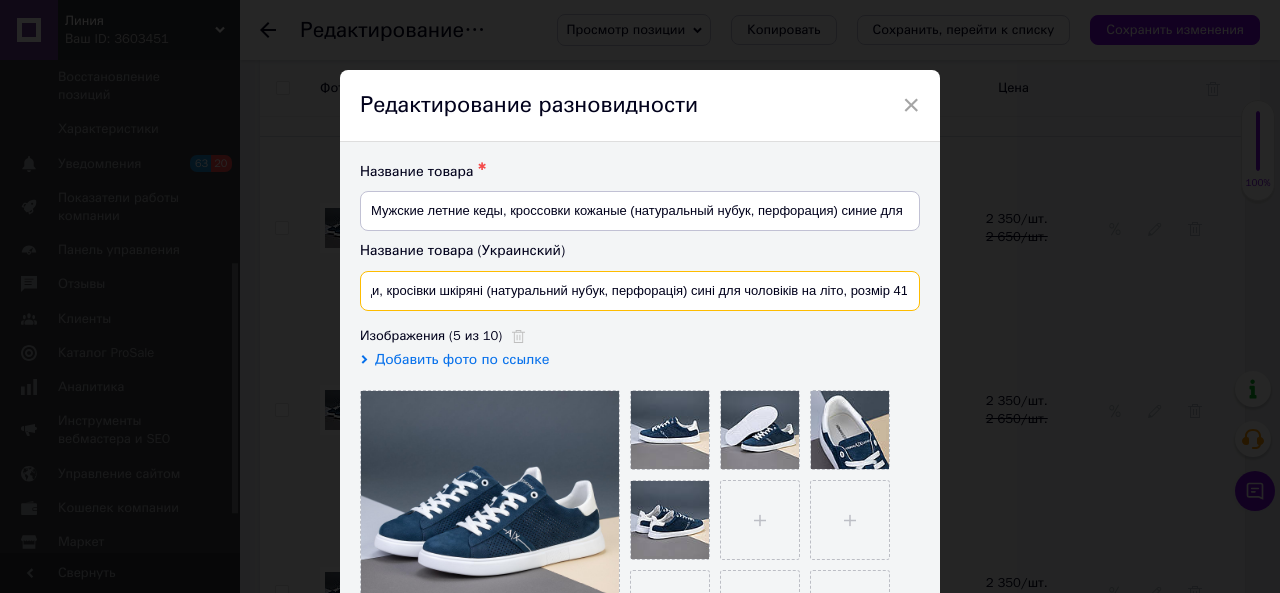 drag, startPoint x: 365, startPoint y: 286, endPoint x: 895, endPoint y: 287, distance: 530.0009 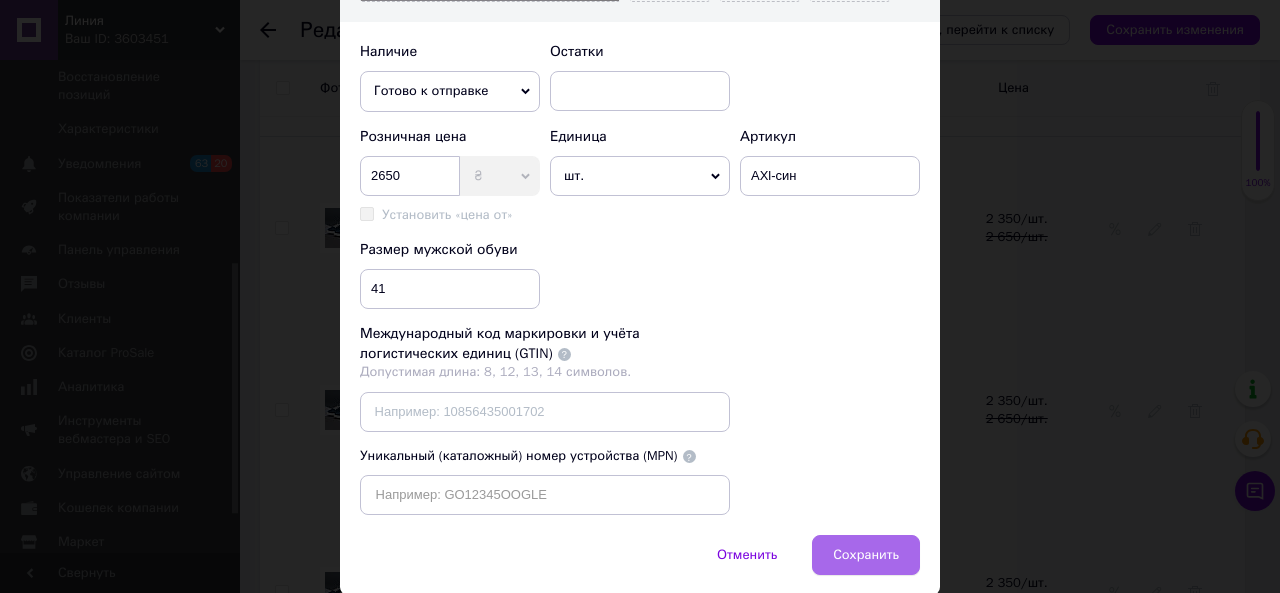 scroll, scrollTop: 714, scrollLeft: 0, axis: vertical 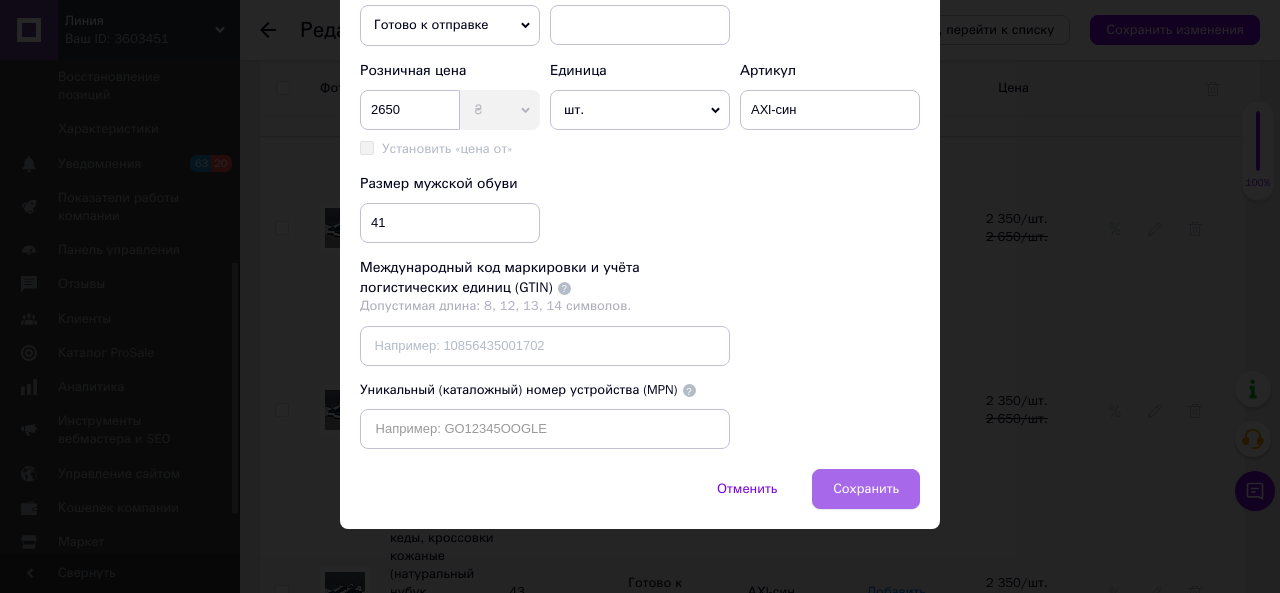 type on "Чоловічі літні кеди, кросівки шкіряні (натуральний нубук, перфорація) сині для чоловіків на літо, розмір 41" 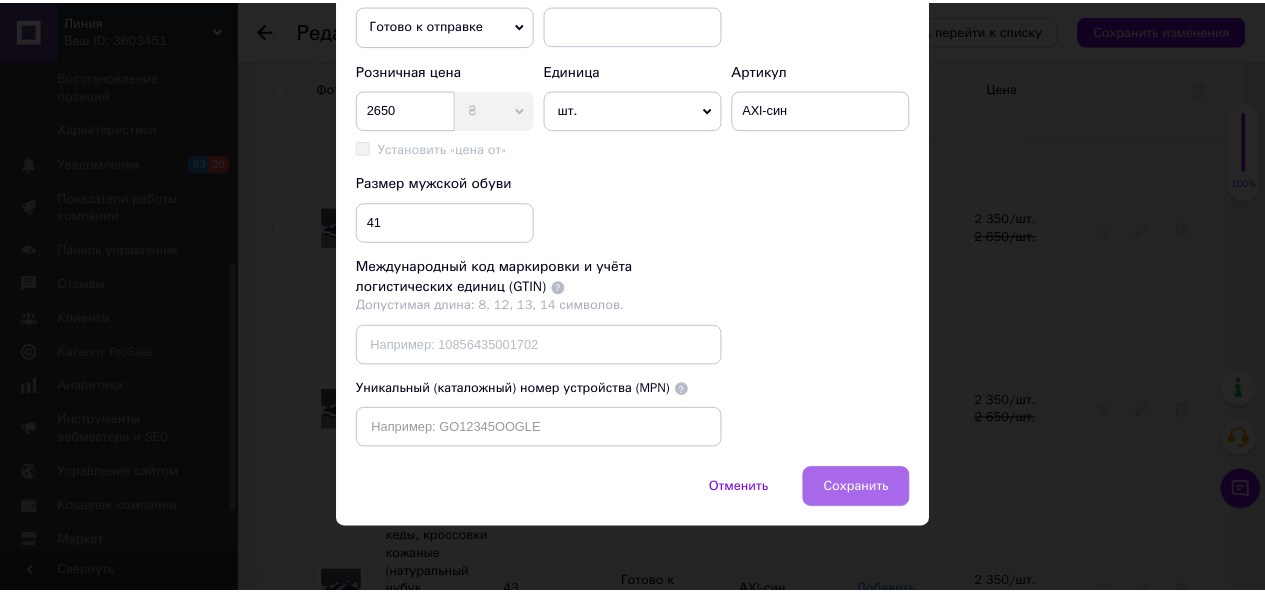 scroll, scrollTop: 0, scrollLeft: 0, axis: both 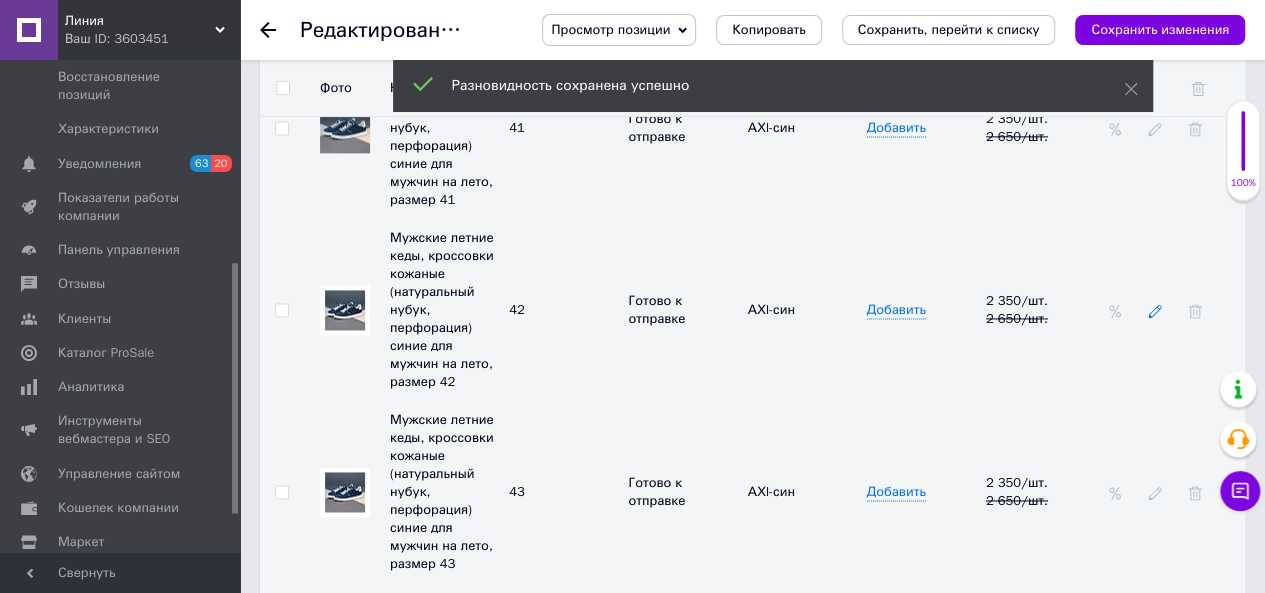 click 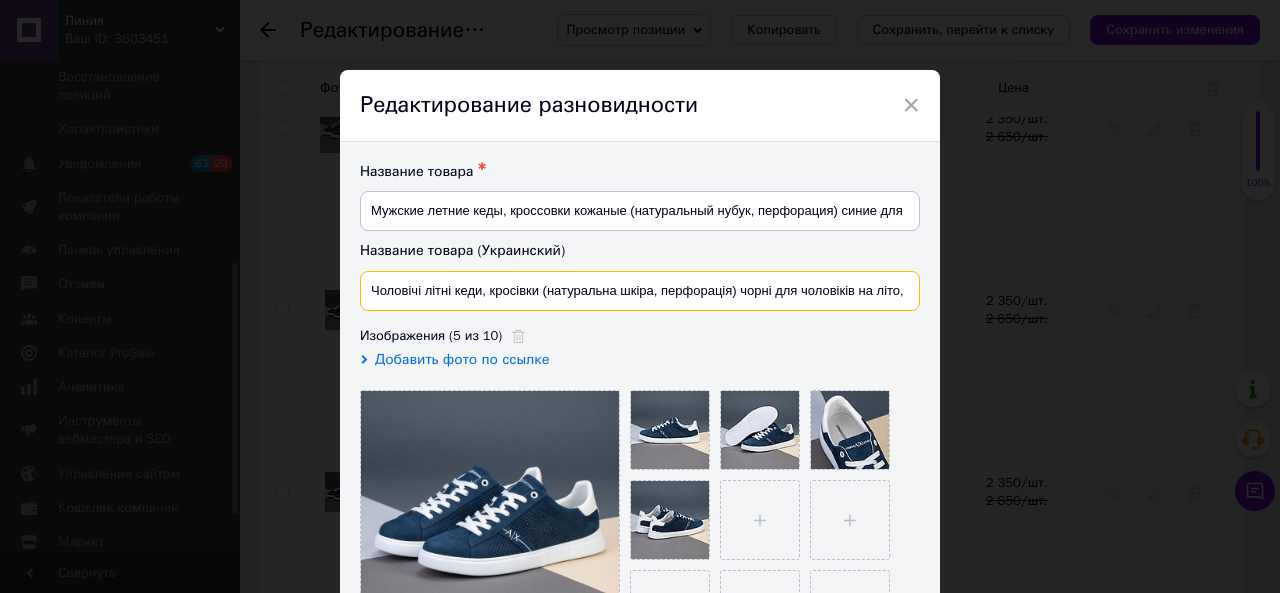 click on "Чоловічі літні кеди, кросівки (натуральна шкіра, перфорація) чорні для чоловіків на літо, розмір 42" at bounding box center [640, 291] 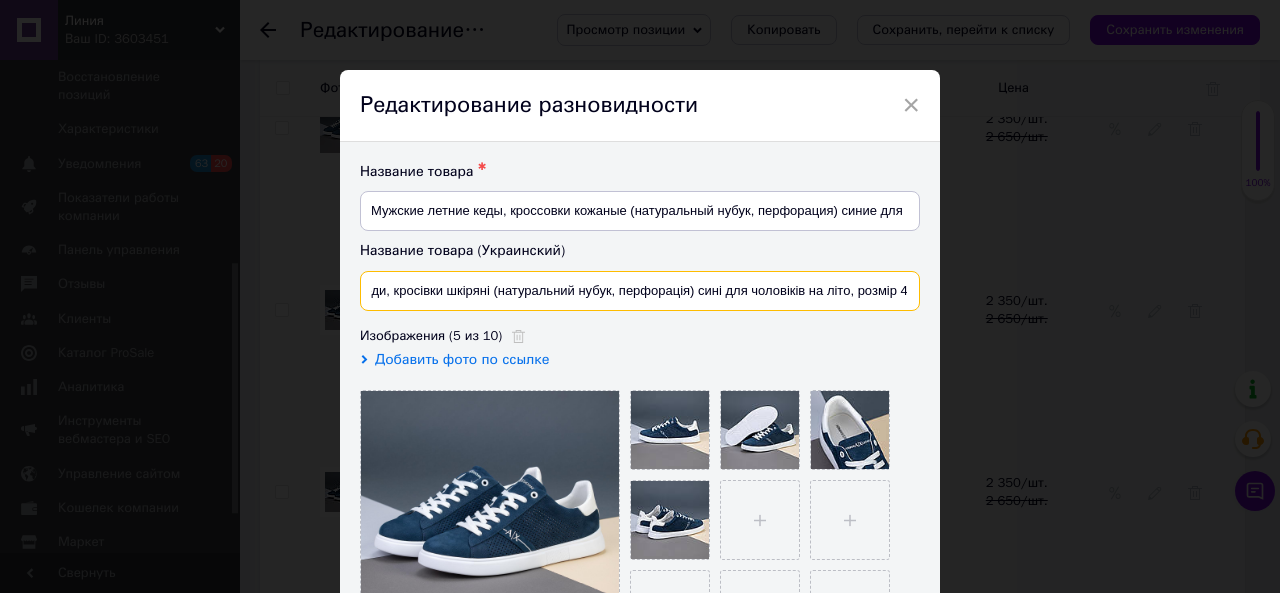 scroll, scrollTop: 0, scrollLeft: 103, axis: horizontal 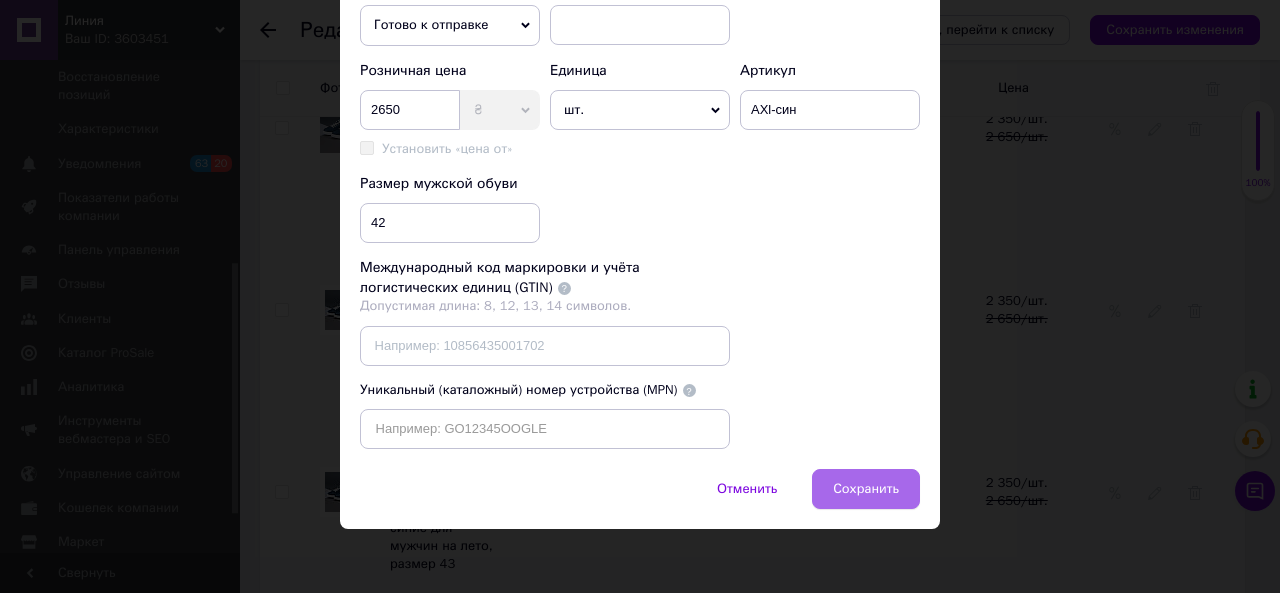 type on "Чоловічі літні кеди, кросівки шкіряні (натуральний нубук, перфорація) сині для чоловіків на літо, розмір 42" 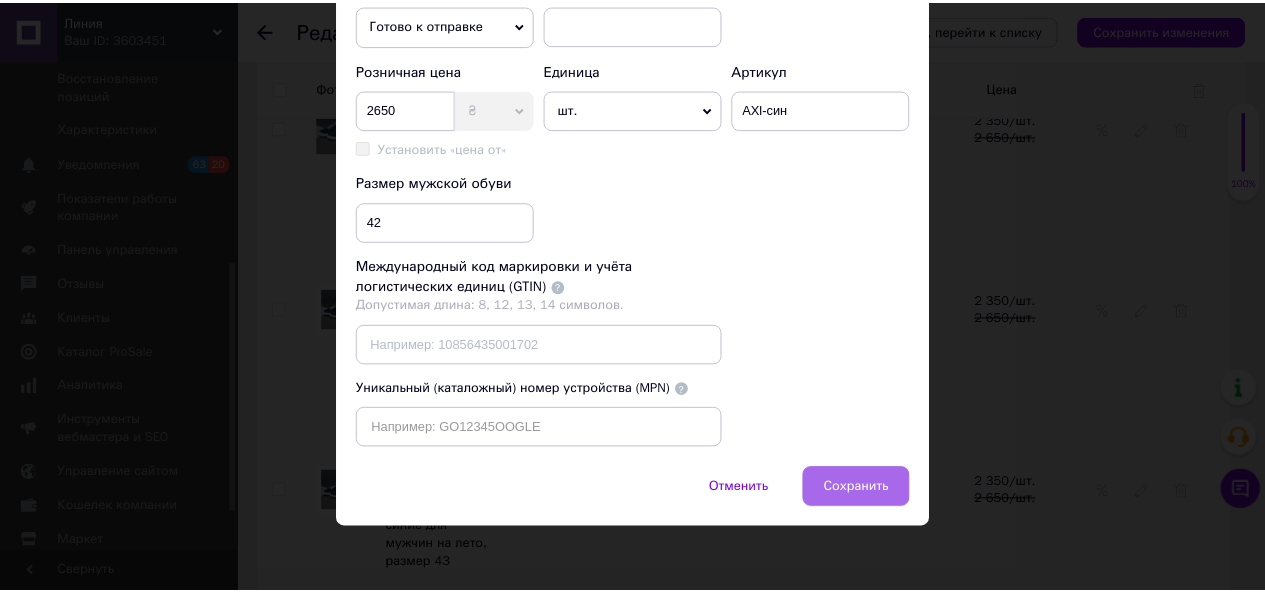 scroll, scrollTop: 0, scrollLeft: 0, axis: both 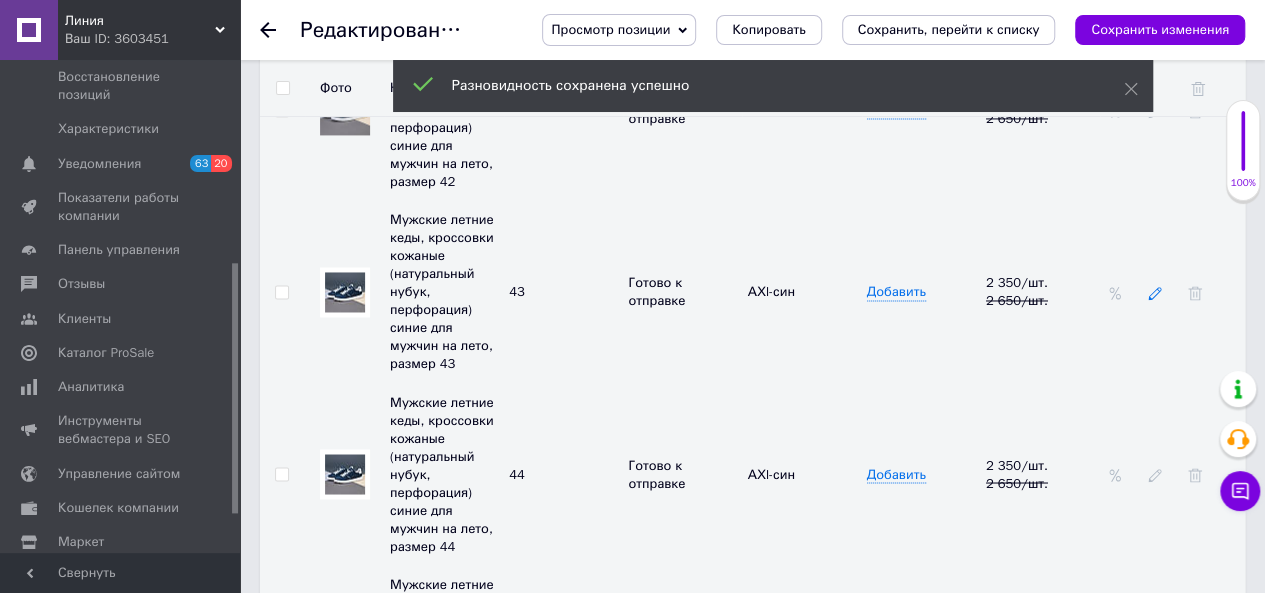 click 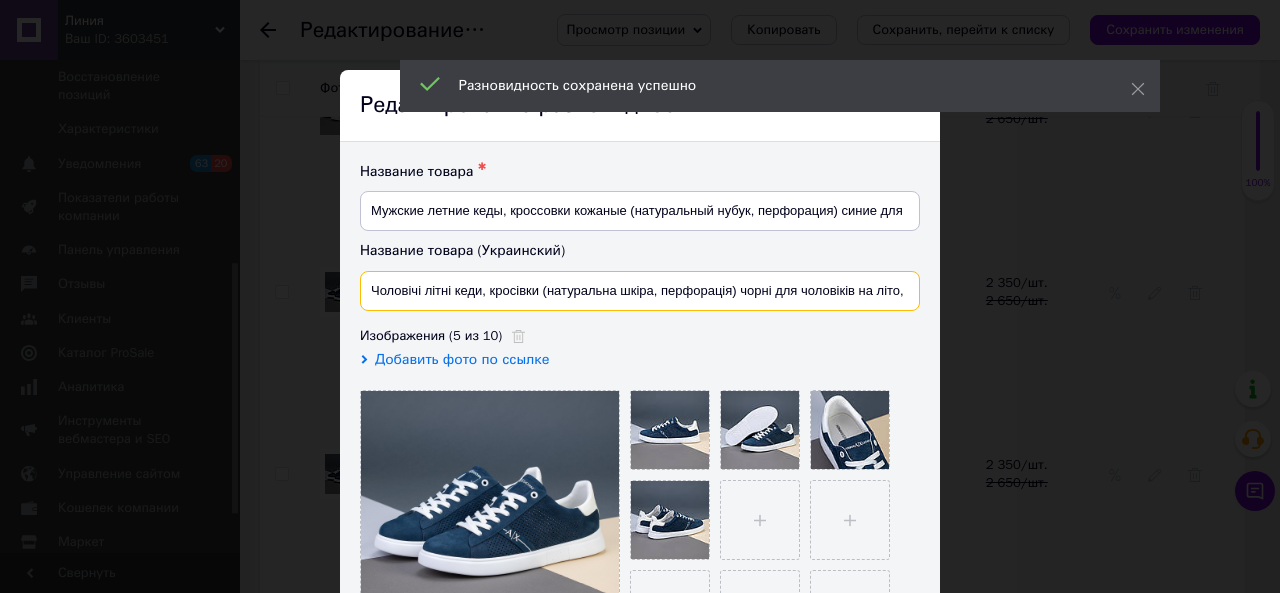 click on "Чоловічі літні кеди, кросівки (натуральна шкіра, перфорація) чорні для чоловіків на літо, розмір 43" at bounding box center [640, 291] 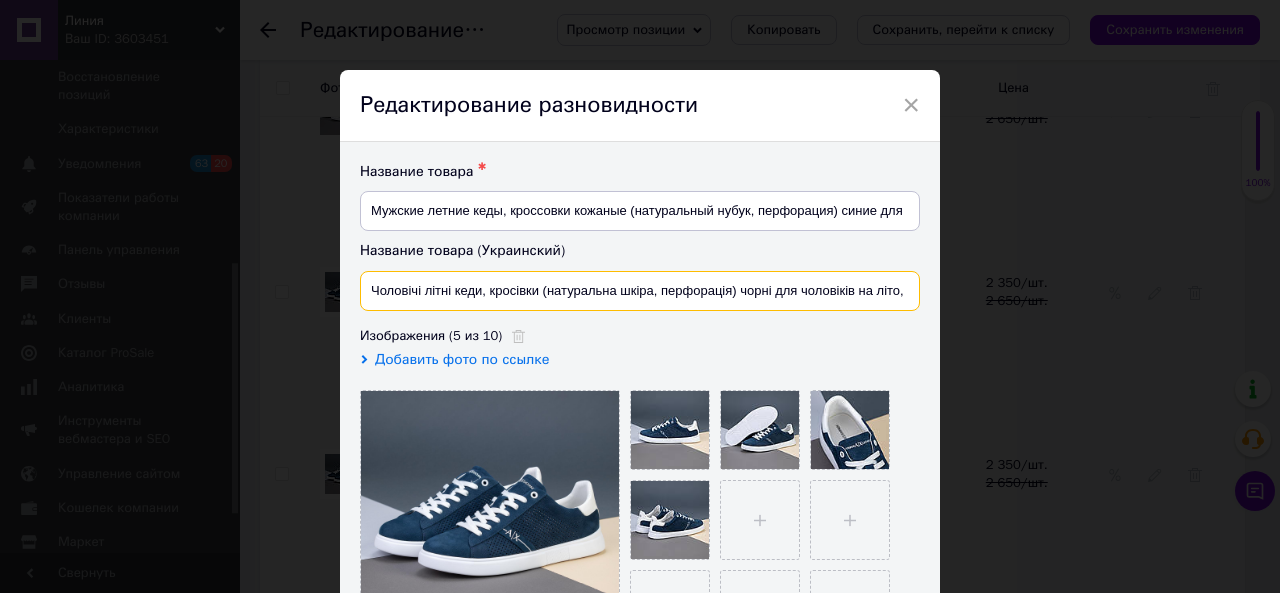 paste on "шкіряні (натуральний нубук, перфорація) сині для чоловіків на літо, розмір 4" 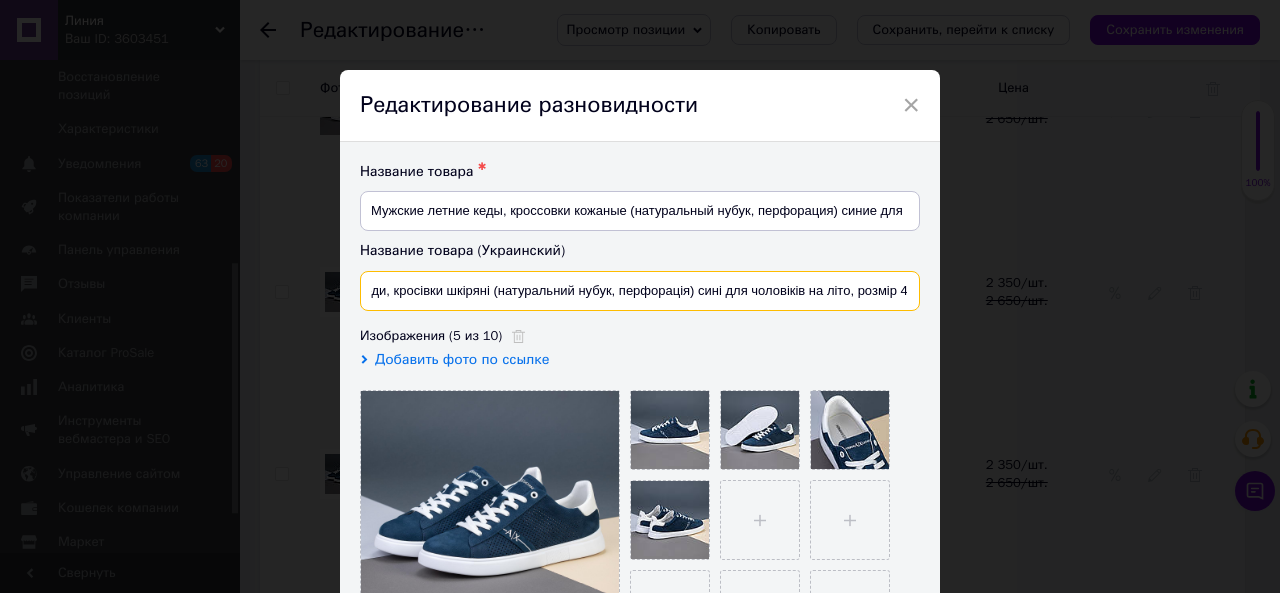 scroll, scrollTop: 0, scrollLeft: 103, axis: horizontal 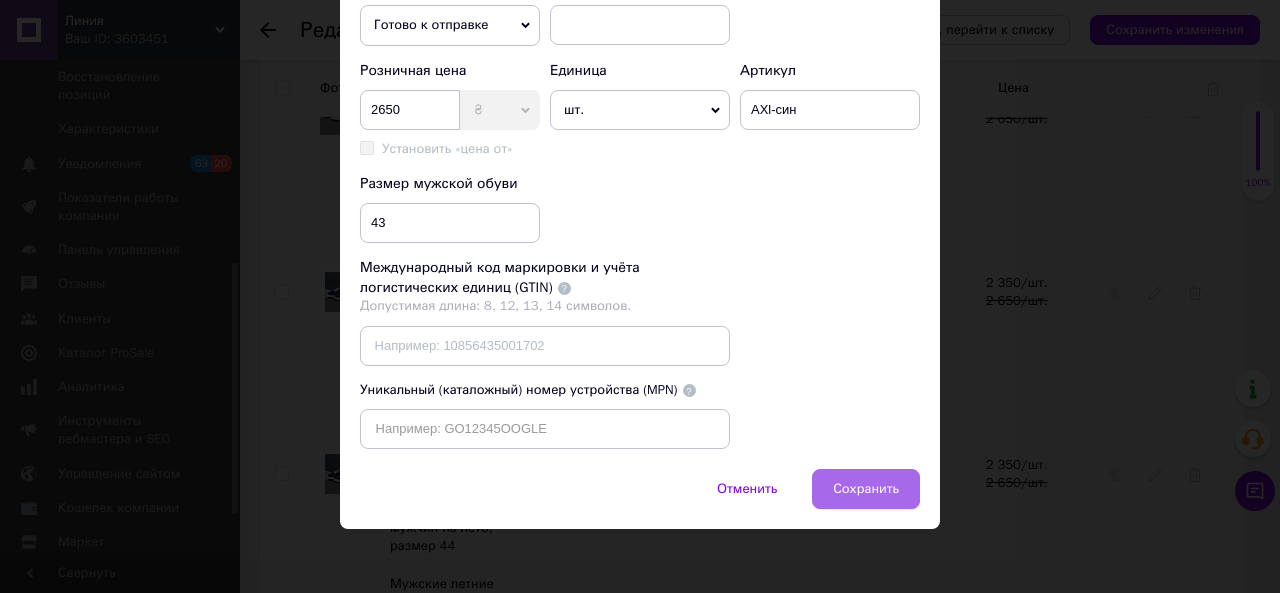 type on "Чоловічі літні кеди, кросівки шкіряні (натуральний нубук, перфорація) сині для чоловіків на літо, розмір 43" 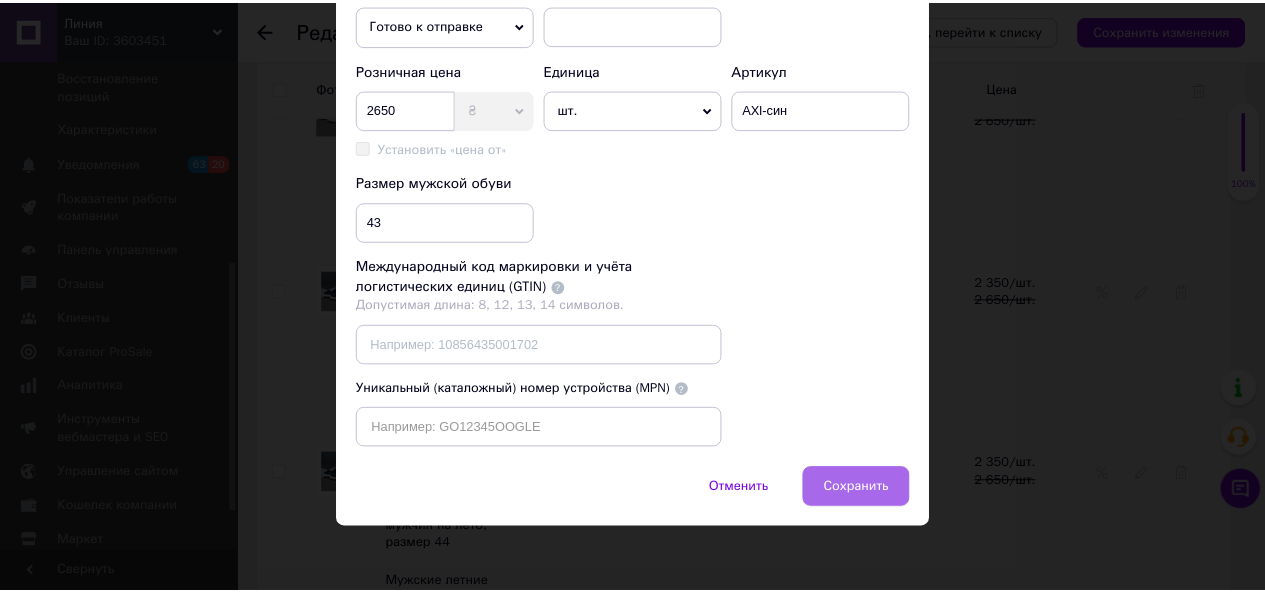 scroll, scrollTop: 0, scrollLeft: 0, axis: both 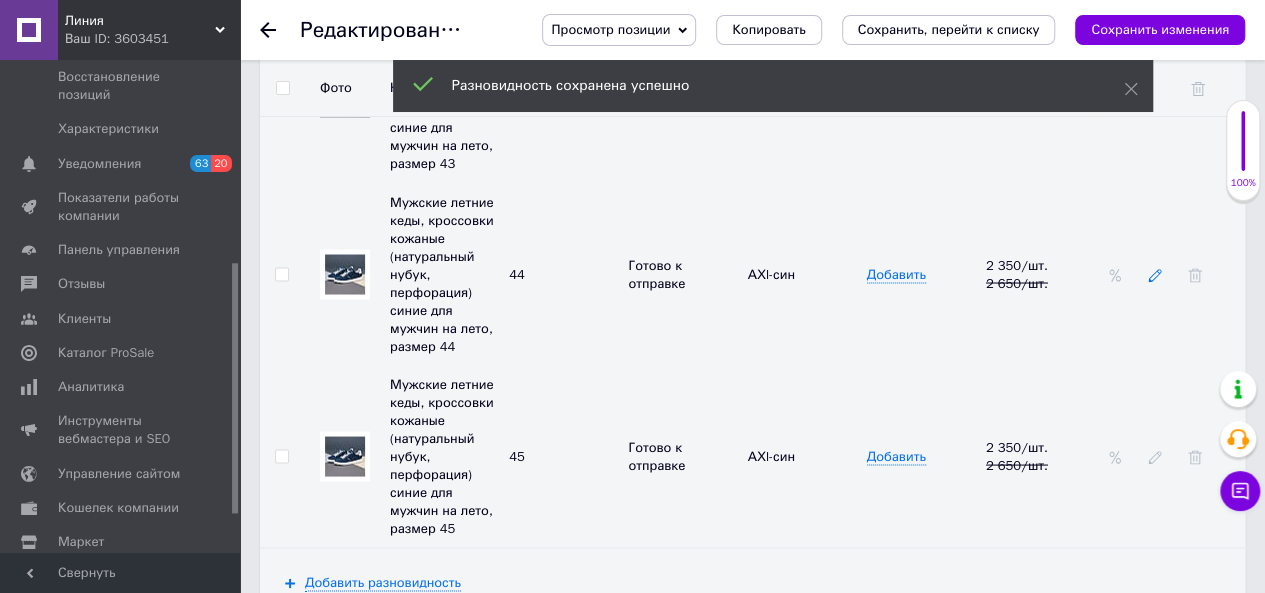 click 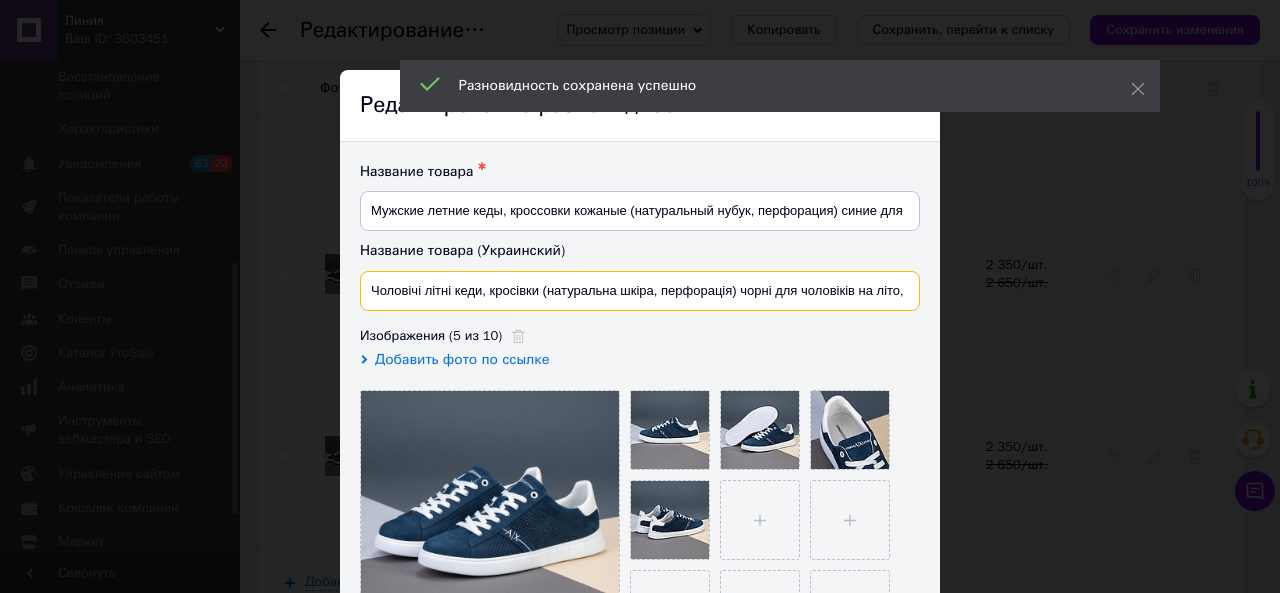 click on "Чоловічі літні кеди, кросівки (натуральна шкіра, перфорація) чорні для чоловіків на літо, розмір 44" at bounding box center [640, 291] 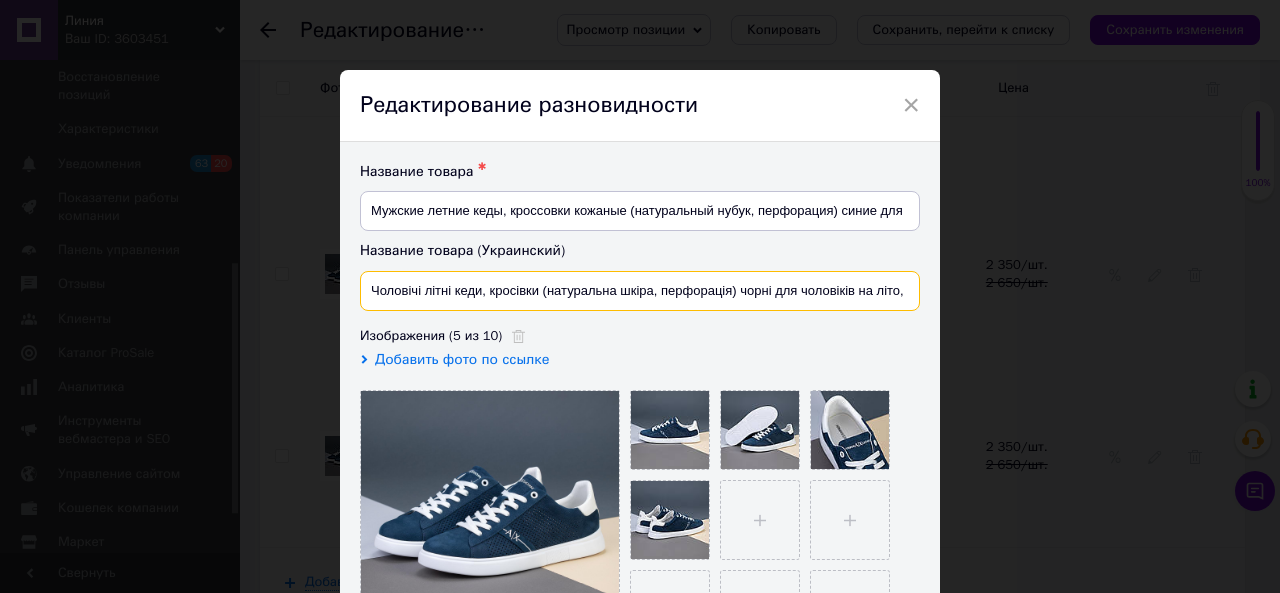 paste on "шкіряні (натуральний нубук, перфорація) сині для чоловіків на літо, розмір" 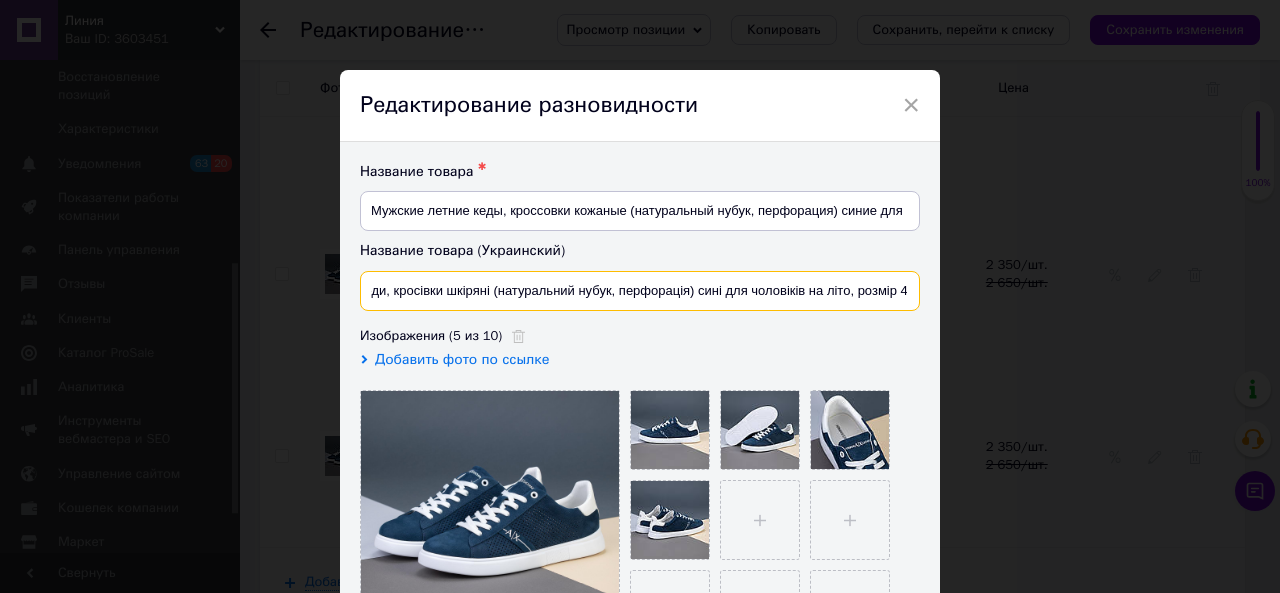 scroll, scrollTop: 0, scrollLeft: 103, axis: horizontal 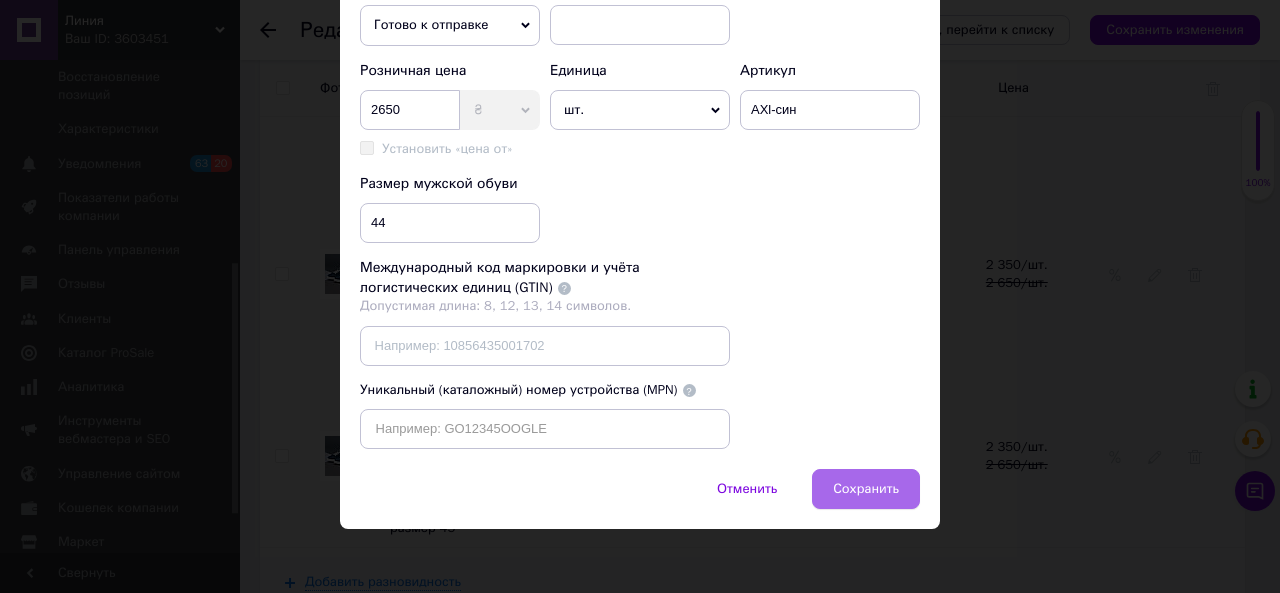 type on "Чоловічі літні кеди, кросівки шкіряні (натуральний нубук, перфорація) сині для чоловіків на літо, розмір 44" 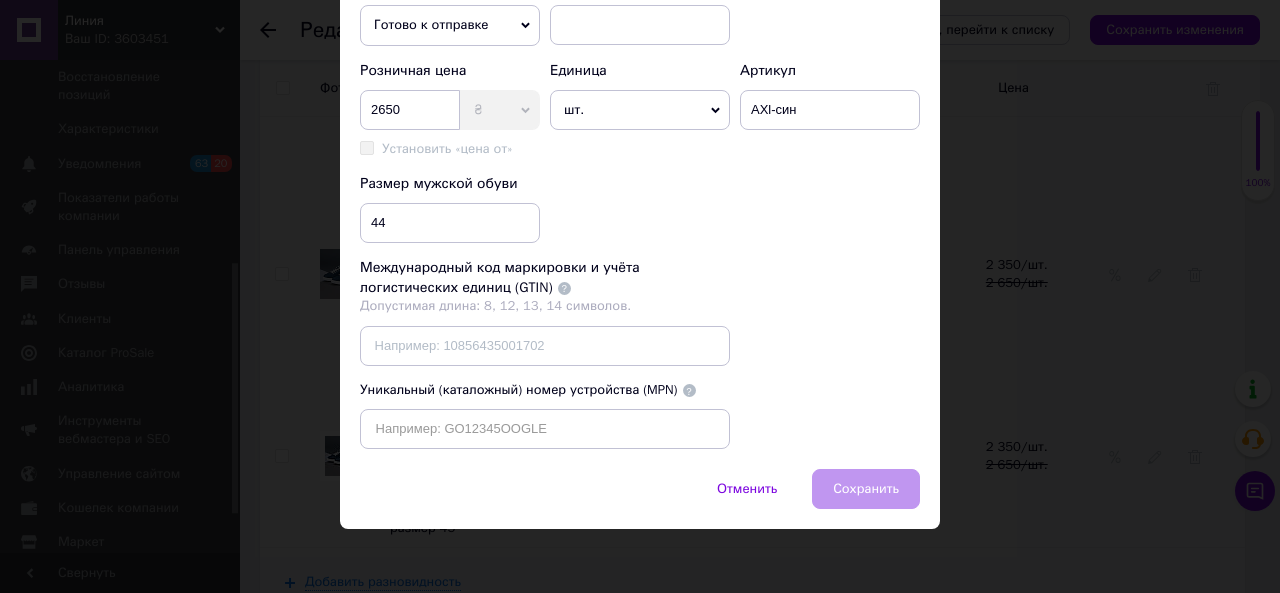 scroll, scrollTop: 0, scrollLeft: 0, axis: both 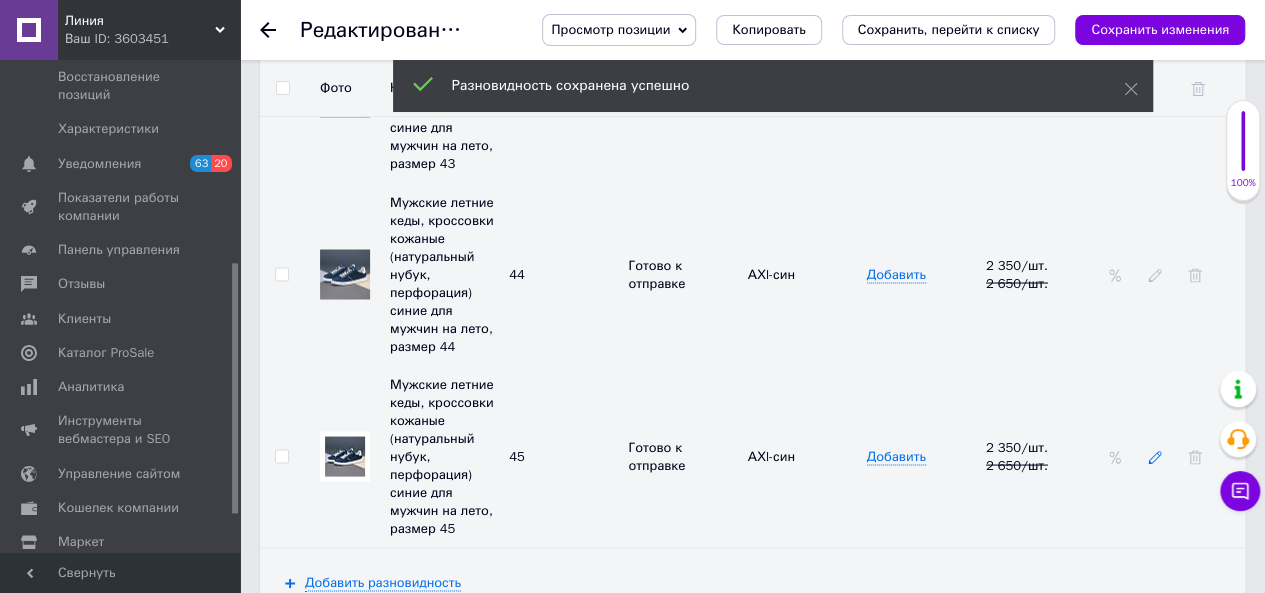 click 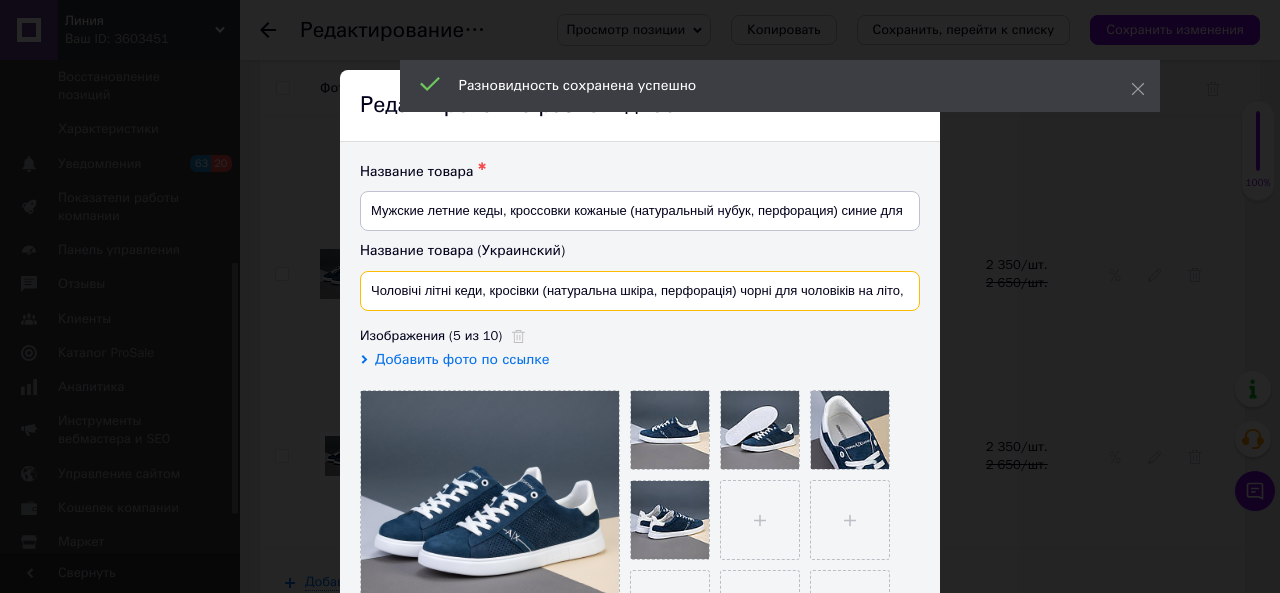 click on "Чоловічі літні кеди, кросівки (натуральна шкіра, перфорація) чорні для чоловіків на літо, розмір 45" at bounding box center [640, 291] 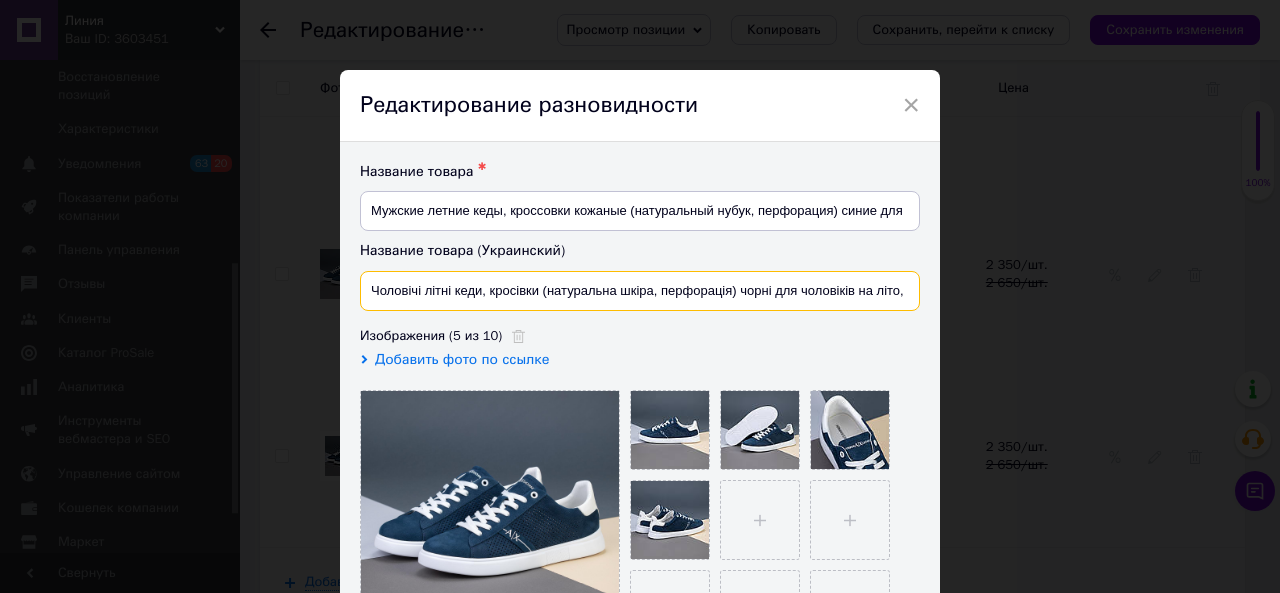 paste on "шкіряні (натуральний нубук, перфорація) сині для чоловіків на літо, розмір 4" 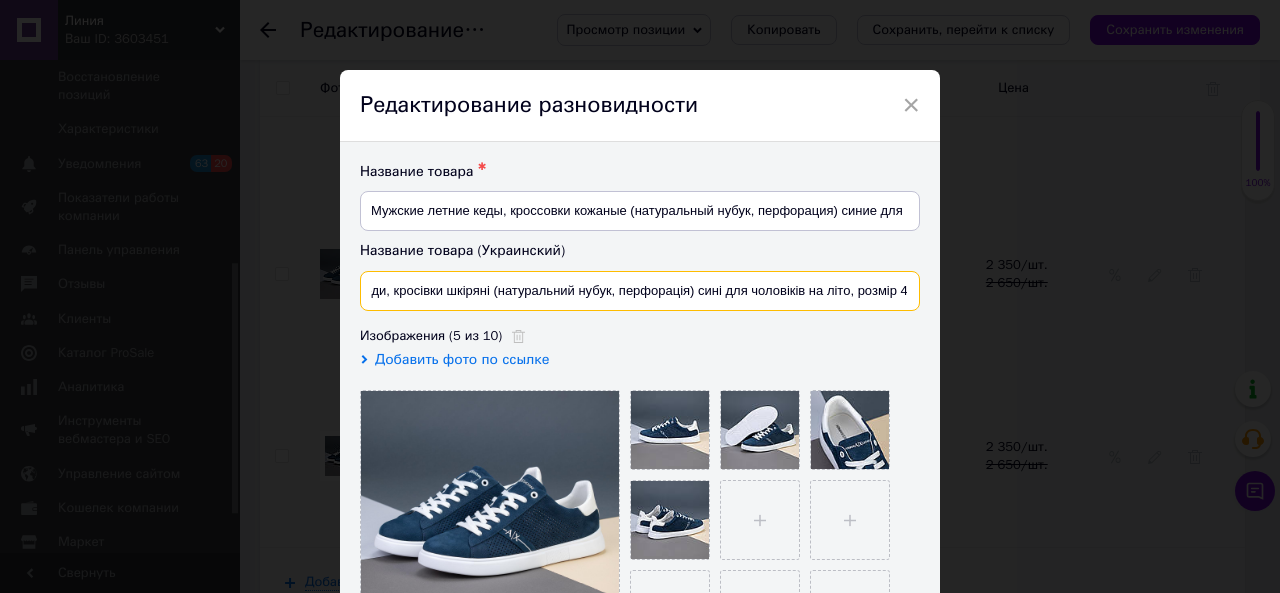 scroll, scrollTop: 0, scrollLeft: 103, axis: horizontal 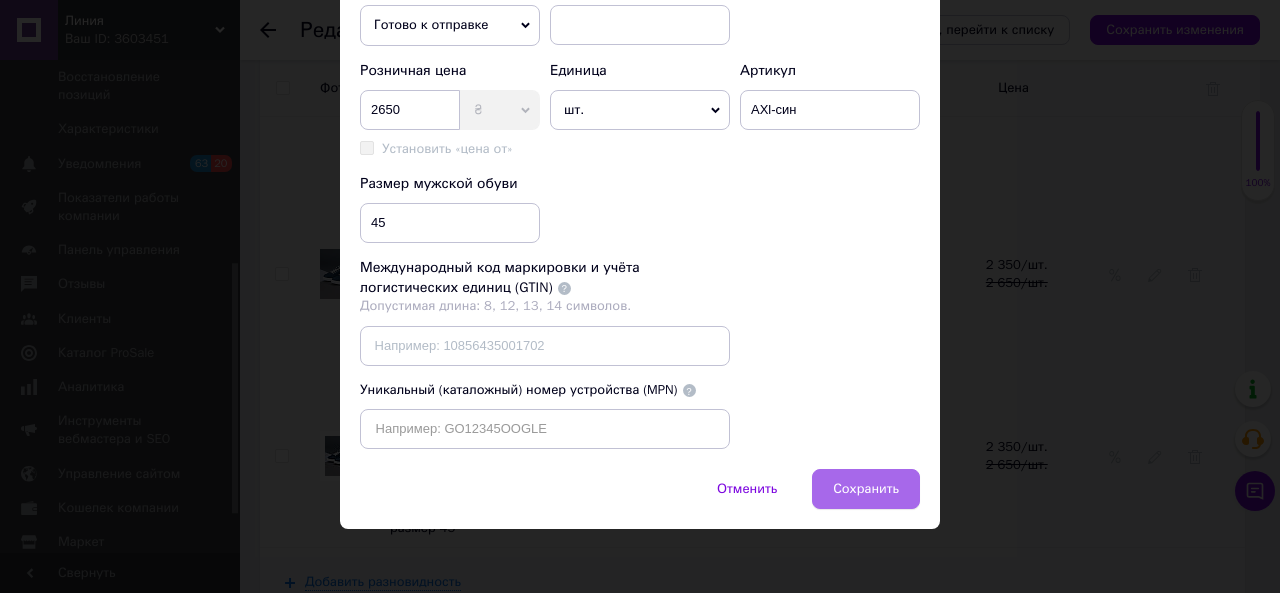 type on "Чоловічі літні кеди, кросівки шкіряні (натуральний нубук, перфорація) сині для чоловіків на літо, розмір 45" 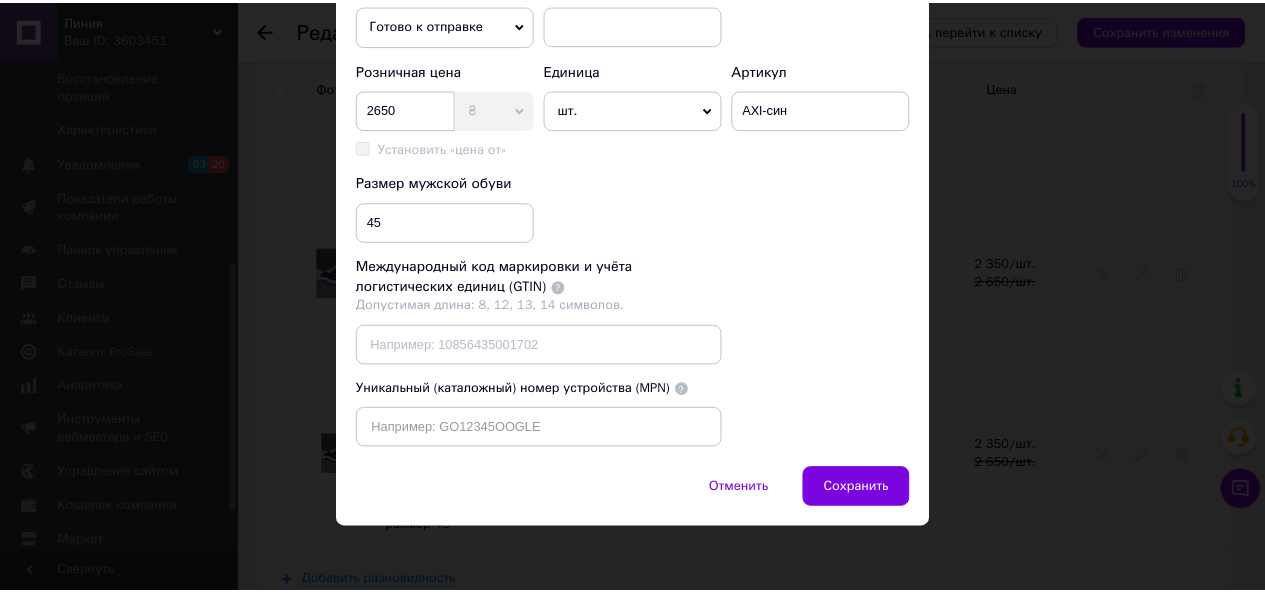scroll, scrollTop: 0, scrollLeft: 0, axis: both 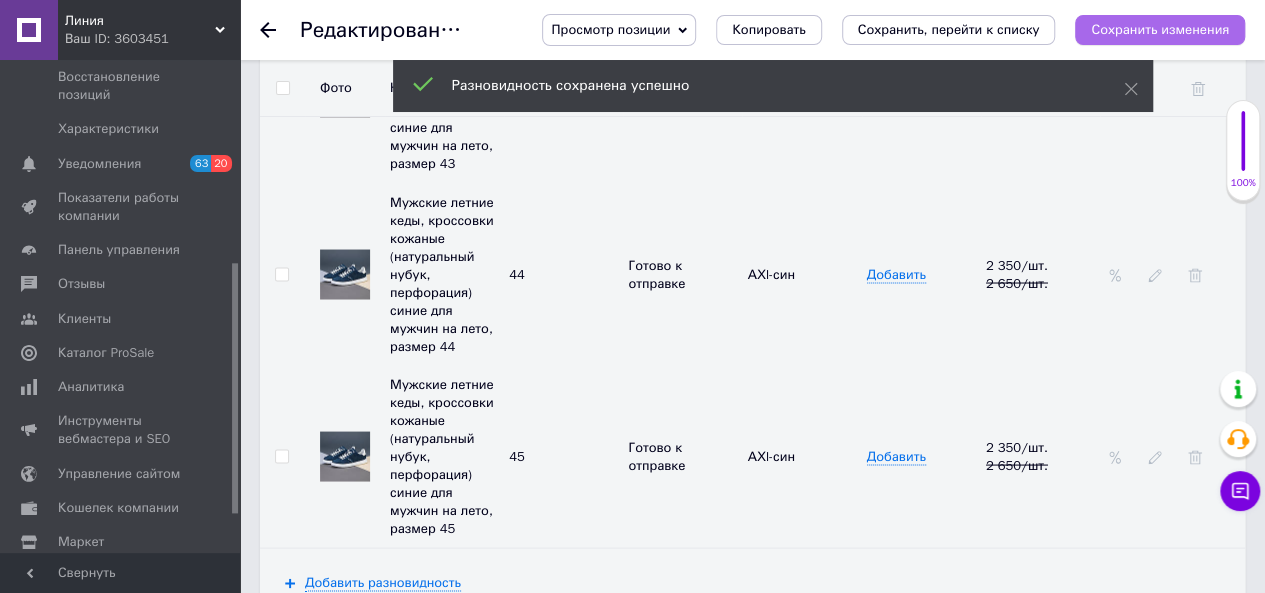 click on "Сохранить изменения" at bounding box center [1160, 29] 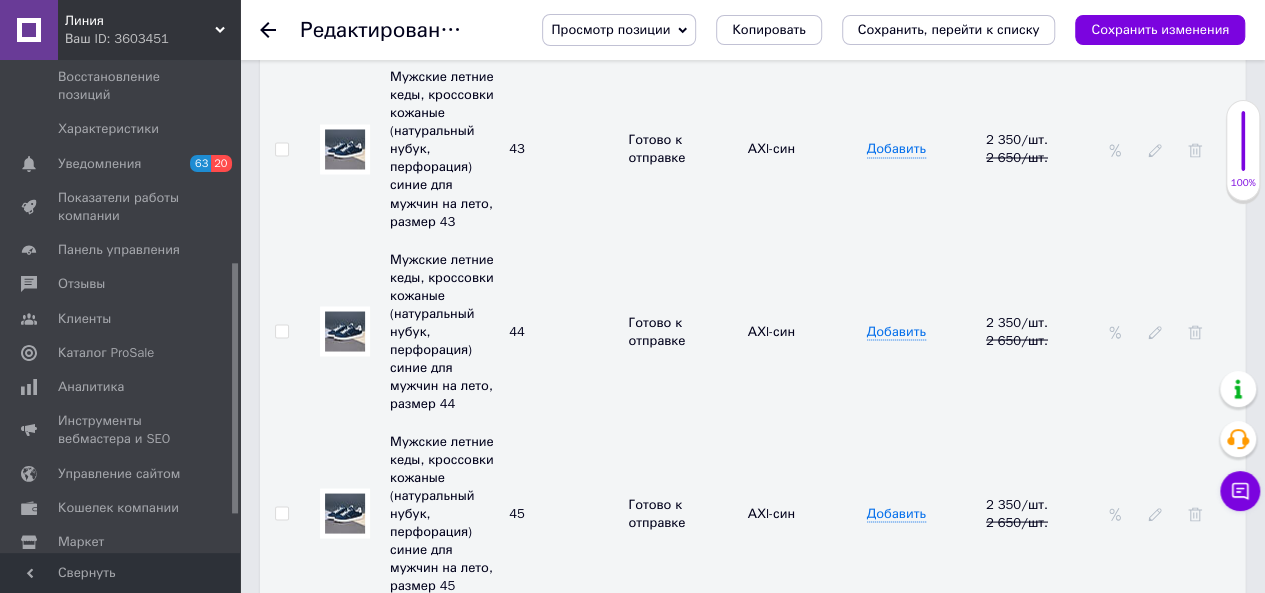 click on "Просмотр позиции" at bounding box center [610, 29] 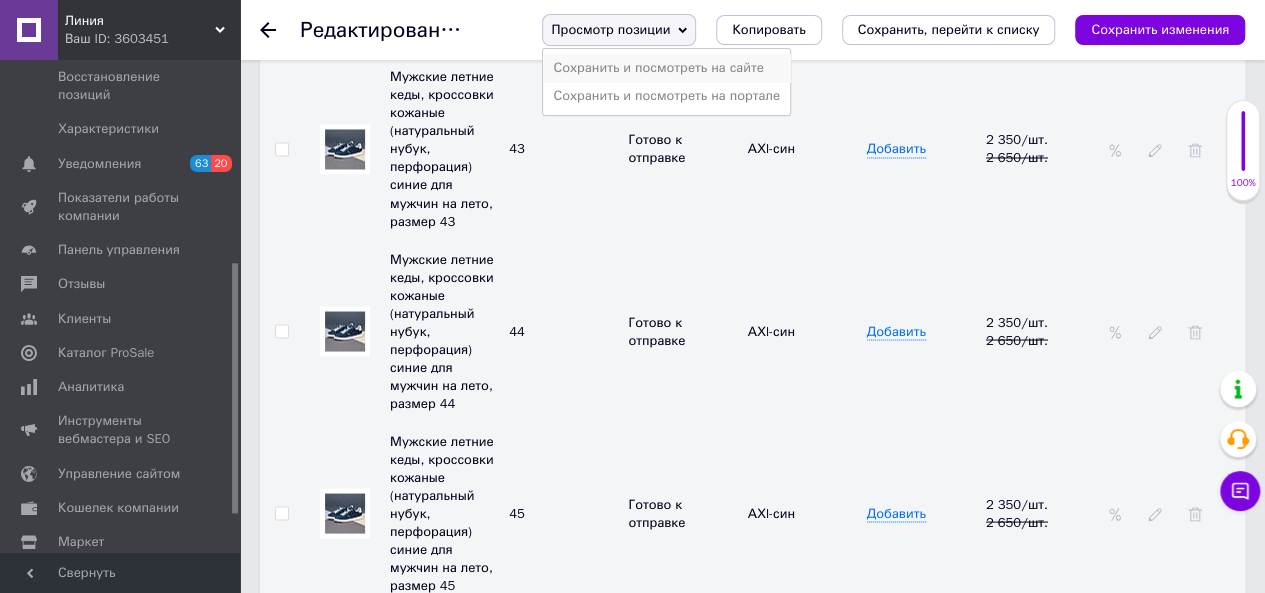 click on "Сохранить и посмотреть на сайте" at bounding box center [666, 68] 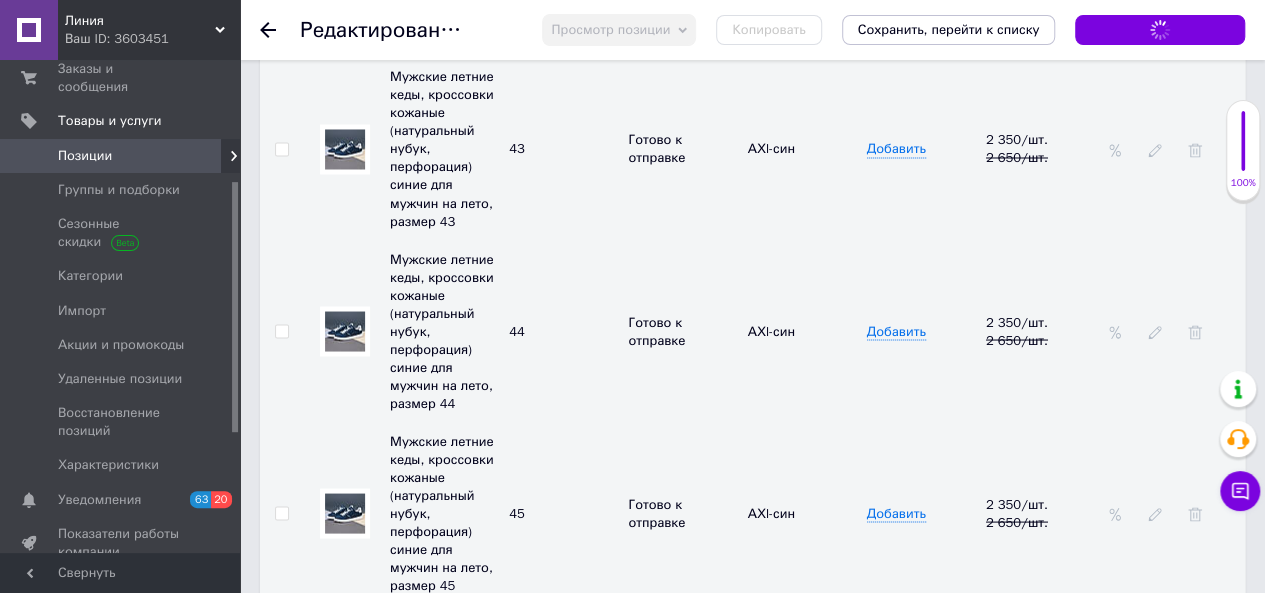 scroll, scrollTop: 0, scrollLeft: 0, axis: both 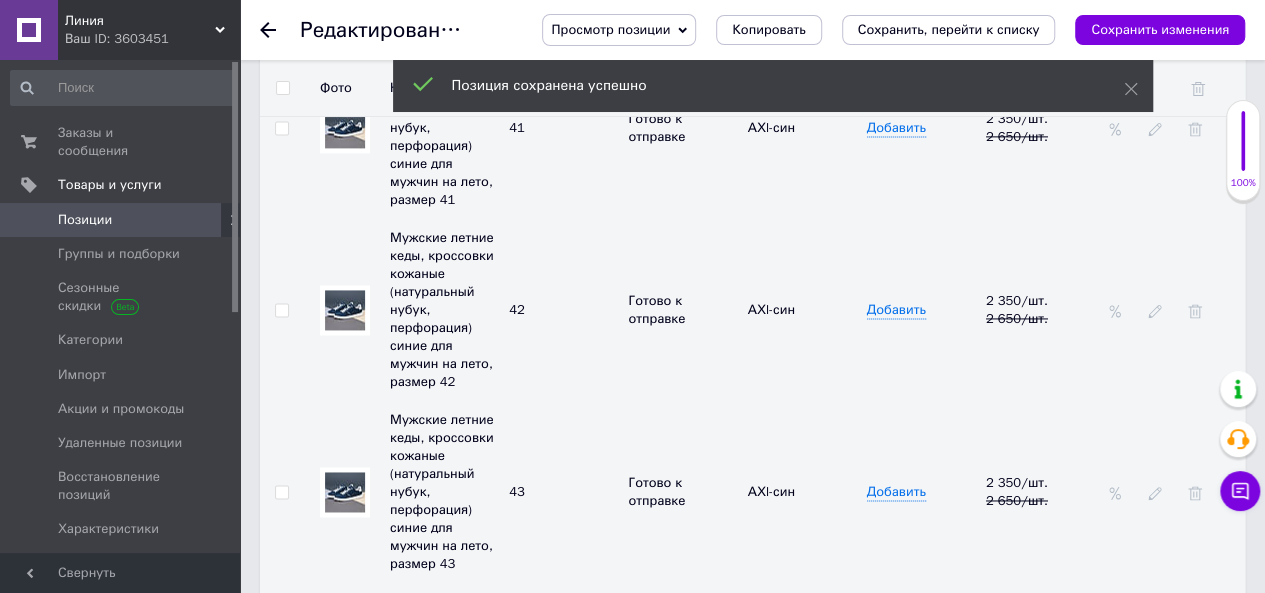 click on "Позиции" at bounding box center [121, 220] 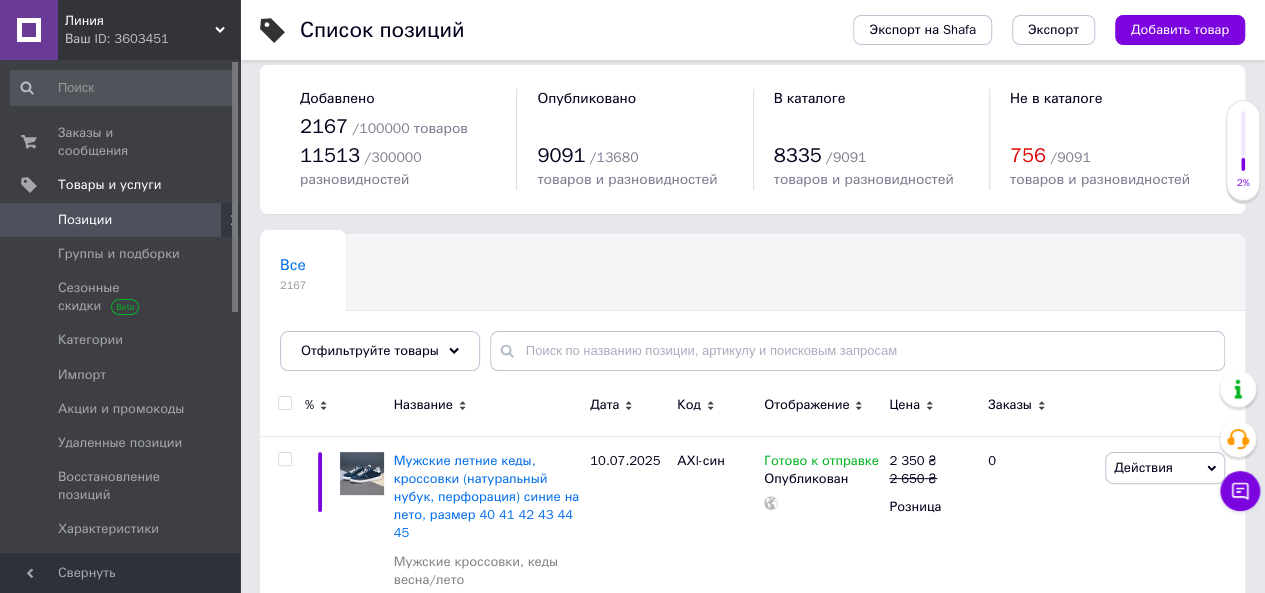 scroll, scrollTop: 100, scrollLeft: 0, axis: vertical 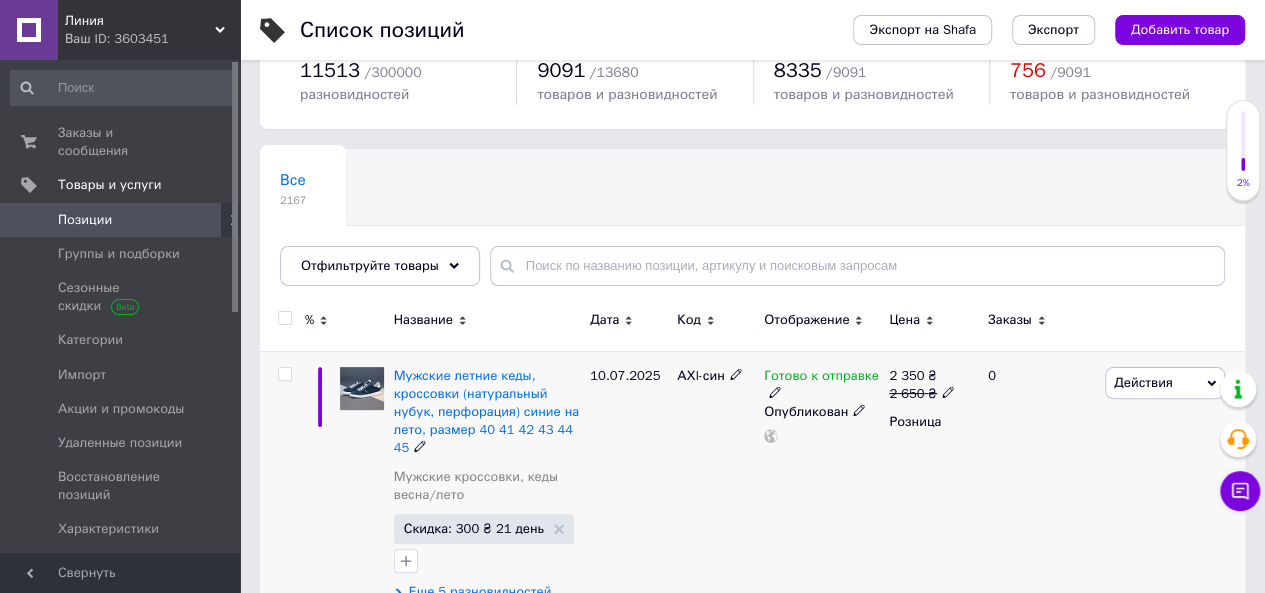 click on "Действия" at bounding box center [1143, 382] 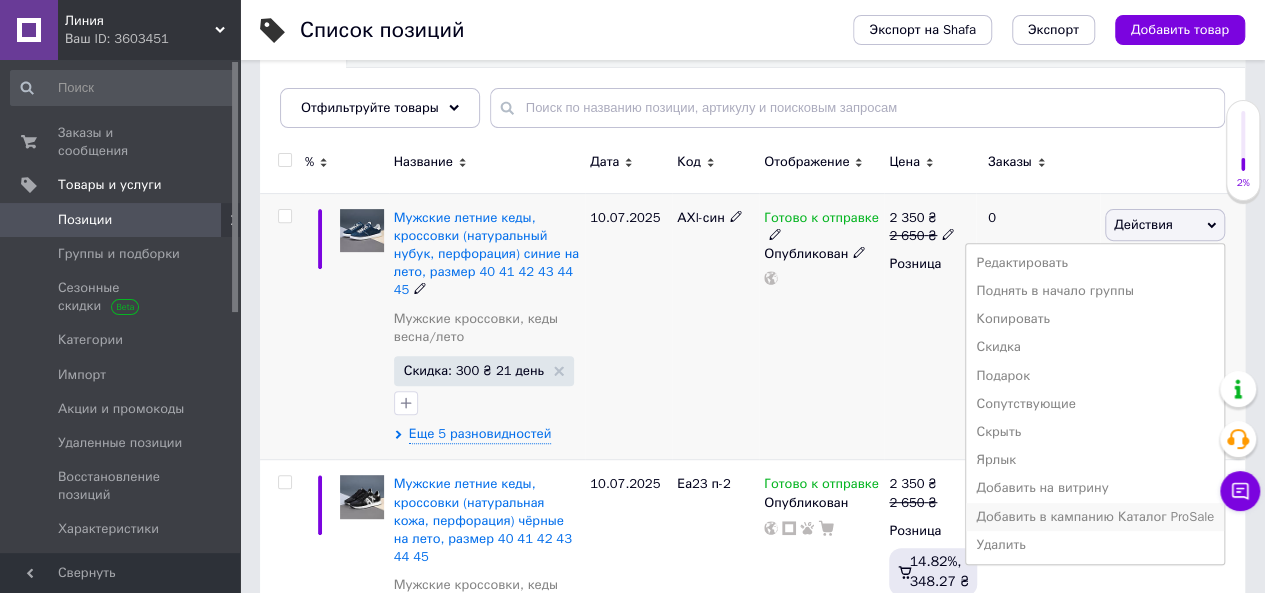 scroll, scrollTop: 400, scrollLeft: 0, axis: vertical 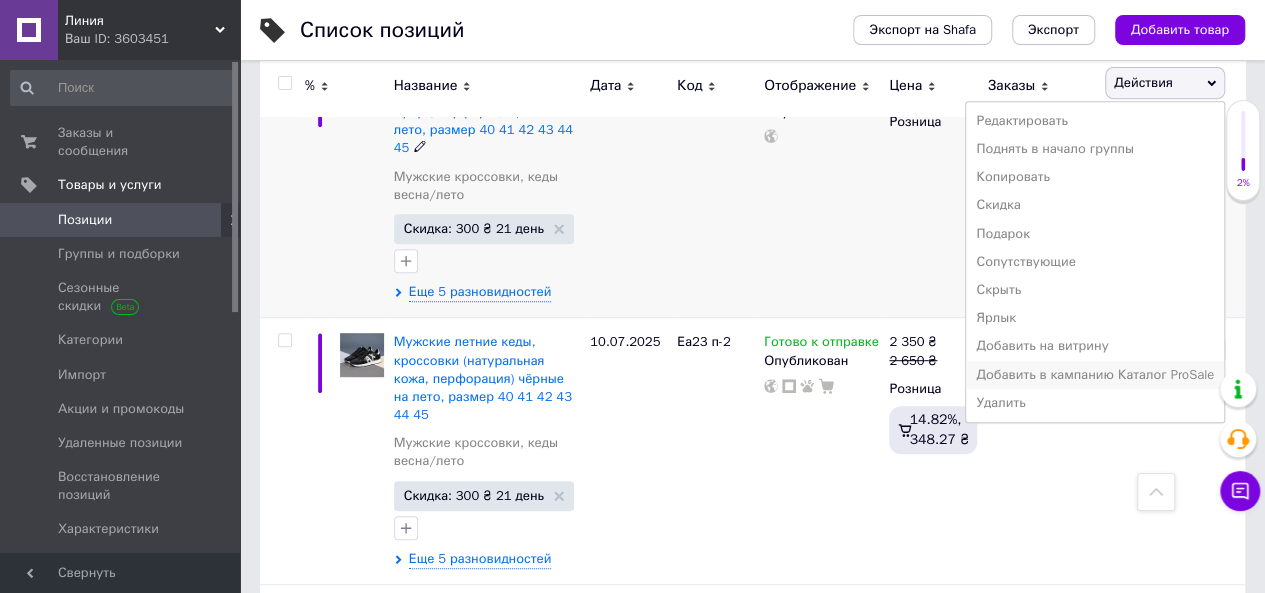click on "Добавить в кампанию Каталог ProSale" at bounding box center [1095, 375] 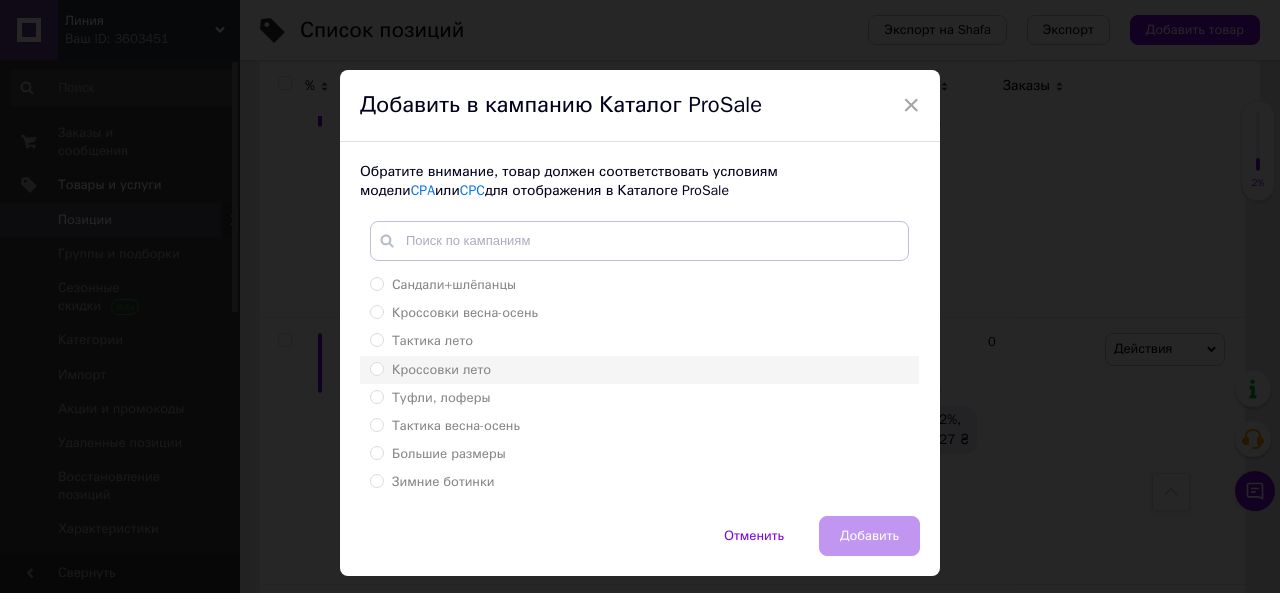click on "Кроссовки лето" at bounding box center [441, 369] 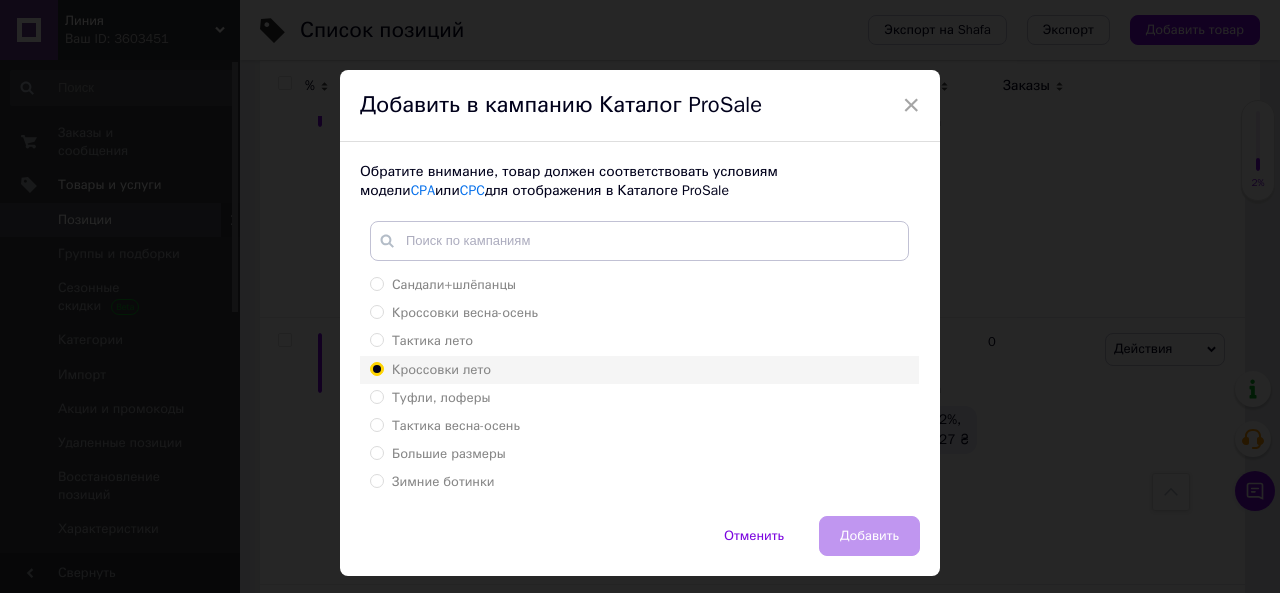 click on "Кроссовки лето" at bounding box center (376, 368) 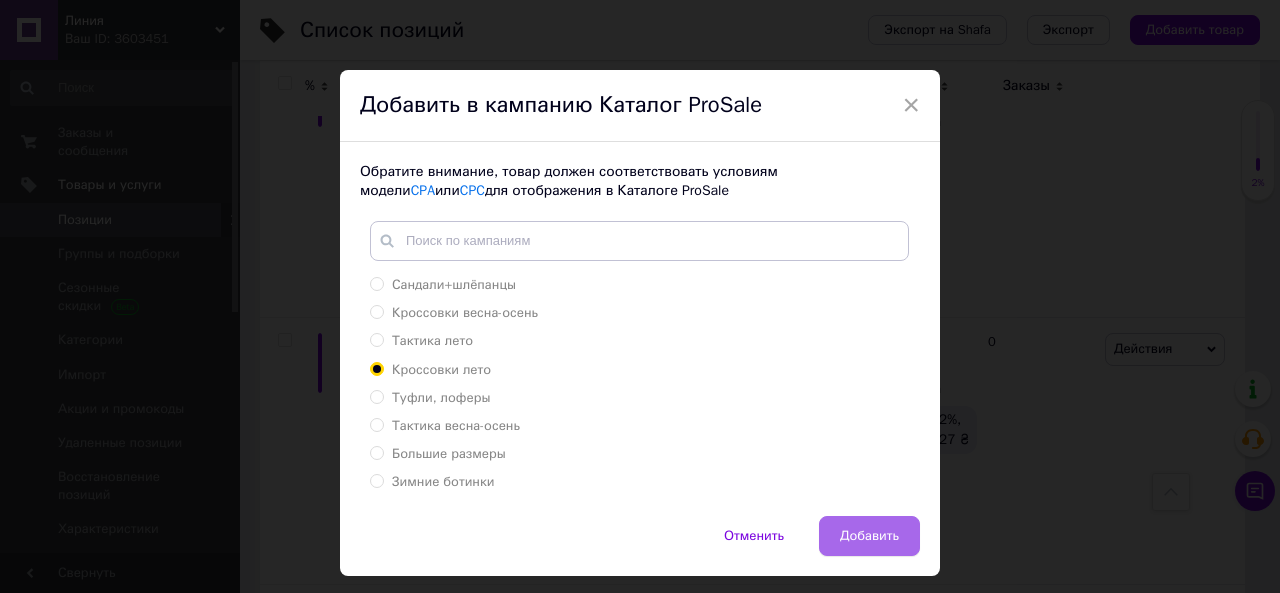 click on "Добавить" at bounding box center (869, 536) 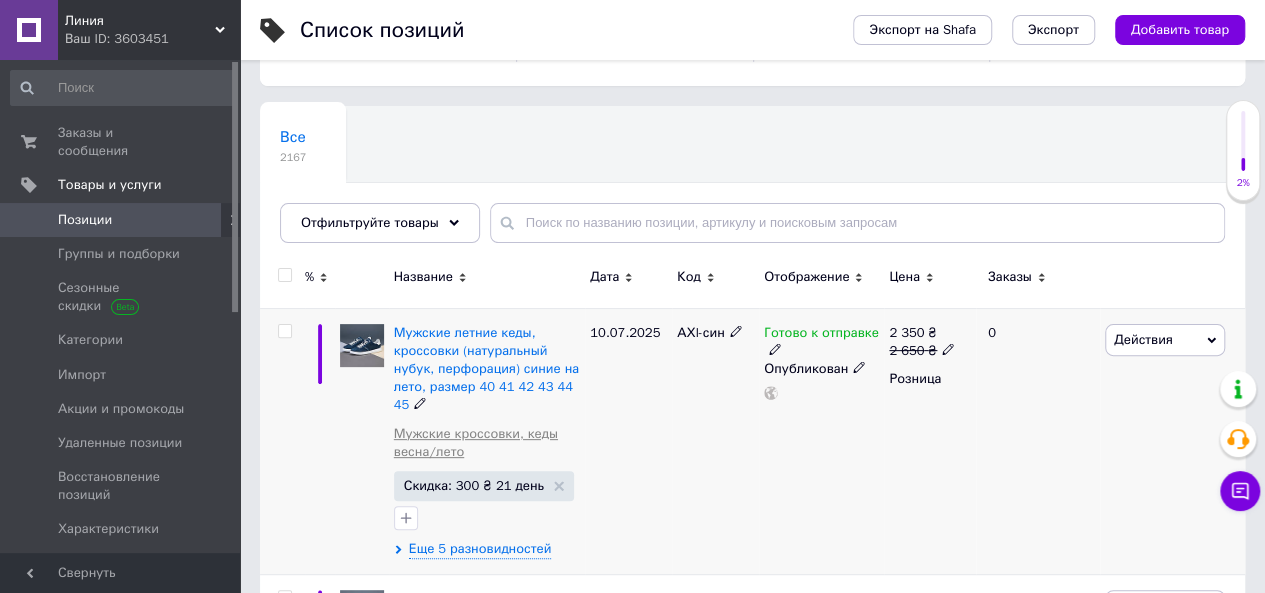 scroll, scrollTop: 200, scrollLeft: 0, axis: vertical 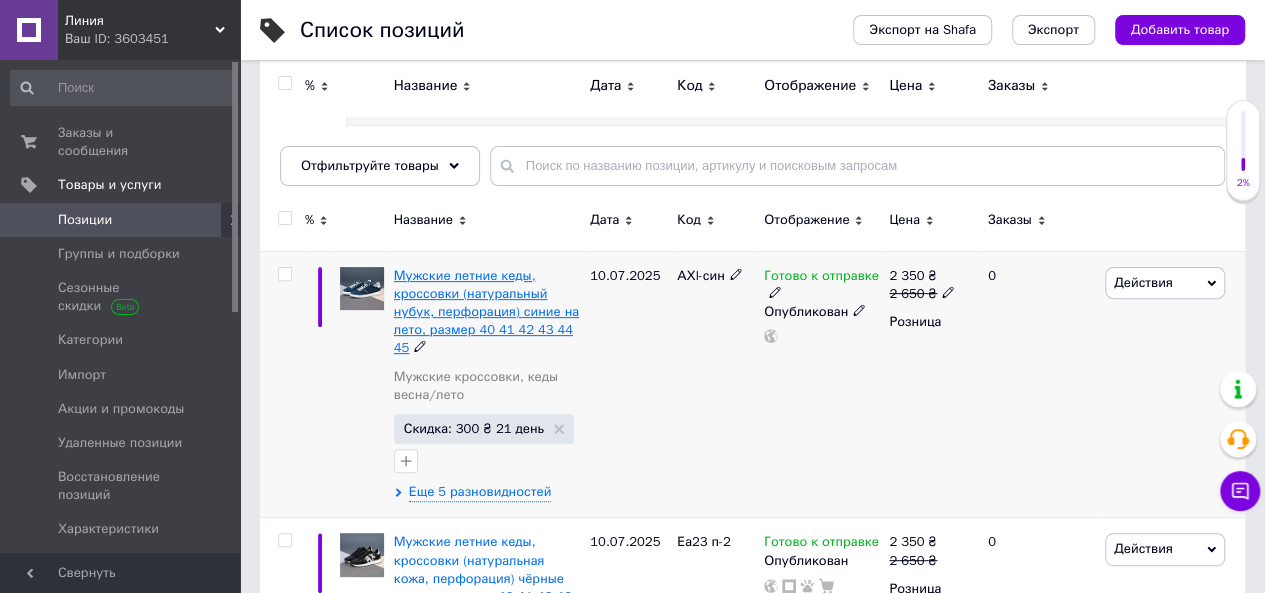 click on "Мужские летние кеды, кроссовки (натуральный нубук, перфорация) синие на лето, размер 40 41 42 43 44 45" at bounding box center [486, 312] 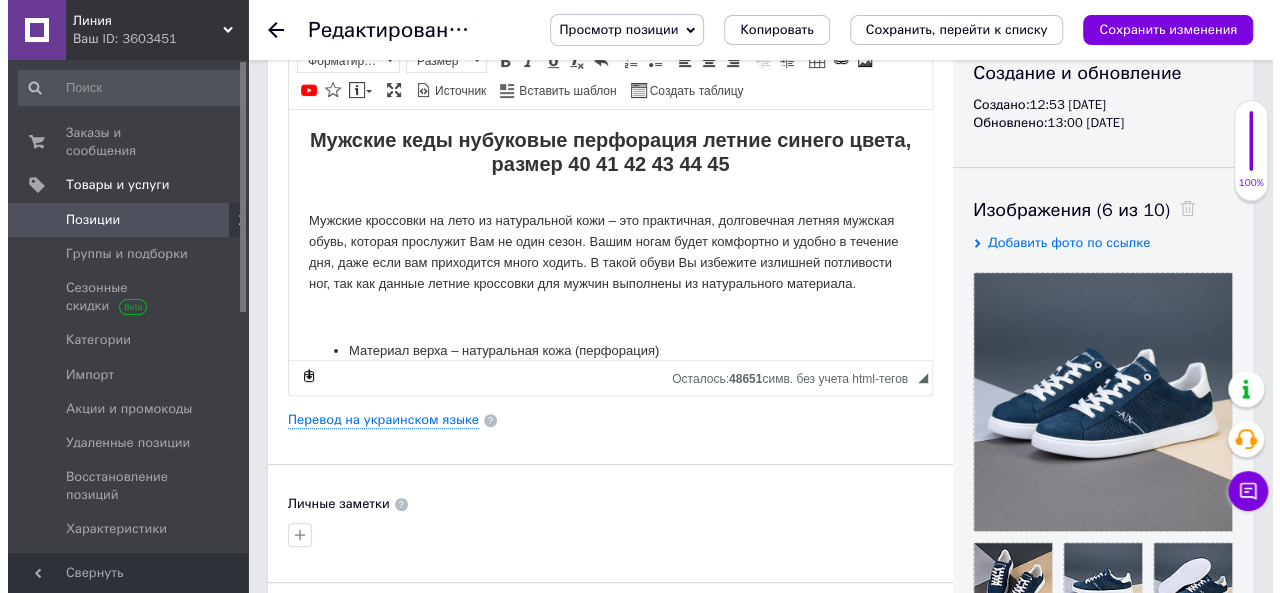 scroll, scrollTop: 400, scrollLeft: 0, axis: vertical 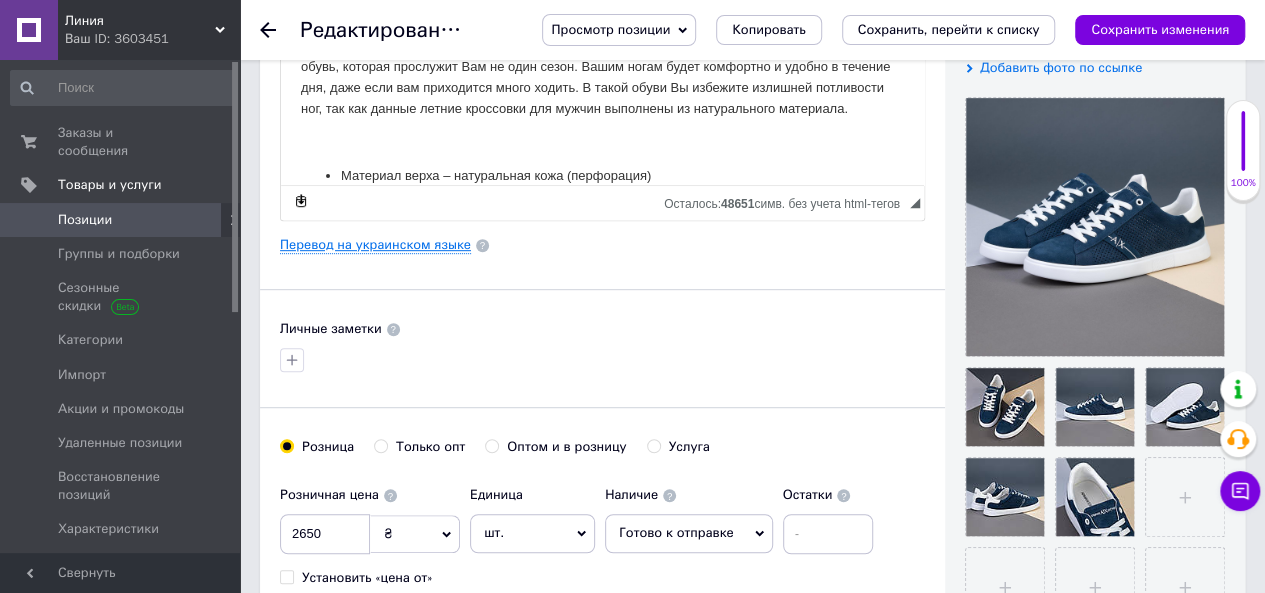 click on "Перевод на украинском языке" at bounding box center (375, 245) 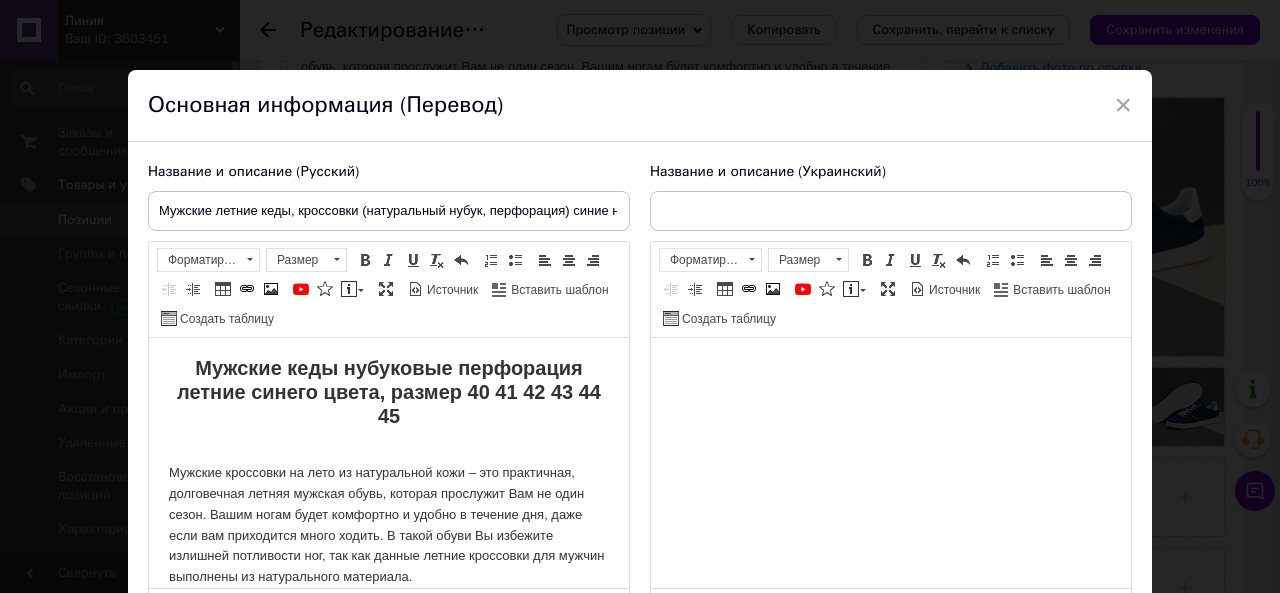 scroll, scrollTop: 0, scrollLeft: 0, axis: both 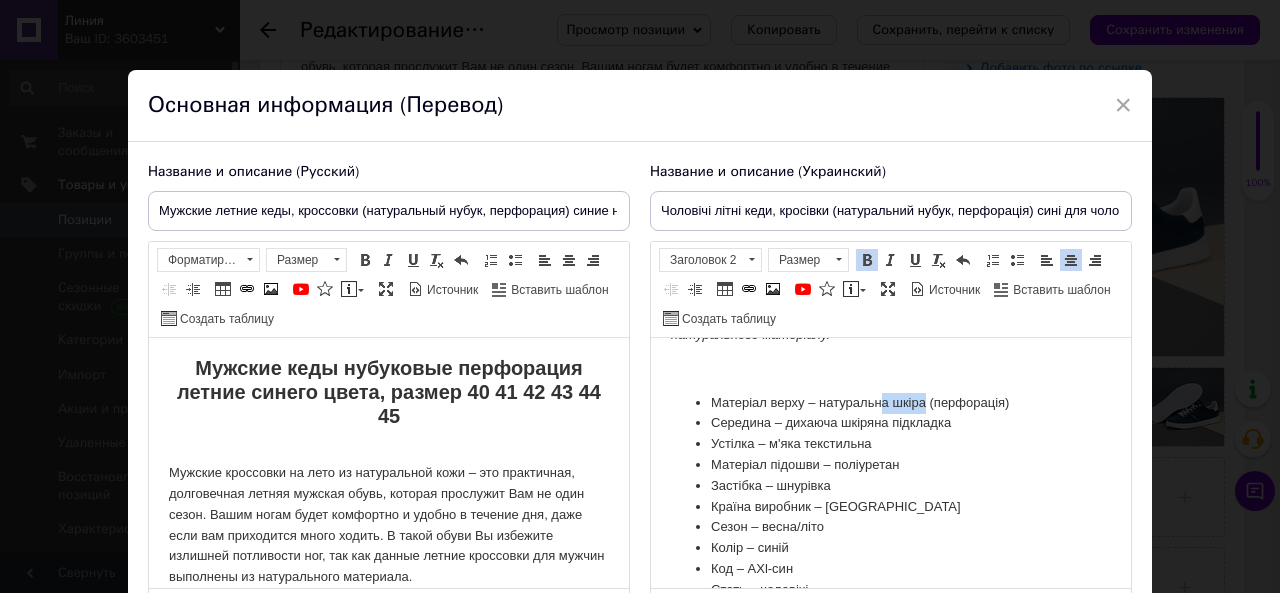 drag, startPoint x: 924, startPoint y: 399, endPoint x: 883, endPoint y: 400, distance: 41.01219 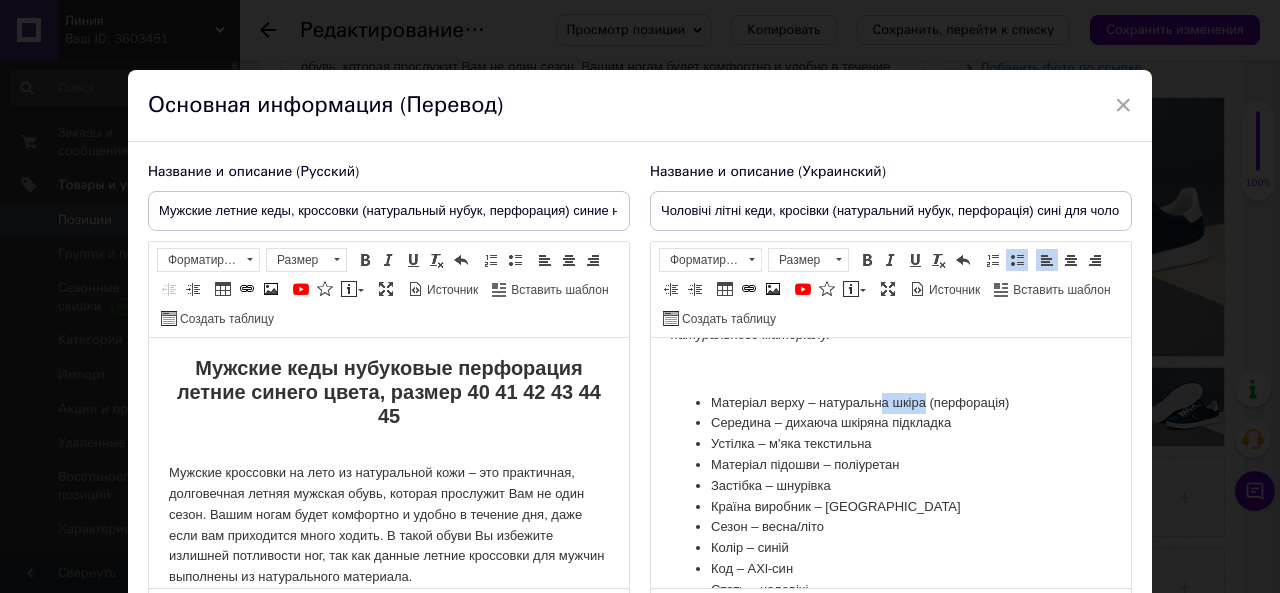 type 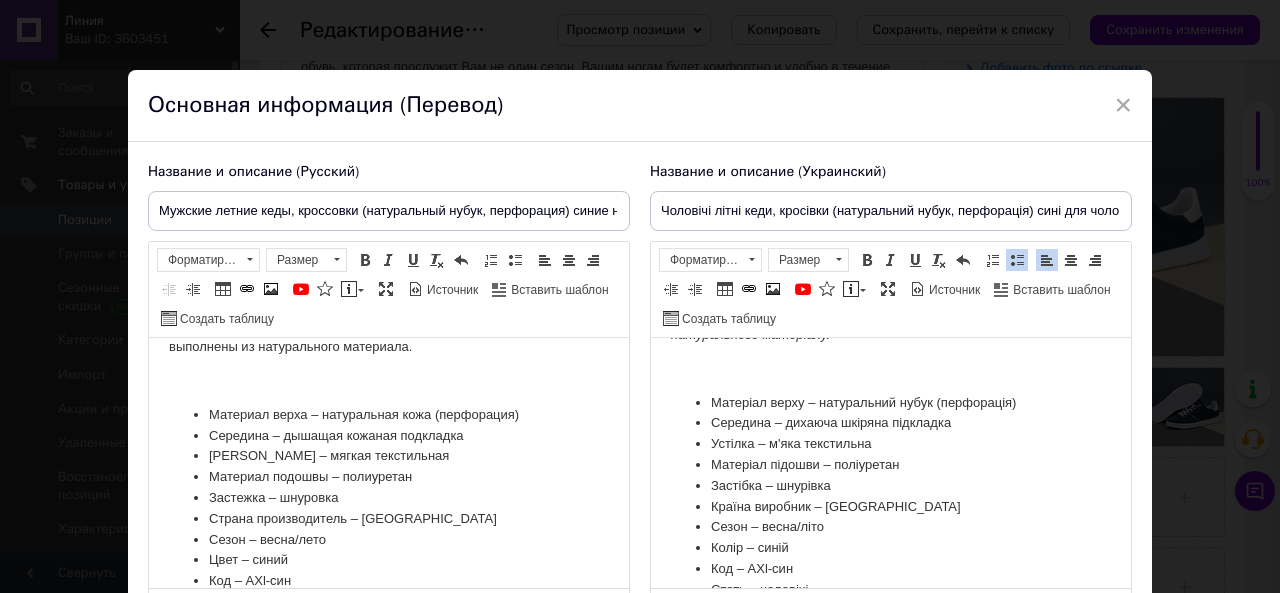 scroll, scrollTop: 200, scrollLeft: 0, axis: vertical 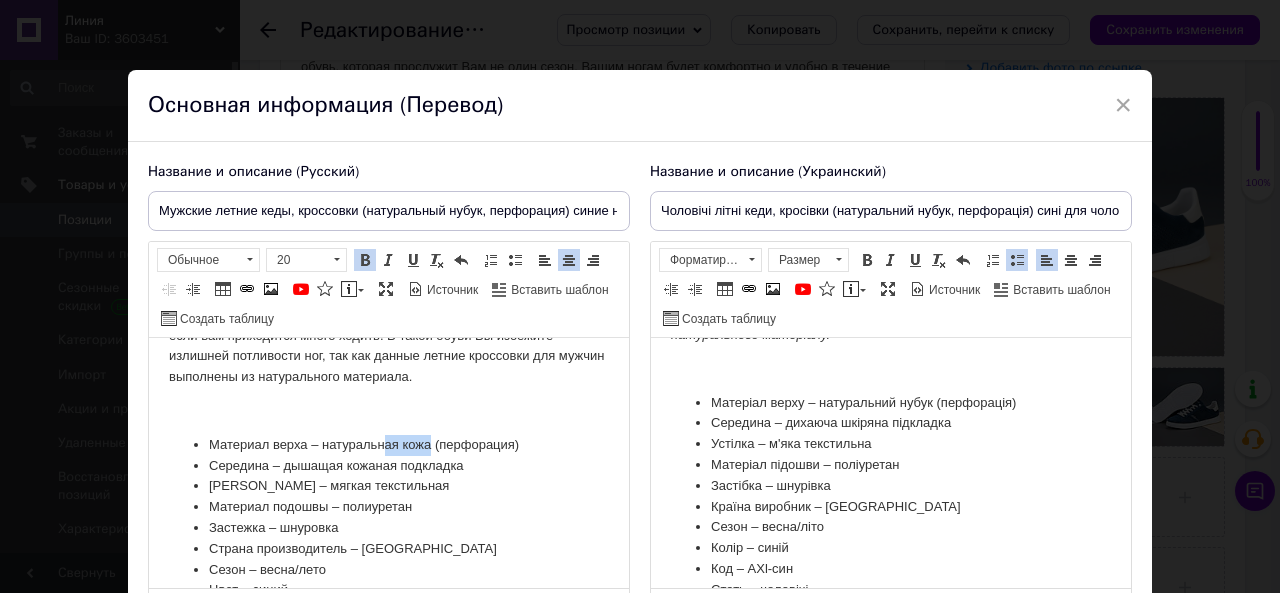 drag, startPoint x: 432, startPoint y: 444, endPoint x: 386, endPoint y: 444, distance: 46 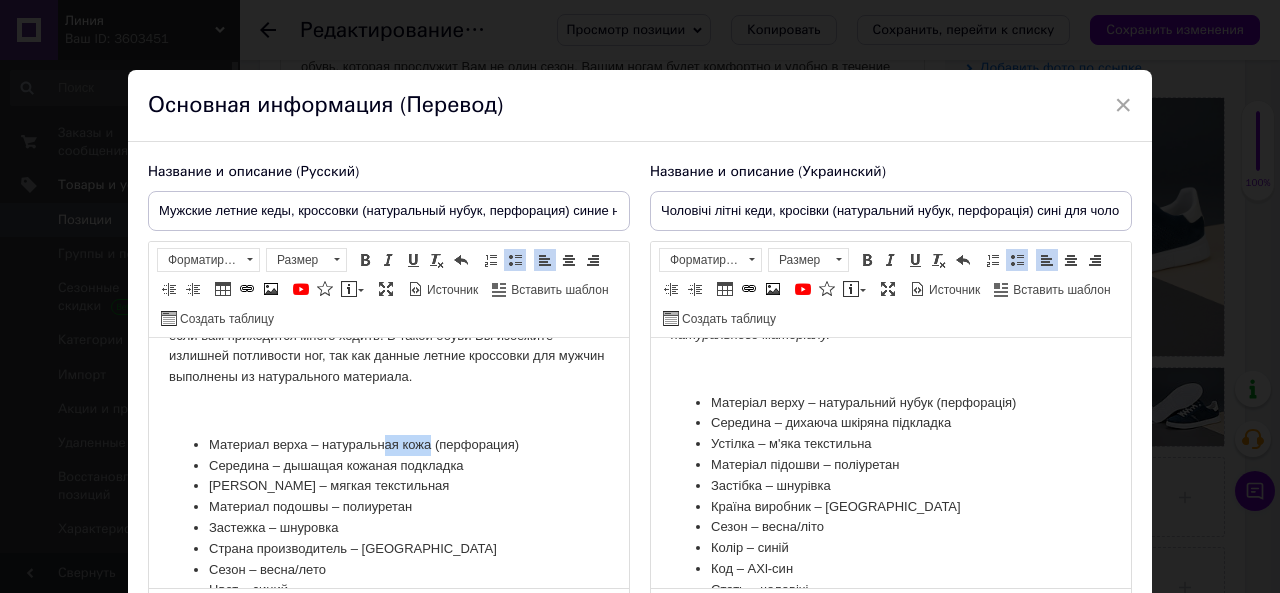 type 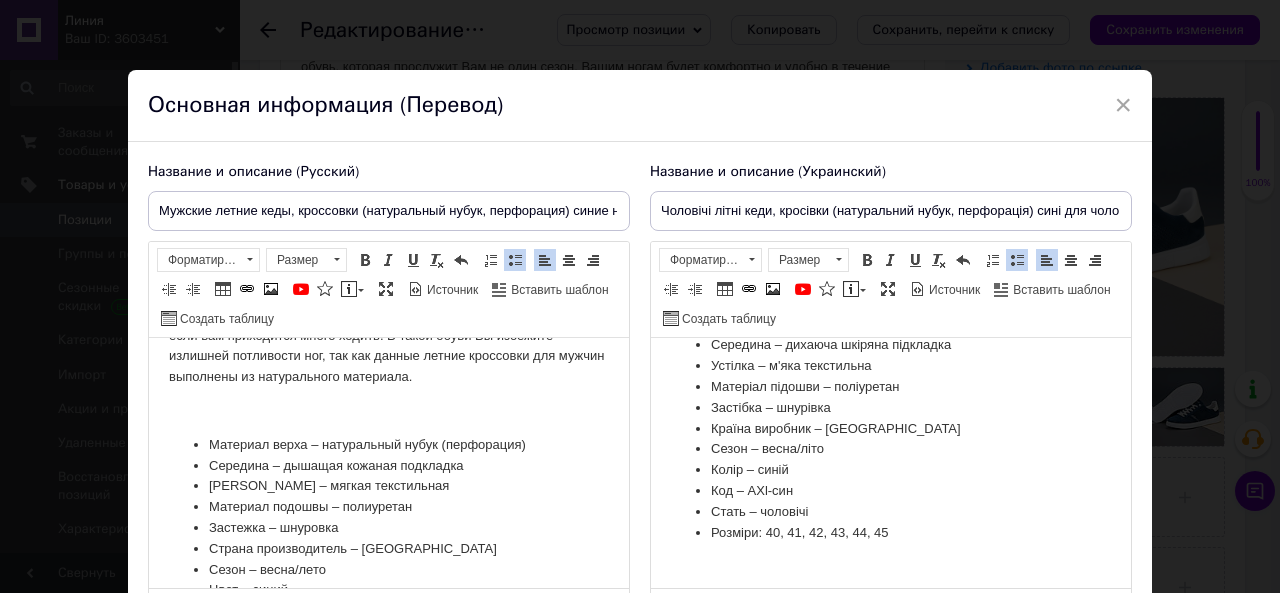 scroll, scrollTop: 400, scrollLeft: 0, axis: vertical 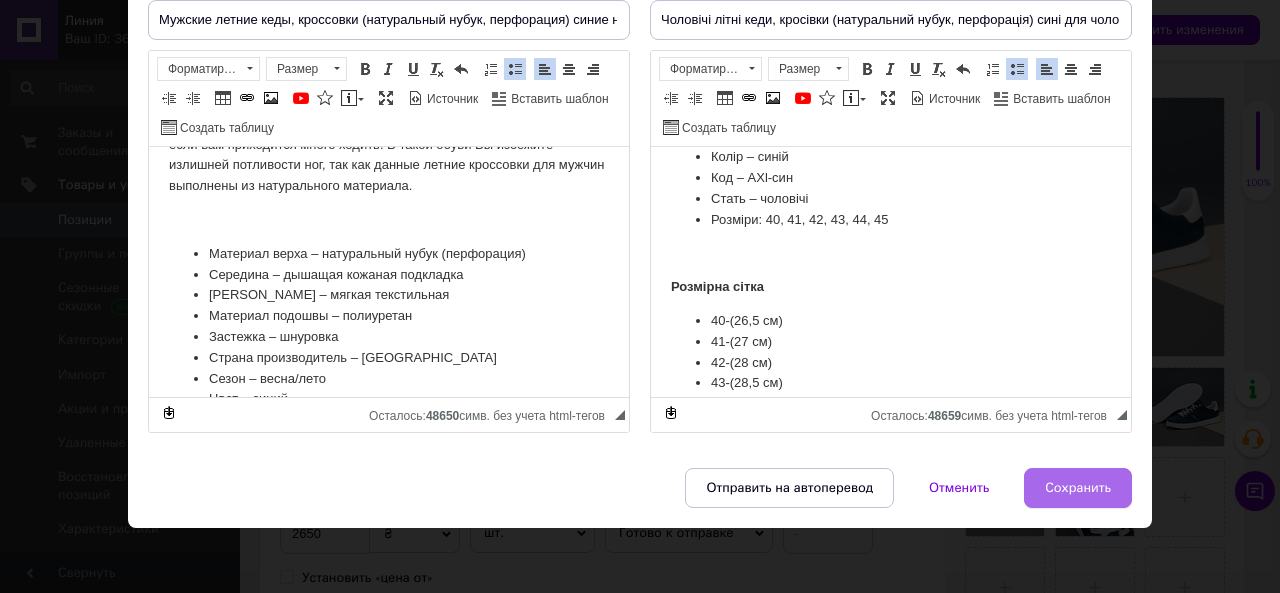 click on "Сохранить" at bounding box center (1078, 488) 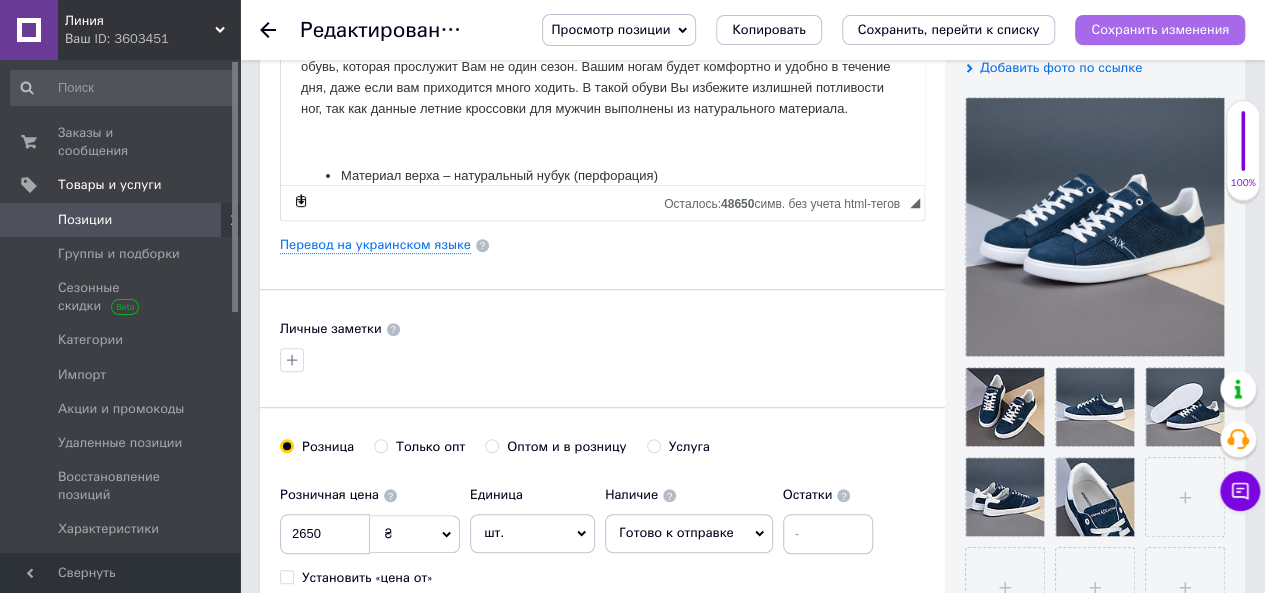 click on "Сохранить изменения" at bounding box center (1160, 29) 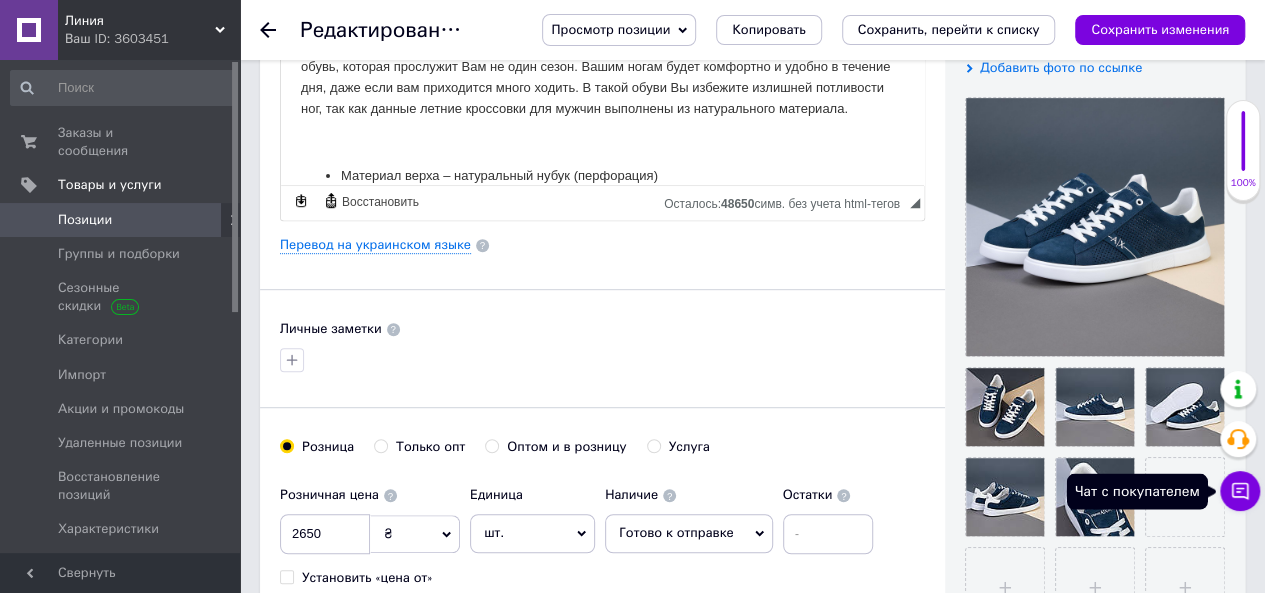 click 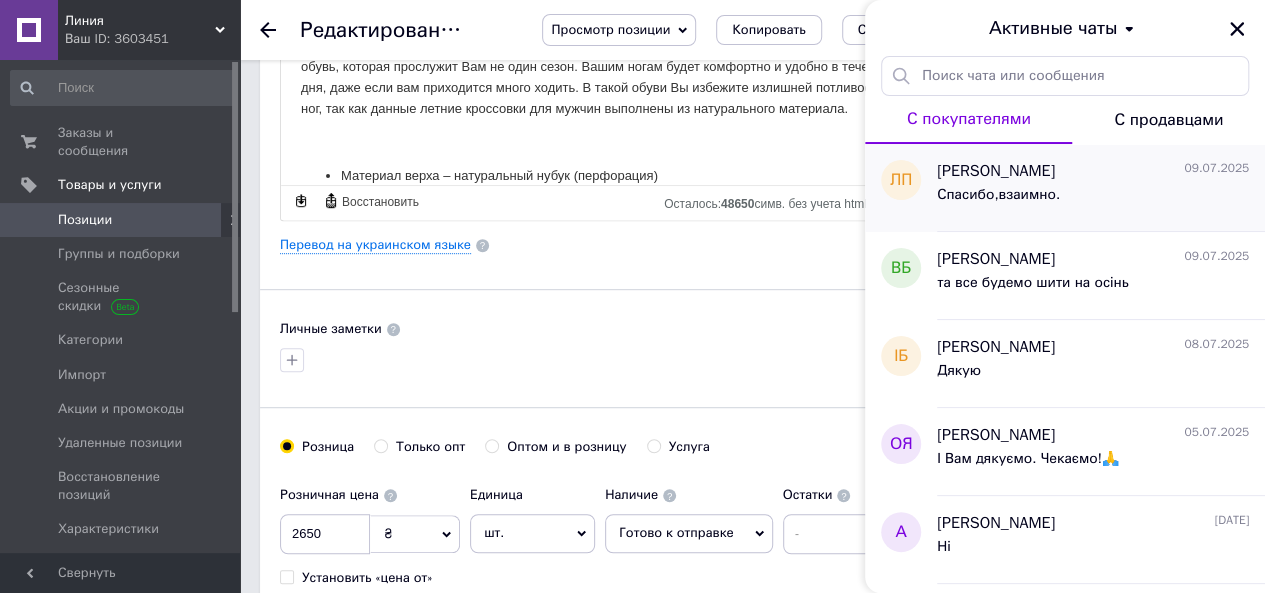 click on "Спасибо,взаимно." at bounding box center [1093, 199] 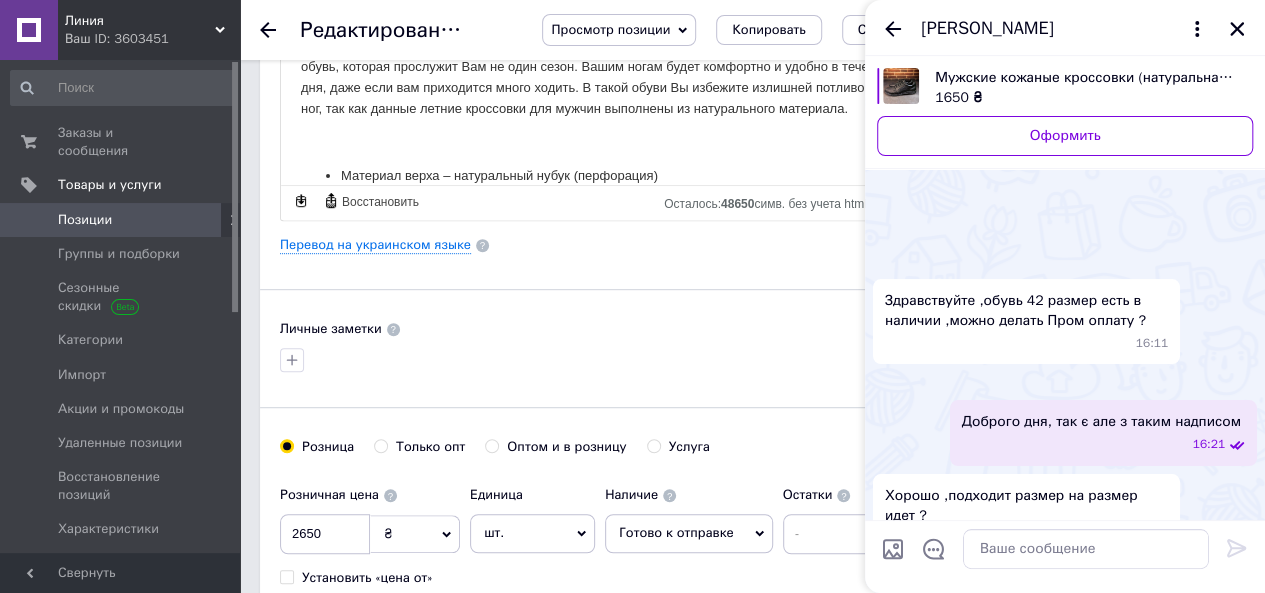 scroll, scrollTop: 978, scrollLeft: 0, axis: vertical 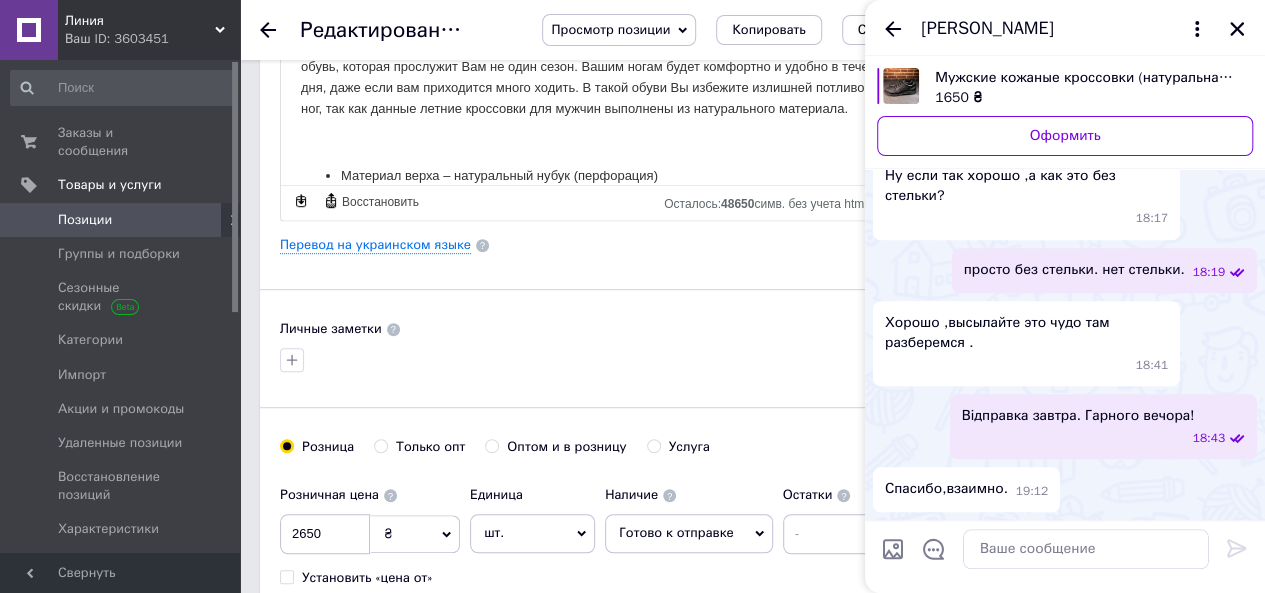 click on "Мужские кожаные кроссовки (натуральная кожа) чёрные, мужская обувь весна осень размер 42" at bounding box center [1086, 78] 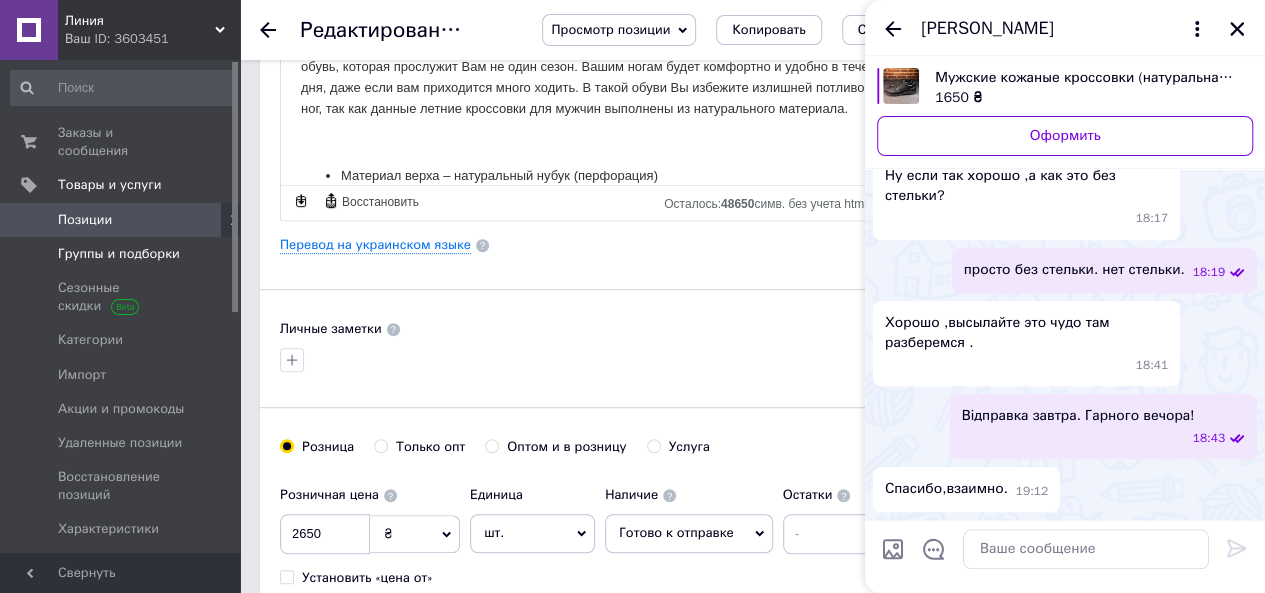 scroll, scrollTop: 234, scrollLeft: 0, axis: vertical 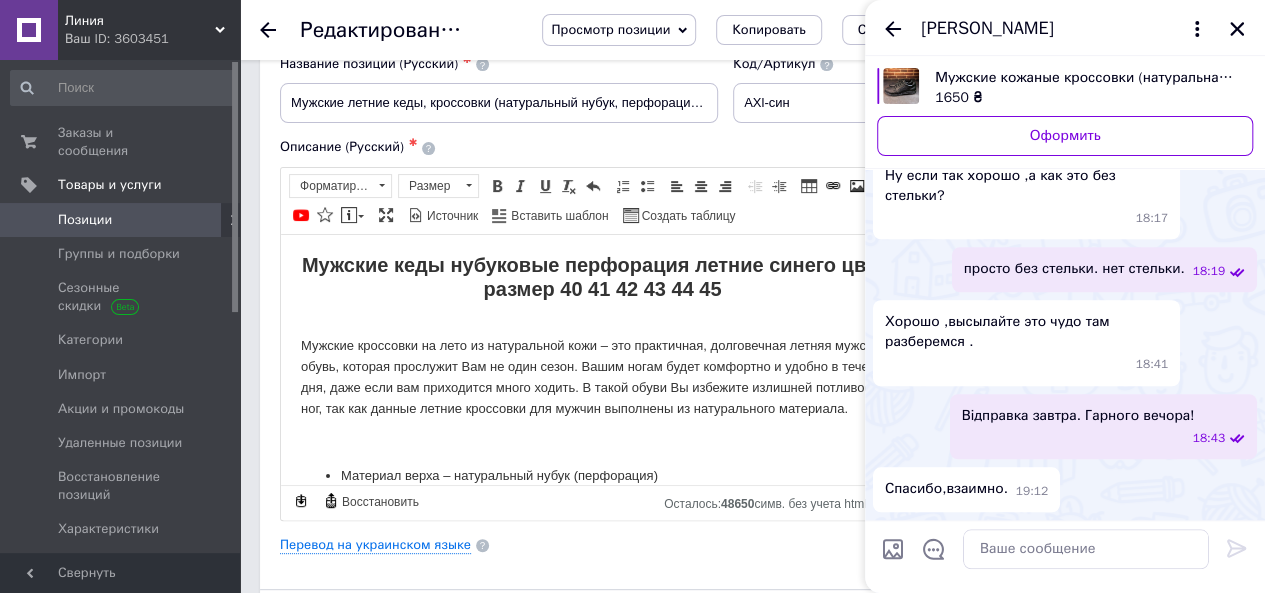 click on "Позиции" at bounding box center [121, 220] 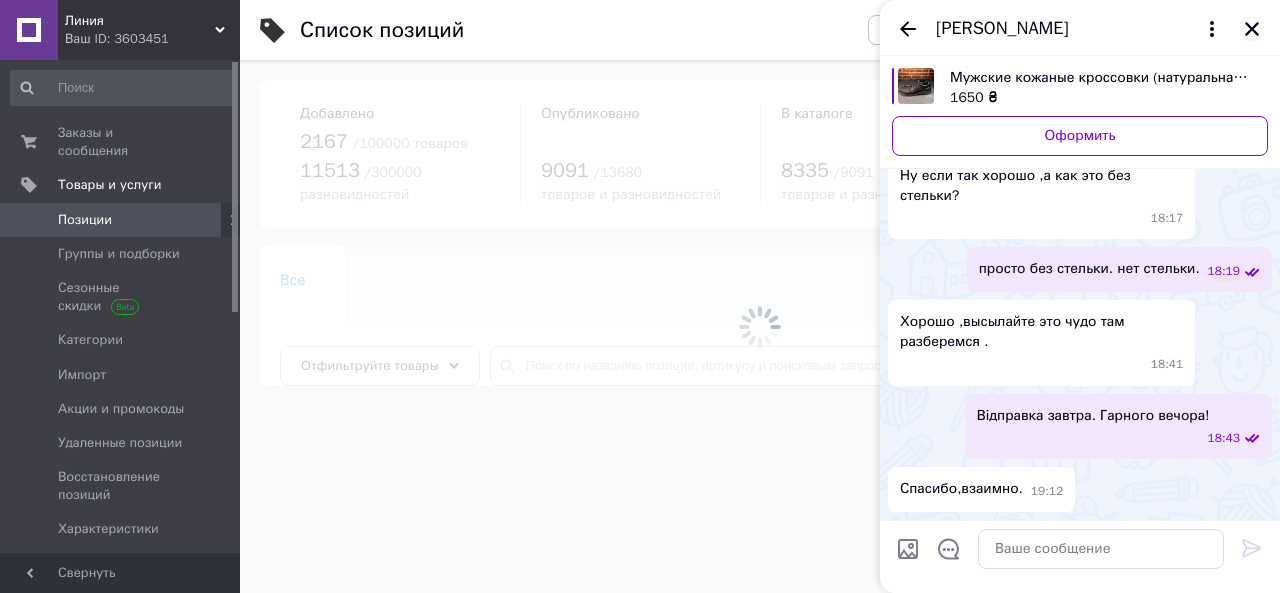 click 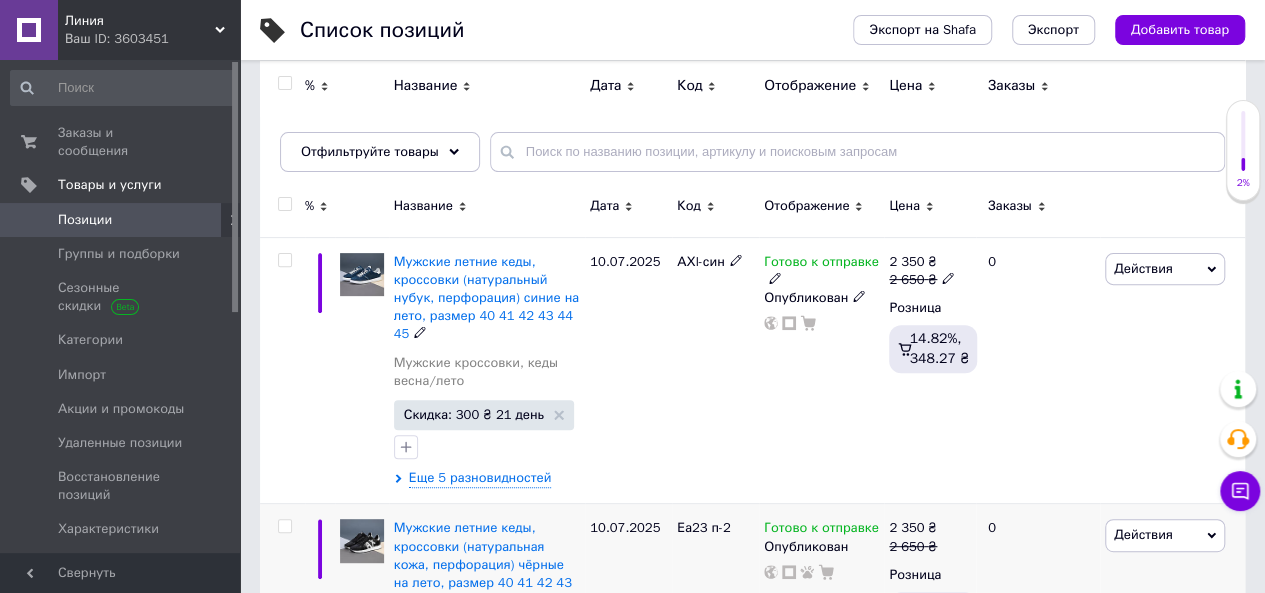 scroll, scrollTop: 400, scrollLeft: 0, axis: vertical 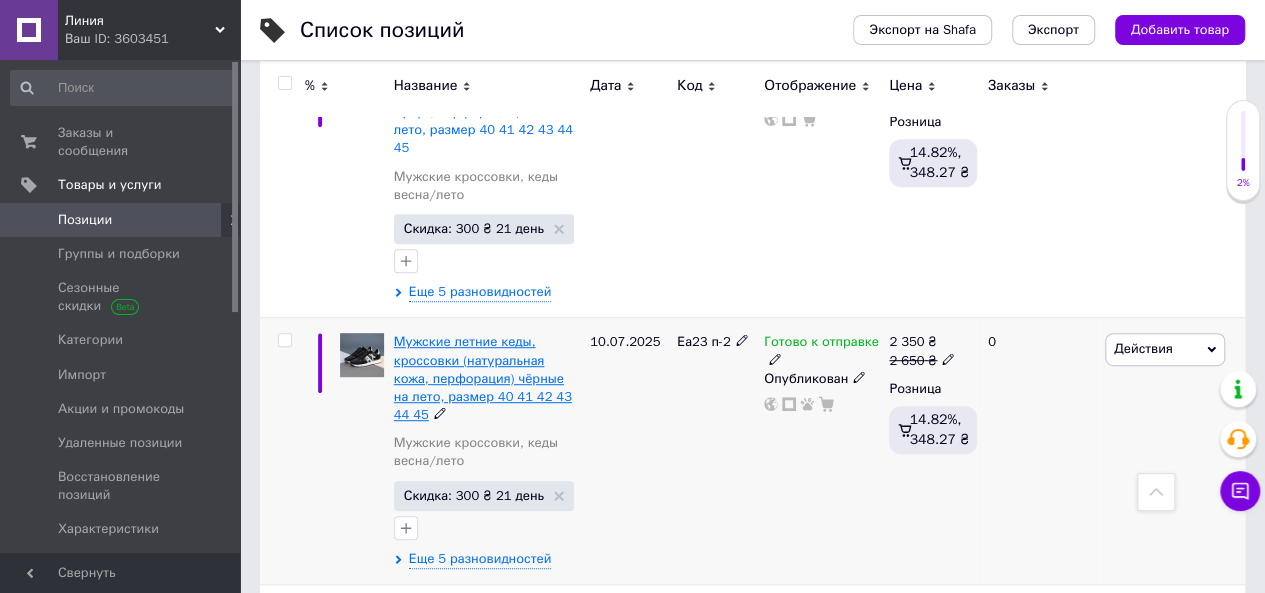 click on "Мужские летние кеды, кроссовки (натуральная кожа, перфорация) чёрные на лето, размер 40 41 42 43 44 45" at bounding box center [483, 378] 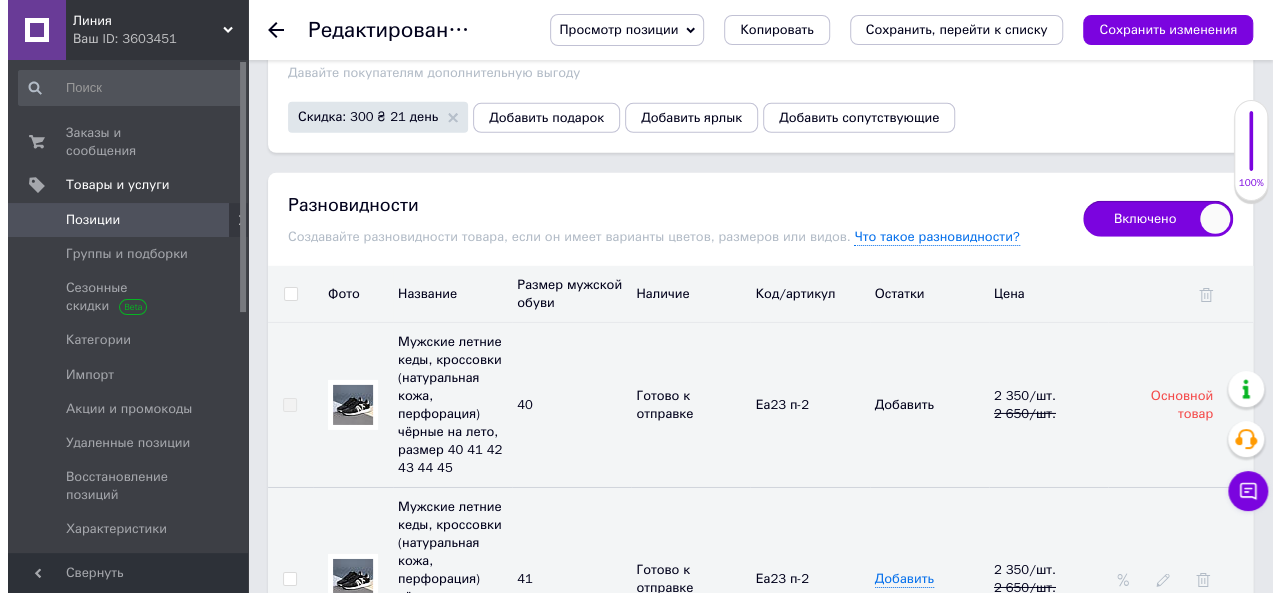 scroll, scrollTop: 3300, scrollLeft: 0, axis: vertical 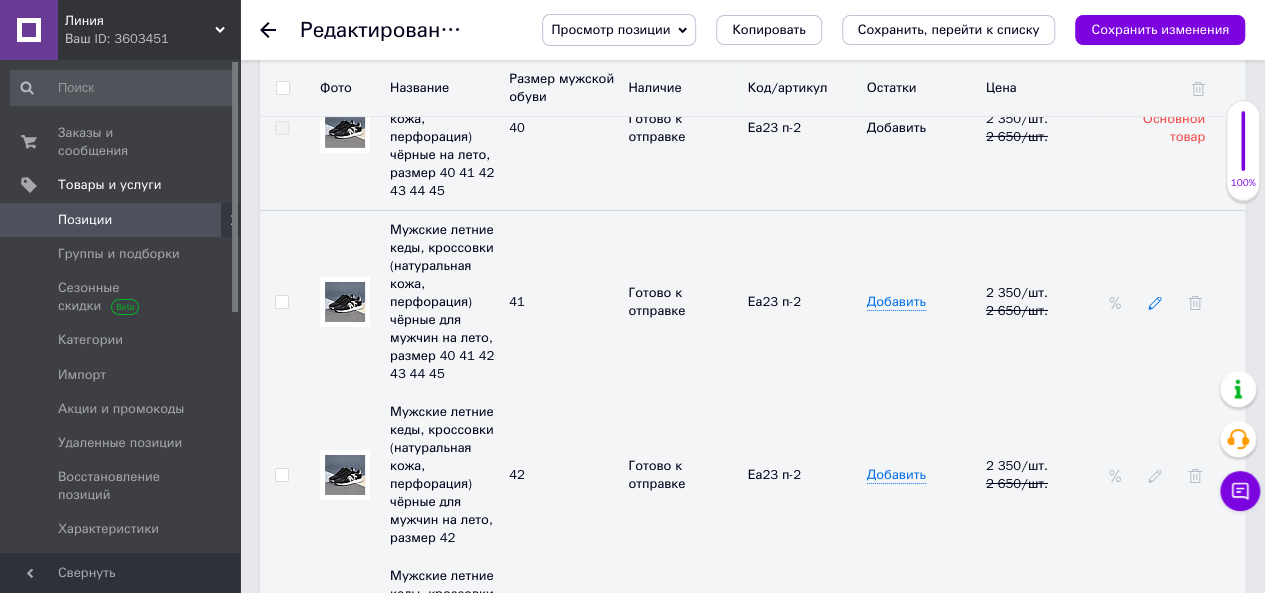 click 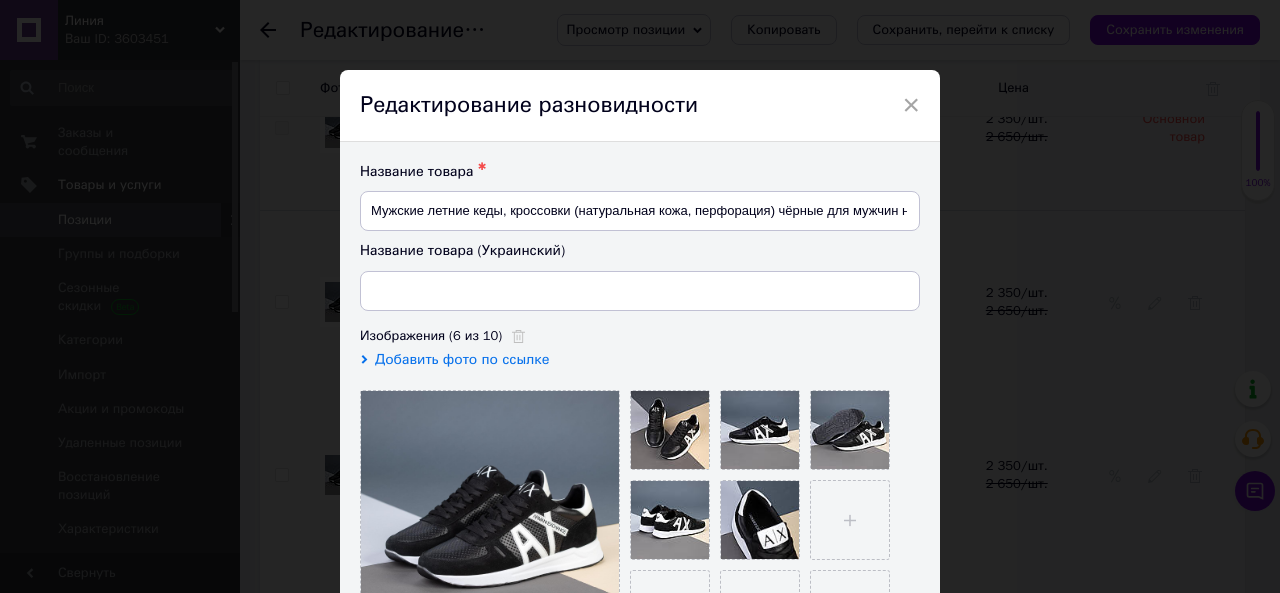type on "Чоловічі літні кеди, кросівки (натуральна шкіра, перфорація) чорні для чоловіків на літо, розмір 41" 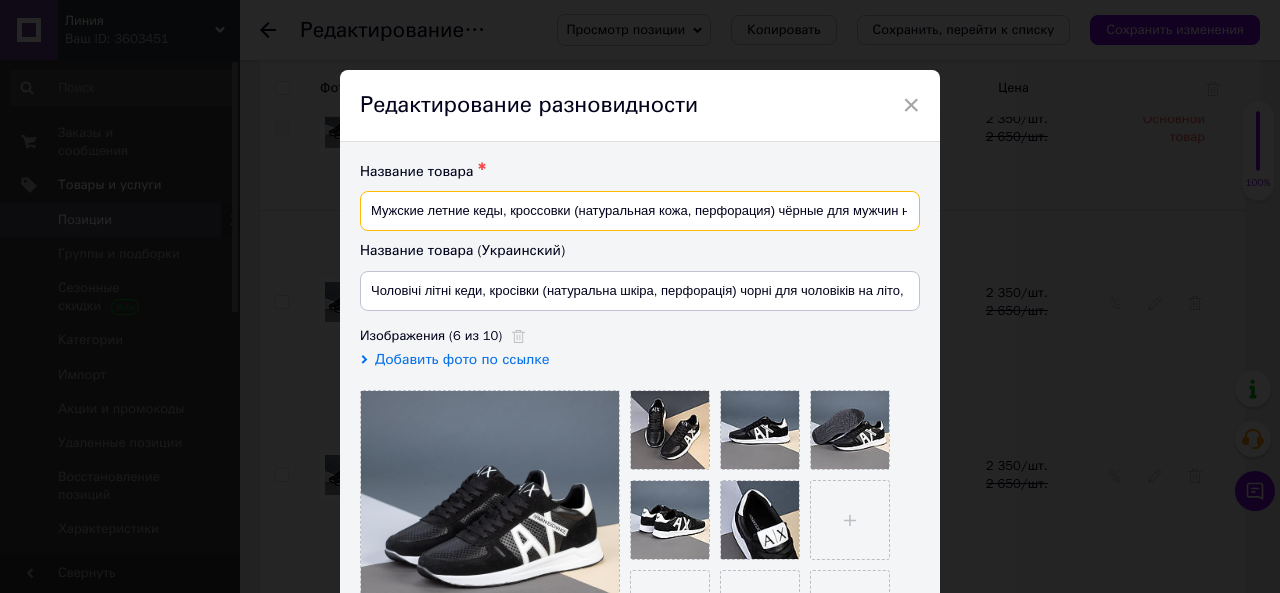 click on "Мужские летние кеды, кроссовки (натуральная кожа, перфорация) чёрные для мужчин на лето, размер 40 41 42 43 44 45" at bounding box center (640, 211) 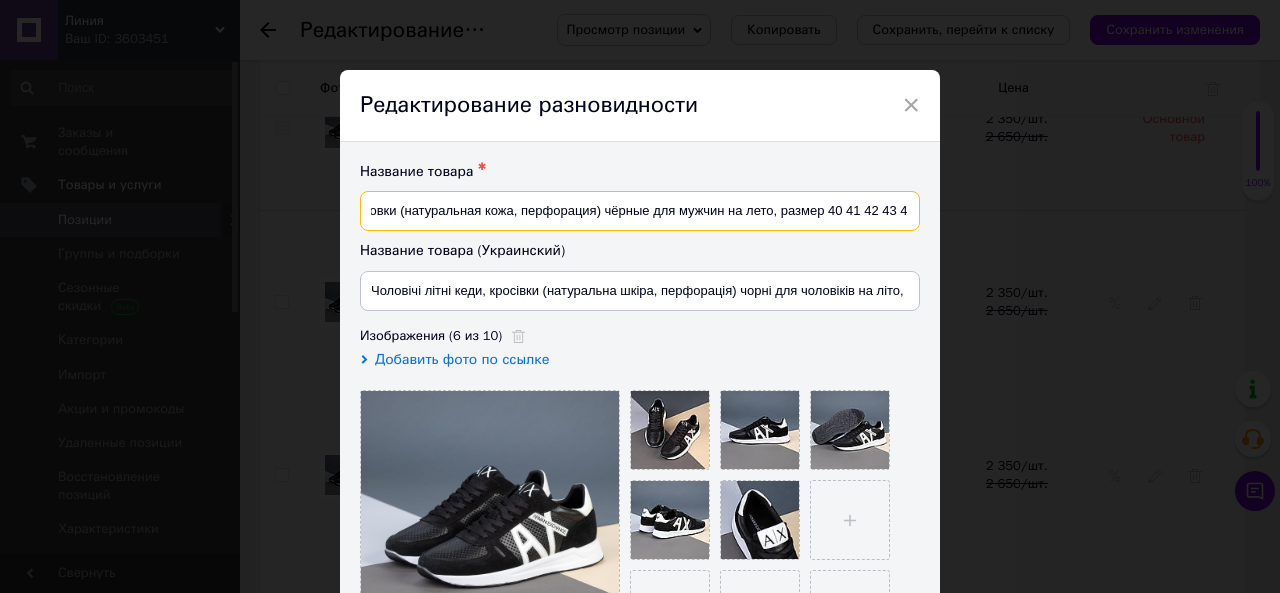 scroll, scrollTop: 0, scrollLeft: 199, axis: horizontal 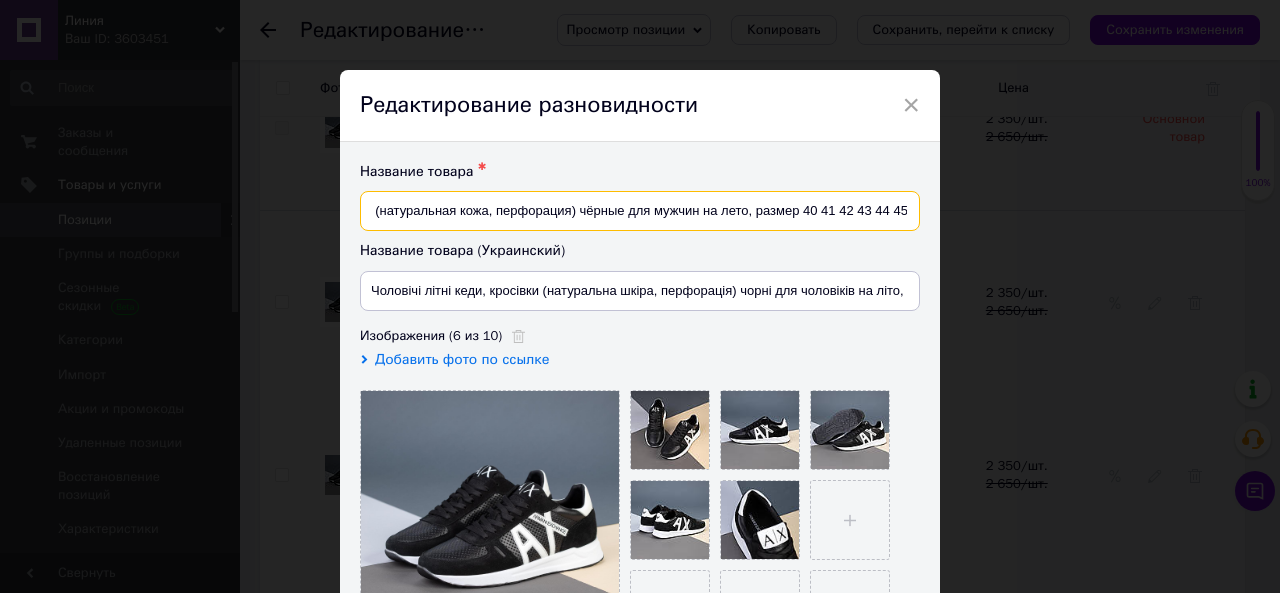 drag, startPoint x: 910, startPoint y: 207, endPoint x: 806, endPoint y: 209, distance: 104.019226 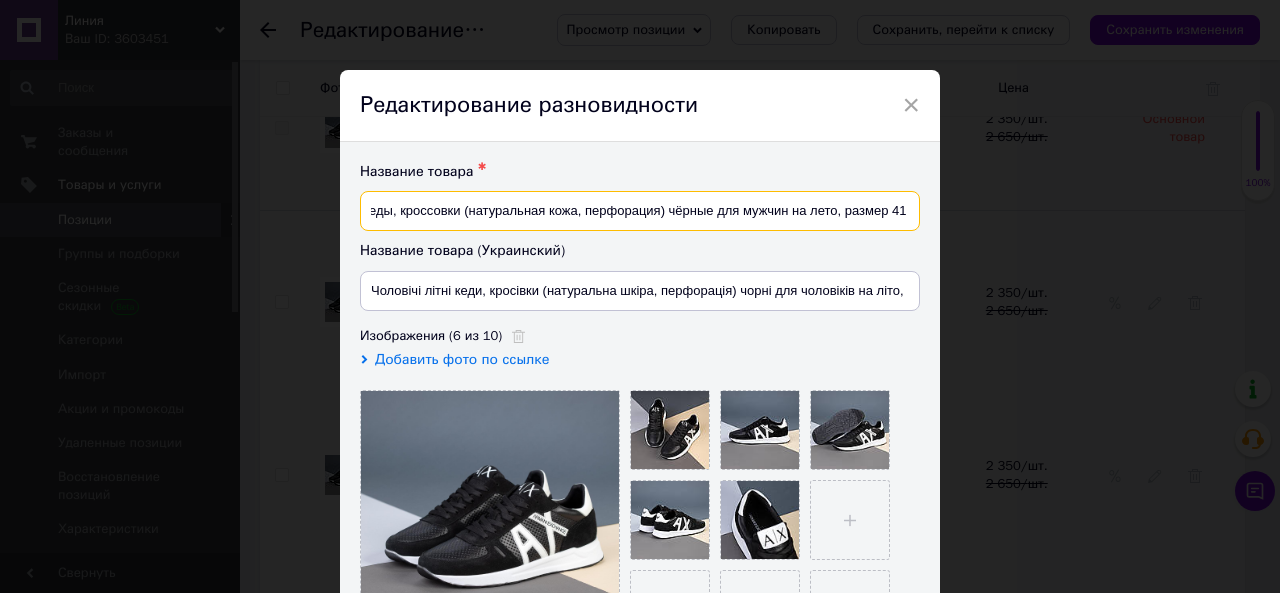 scroll, scrollTop: 0, scrollLeft: 108, axis: horizontal 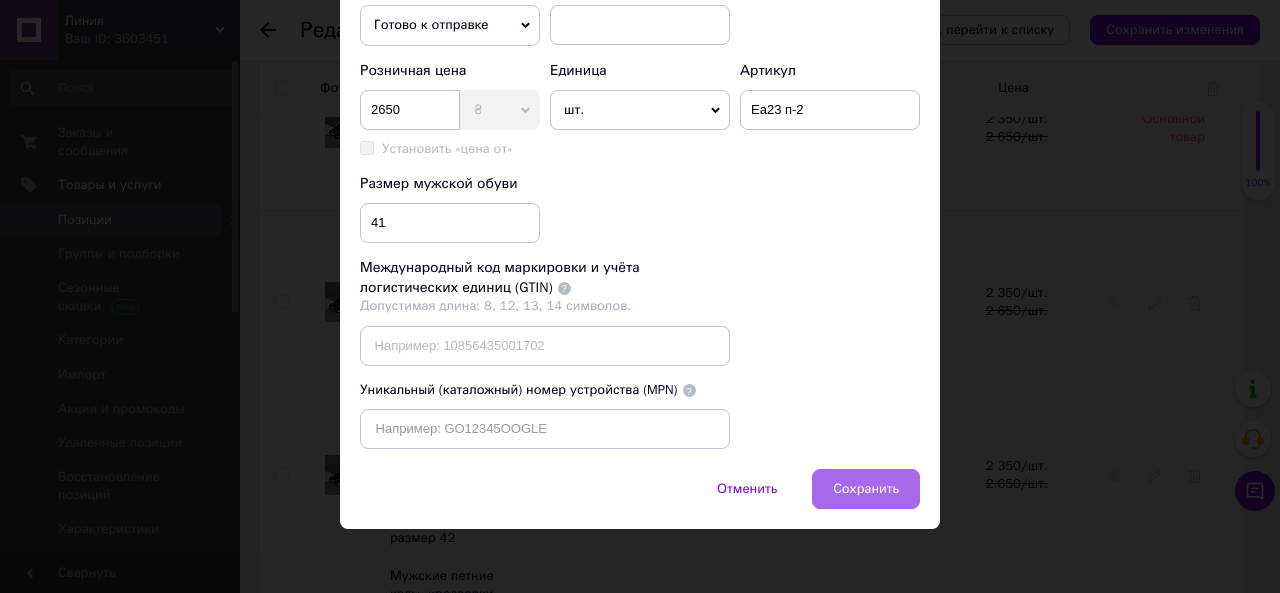 type on "Мужские летние кеды, кроссовки (натуральная кожа, перфорация) чёрные для мужчин на лето, размер 41" 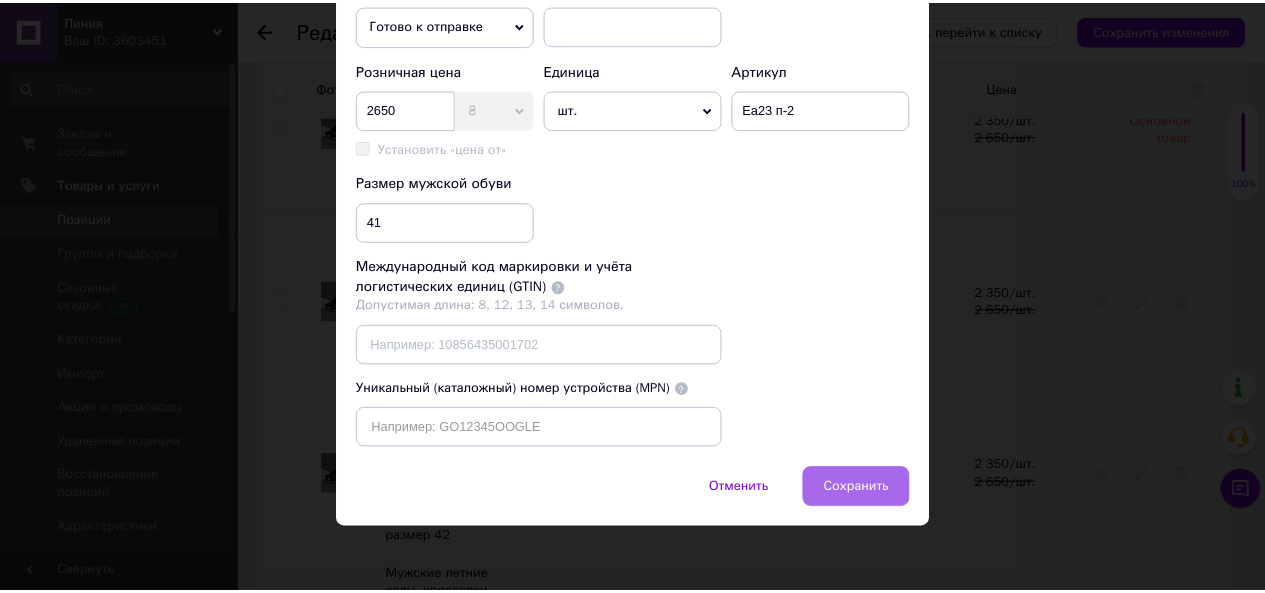 scroll, scrollTop: 0, scrollLeft: 0, axis: both 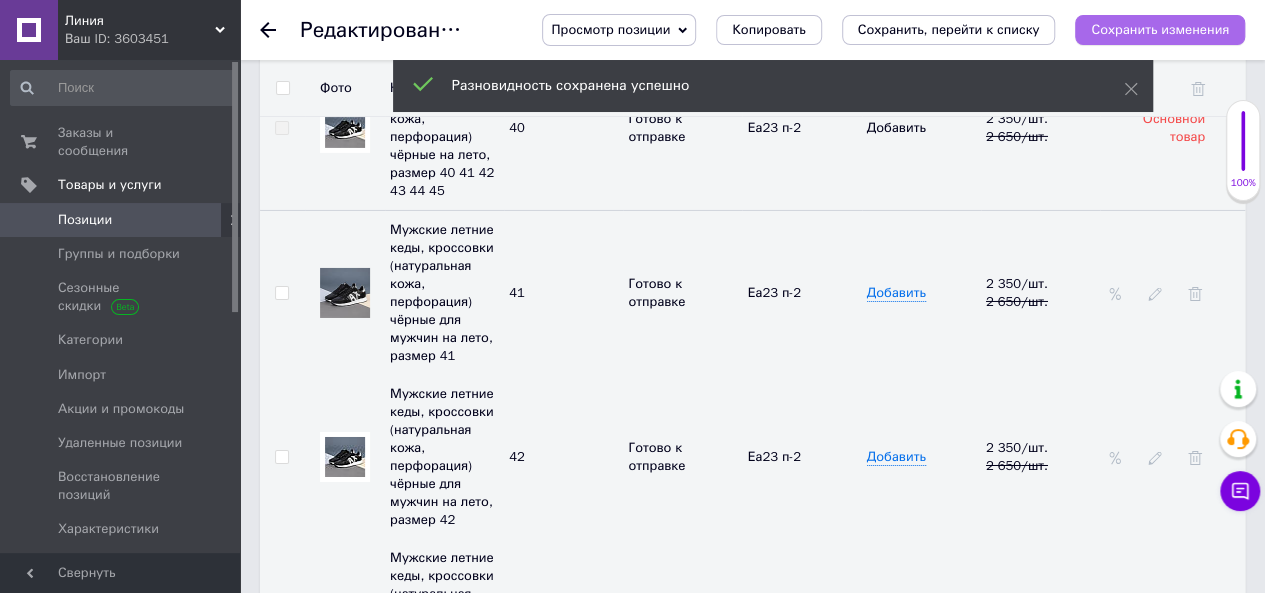 click on "Сохранить изменения" at bounding box center (1160, 29) 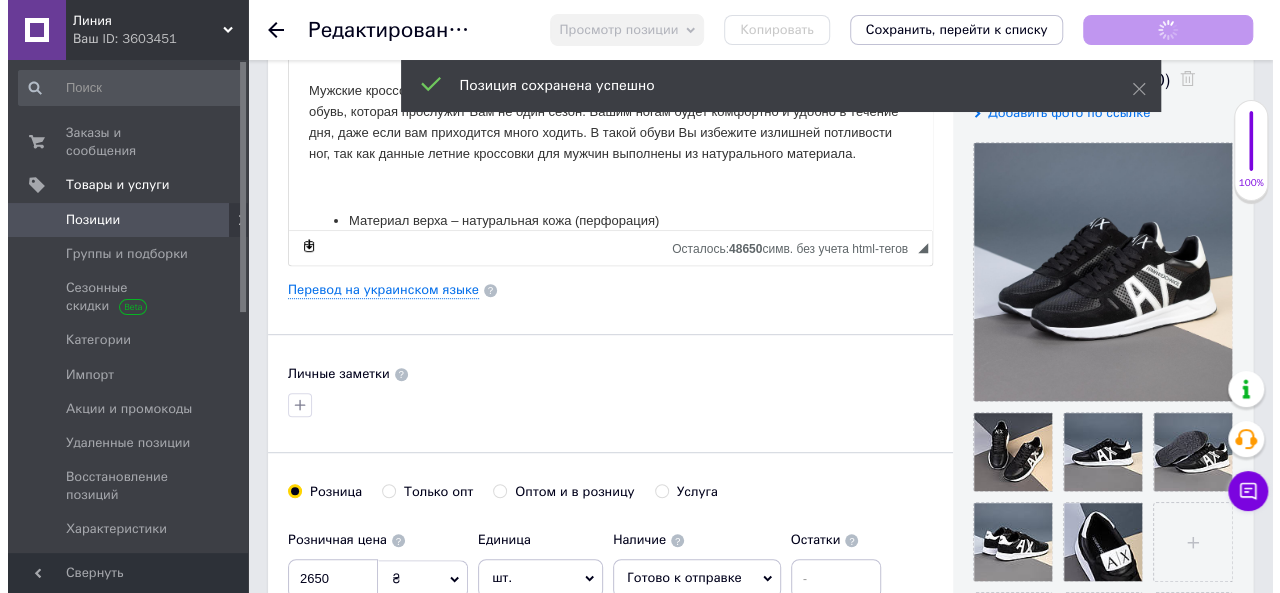 scroll, scrollTop: 300, scrollLeft: 0, axis: vertical 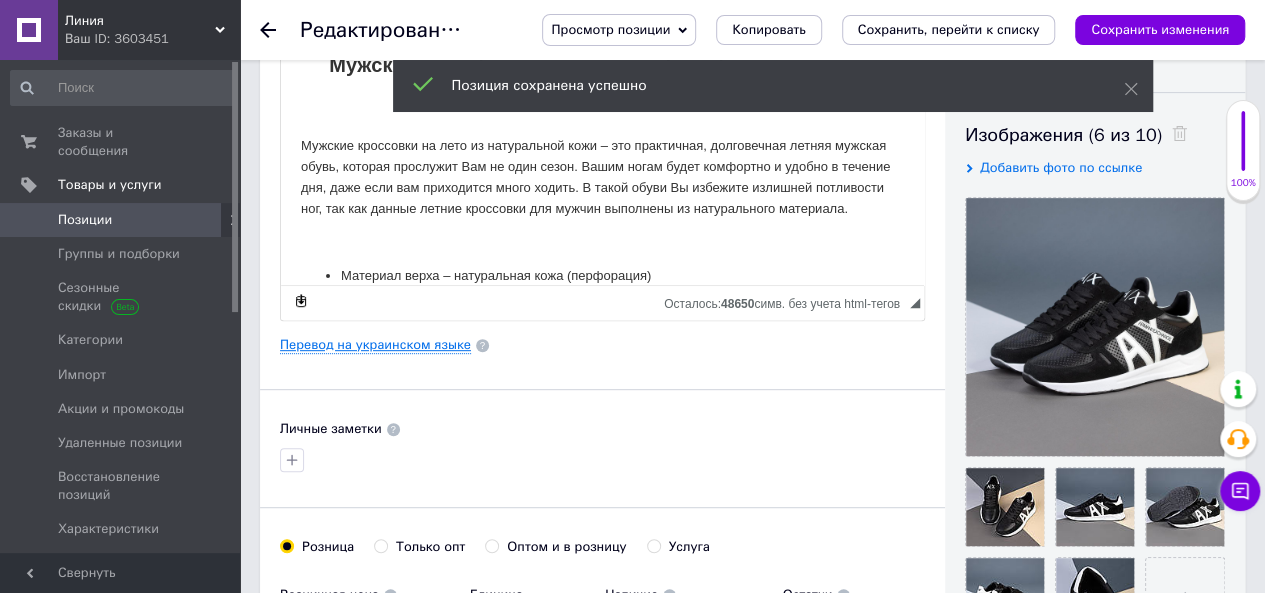 click on "Перевод на украинском языке" at bounding box center [375, 345] 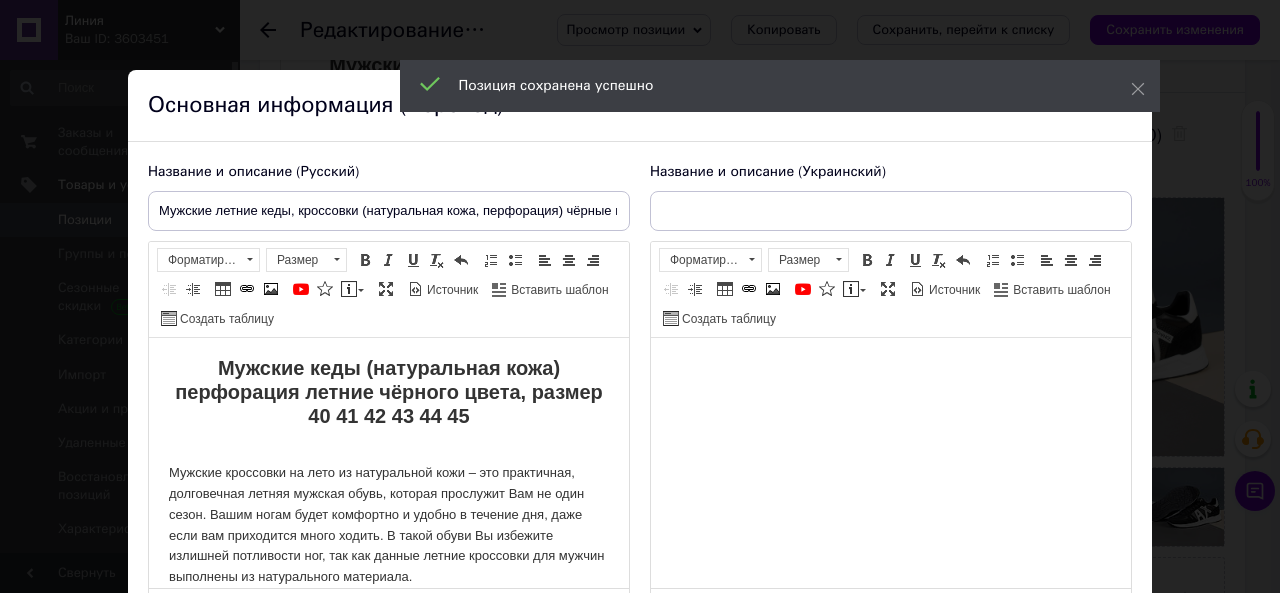 scroll, scrollTop: 0, scrollLeft: 0, axis: both 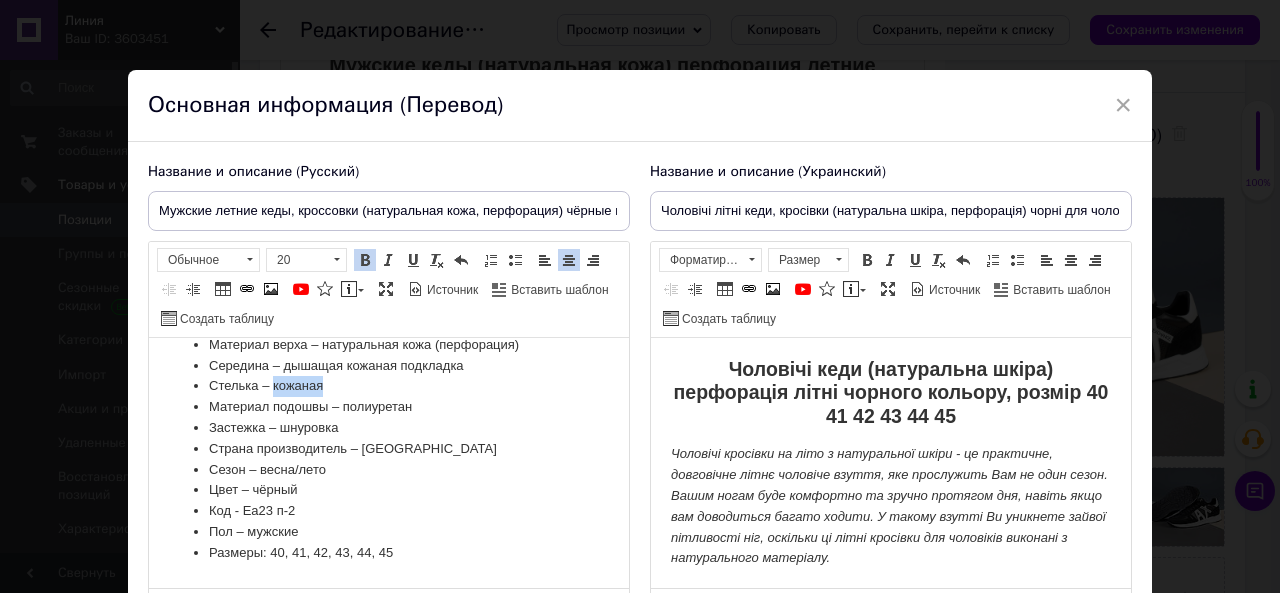 drag, startPoint x: 337, startPoint y: 379, endPoint x: 272, endPoint y: 385, distance: 65.27634 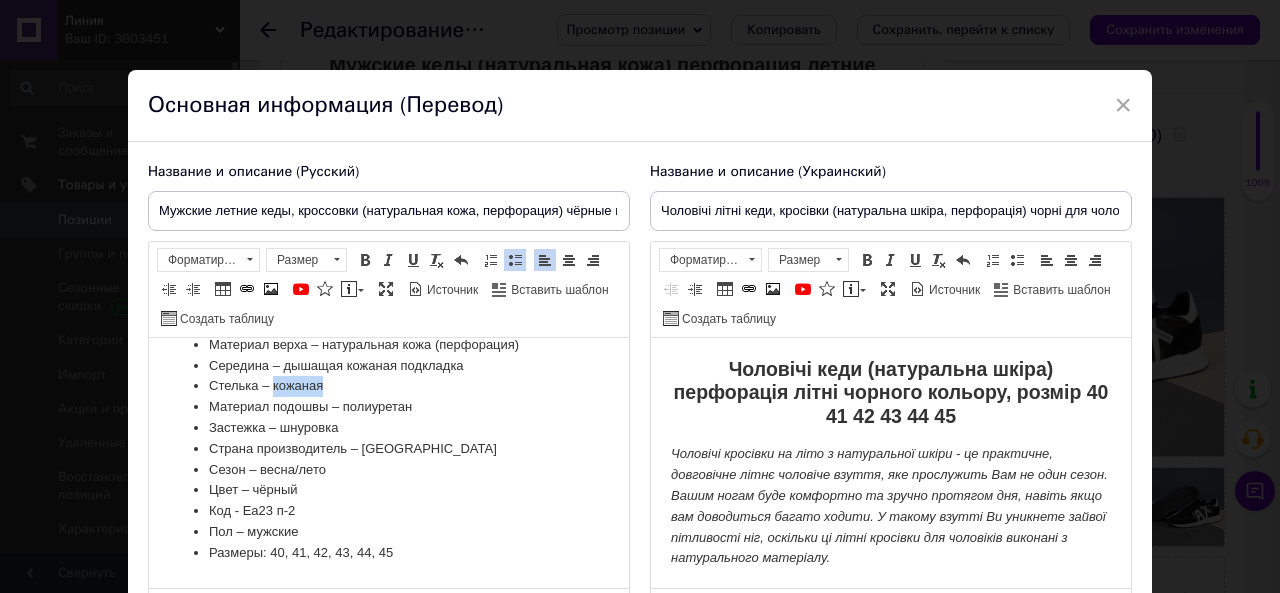 type 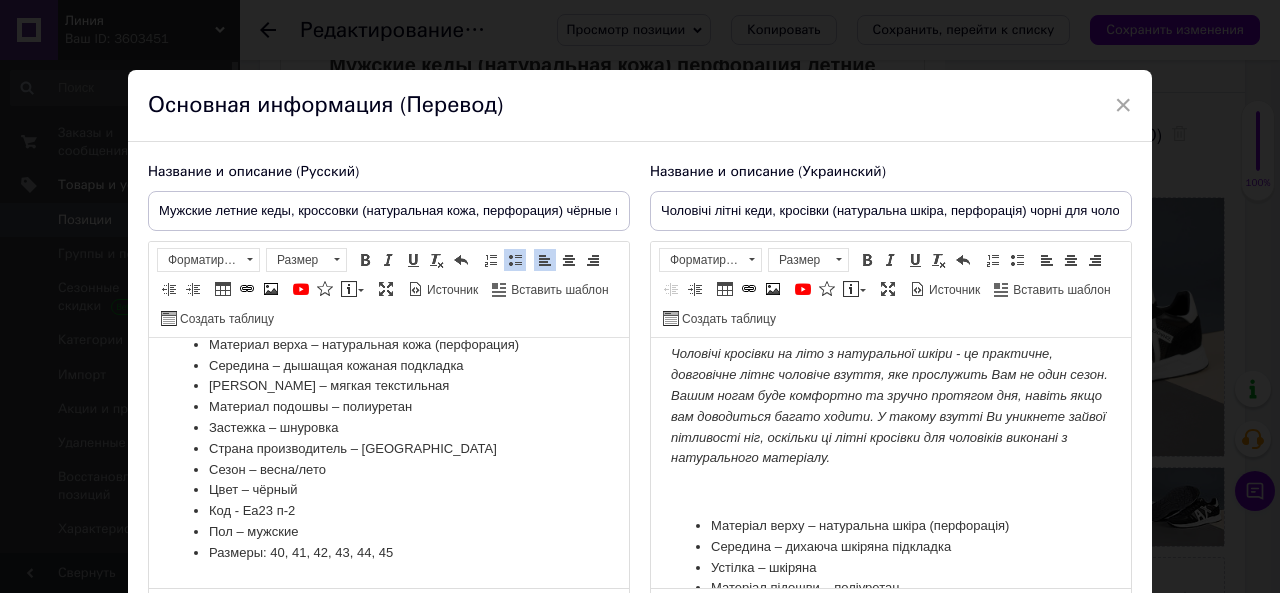 scroll, scrollTop: 200, scrollLeft: 0, axis: vertical 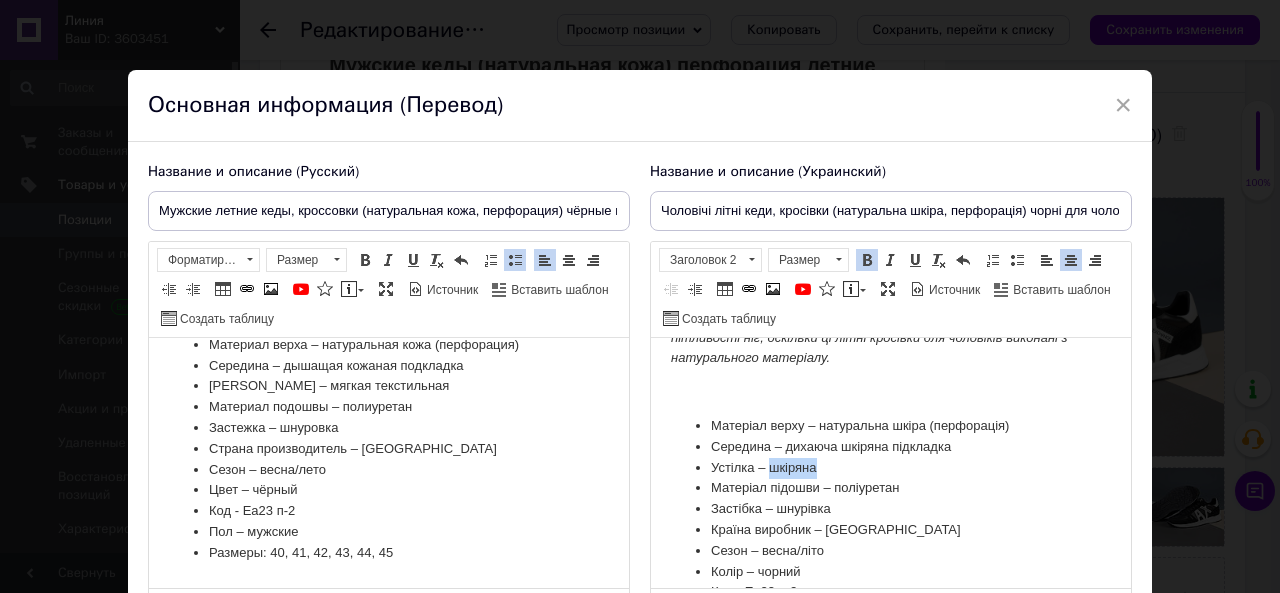 drag, startPoint x: 833, startPoint y: 466, endPoint x: 770, endPoint y: 468, distance: 63.03174 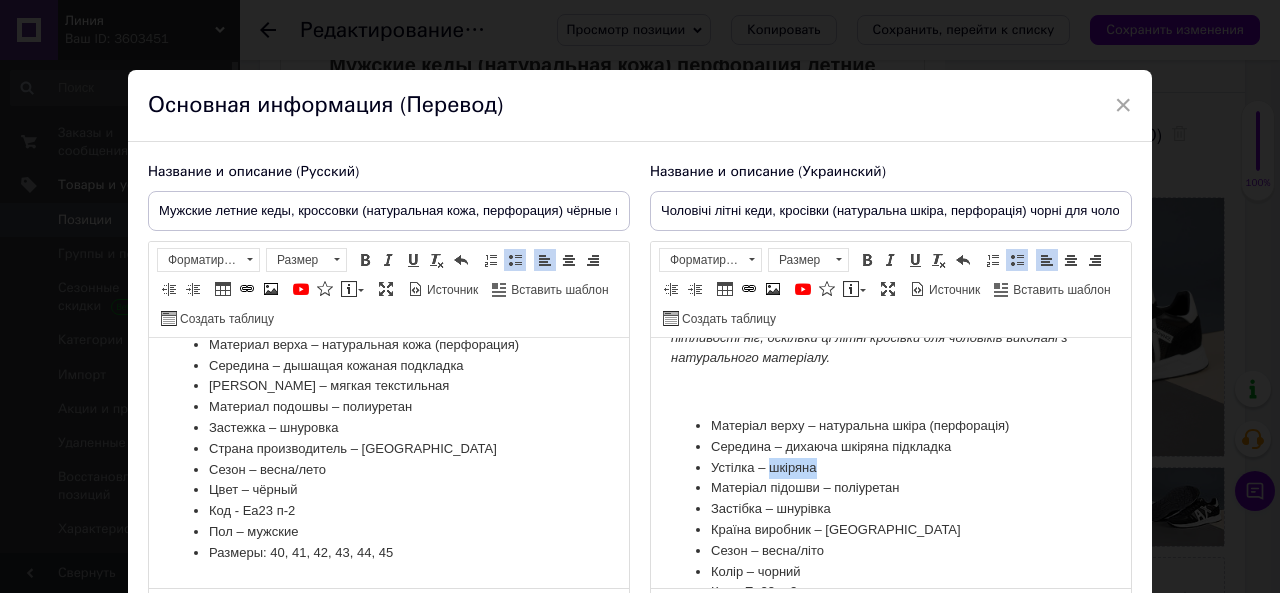 type 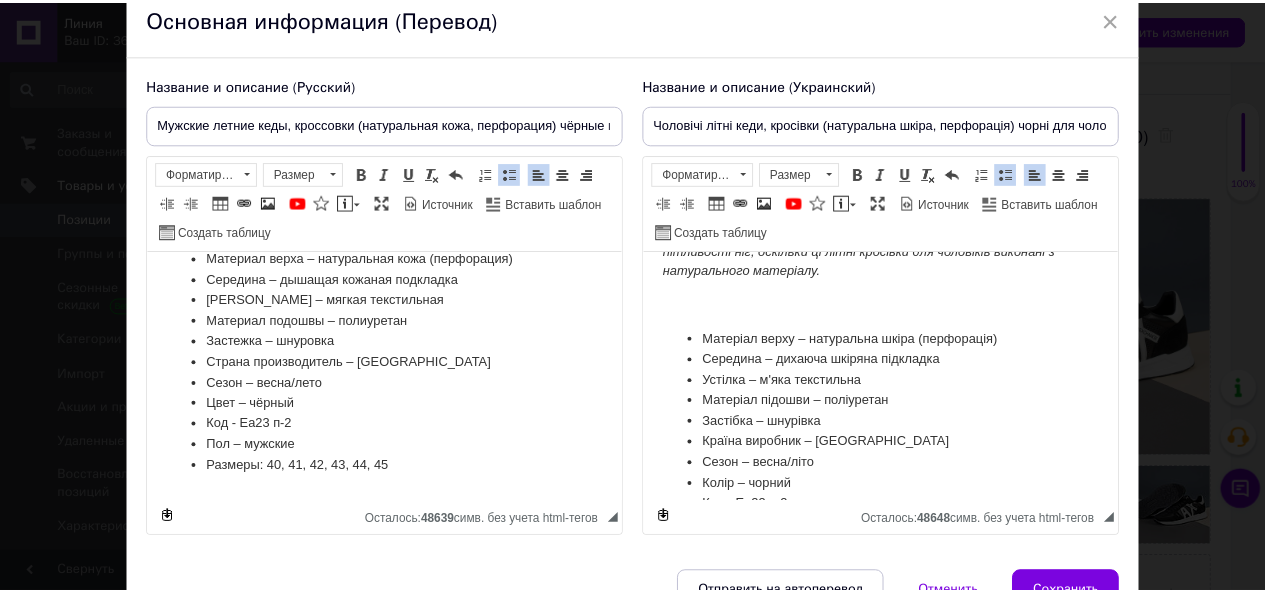 scroll, scrollTop: 191, scrollLeft: 0, axis: vertical 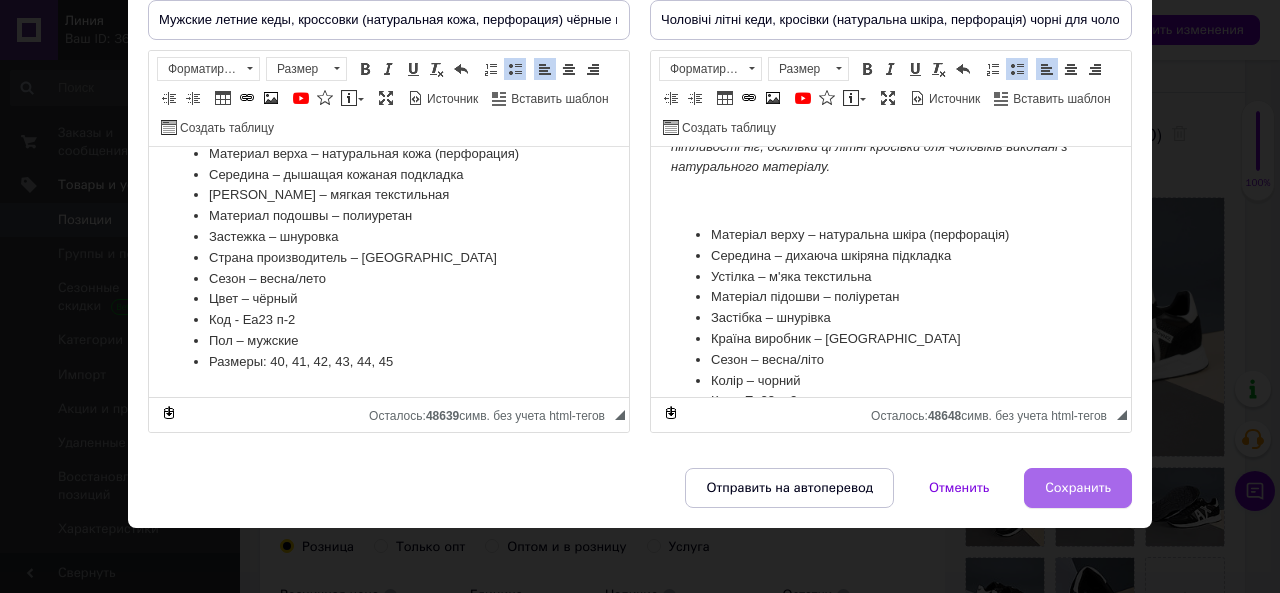 click on "Сохранить" at bounding box center (1078, 488) 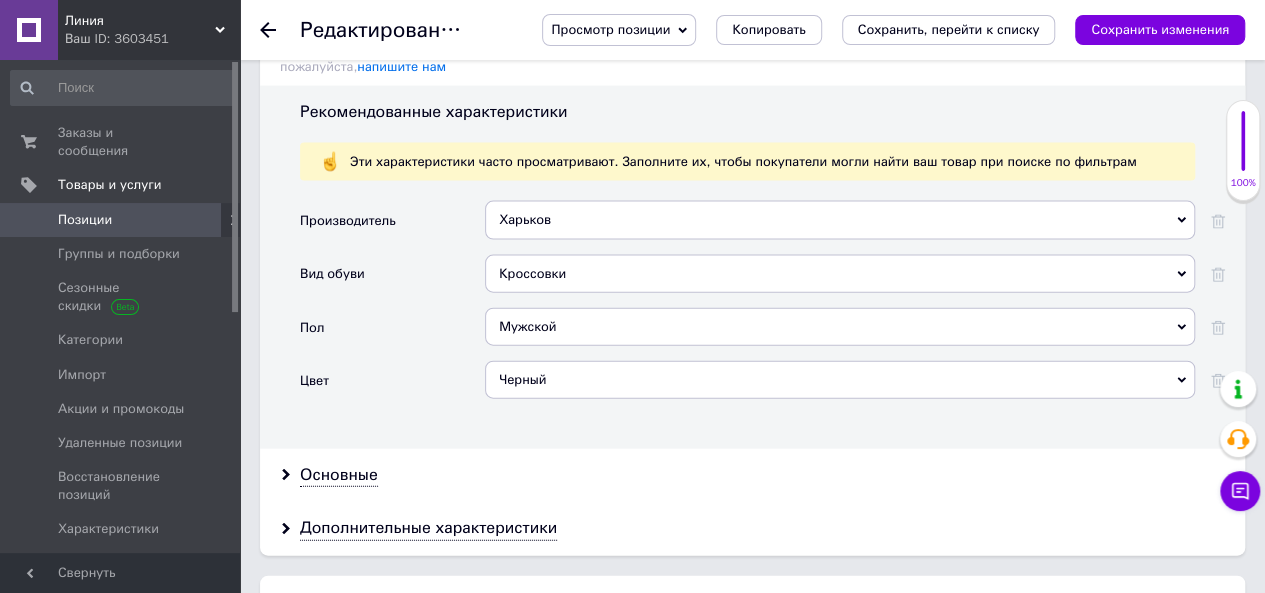 scroll, scrollTop: 2300, scrollLeft: 0, axis: vertical 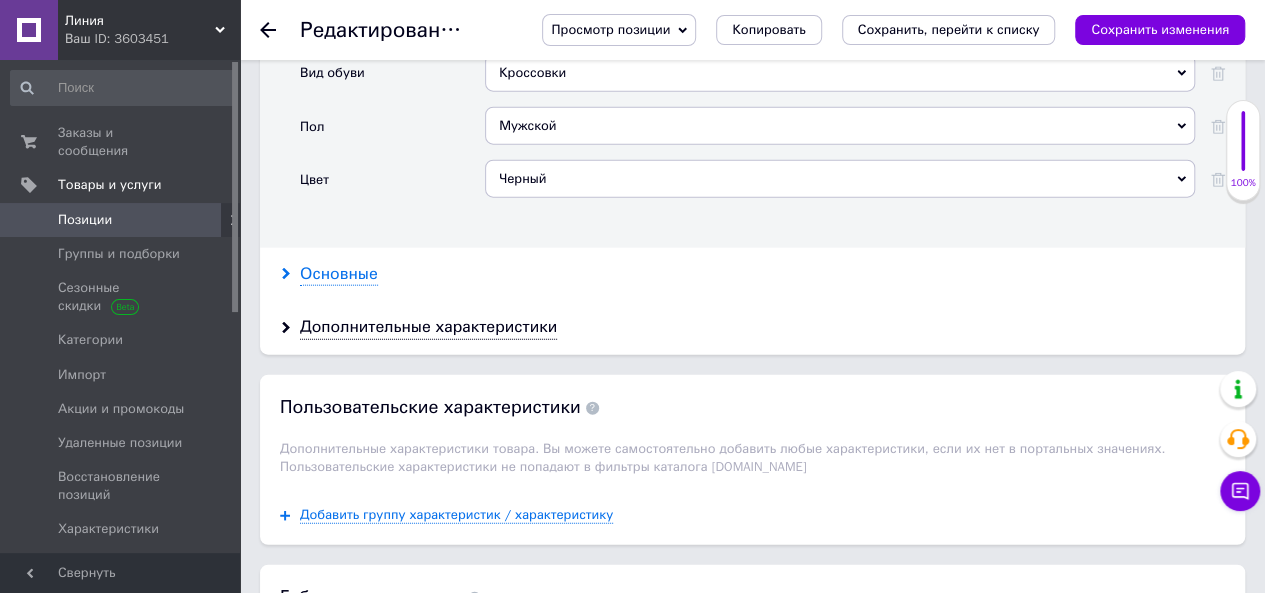 click on "Основные" at bounding box center [339, 274] 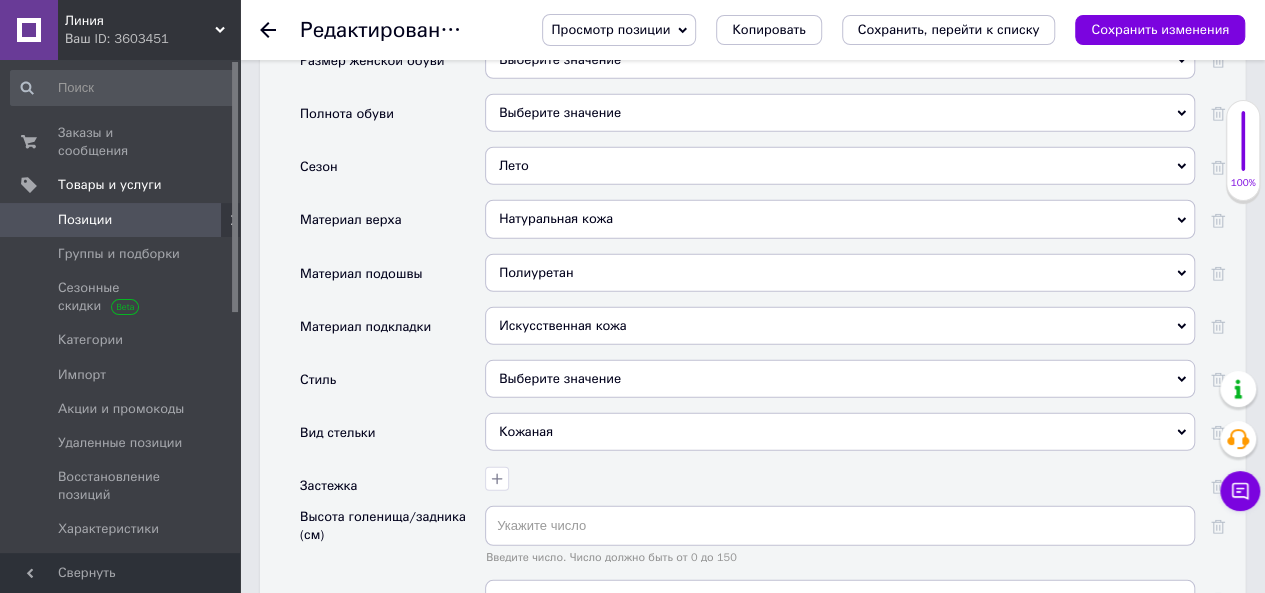 scroll, scrollTop: 2700, scrollLeft: 0, axis: vertical 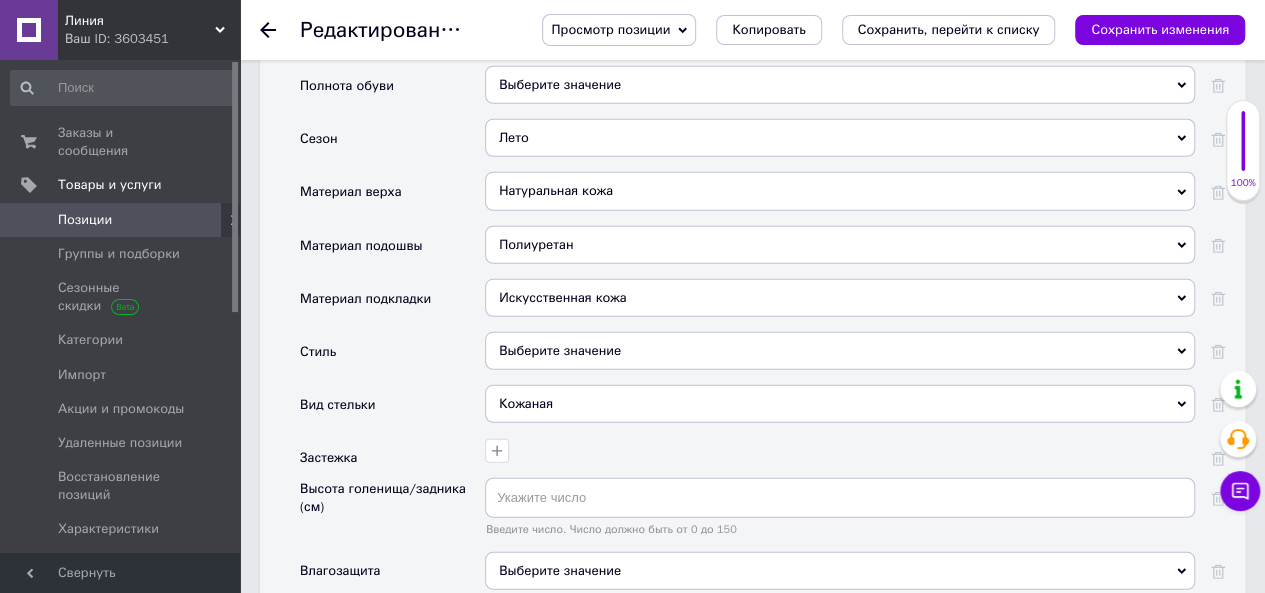click on "Выберите значение" at bounding box center (840, 351) 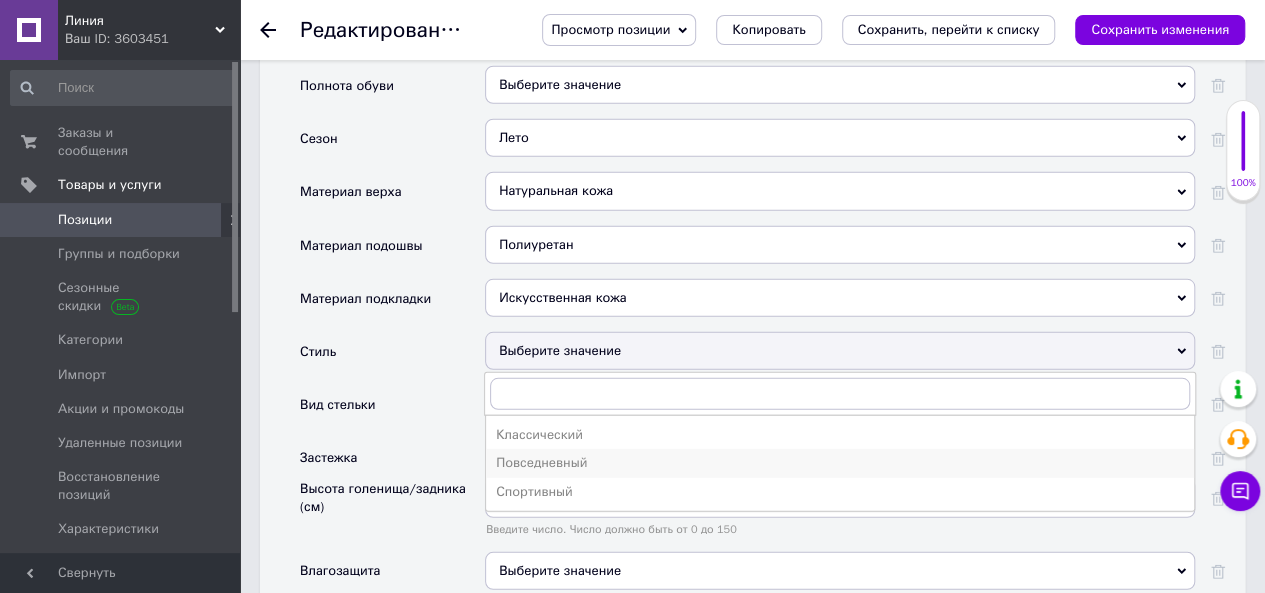 click on "Повседневный" at bounding box center (840, 463) 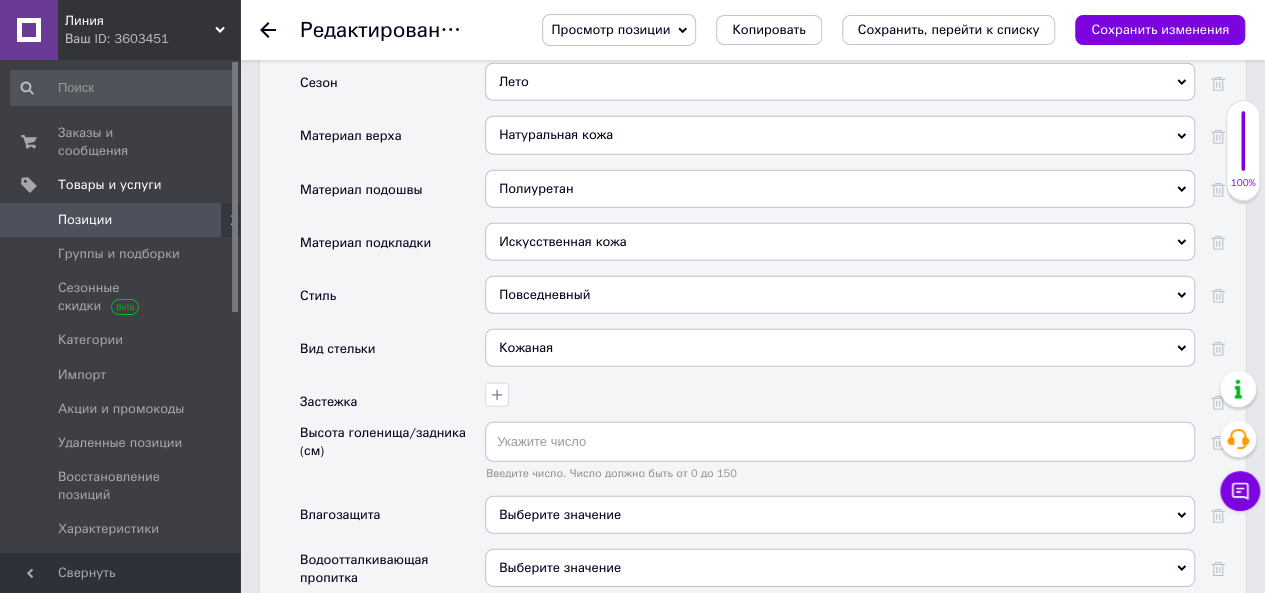 scroll, scrollTop: 2800, scrollLeft: 0, axis: vertical 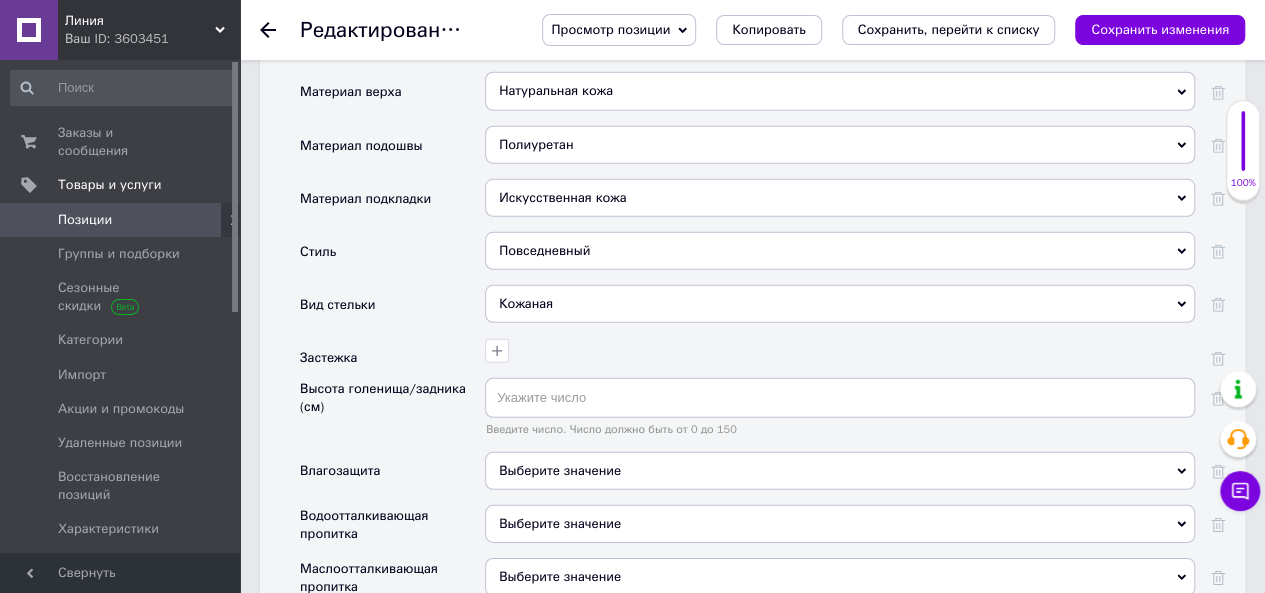 click on "Кожаная" at bounding box center (840, 304) 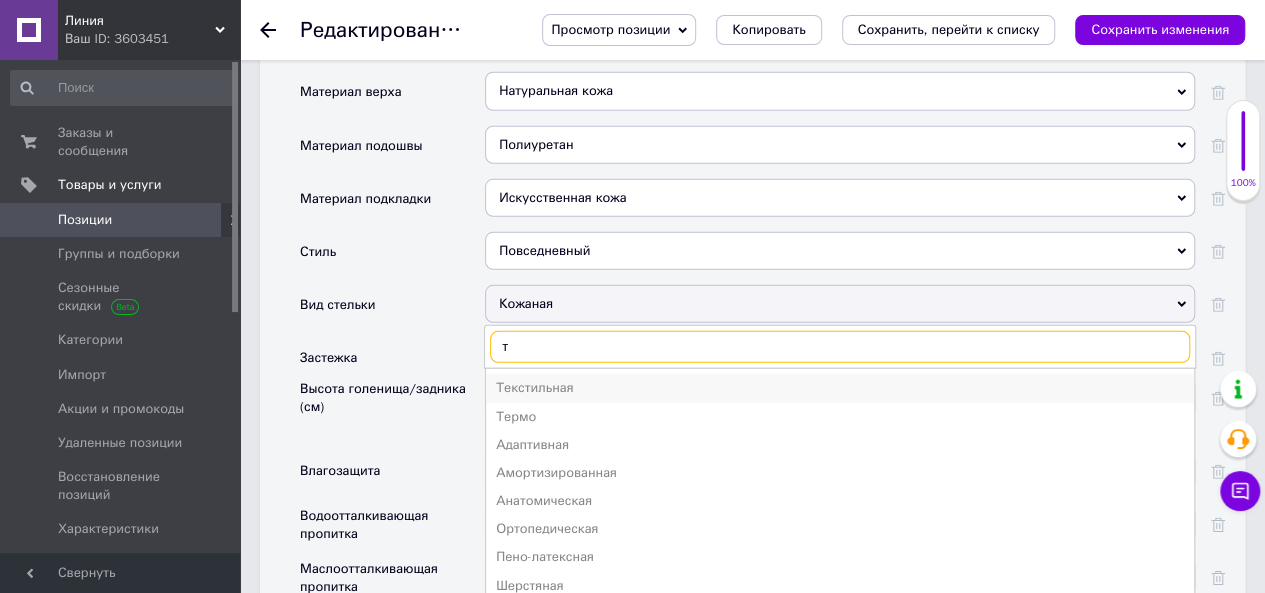 type on "т" 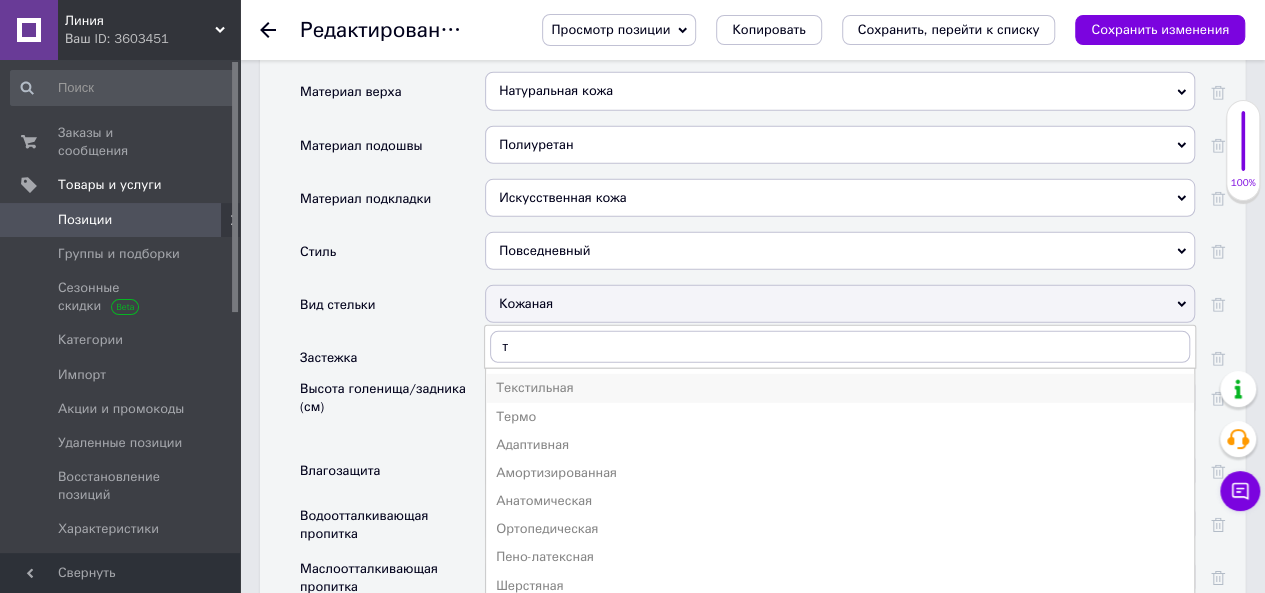 click on "Текстильная" at bounding box center [840, 388] 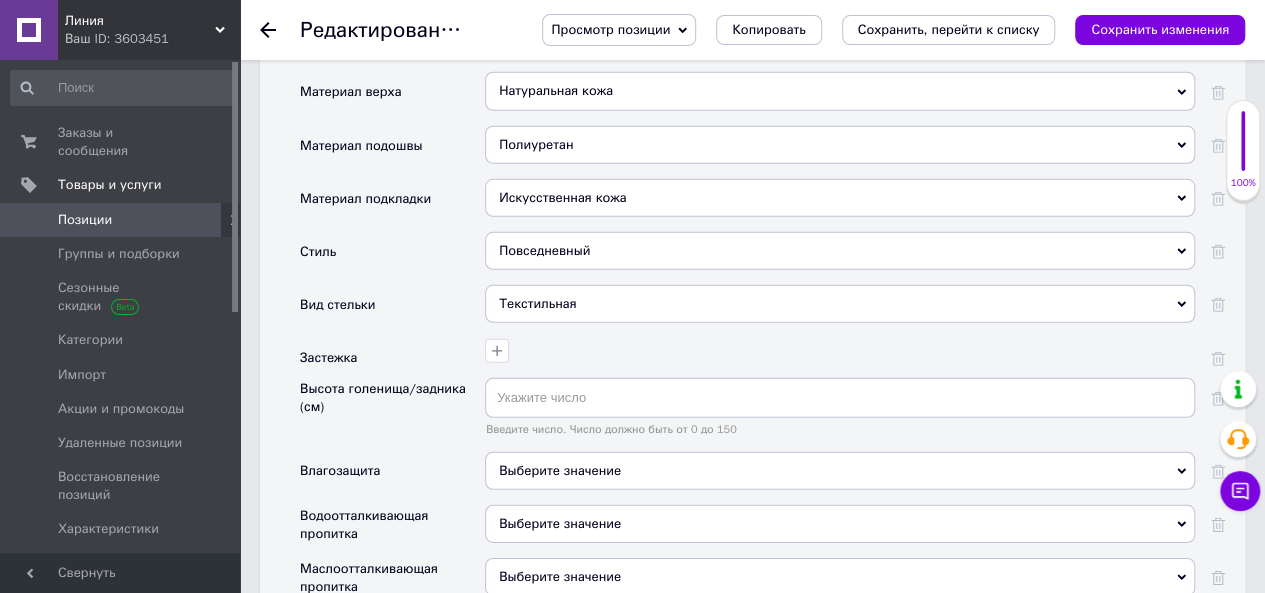 click on "Сохранить изменения" at bounding box center [1160, 29] 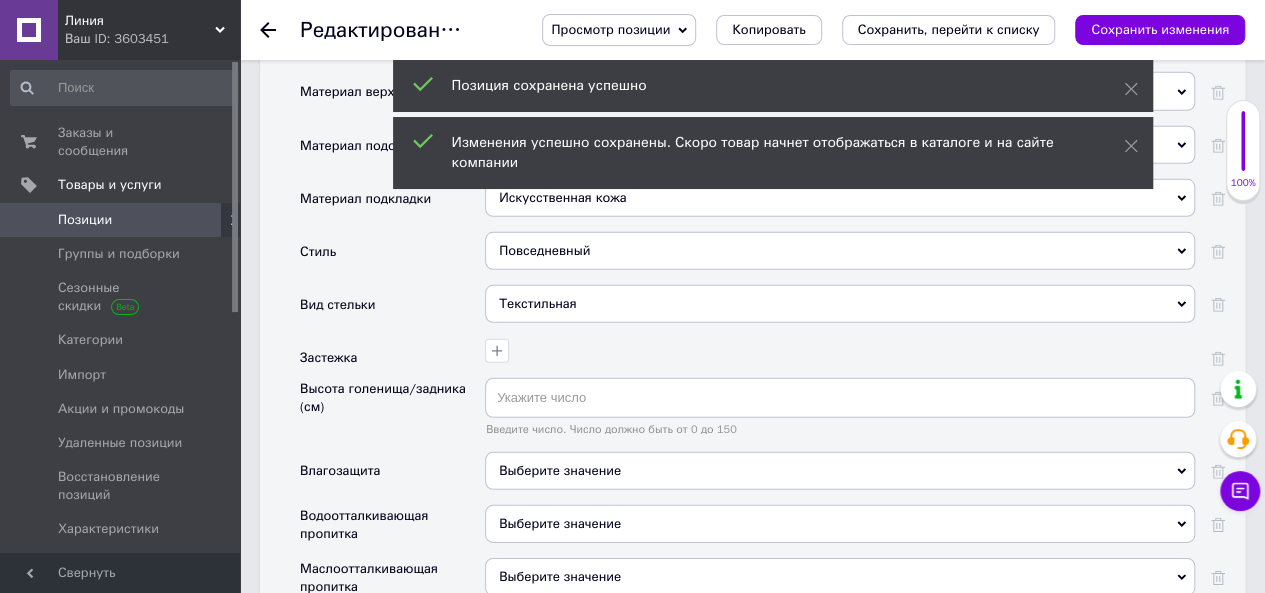 click on "Позиции" at bounding box center [121, 220] 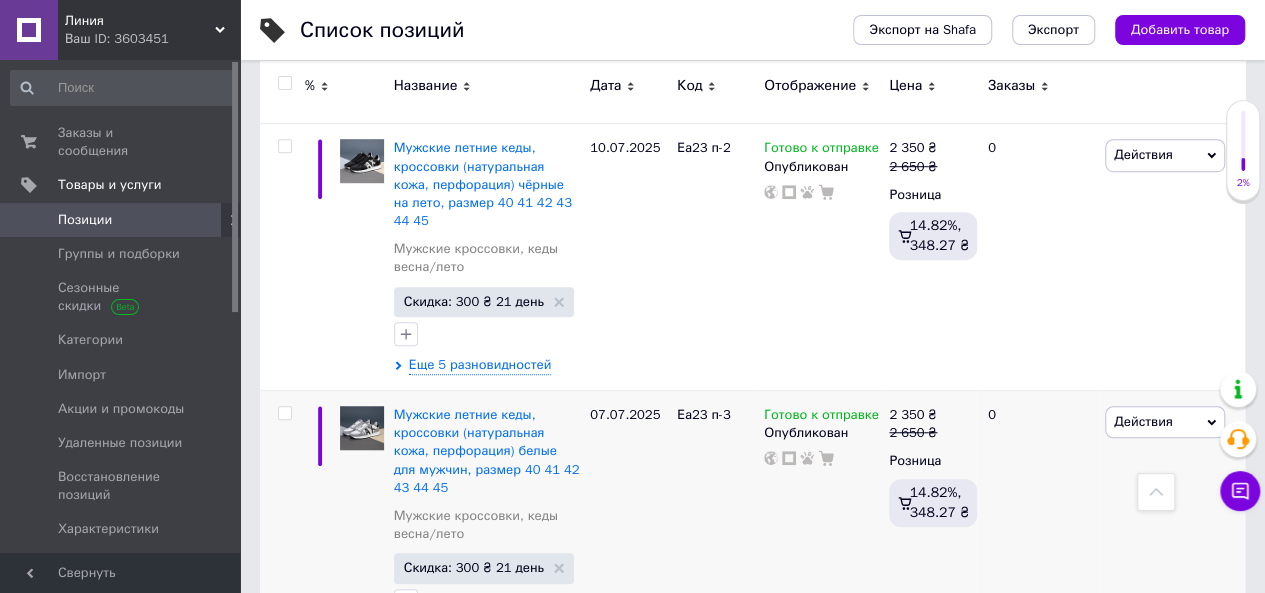 scroll, scrollTop: 600, scrollLeft: 0, axis: vertical 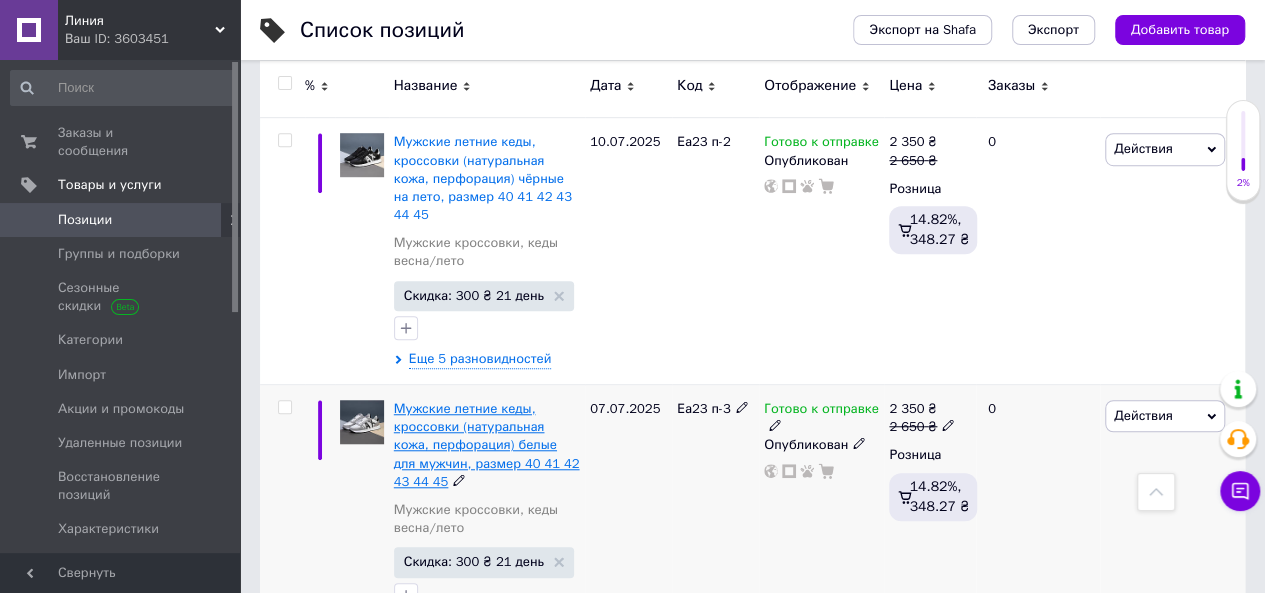 click on "Мужские летние кеды, кроссовки (натуральная кожа, перфорация) белые для мужчин, размер 40 41 42 43 44 45" at bounding box center (487, 445) 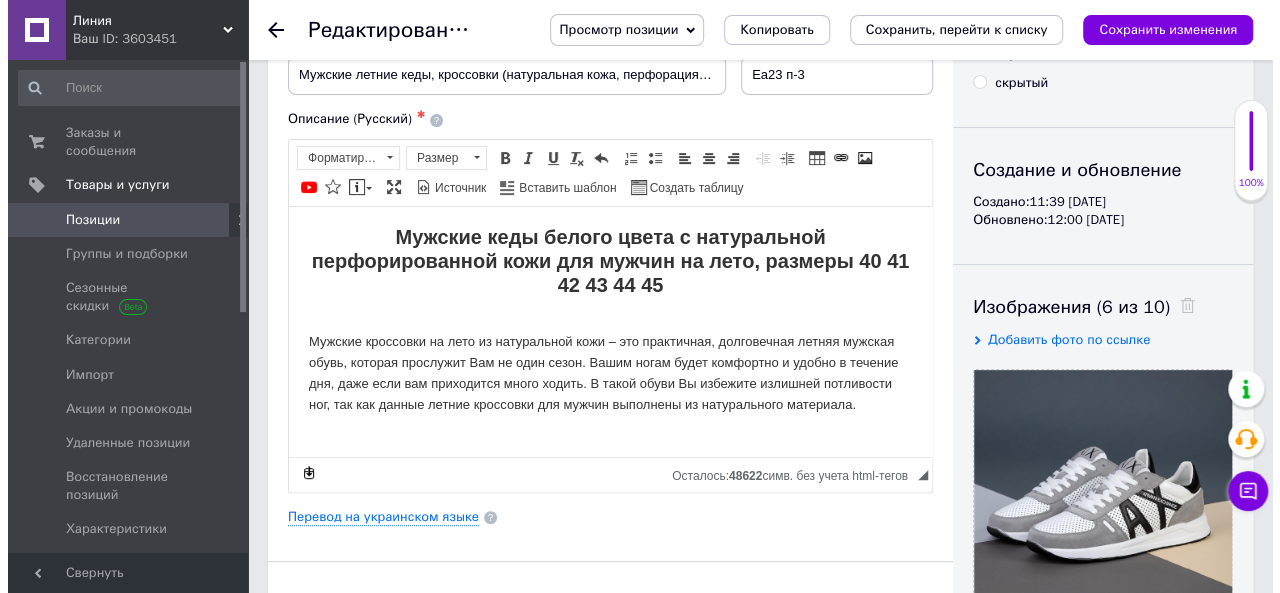 scroll, scrollTop: 200, scrollLeft: 0, axis: vertical 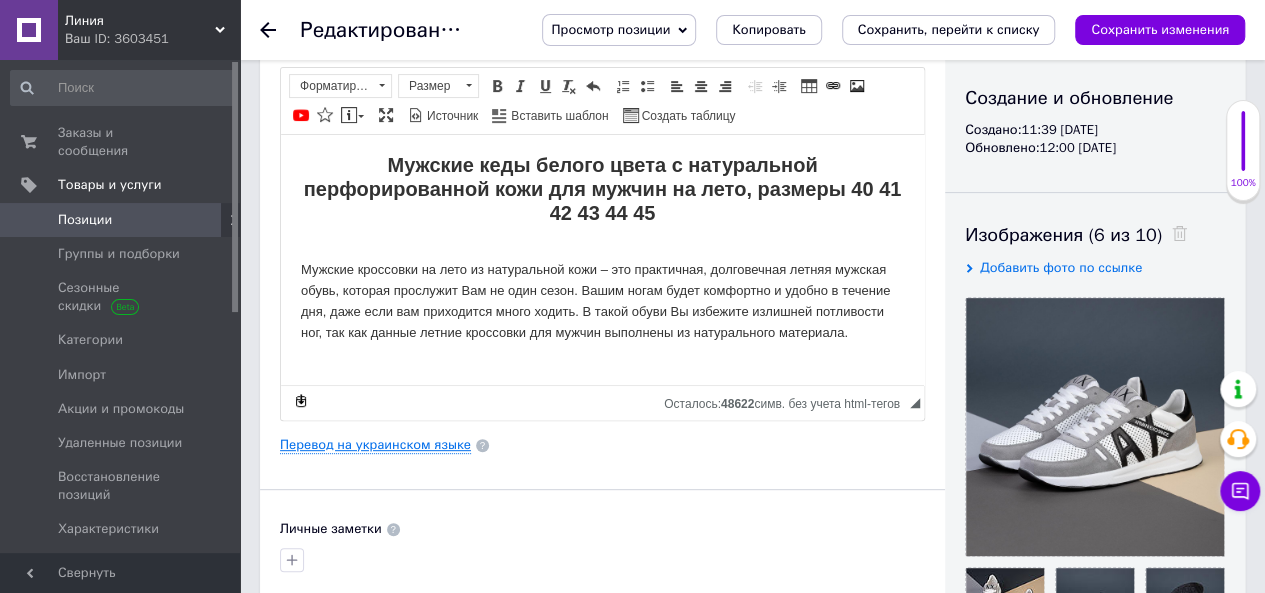 click on "Перевод на украинском языке" at bounding box center [375, 445] 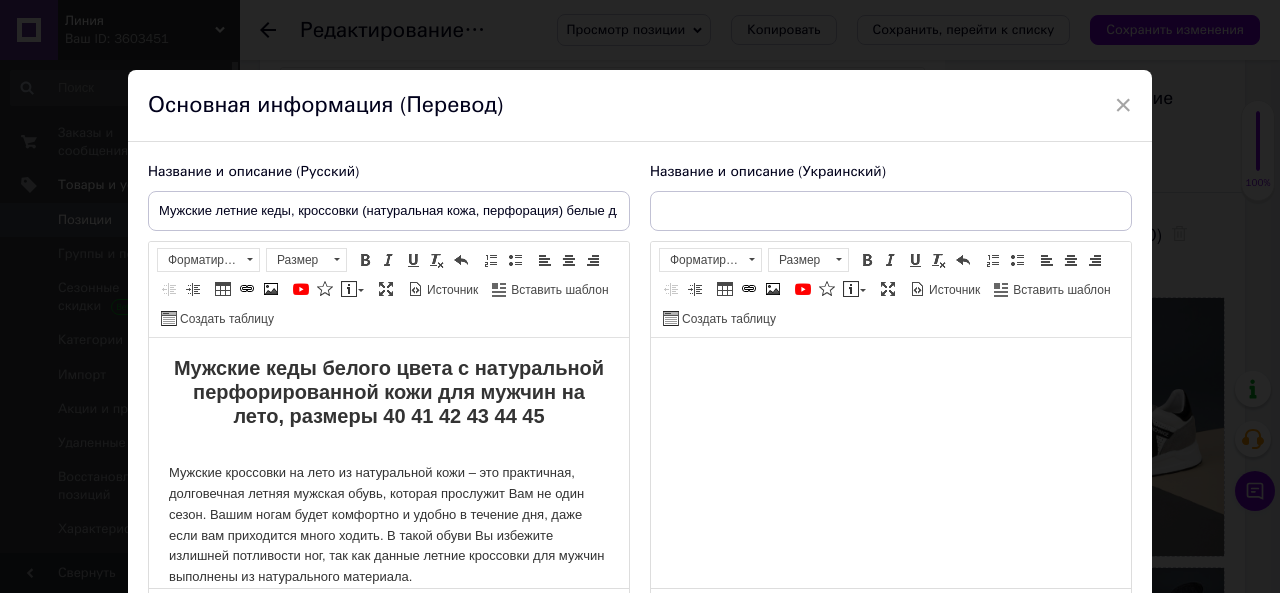 scroll, scrollTop: 0, scrollLeft: 0, axis: both 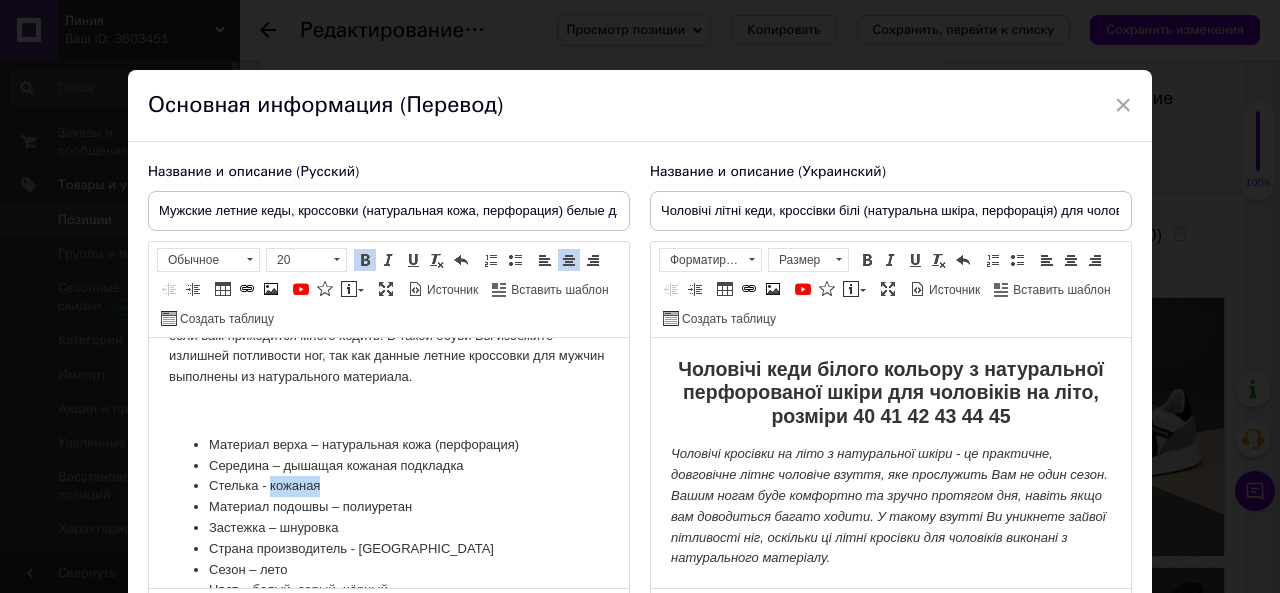 drag, startPoint x: 352, startPoint y: 477, endPoint x: 272, endPoint y: 482, distance: 80.1561 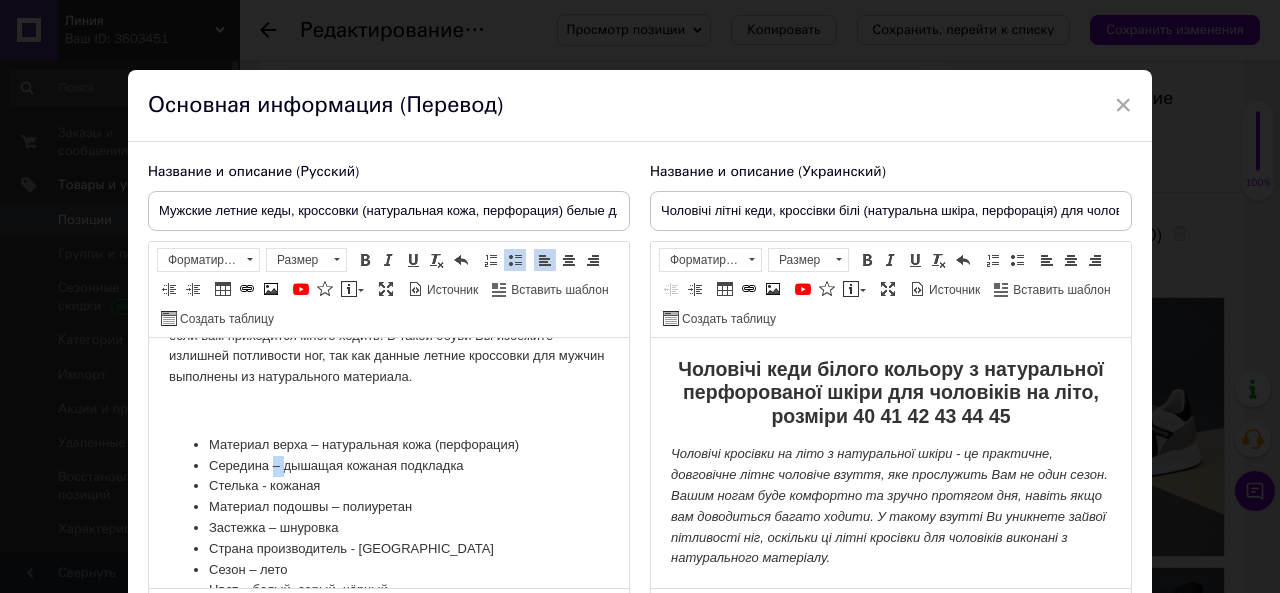 drag, startPoint x: 283, startPoint y: 466, endPoint x: 272, endPoint y: 466, distance: 11 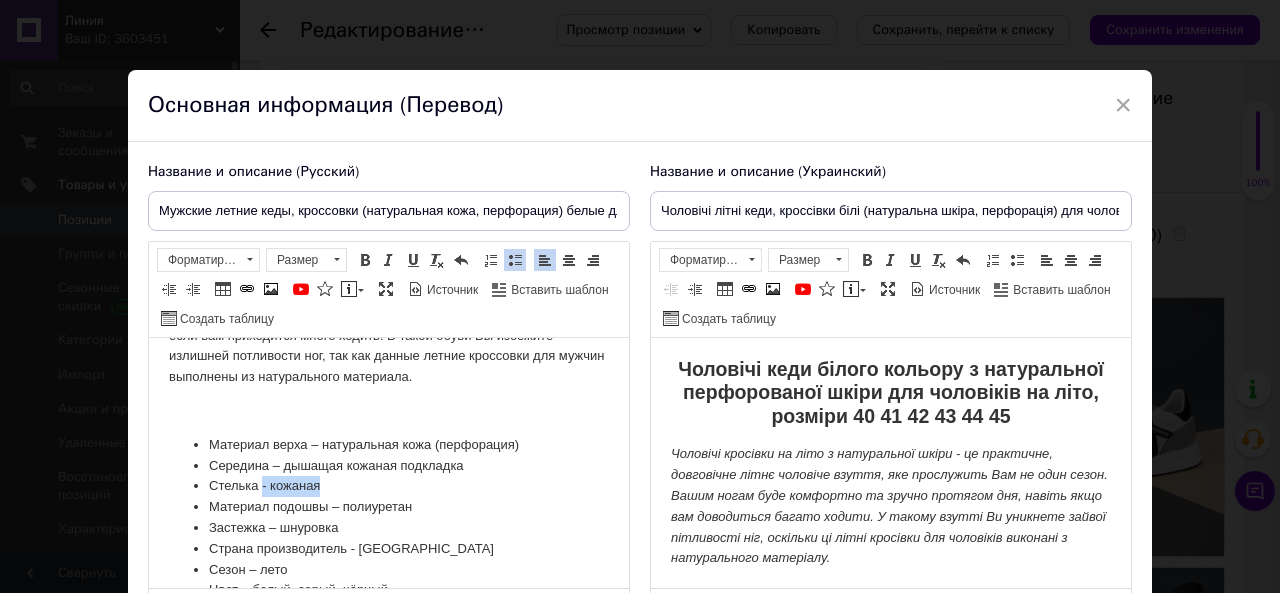 drag, startPoint x: 326, startPoint y: 482, endPoint x: 261, endPoint y: 488, distance: 65.27634 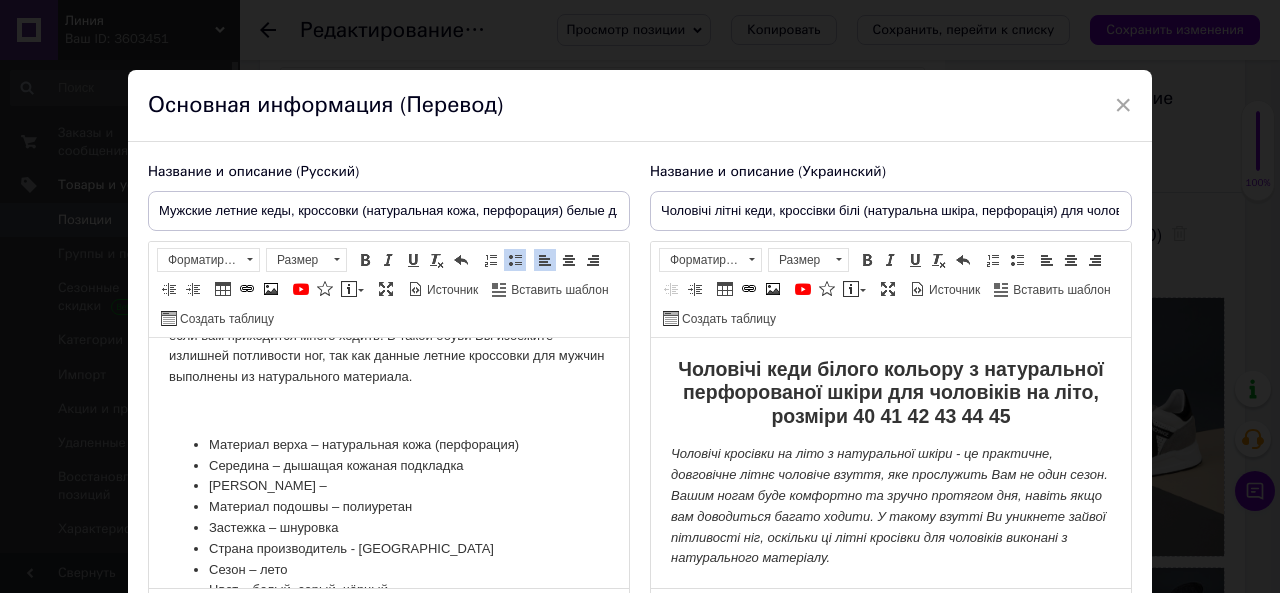 type 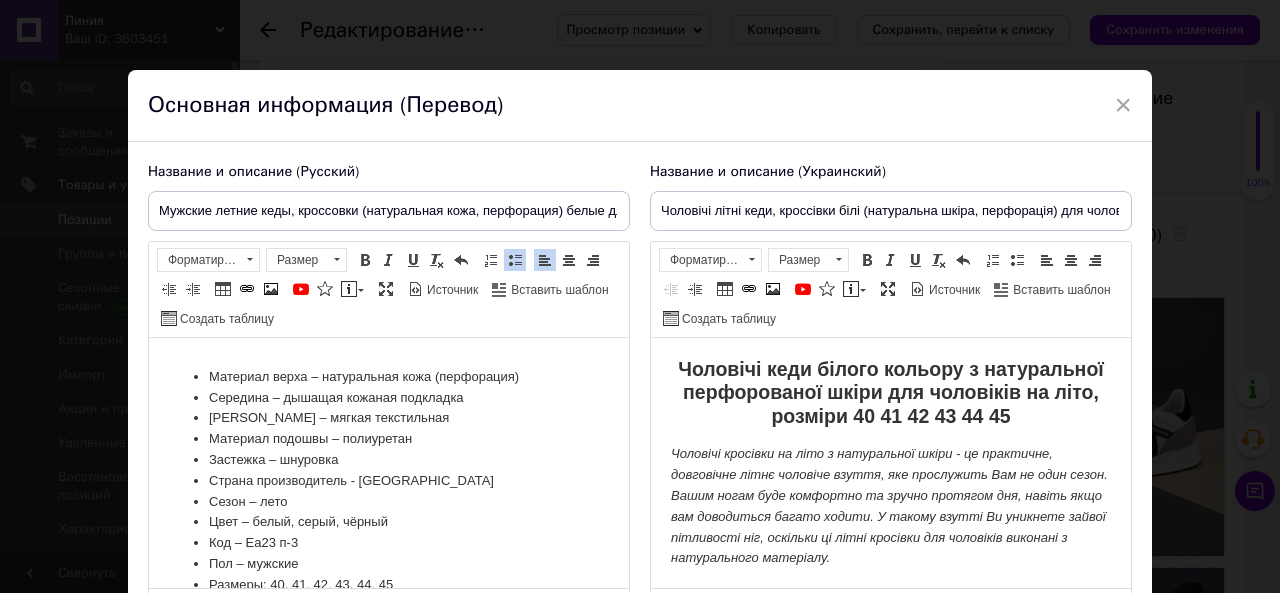 scroll, scrollTop: 300, scrollLeft: 0, axis: vertical 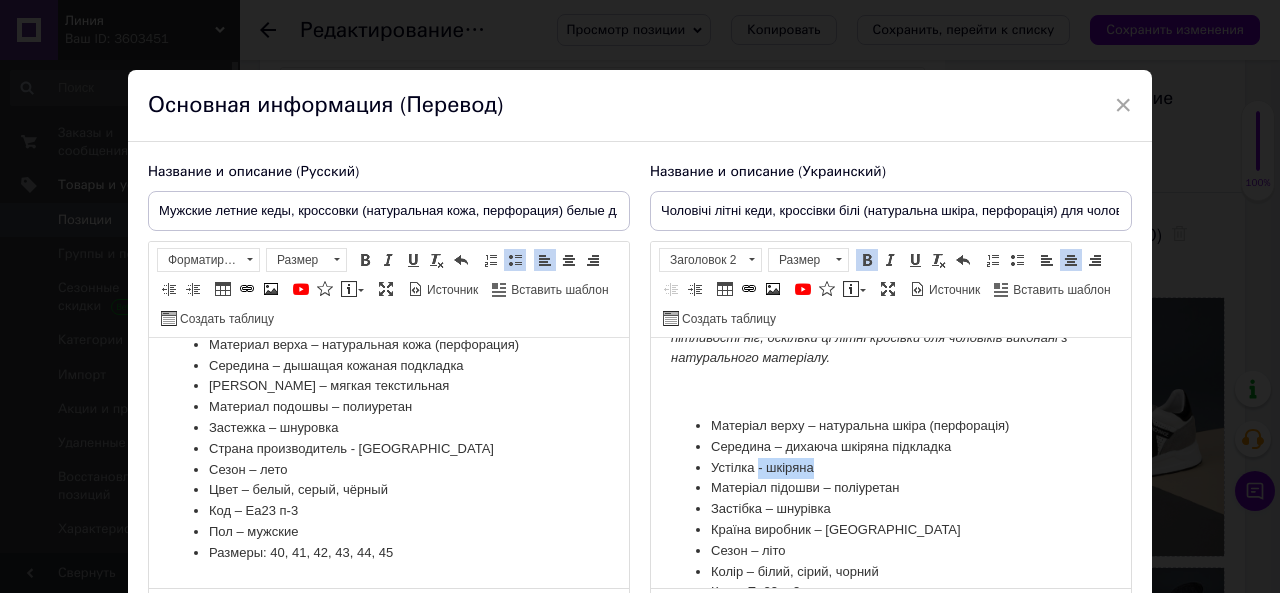drag, startPoint x: 830, startPoint y: 466, endPoint x: 758, endPoint y: 468, distance: 72.02777 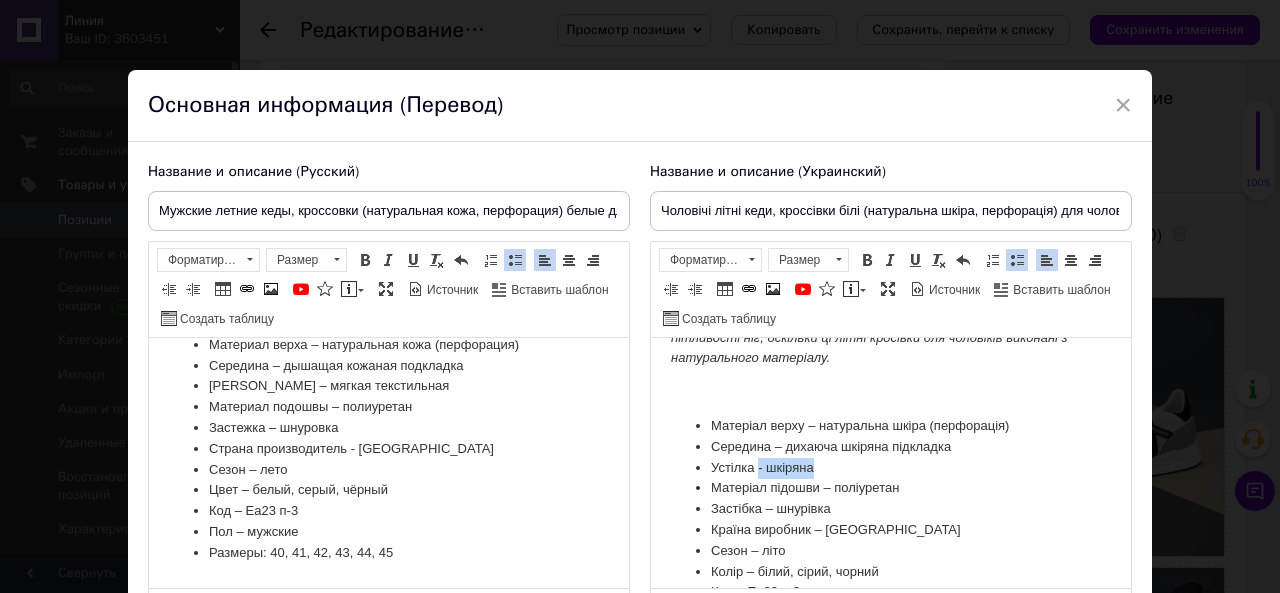 paste 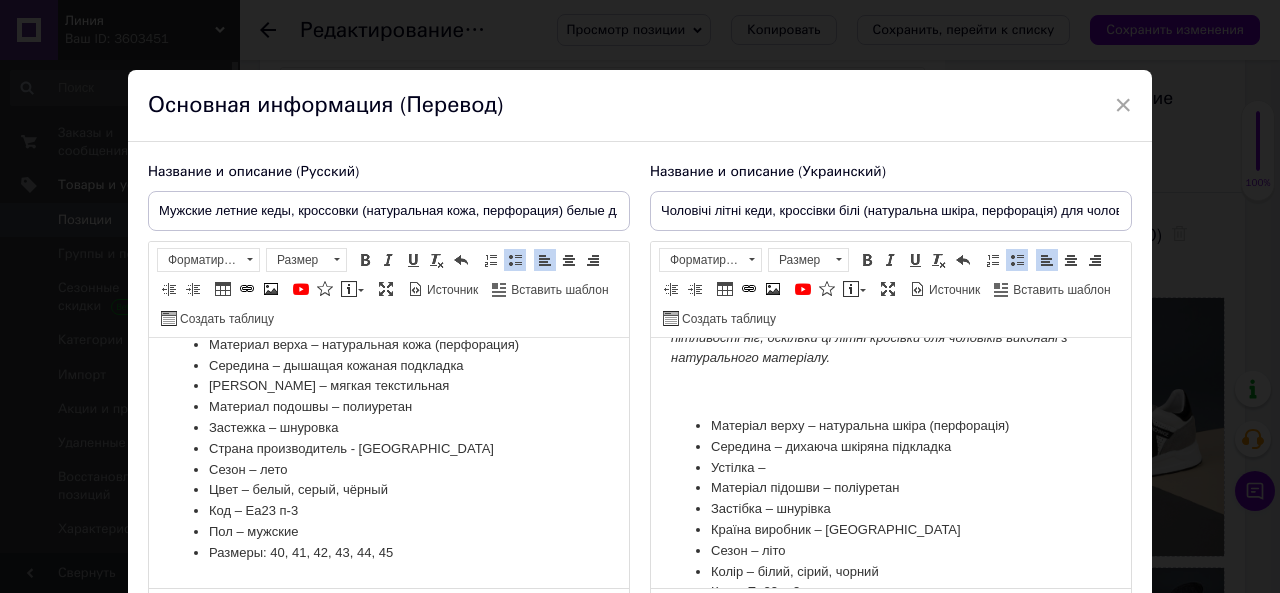 type 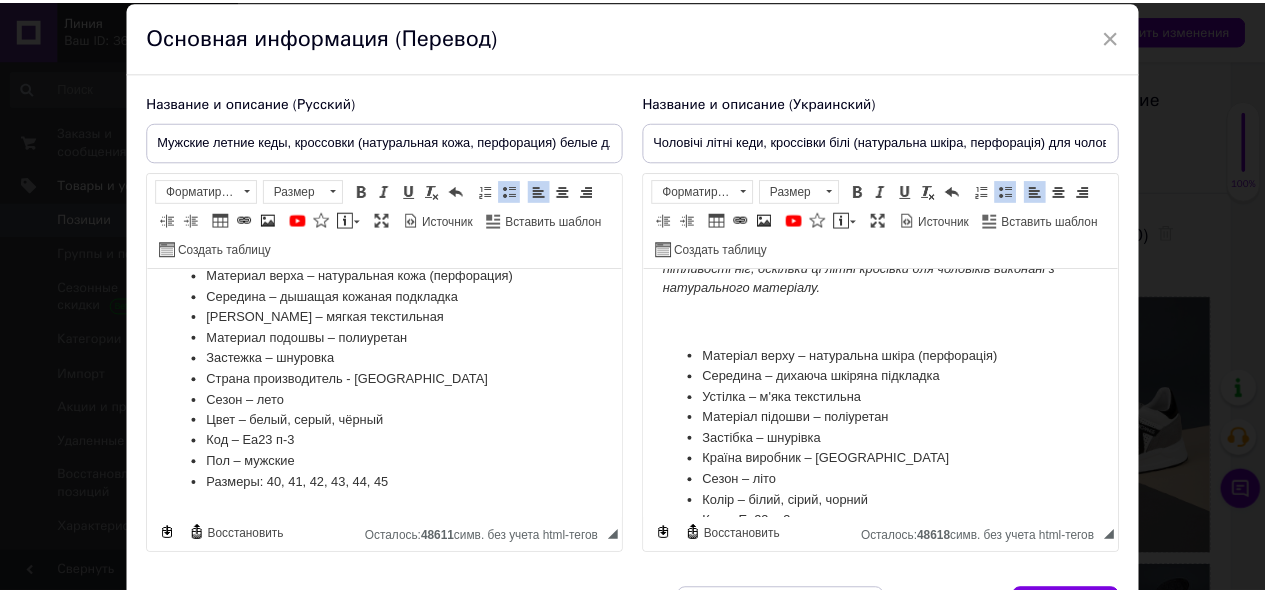 scroll, scrollTop: 191, scrollLeft: 0, axis: vertical 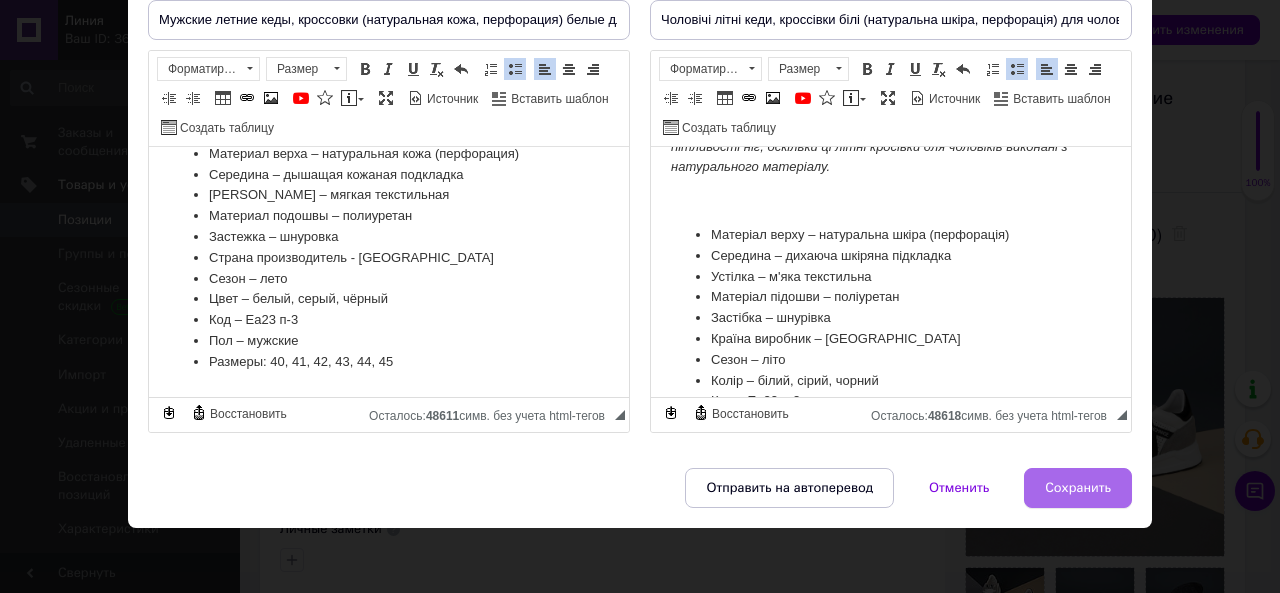 click on "Сохранить" at bounding box center [1078, 488] 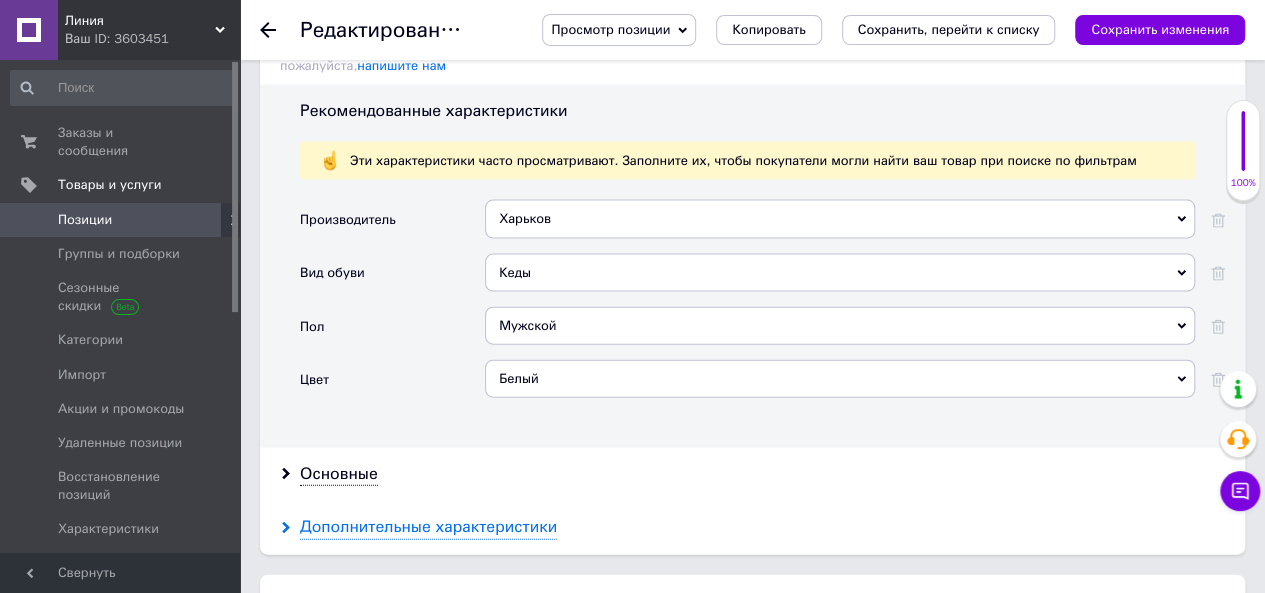 scroll, scrollTop: 2100, scrollLeft: 0, axis: vertical 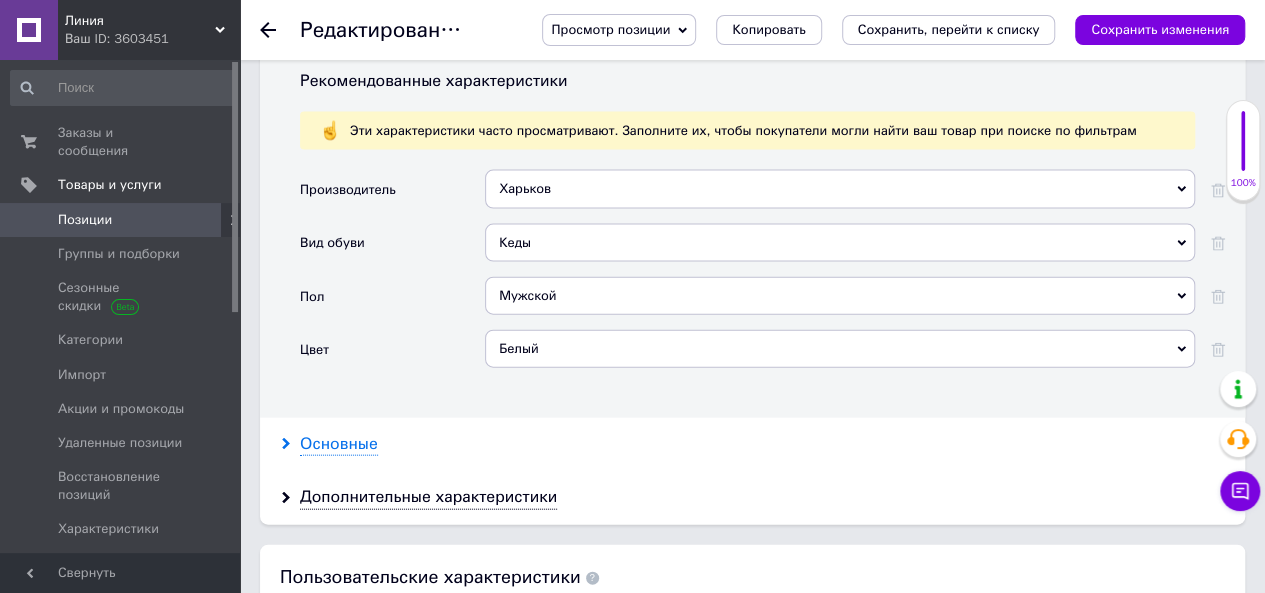 click on "Основные" at bounding box center [339, 444] 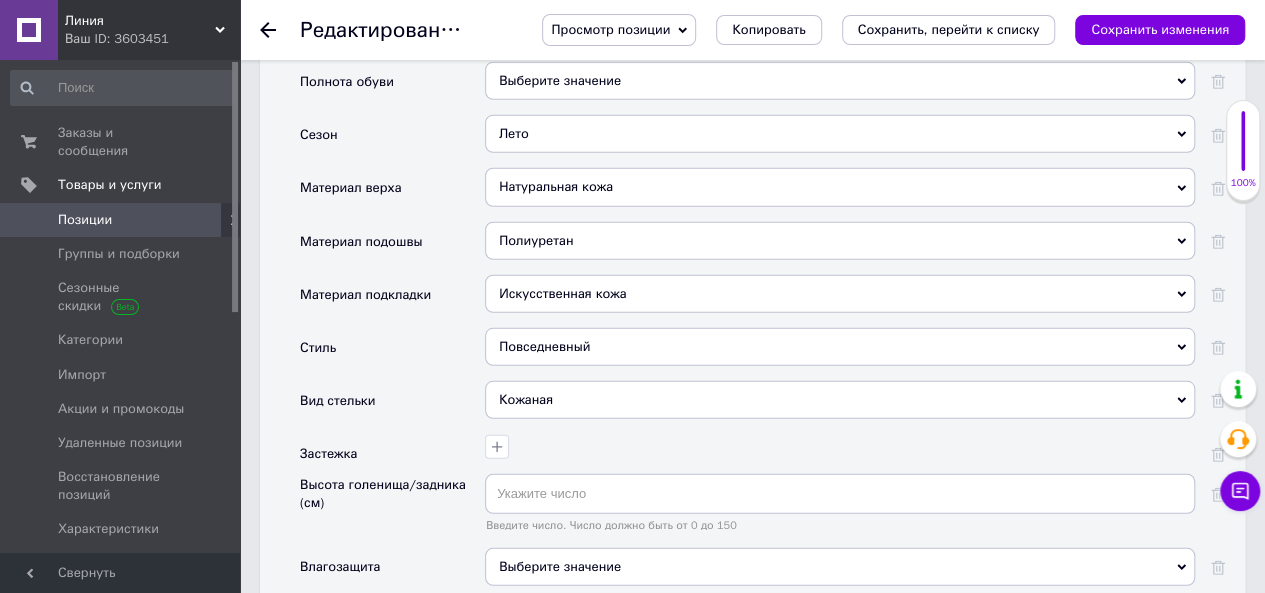 scroll, scrollTop: 2700, scrollLeft: 0, axis: vertical 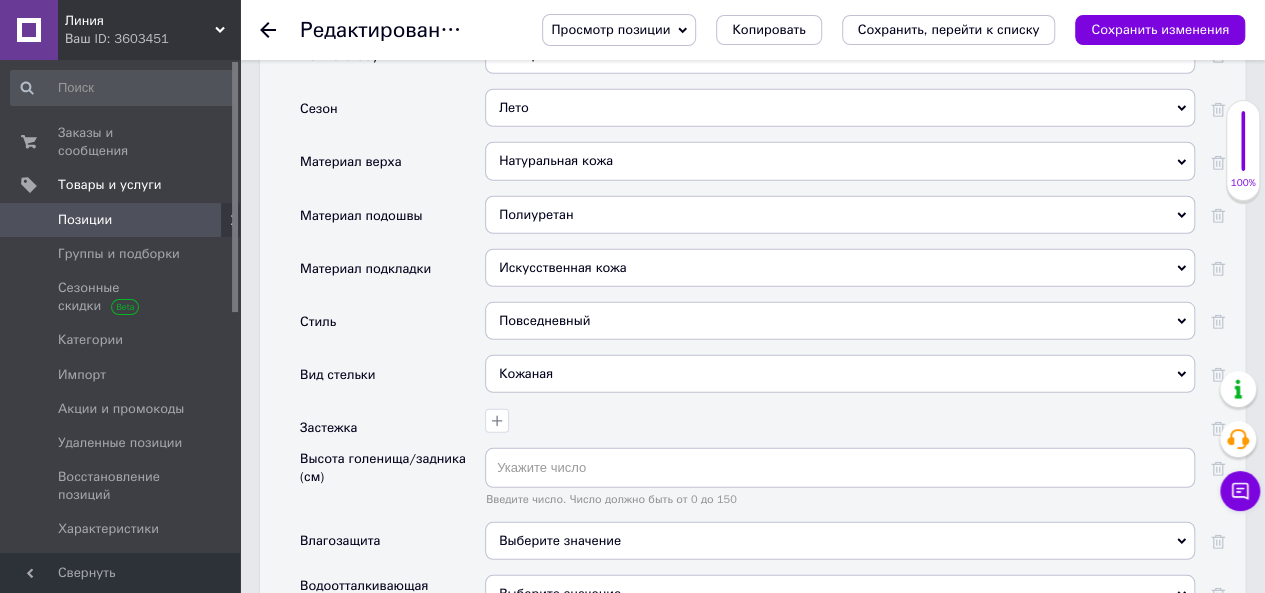 click on "Кожаная" at bounding box center [840, 374] 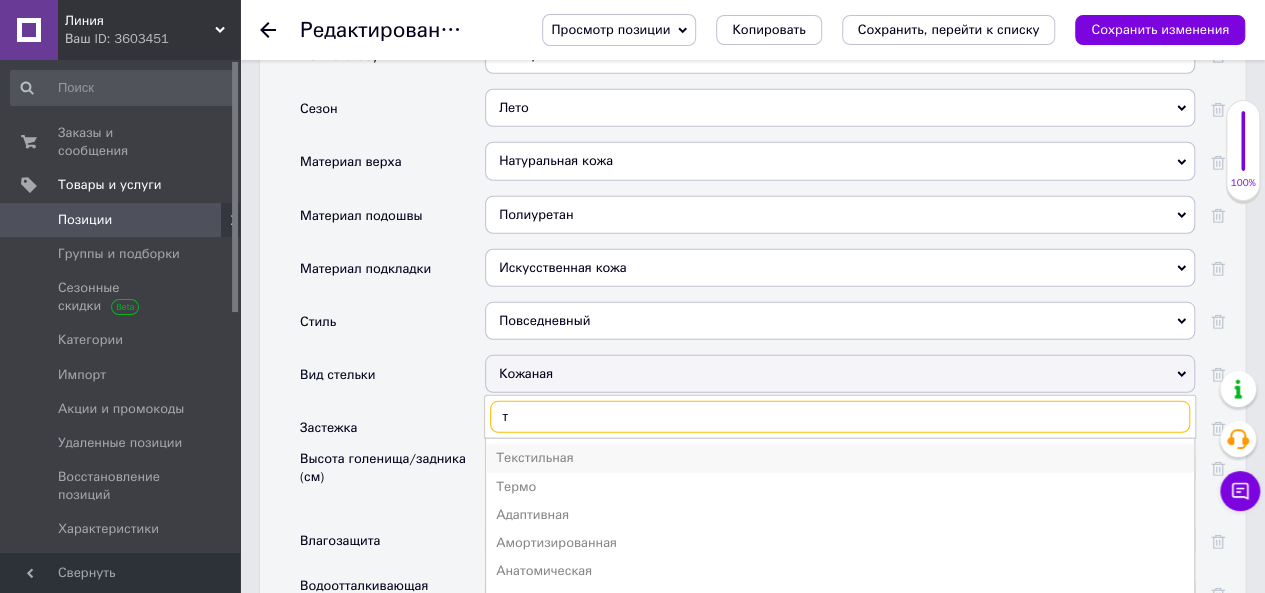 type on "т" 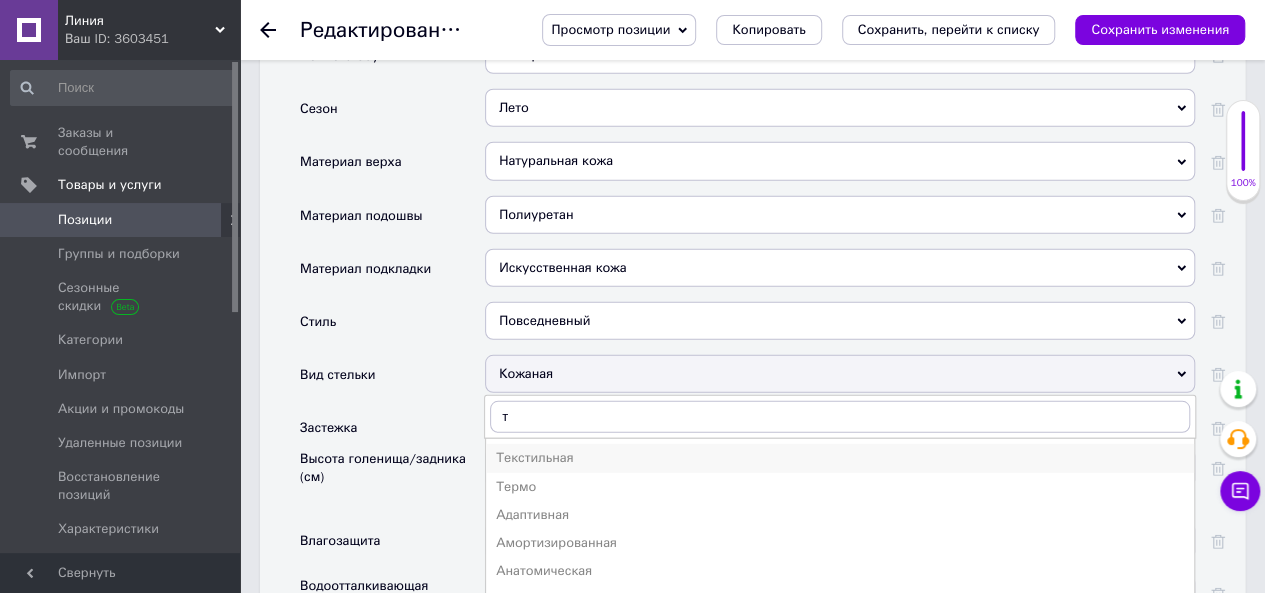 click on "Текстильная" at bounding box center [840, 458] 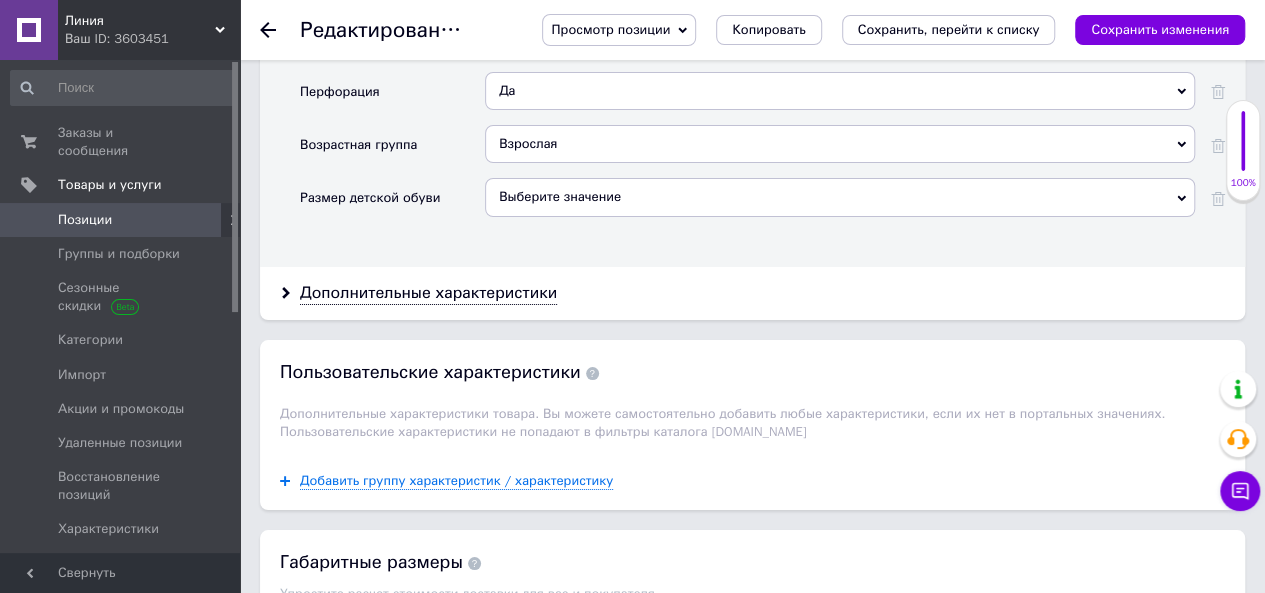 scroll, scrollTop: 3600, scrollLeft: 0, axis: vertical 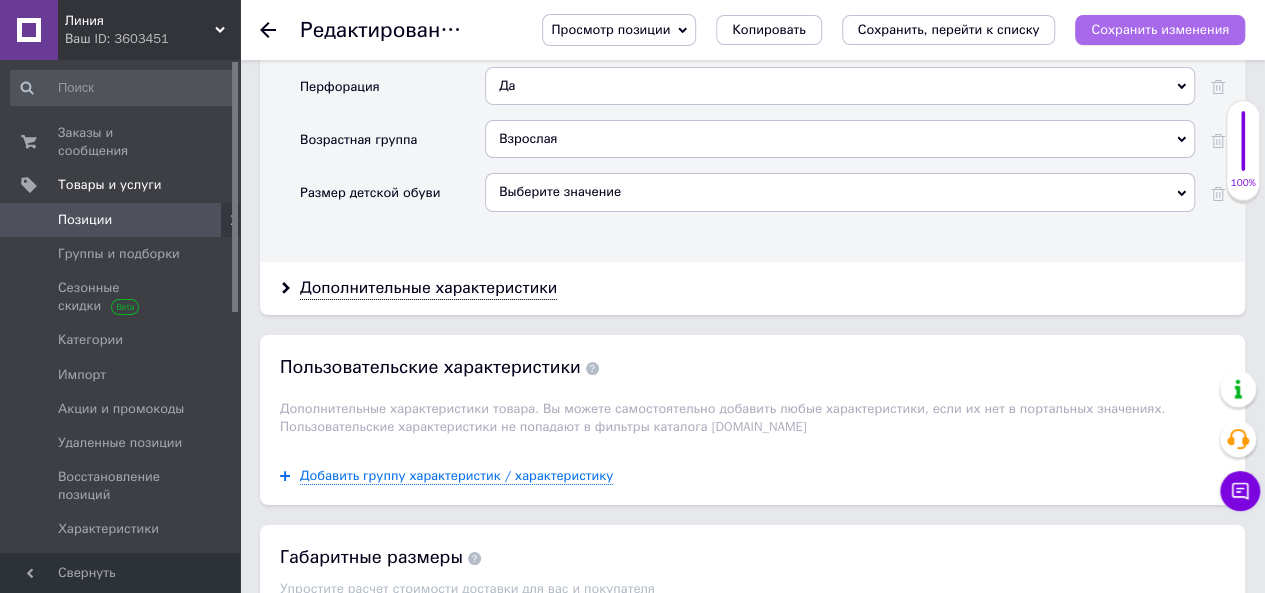 click on "Сохранить изменения" at bounding box center [1160, 29] 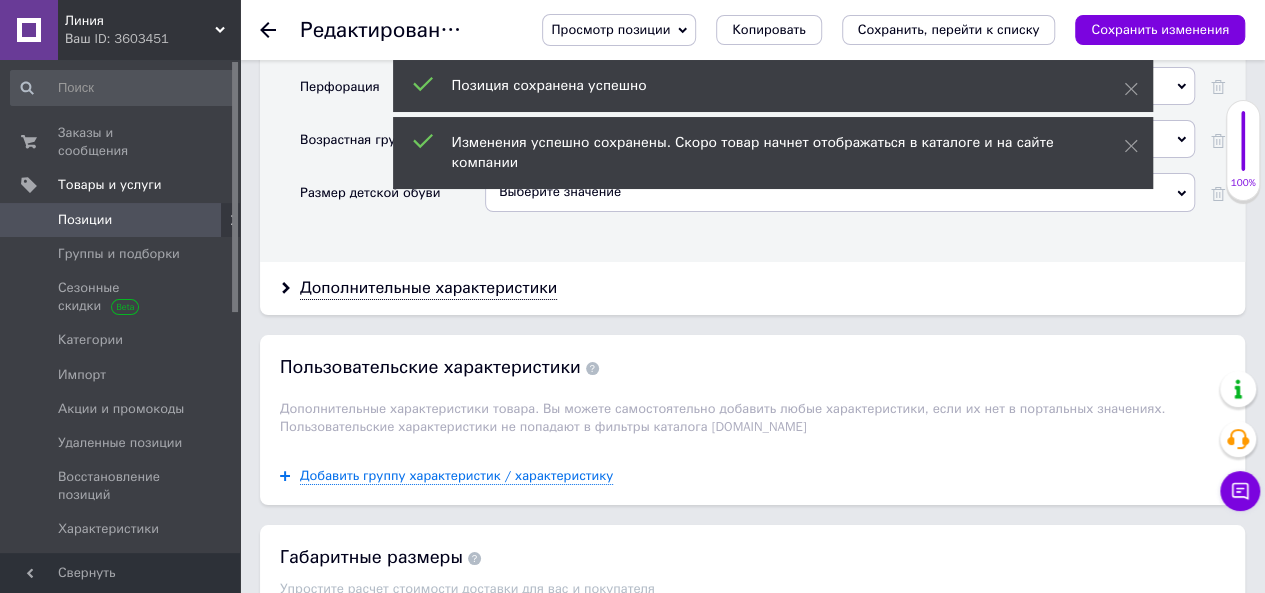 click on "Позиции" at bounding box center (121, 220) 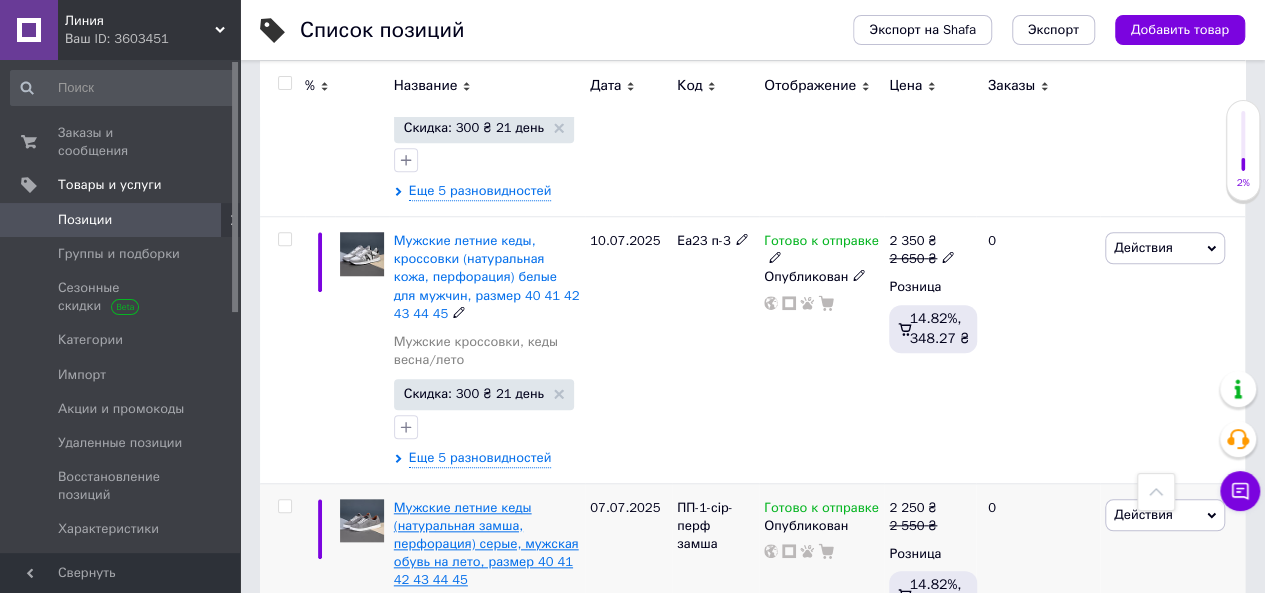 scroll, scrollTop: 800, scrollLeft: 0, axis: vertical 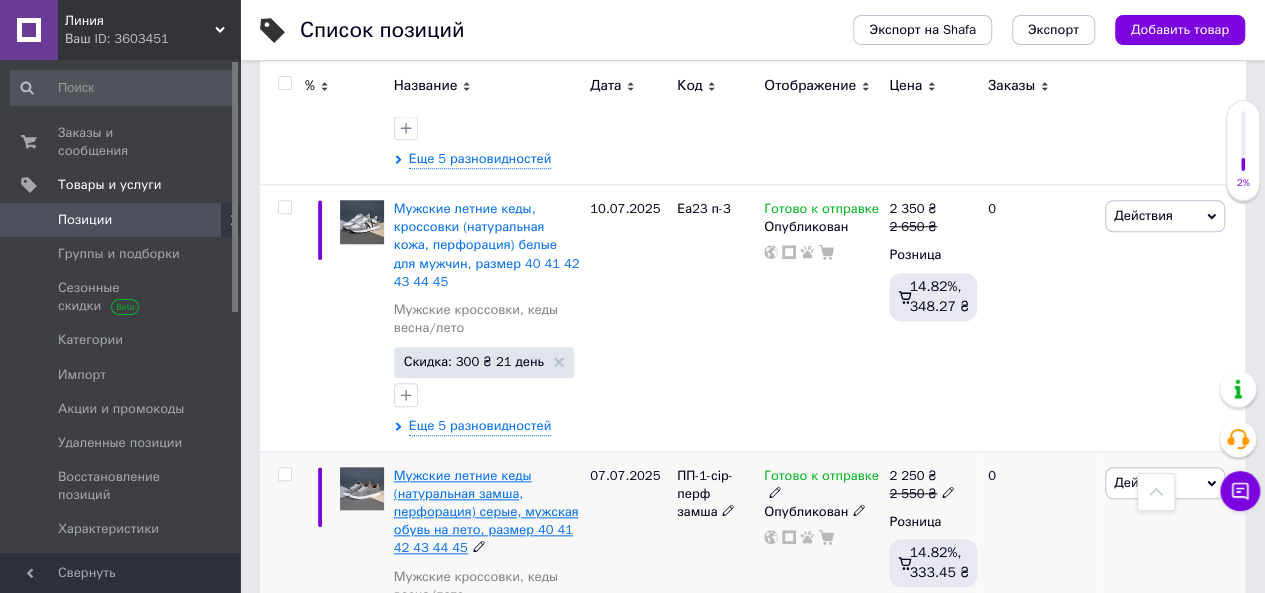 click on "Мужские летние кеды (натуральная замша, перфорация) серые, мужская обувь на лето, размер 40 41 42 43 44 45" at bounding box center (486, 512) 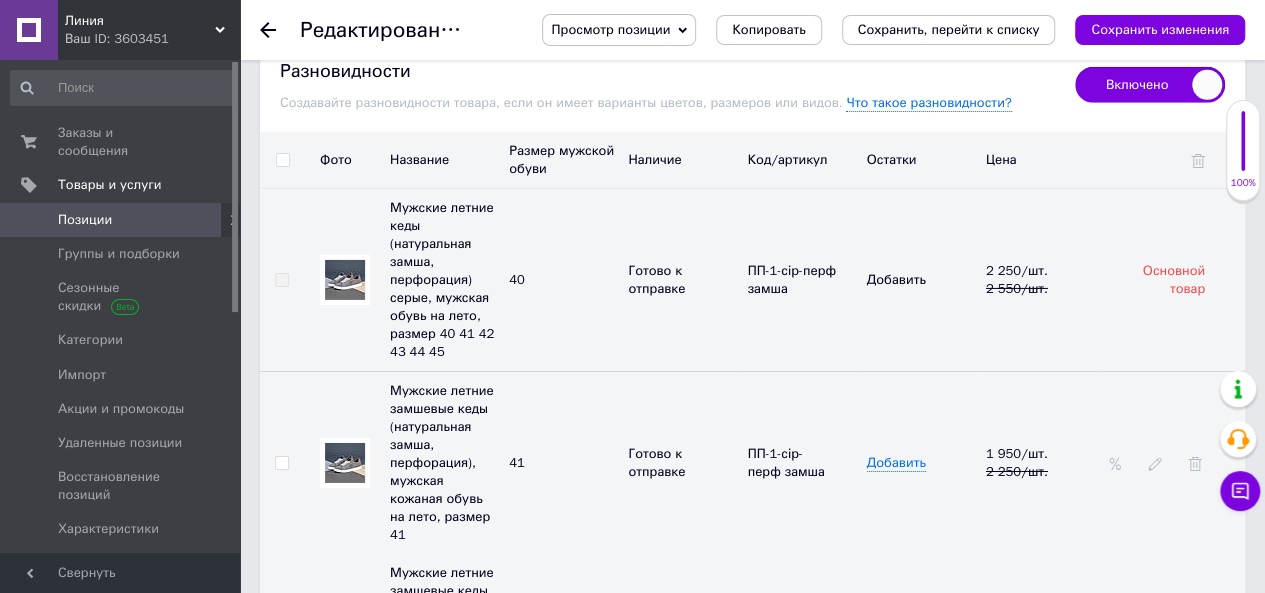 scroll, scrollTop: 3300, scrollLeft: 0, axis: vertical 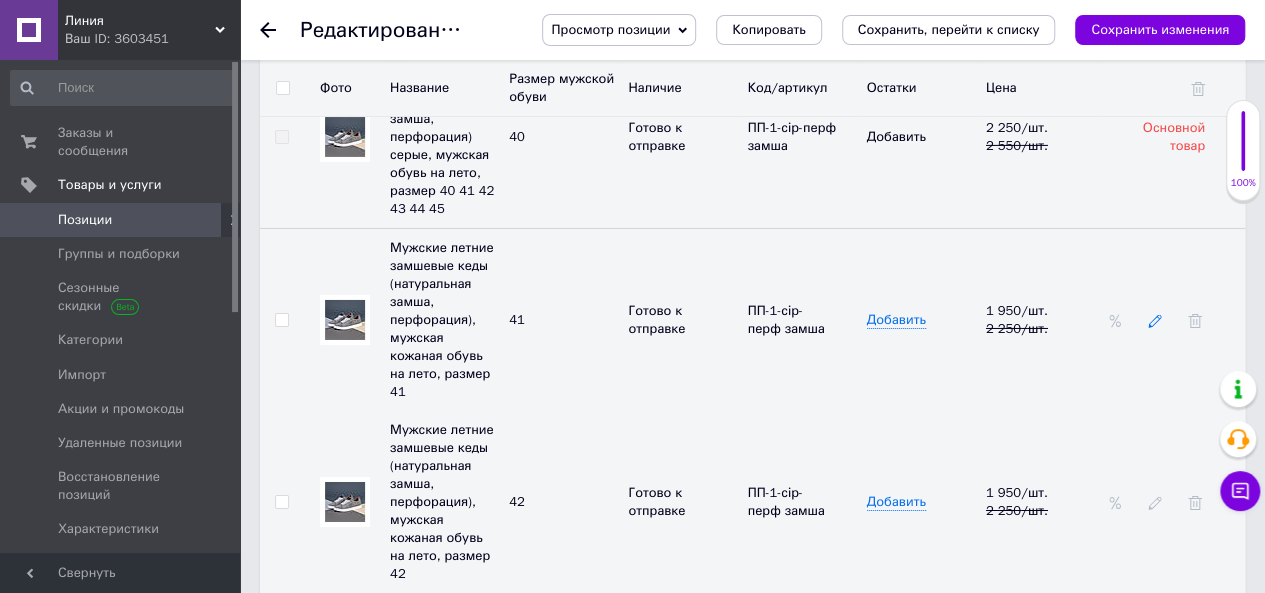 click 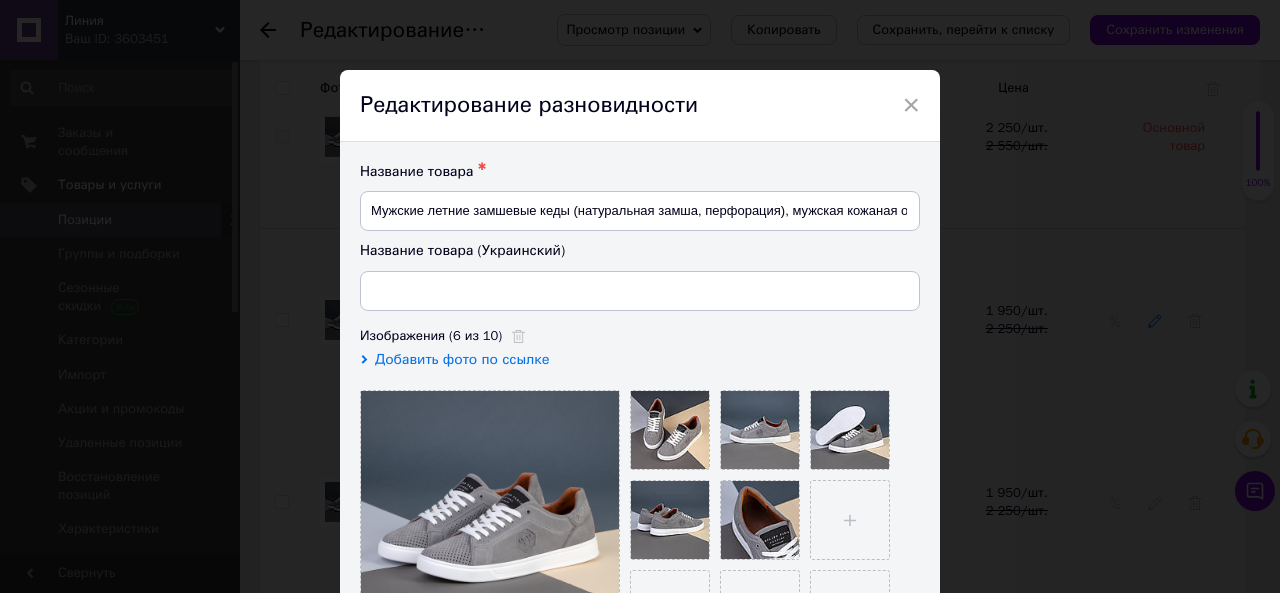 type on "Чоловічі літні замшеві кеди (натуральна замша, перфорація), чоловіче шкіряне взуття на літо, розмір 41" 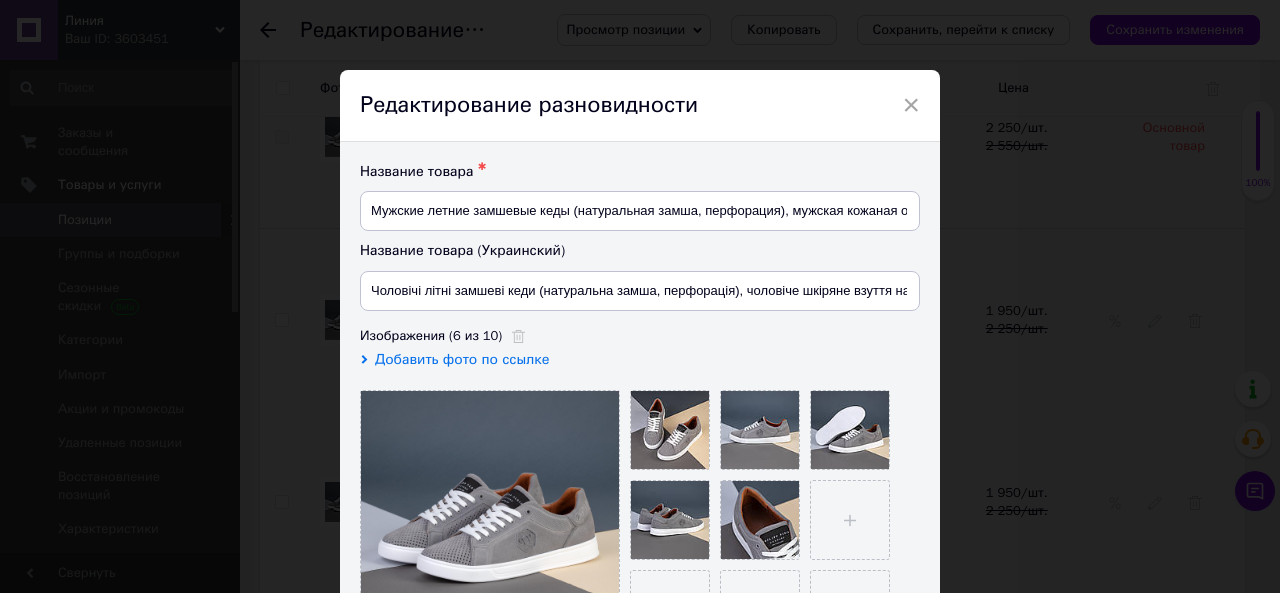 click on "×" at bounding box center [911, 105] 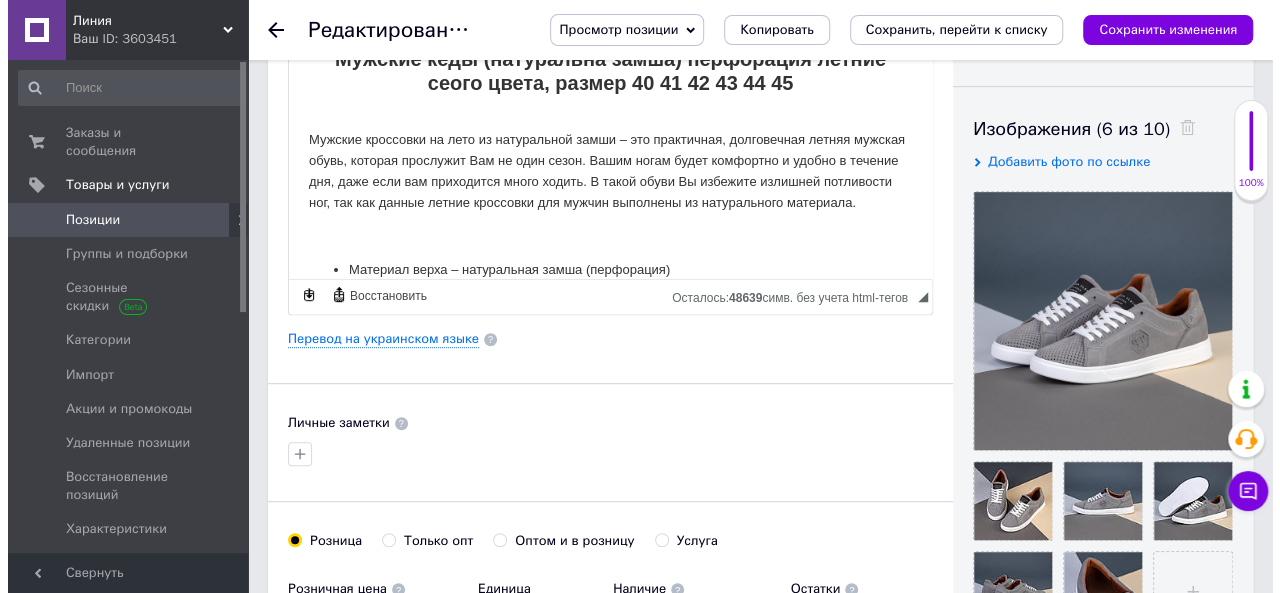 scroll, scrollTop: 200, scrollLeft: 0, axis: vertical 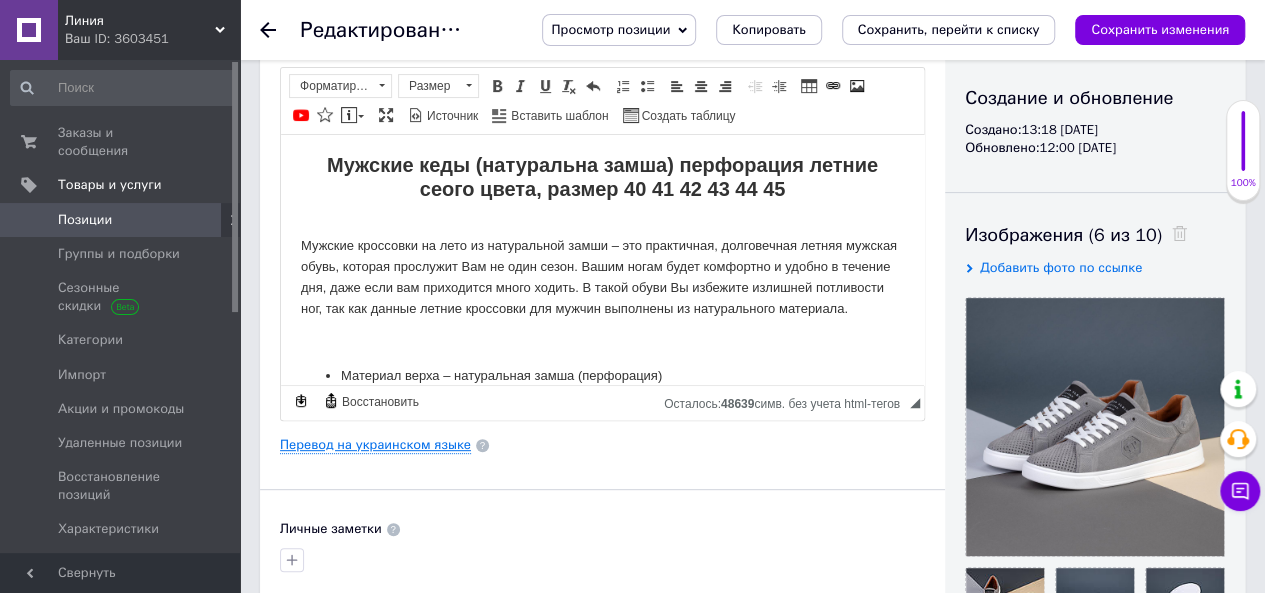 click on "Перевод на украинском языке" at bounding box center (375, 445) 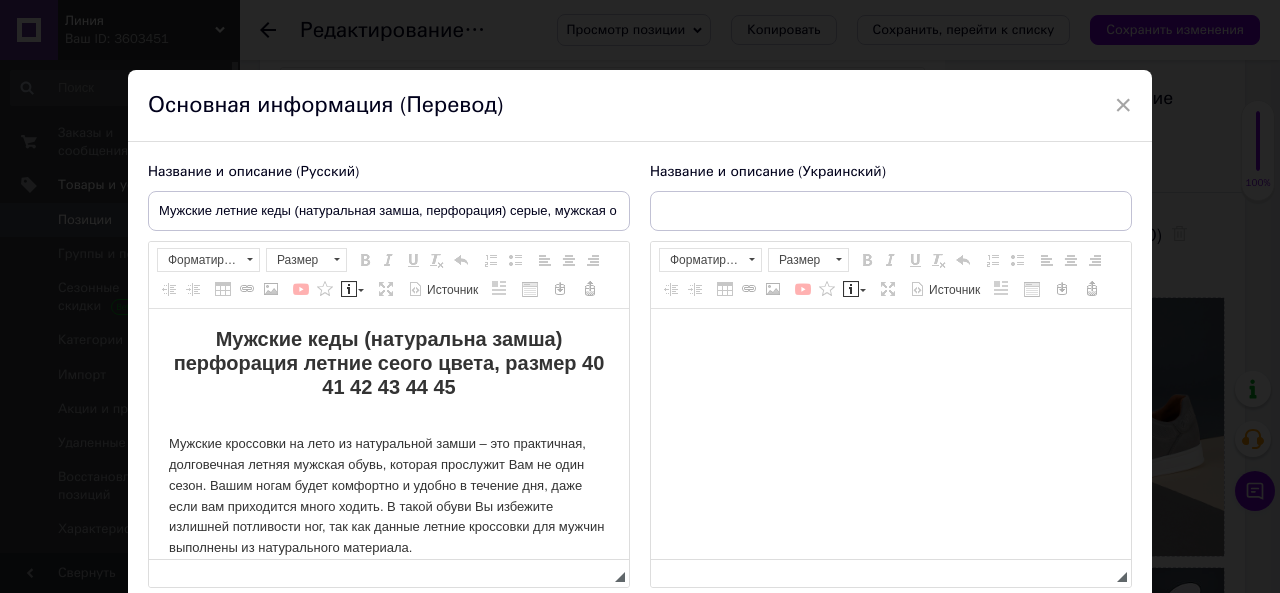 scroll, scrollTop: 0, scrollLeft: 0, axis: both 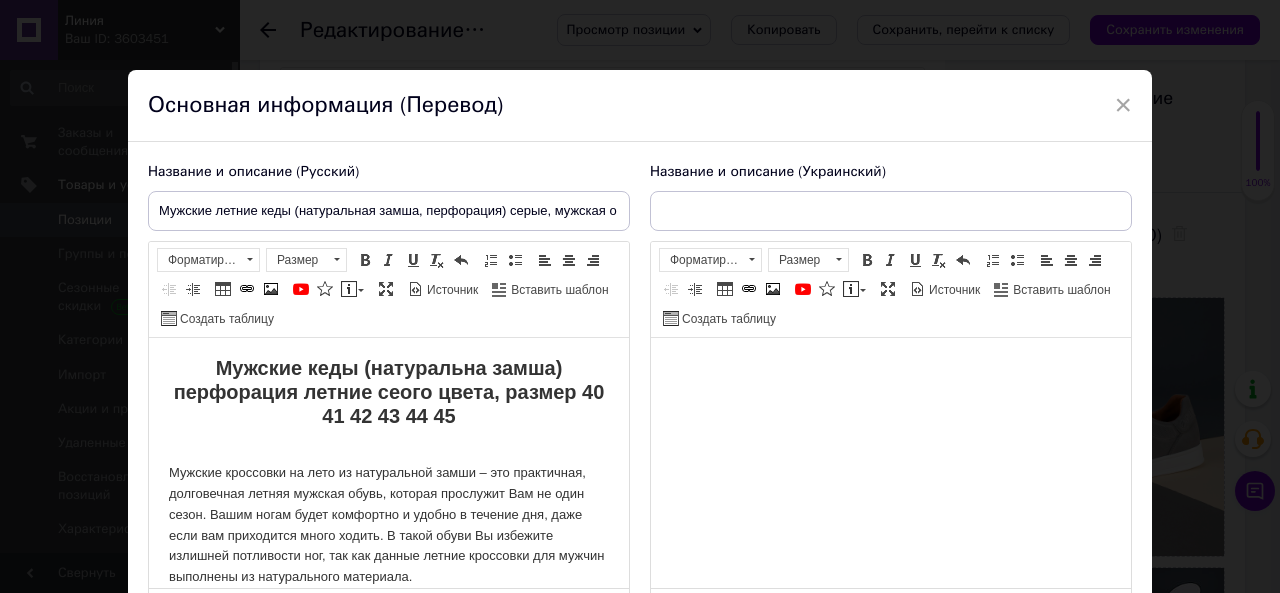 type on "Чоловічі літні кеди (натуральна замша, перфорація), сірі кеди для чоловіків, чоловіче взуття на літо, розмір 40 41 42 43 44 45" 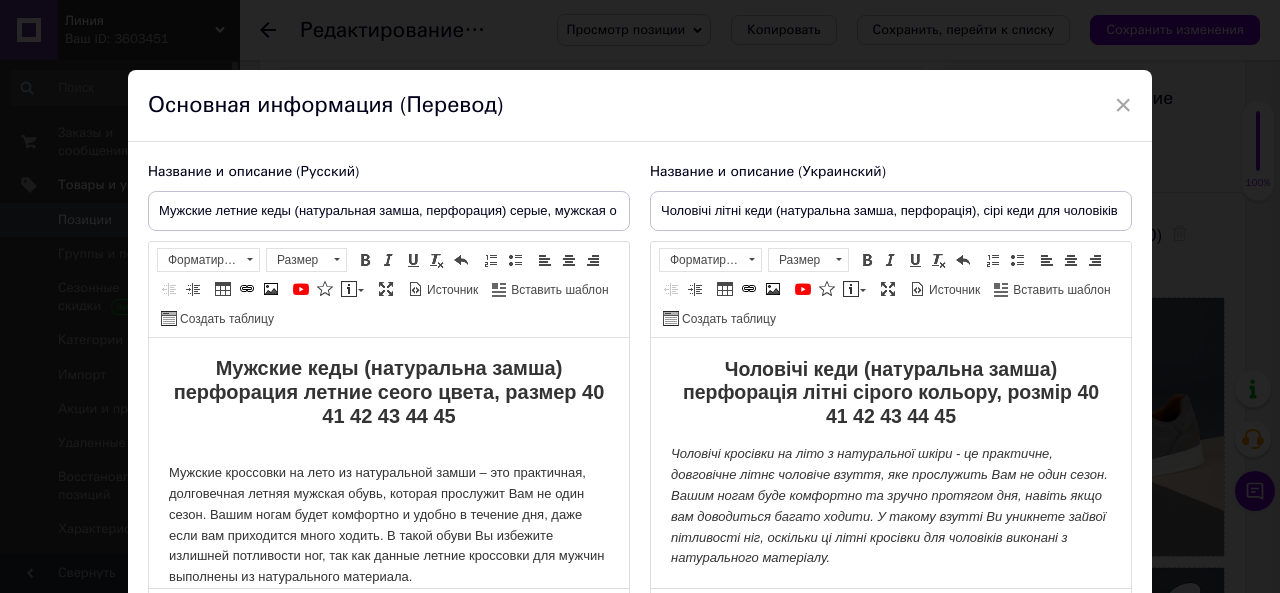 scroll, scrollTop: 200, scrollLeft: 0, axis: vertical 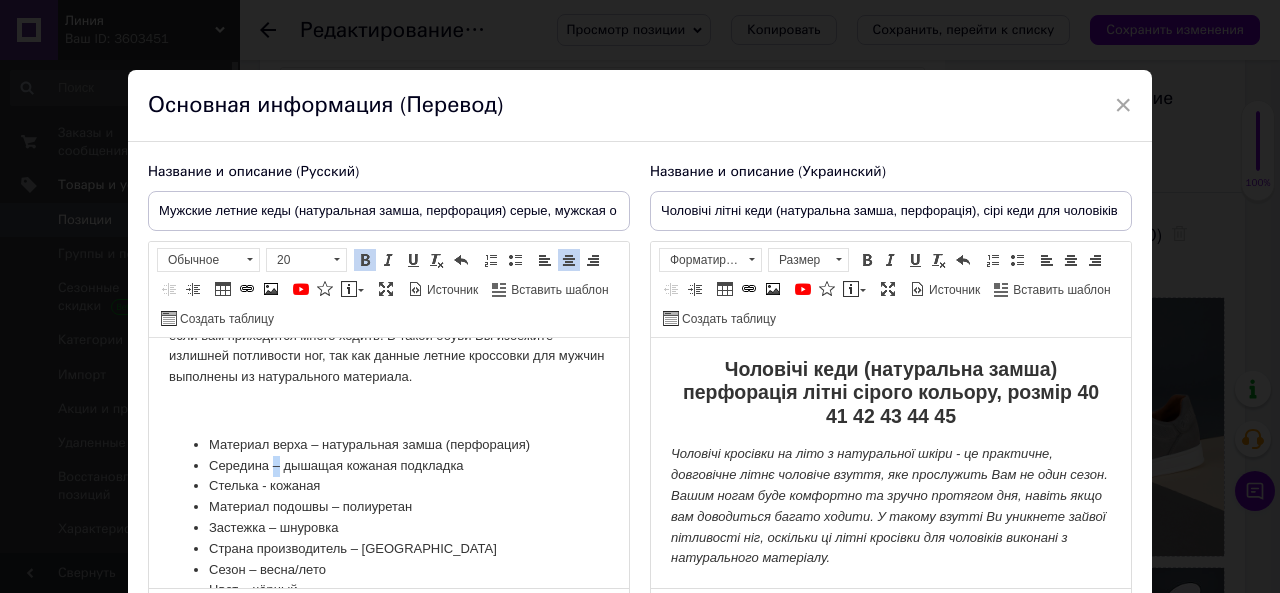 click on "Середина – дышащая кожаная подкладка" at bounding box center (389, 466) 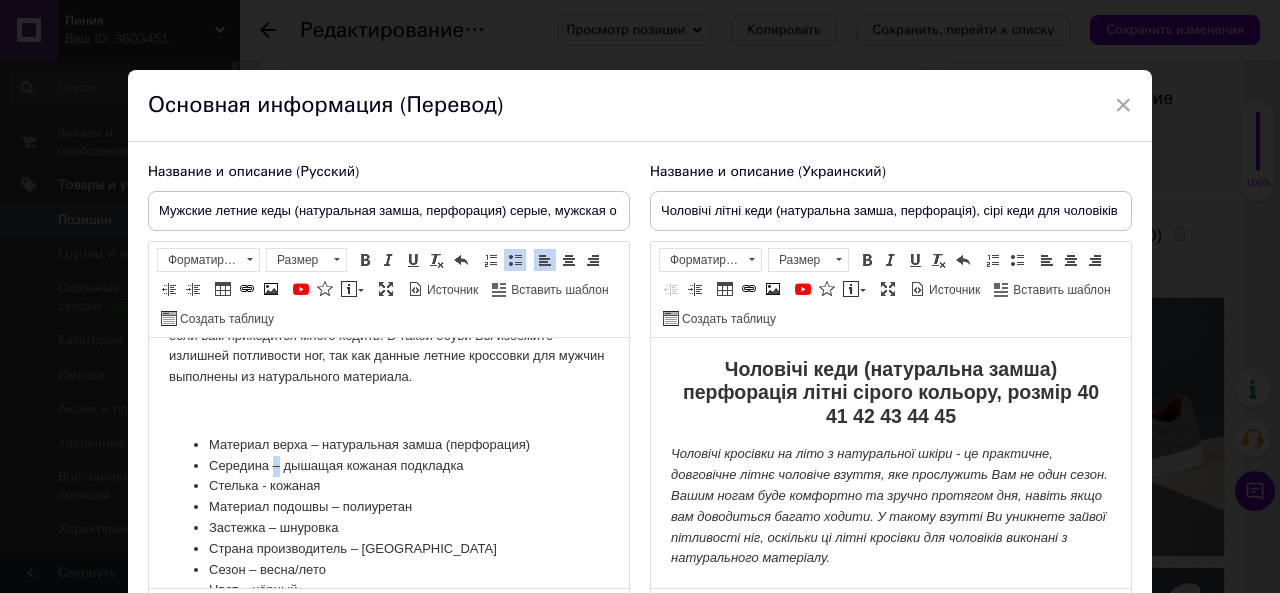 copy on "–" 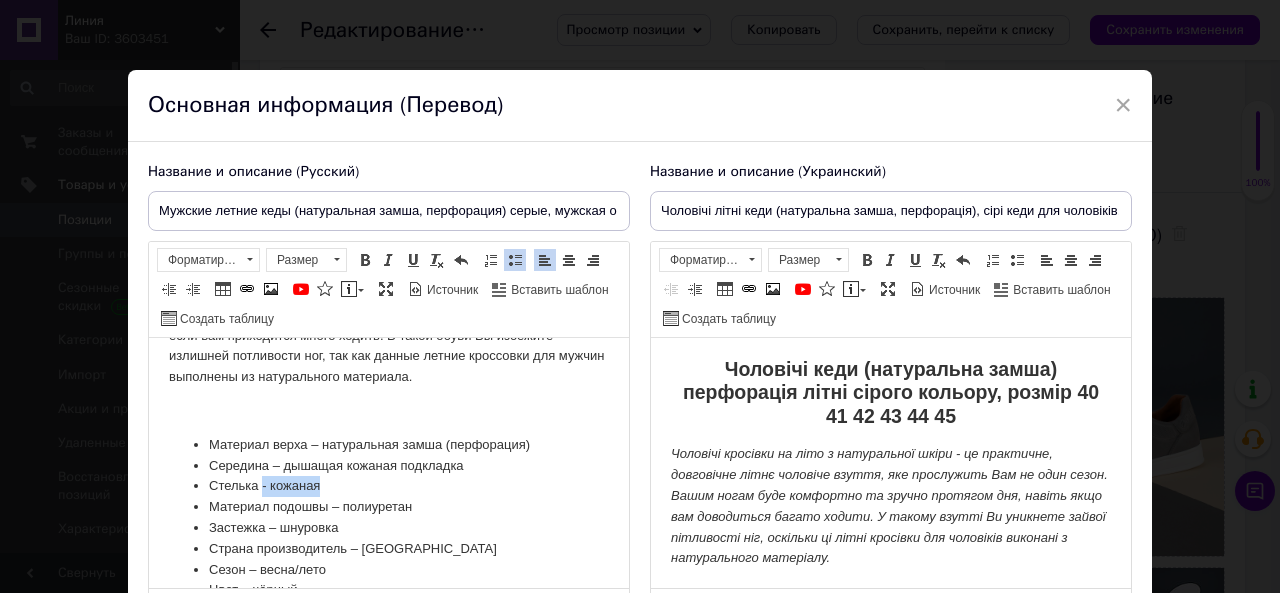 drag, startPoint x: 327, startPoint y: 485, endPoint x: 262, endPoint y: 484, distance: 65.00769 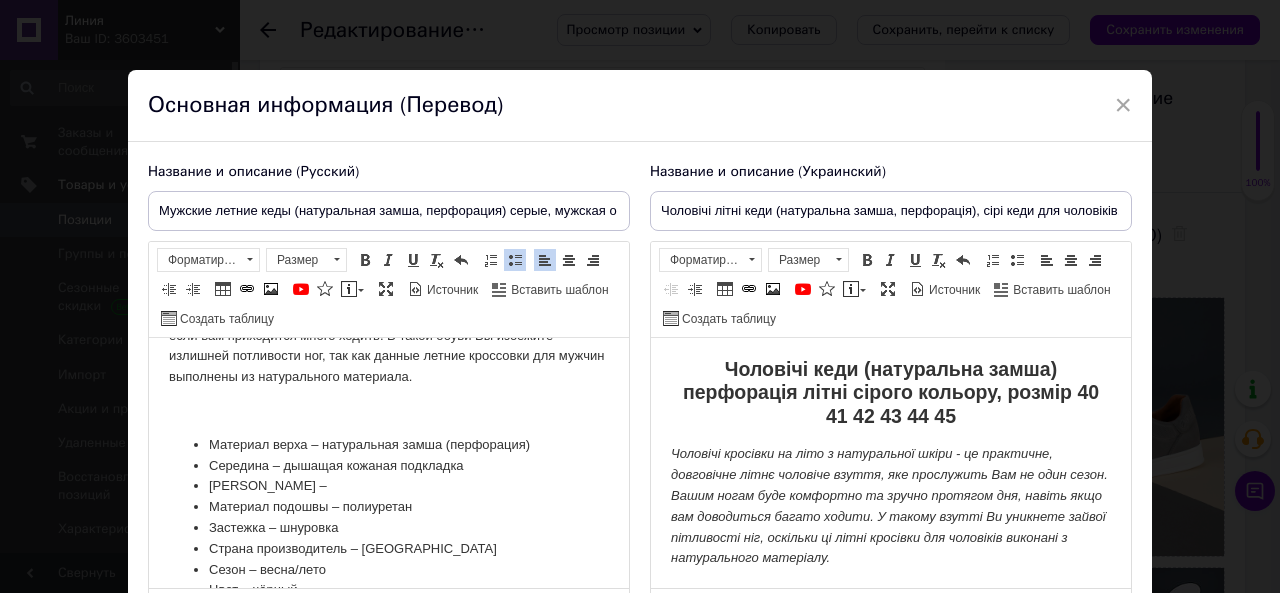 type 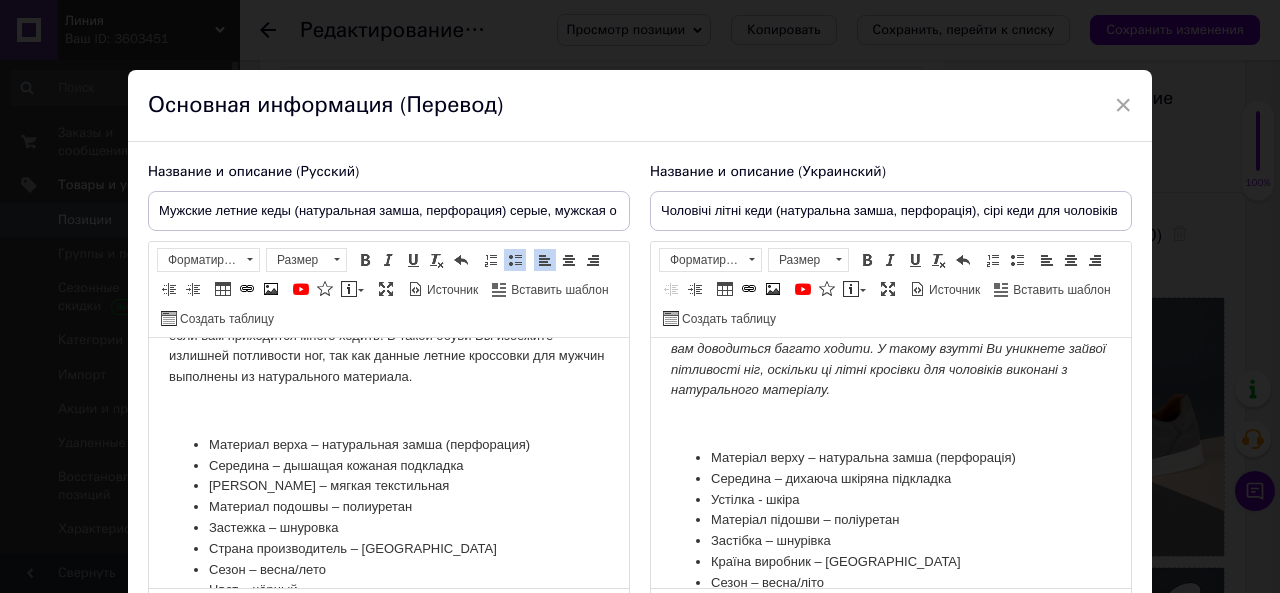 scroll, scrollTop: 300, scrollLeft: 0, axis: vertical 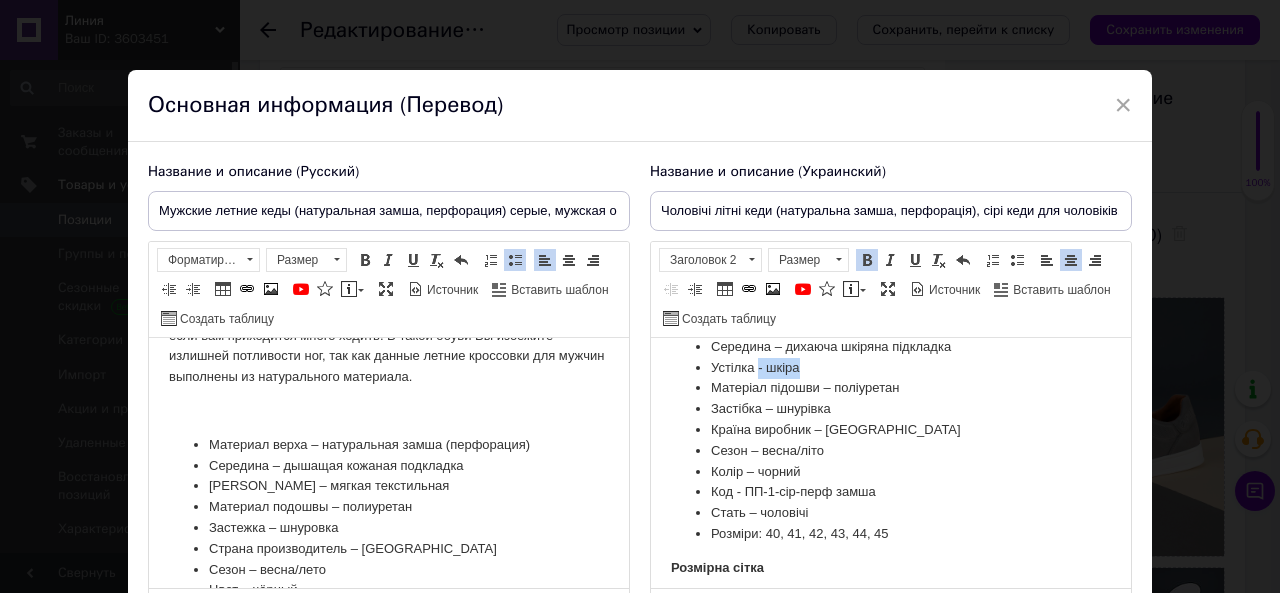 drag, startPoint x: 813, startPoint y: 364, endPoint x: 759, endPoint y: 368, distance: 54.147945 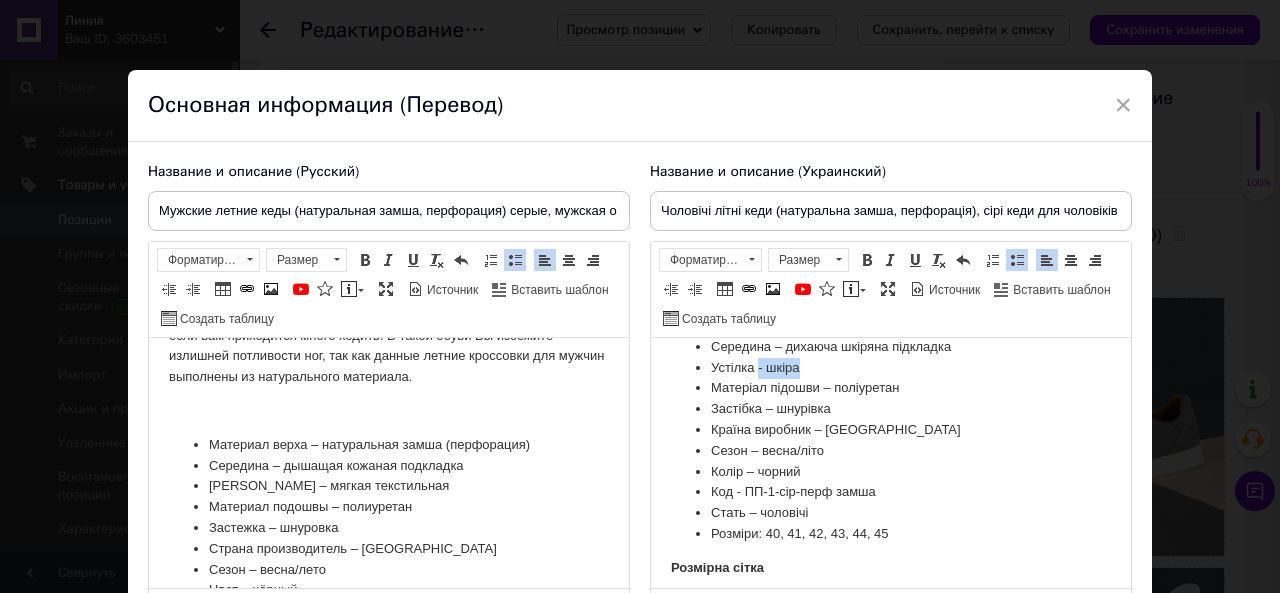 paste 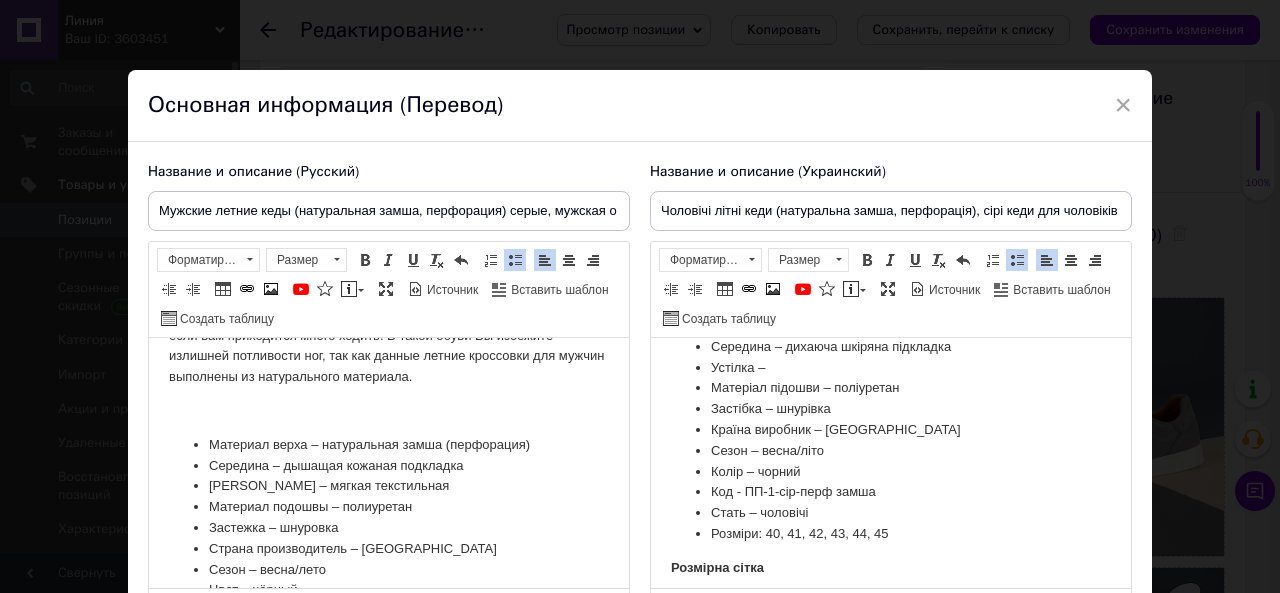 type 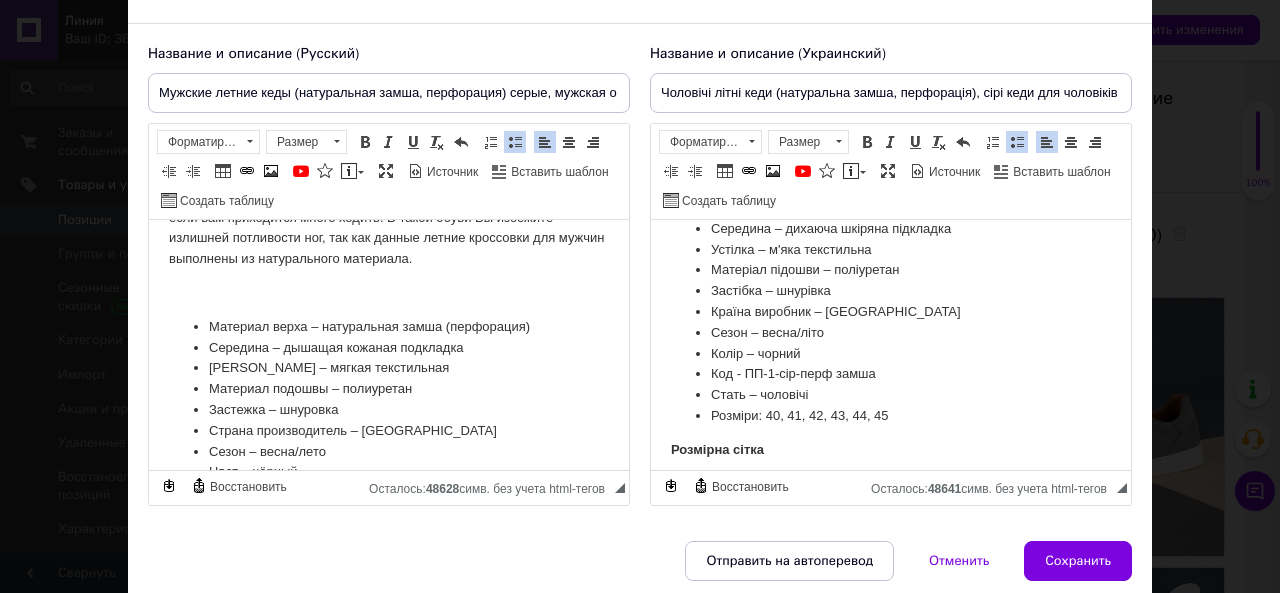 scroll, scrollTop: 191, scrollLeft: 0, axis: vertical 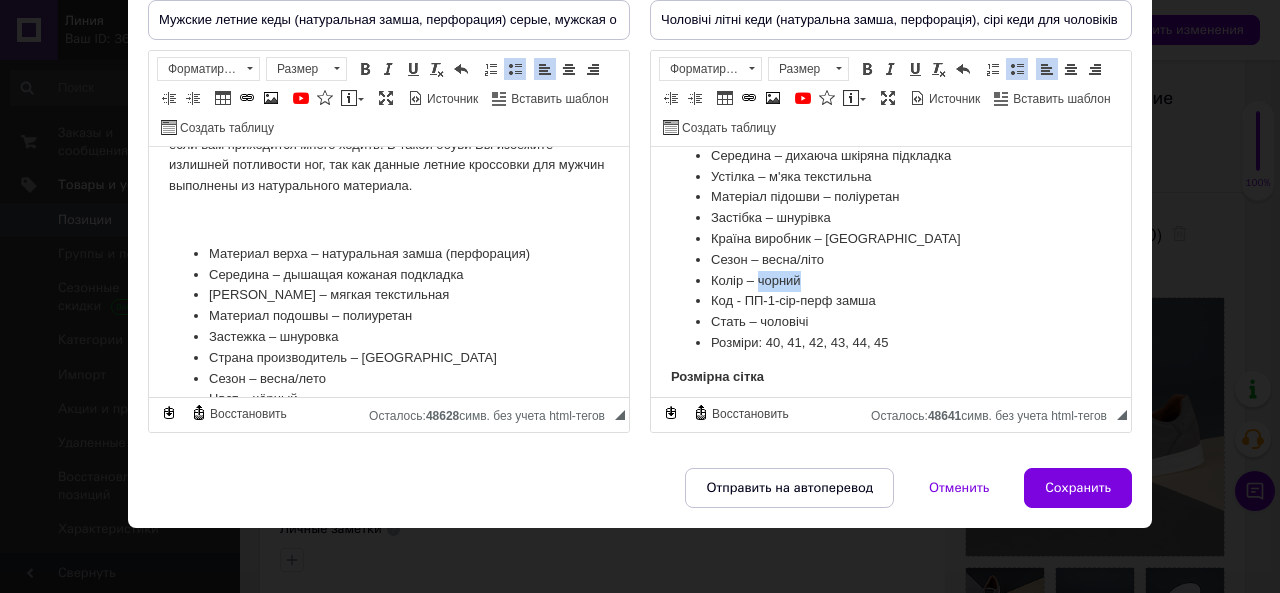 drag, startPoint x: 807, startPoint y: 279, endPoint x: 759, endPoint y: 277, distance: 48.04165 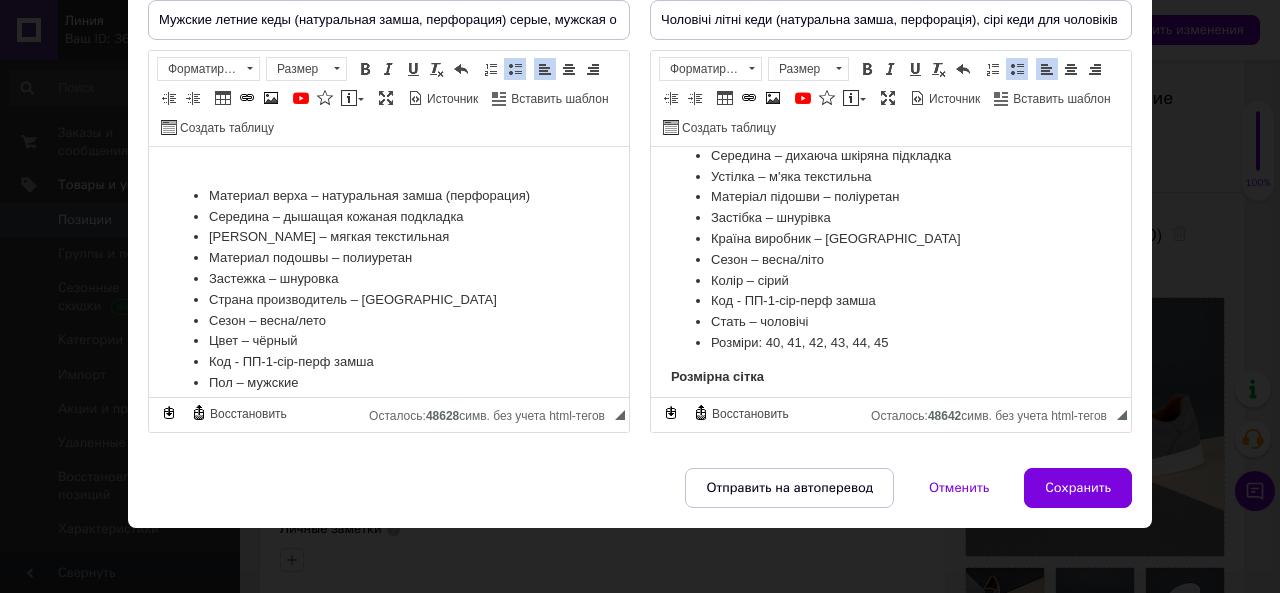 scroll, scrollTop: 300, scrollLeft: 0, axis: vertical 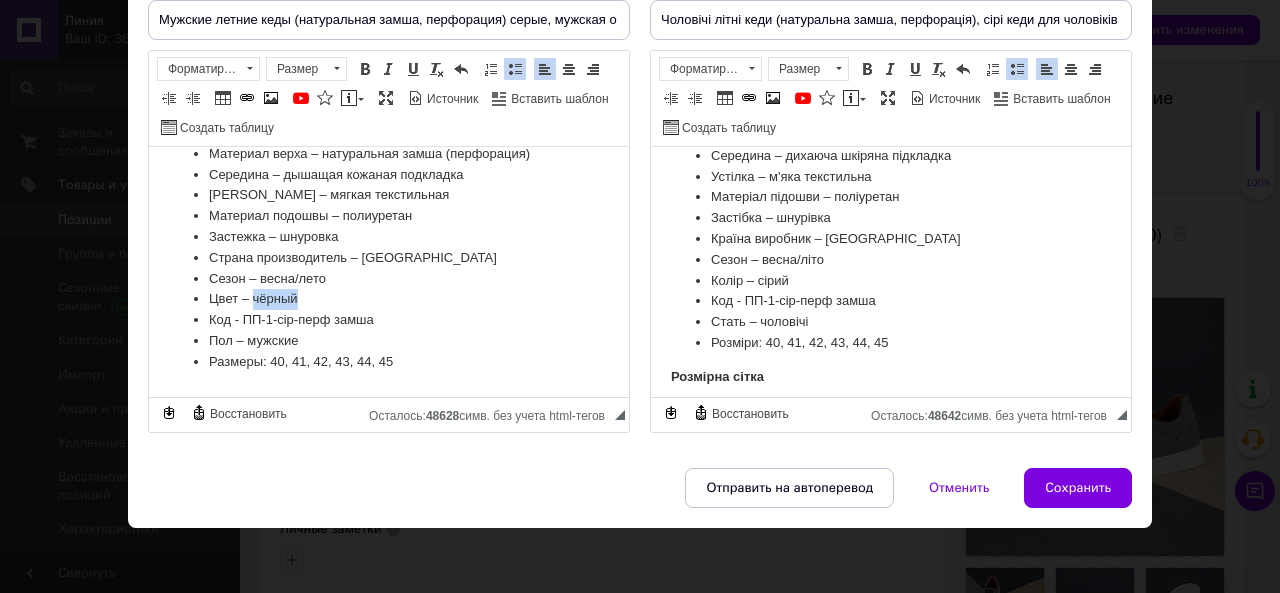 drag, startPoint x: 304, startPoint y: 296, endPoint x: 252, endPoint y: 296, distance: 52 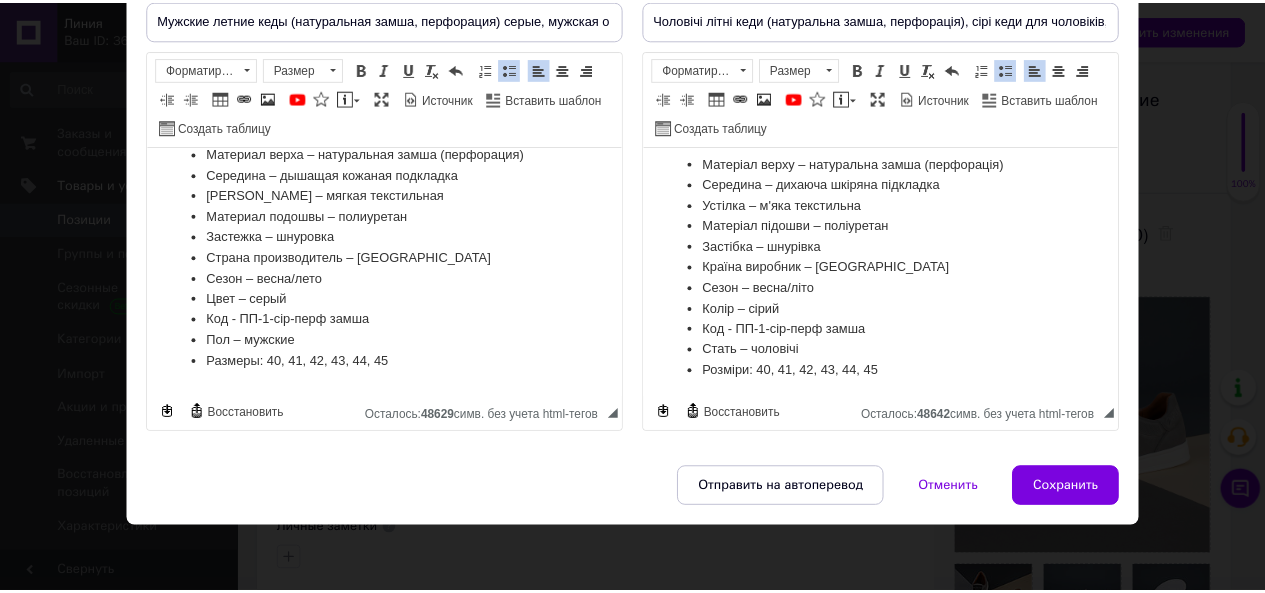 scroll, scrollTop: 200, scrollLeft: 0, axis: vertical 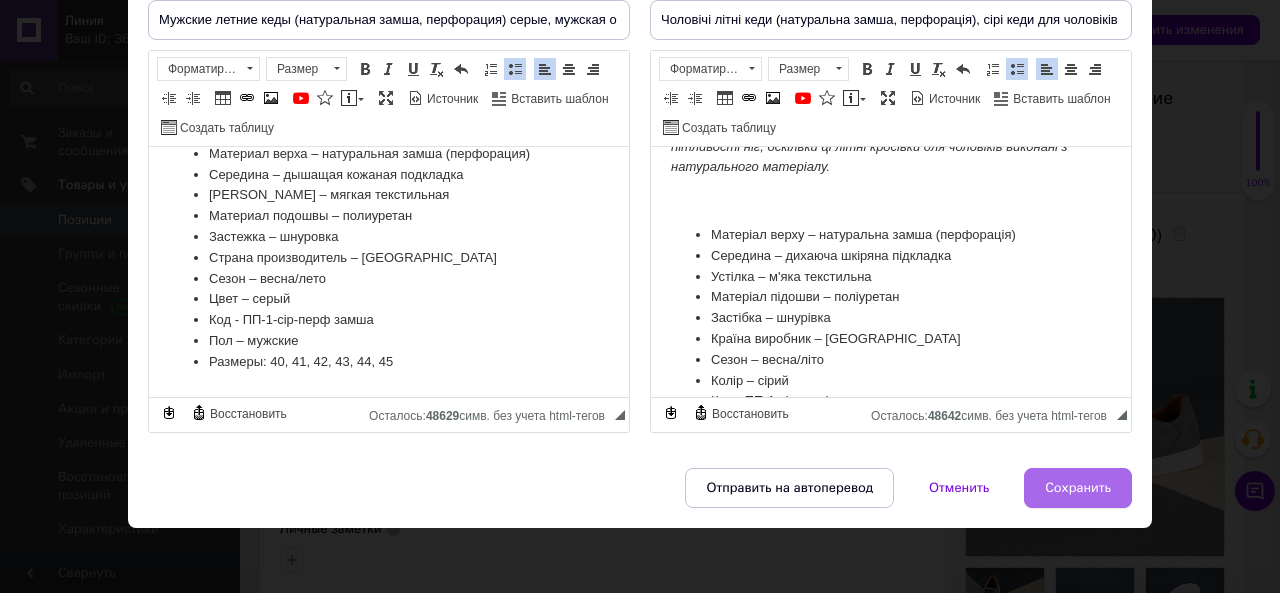 click on "Сохранить" at bounding box center [1078, 488] 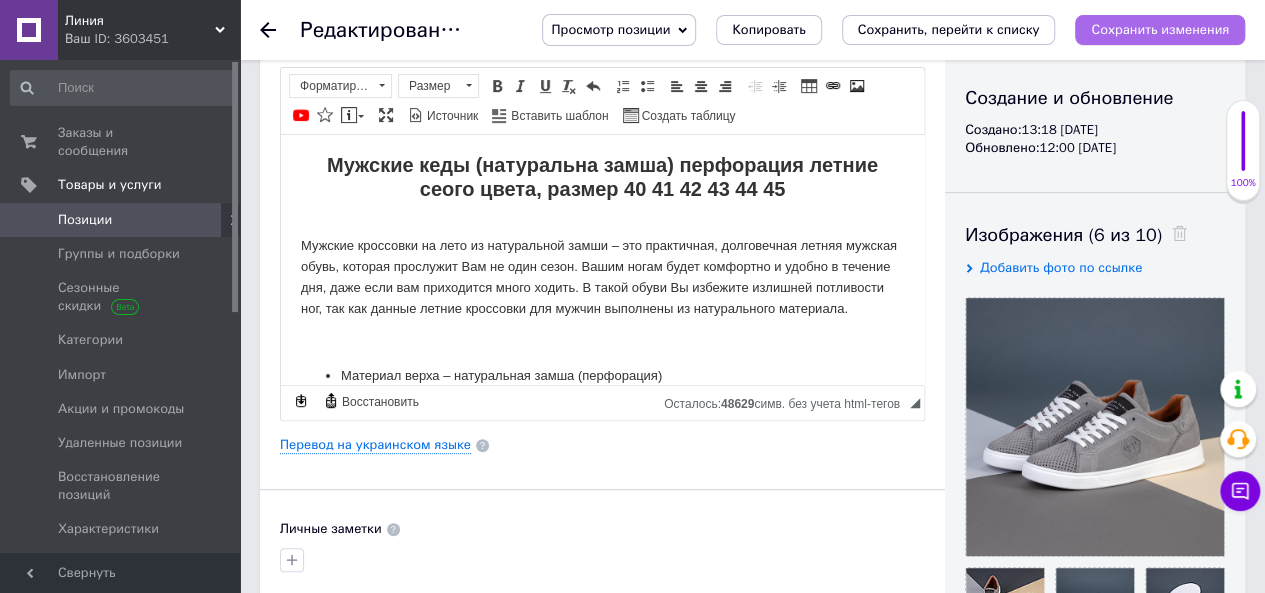 click on "Сохранить изменения" at bounding box center (1160, 29) 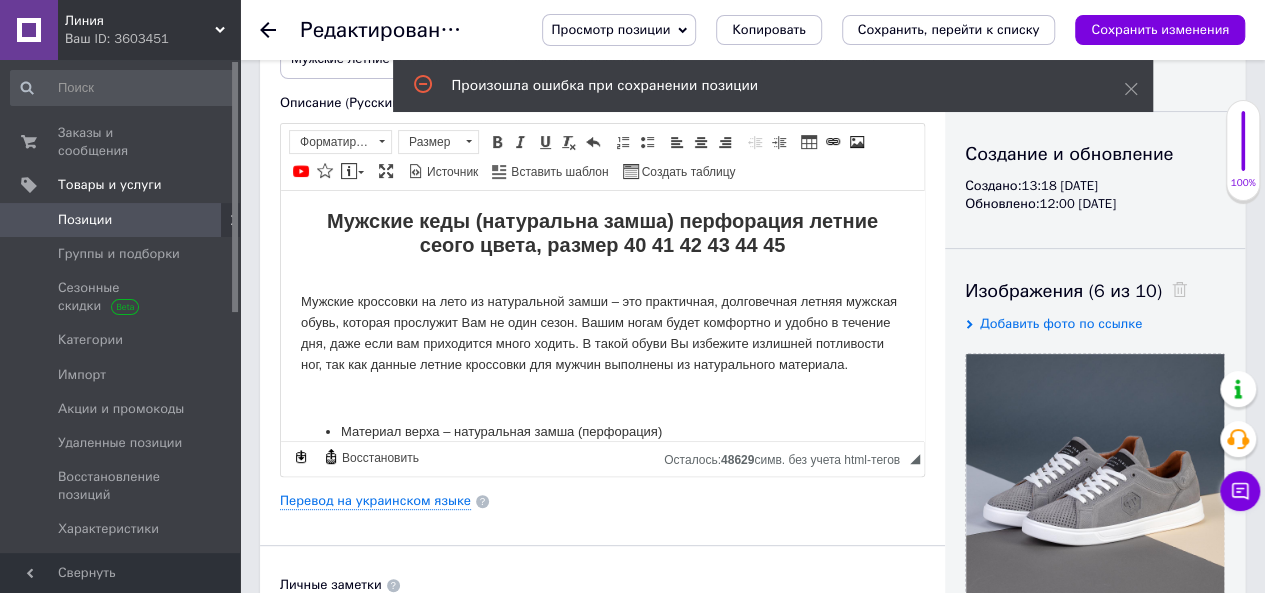scroll, scrollTop: 100, scrollLeft: 0, axis: vertical 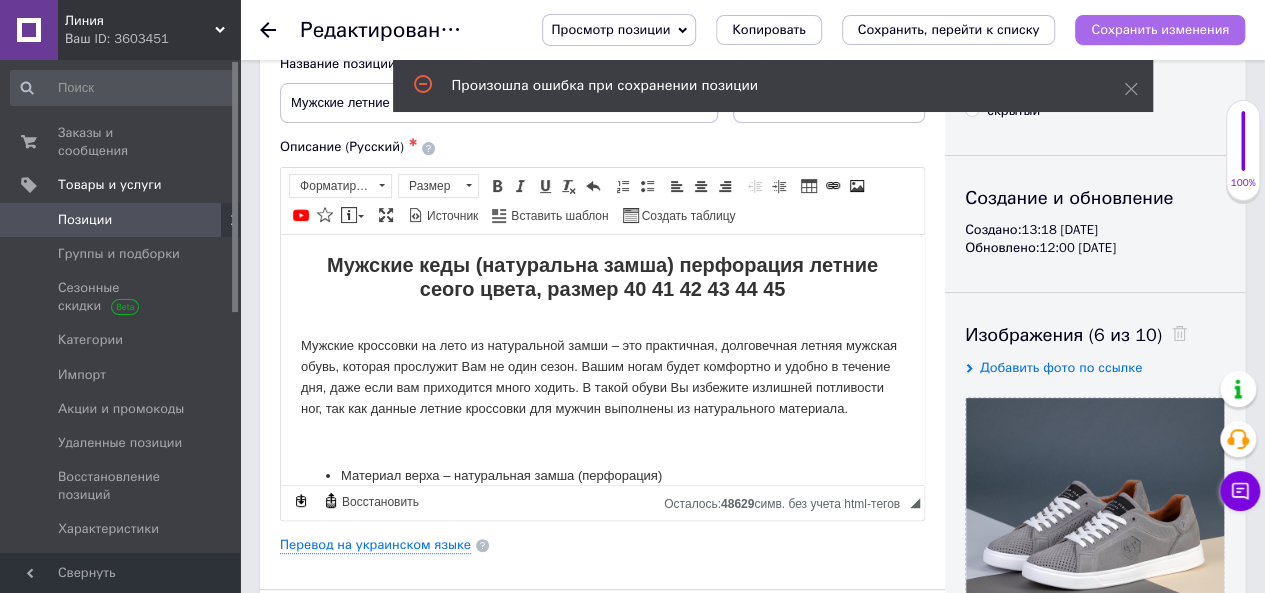 click on "Сохранить изменения" at bounding box center [1160, 29] 